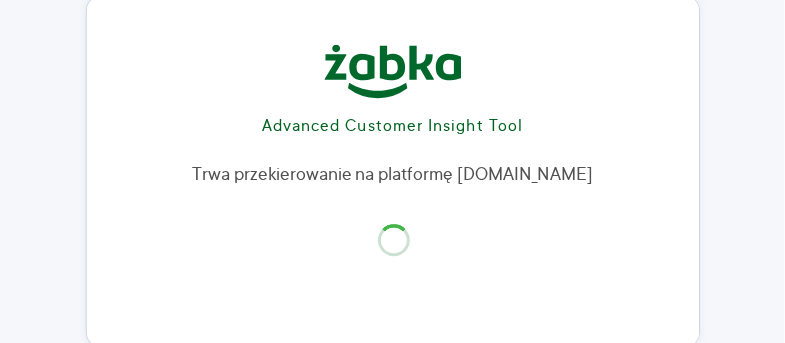 scroll, scrollTop: 0, scrollLeft: 0, axis: both 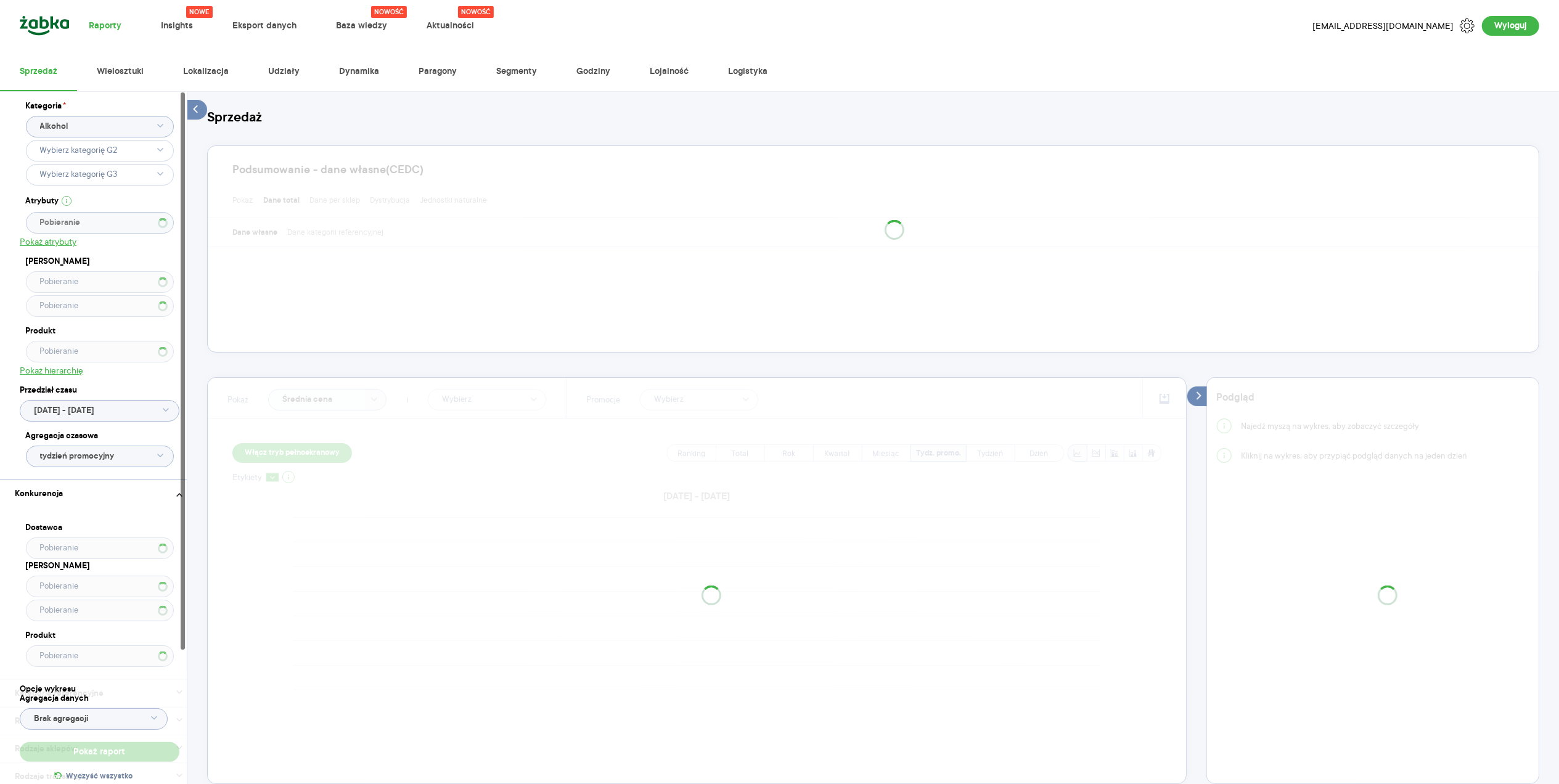 type on "Pobieranie" 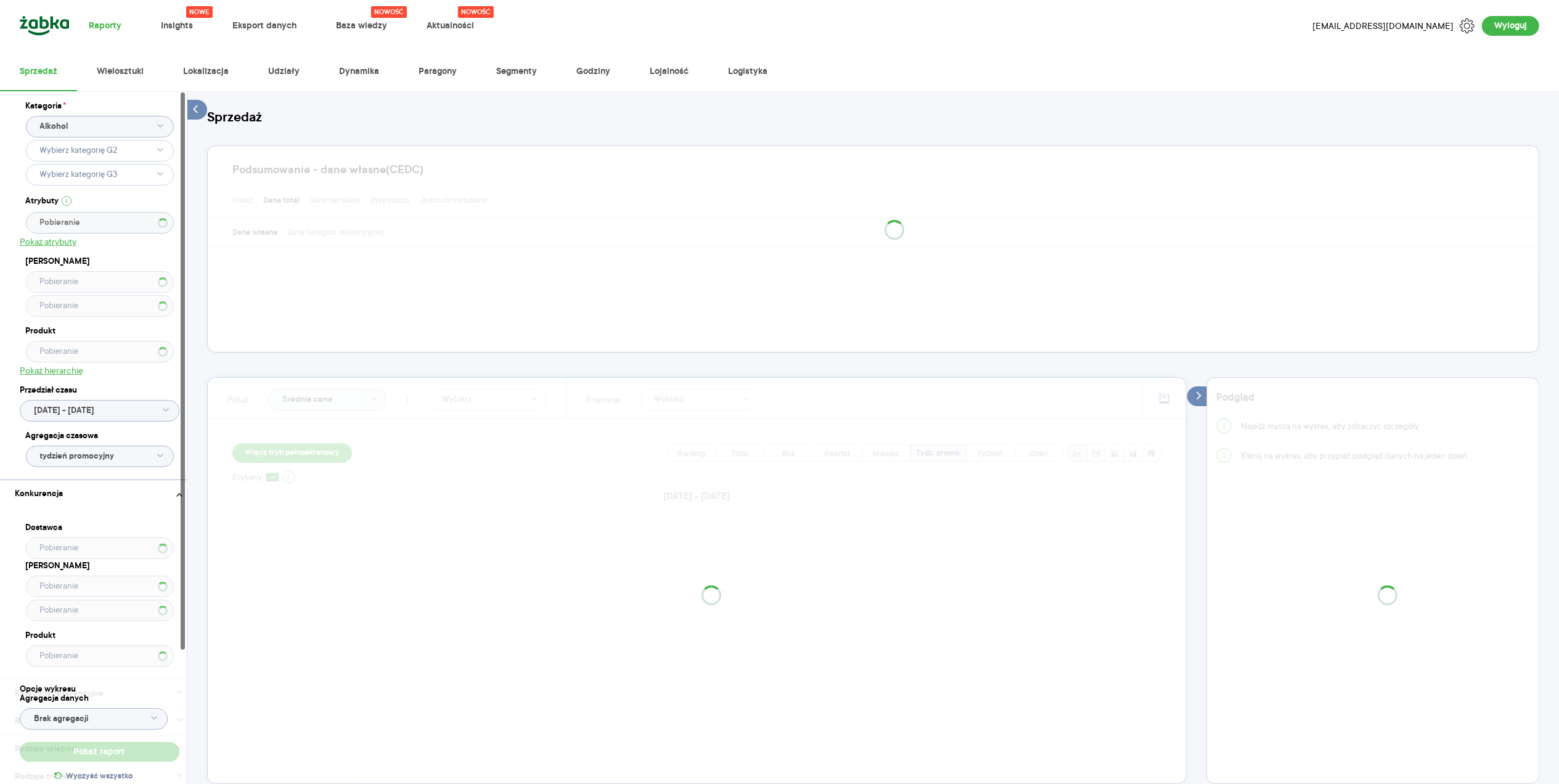 type on "Pobieranie" 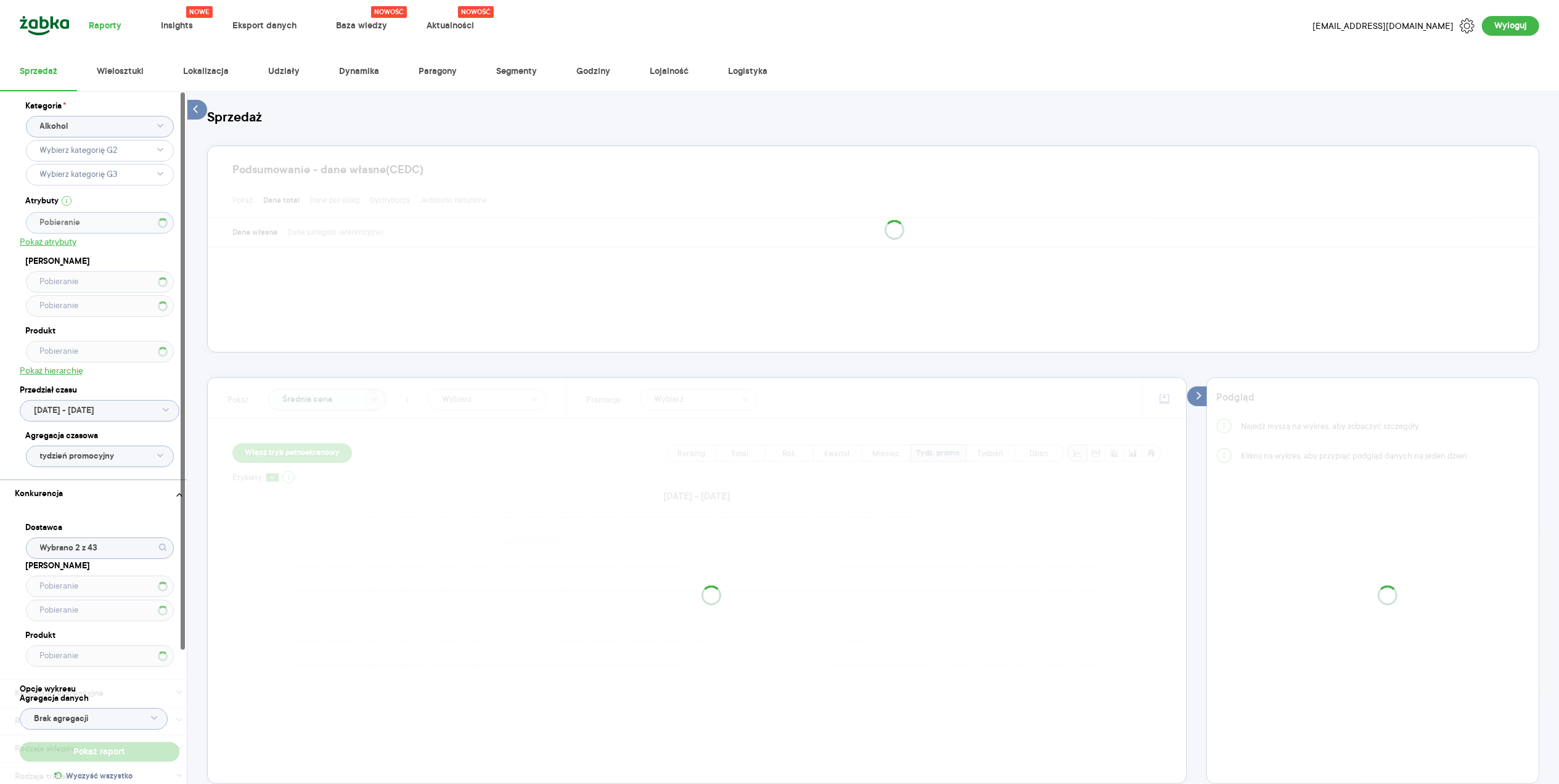 type 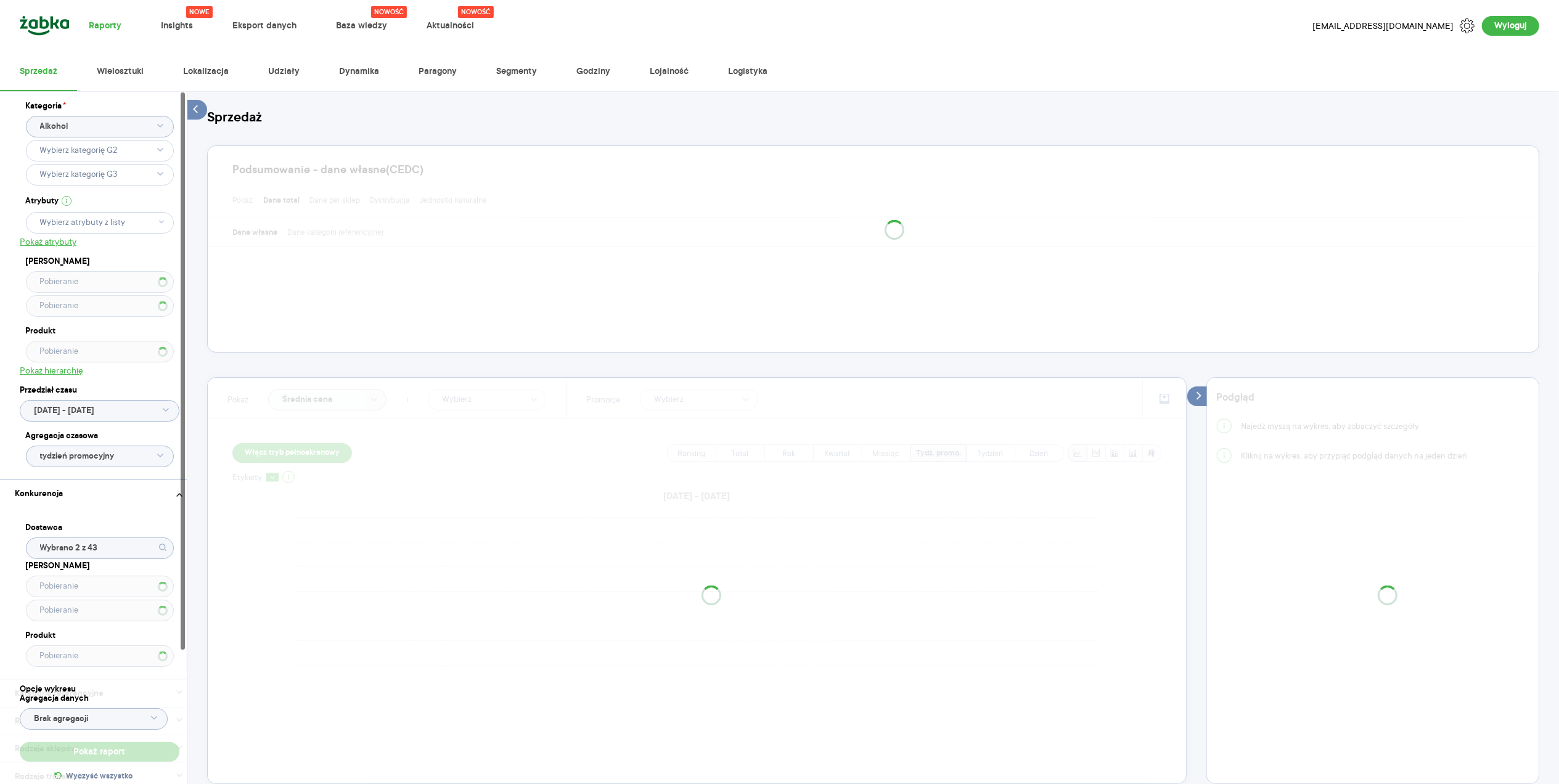 type on "Wybrano 6 z 32" 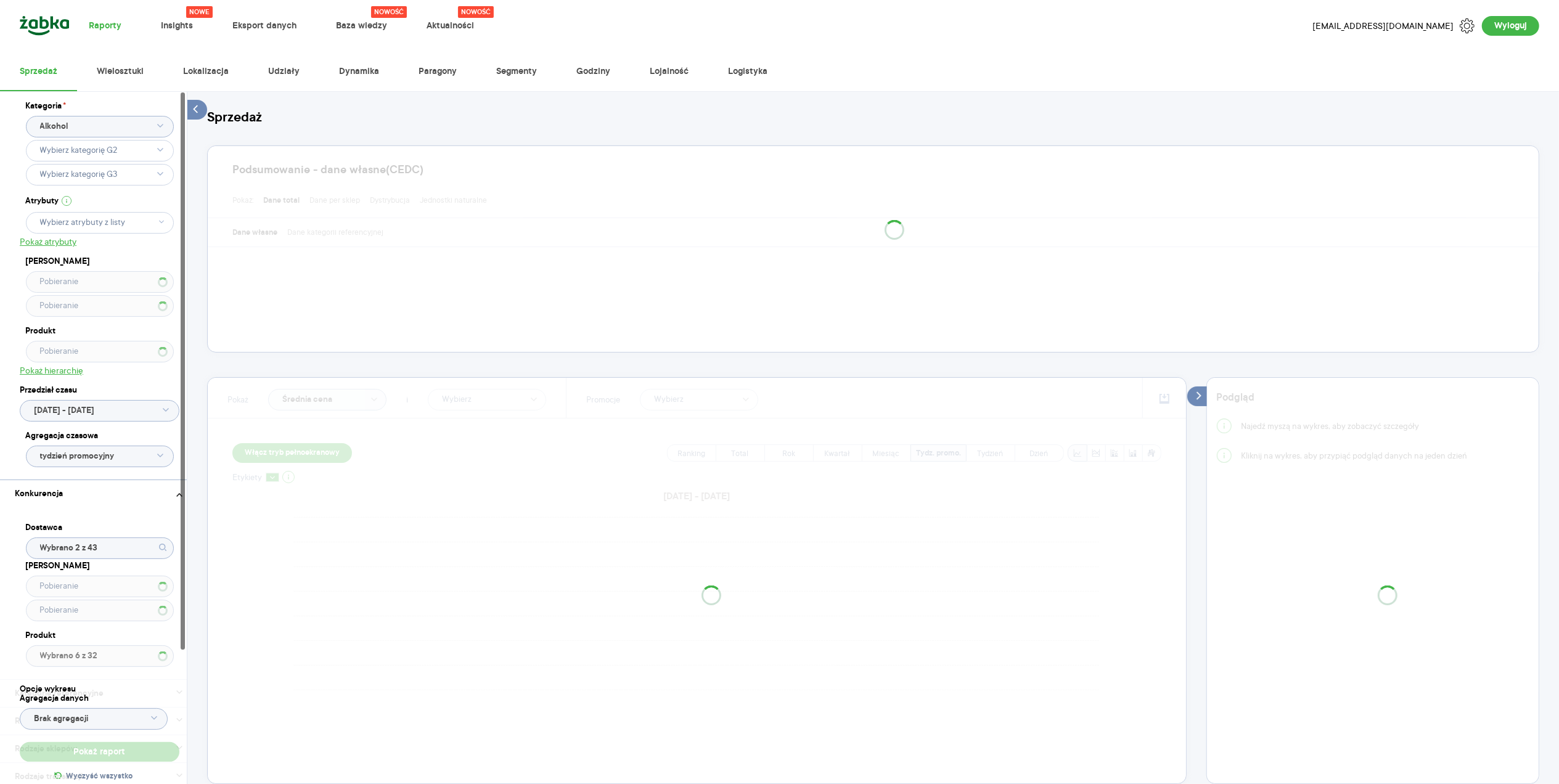 type on "Wybrano 2 z 4" 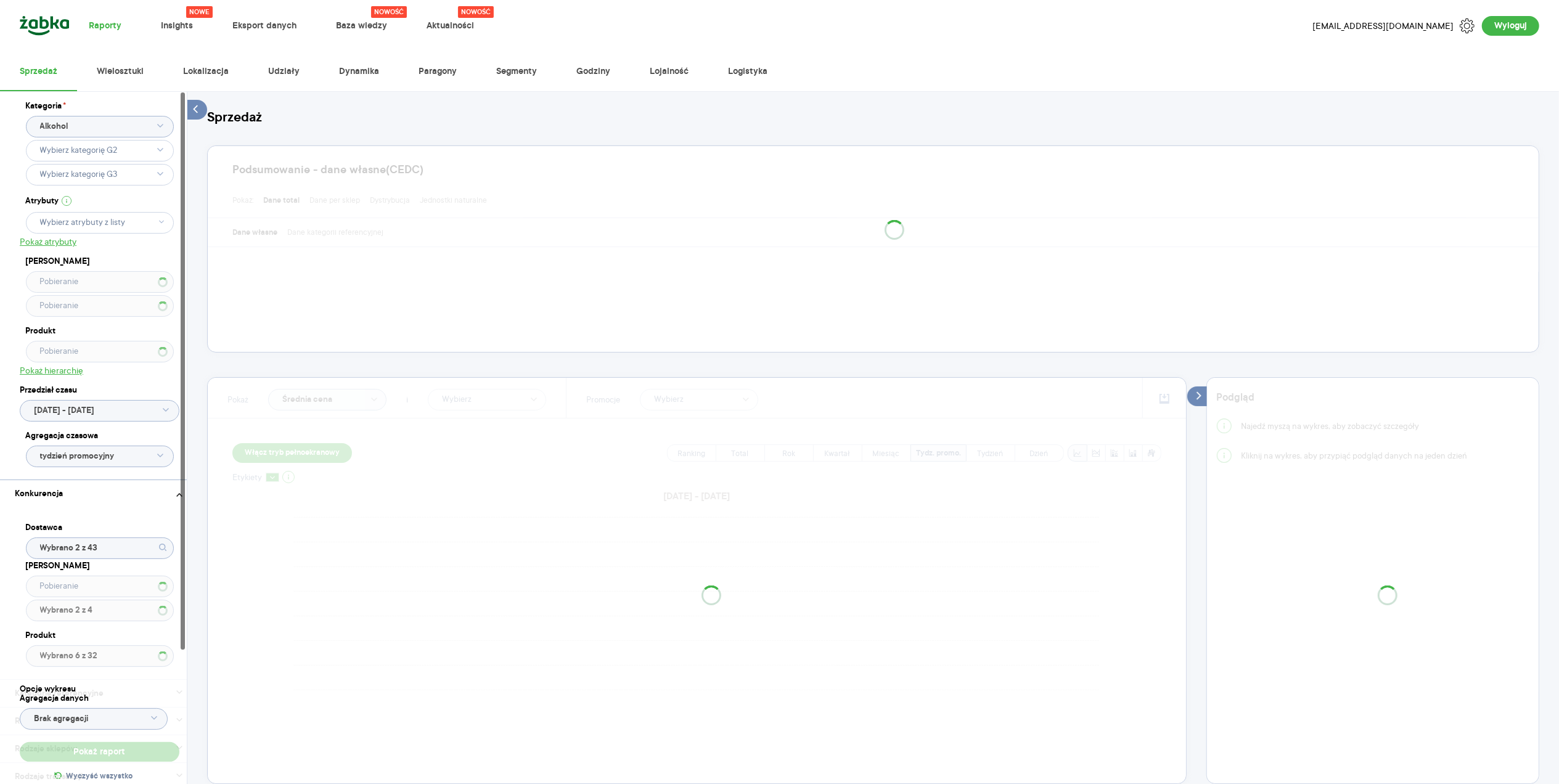 type on "Wybrano 2 z 13" 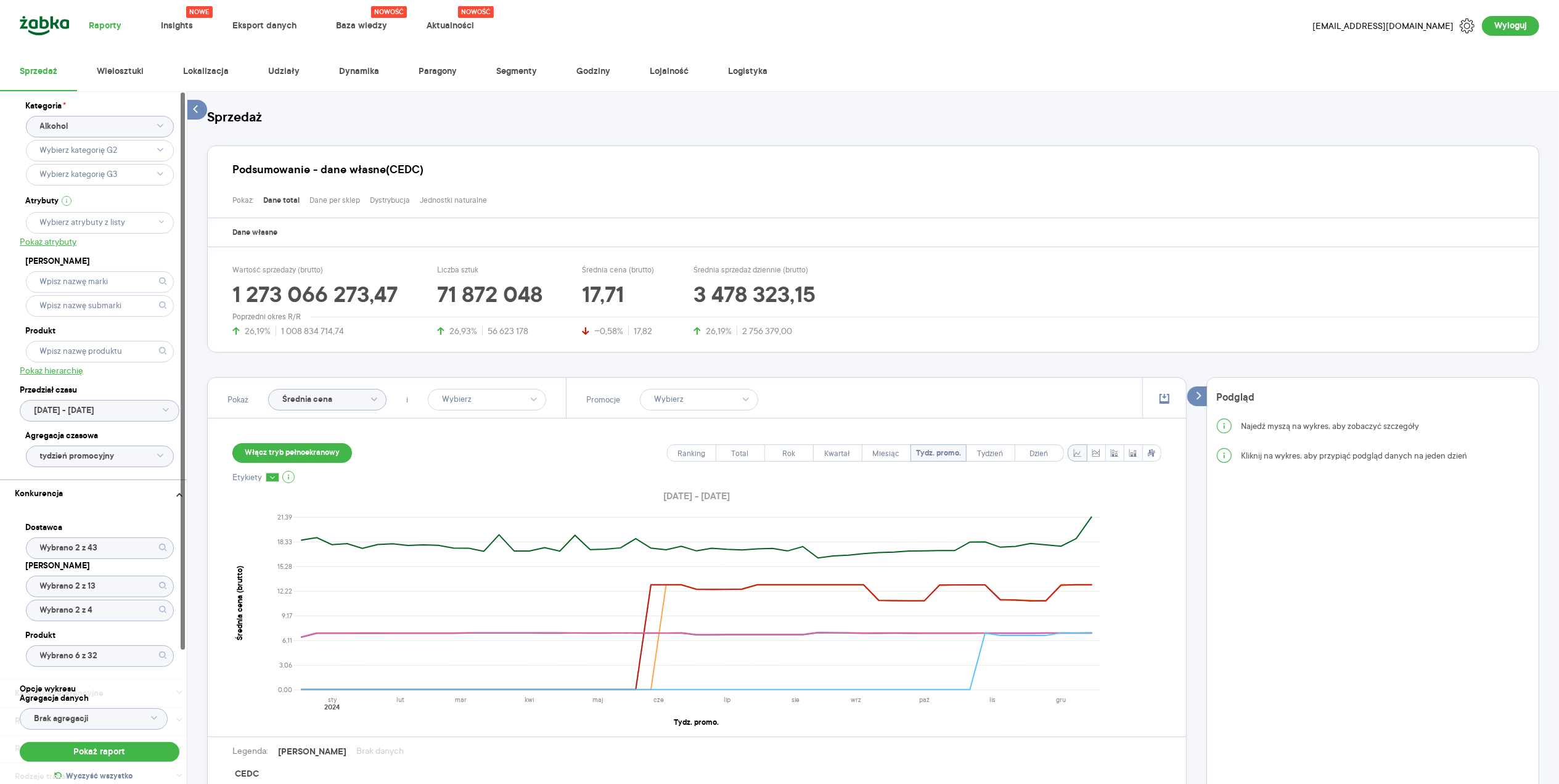 click on "Alkohol" 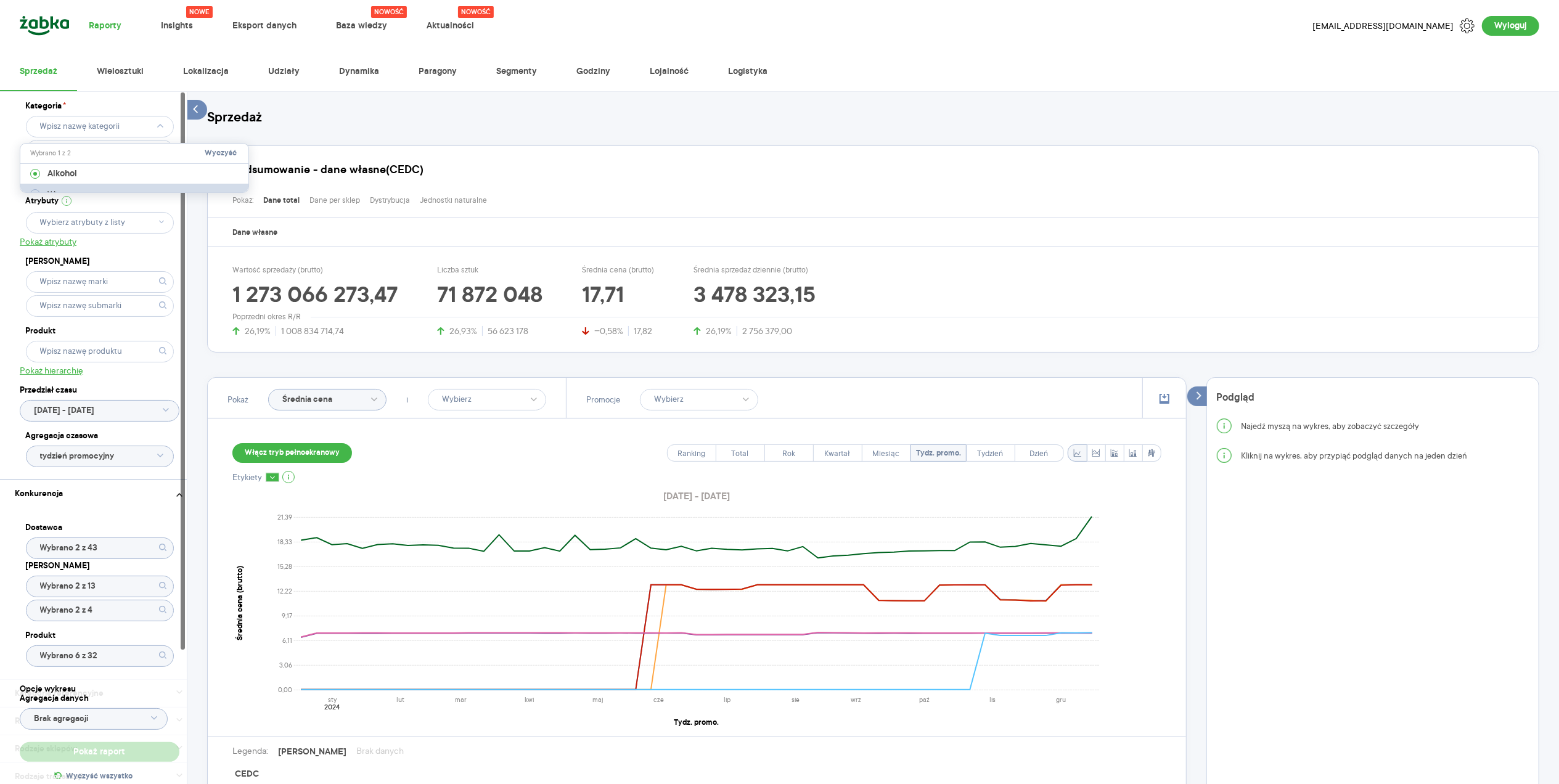 click on "Wino" at bounding box center [137, 194] 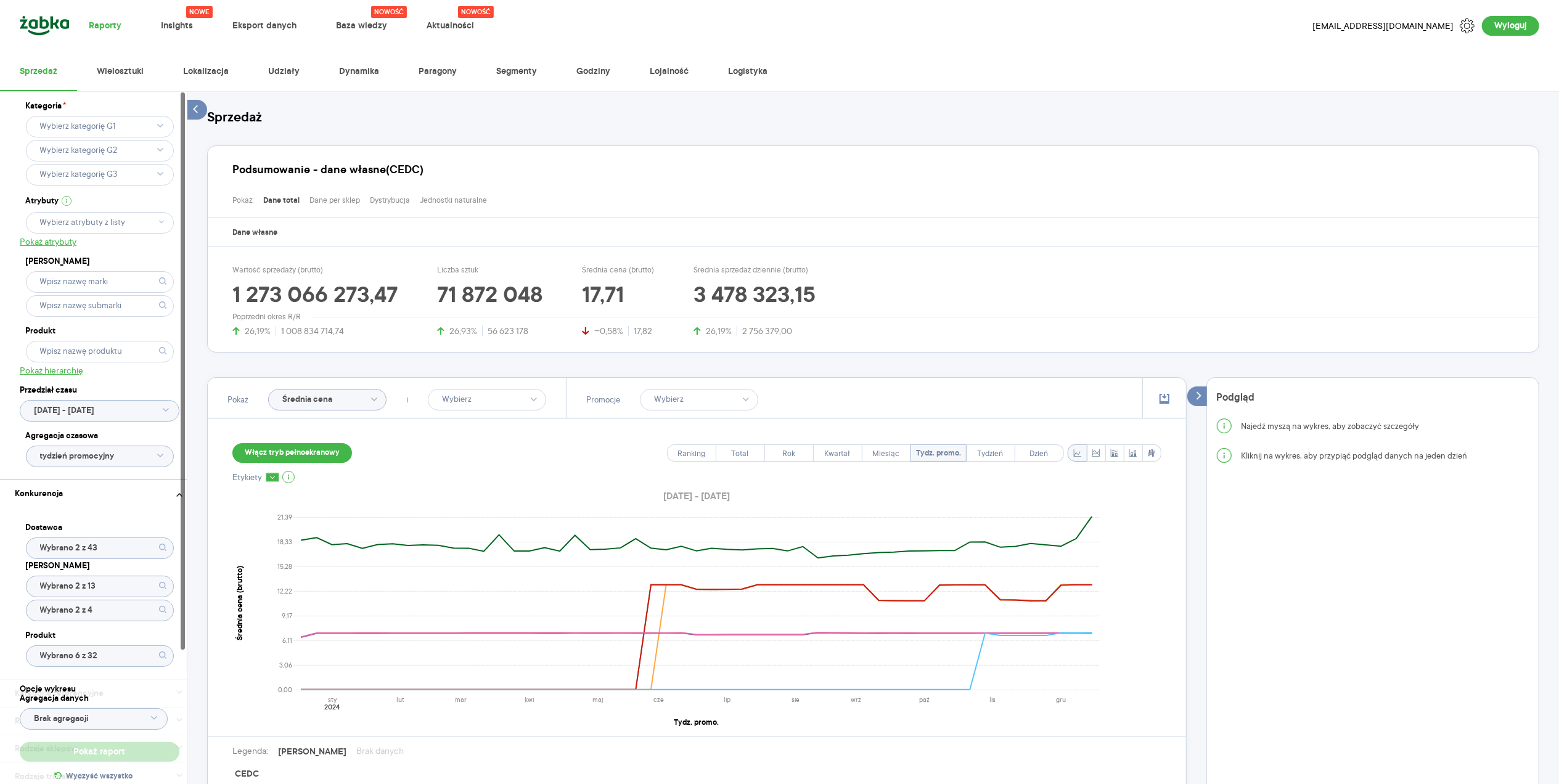 type on "Alkohol" 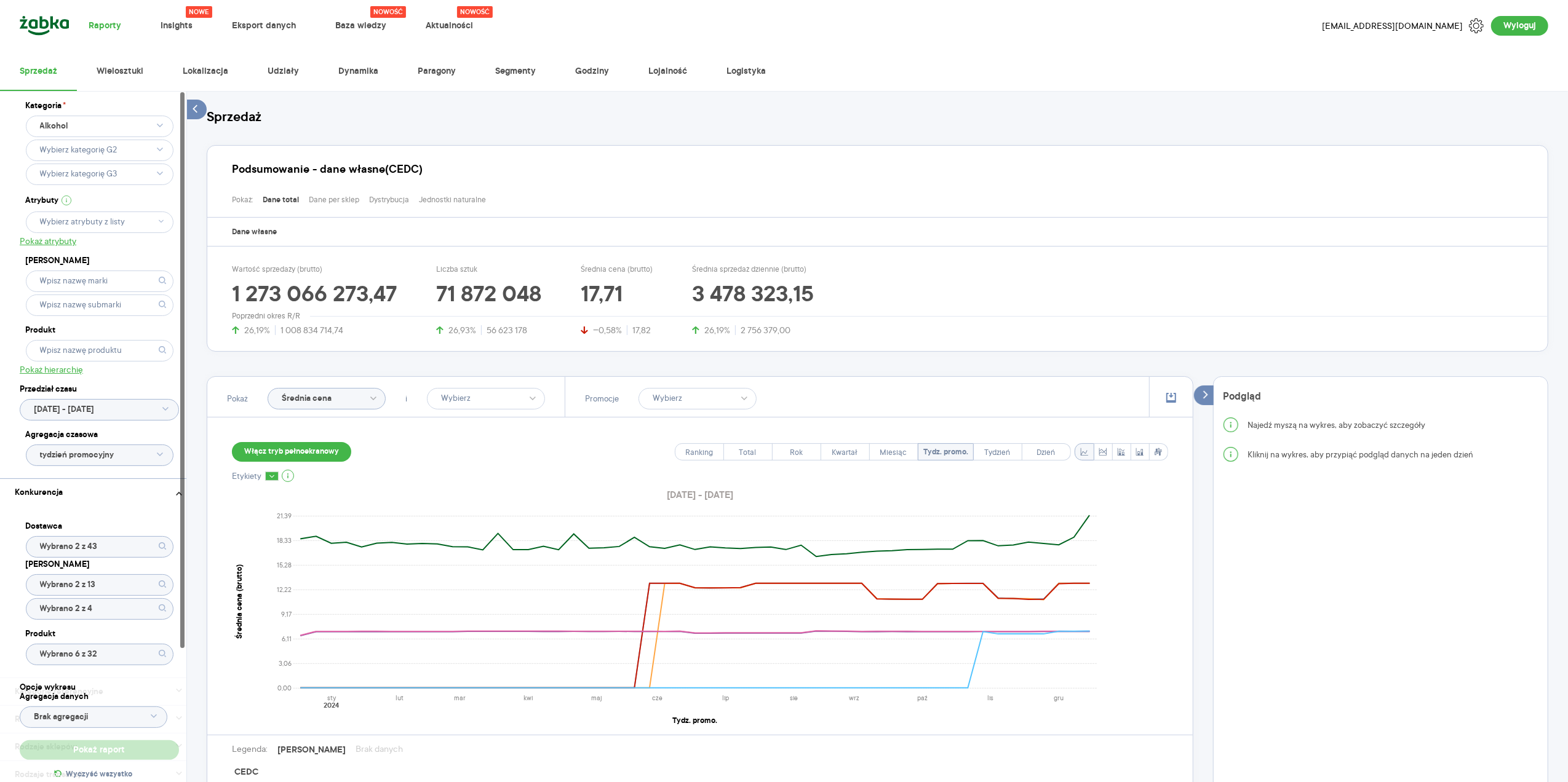 type 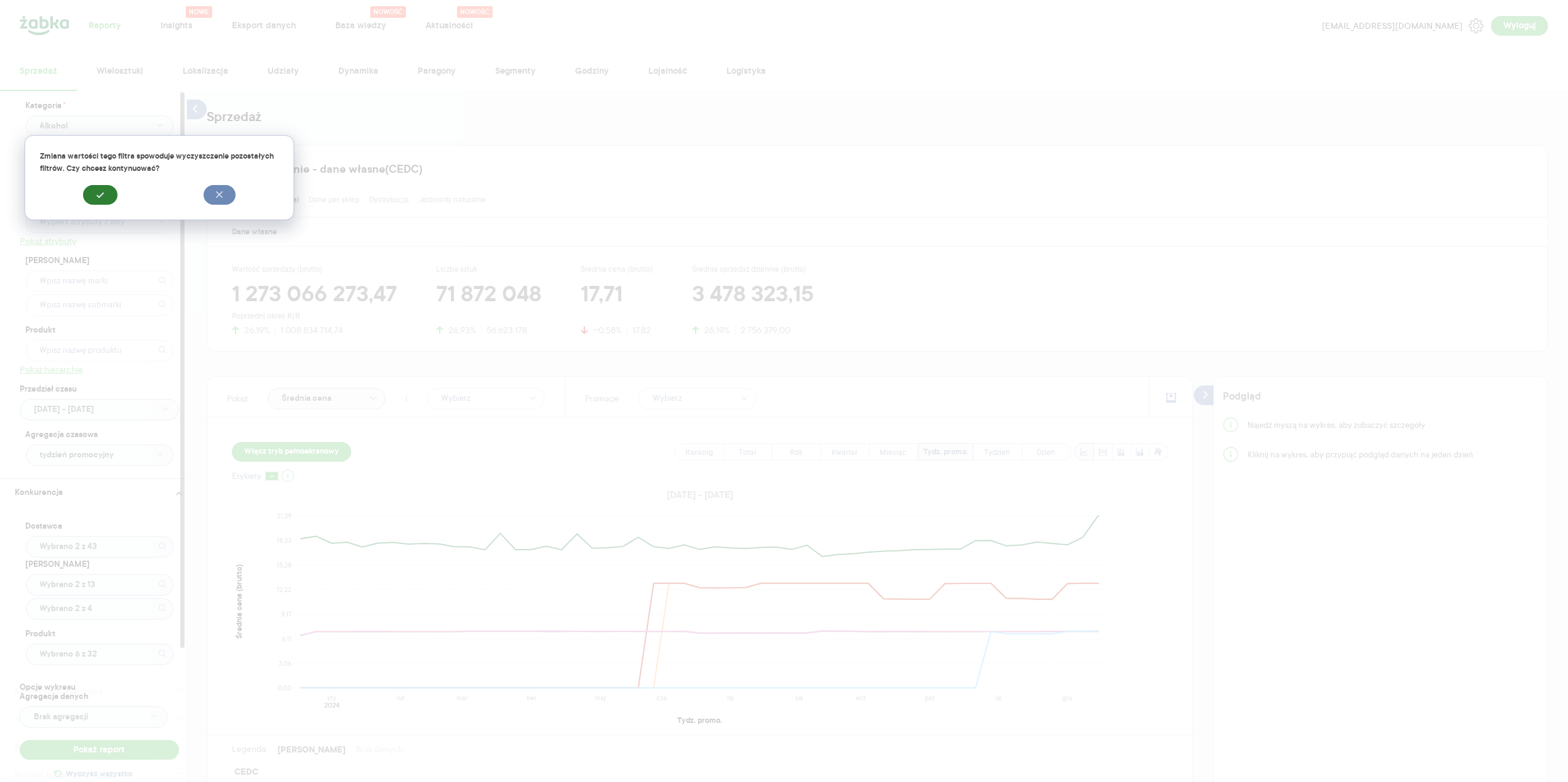 click at bounding box center (100, 195) 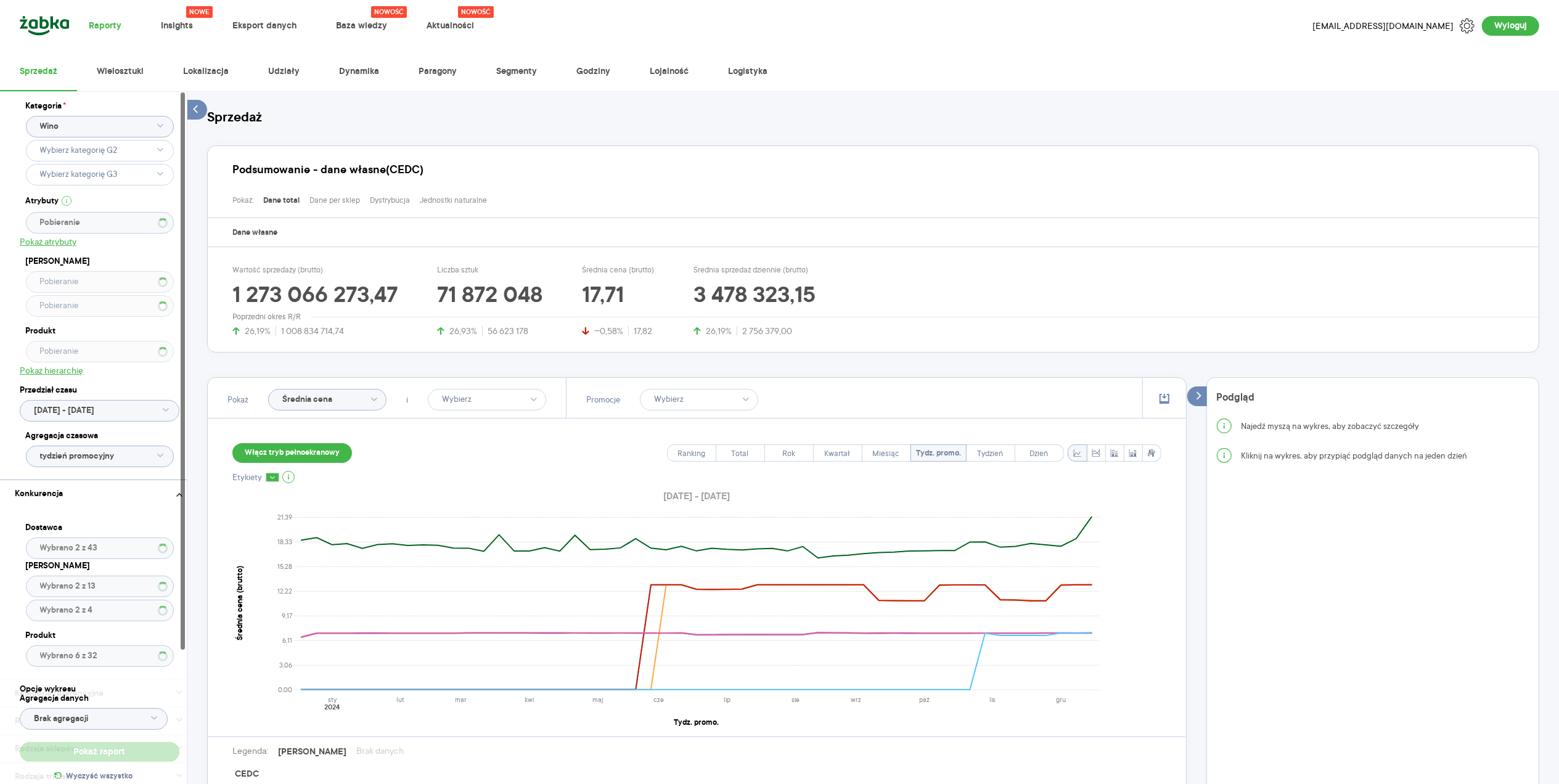 click 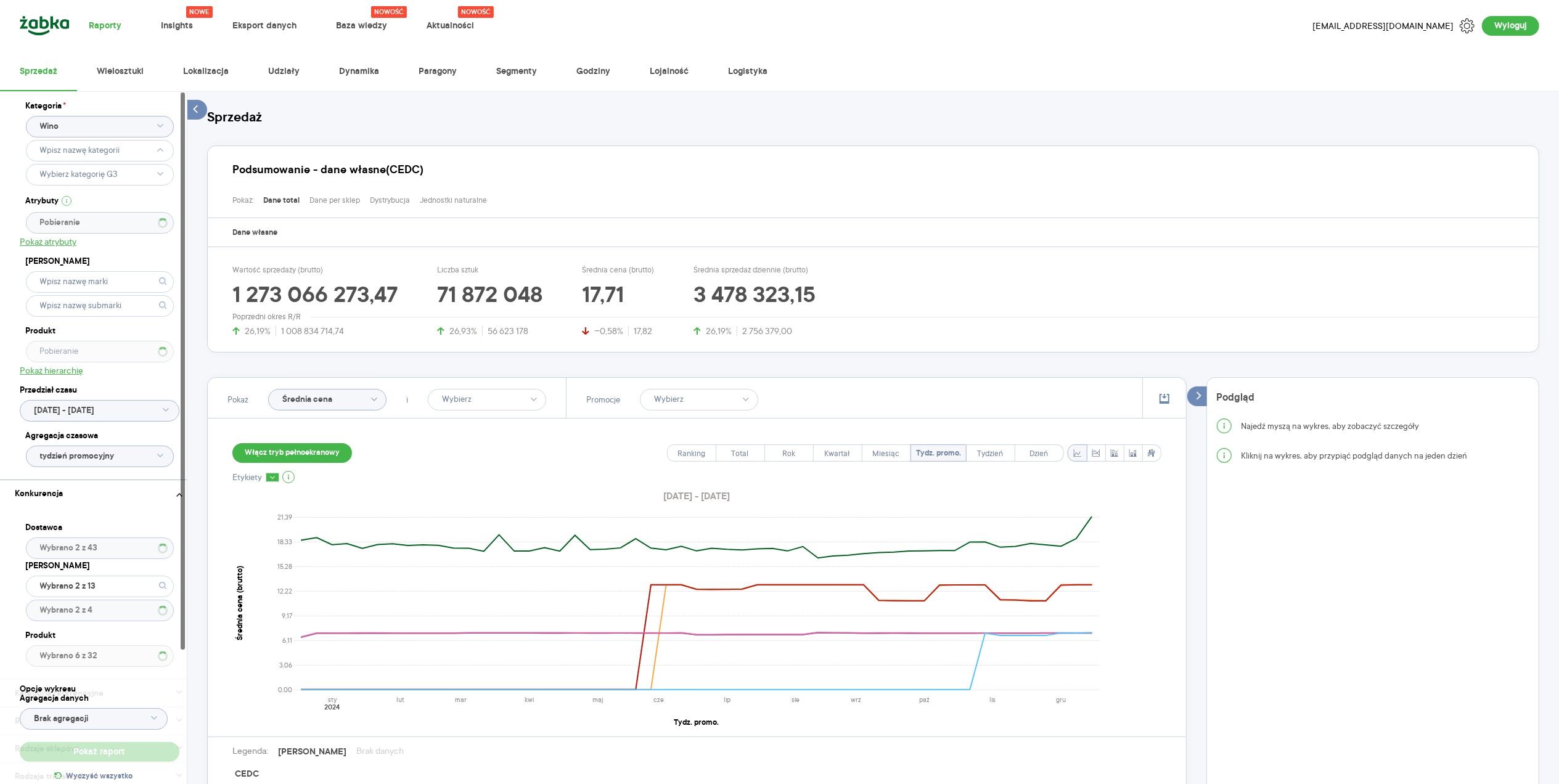 type 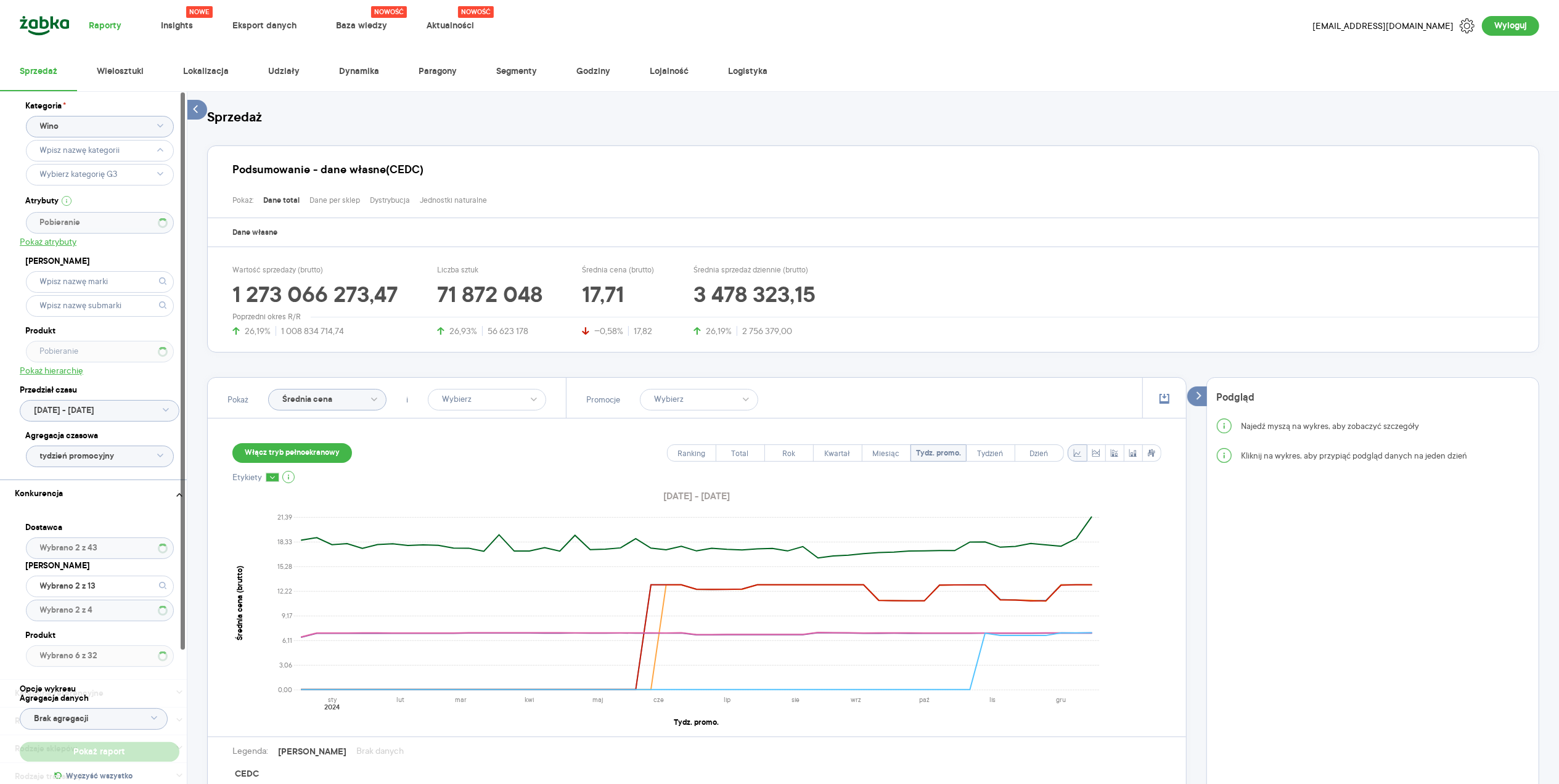 type 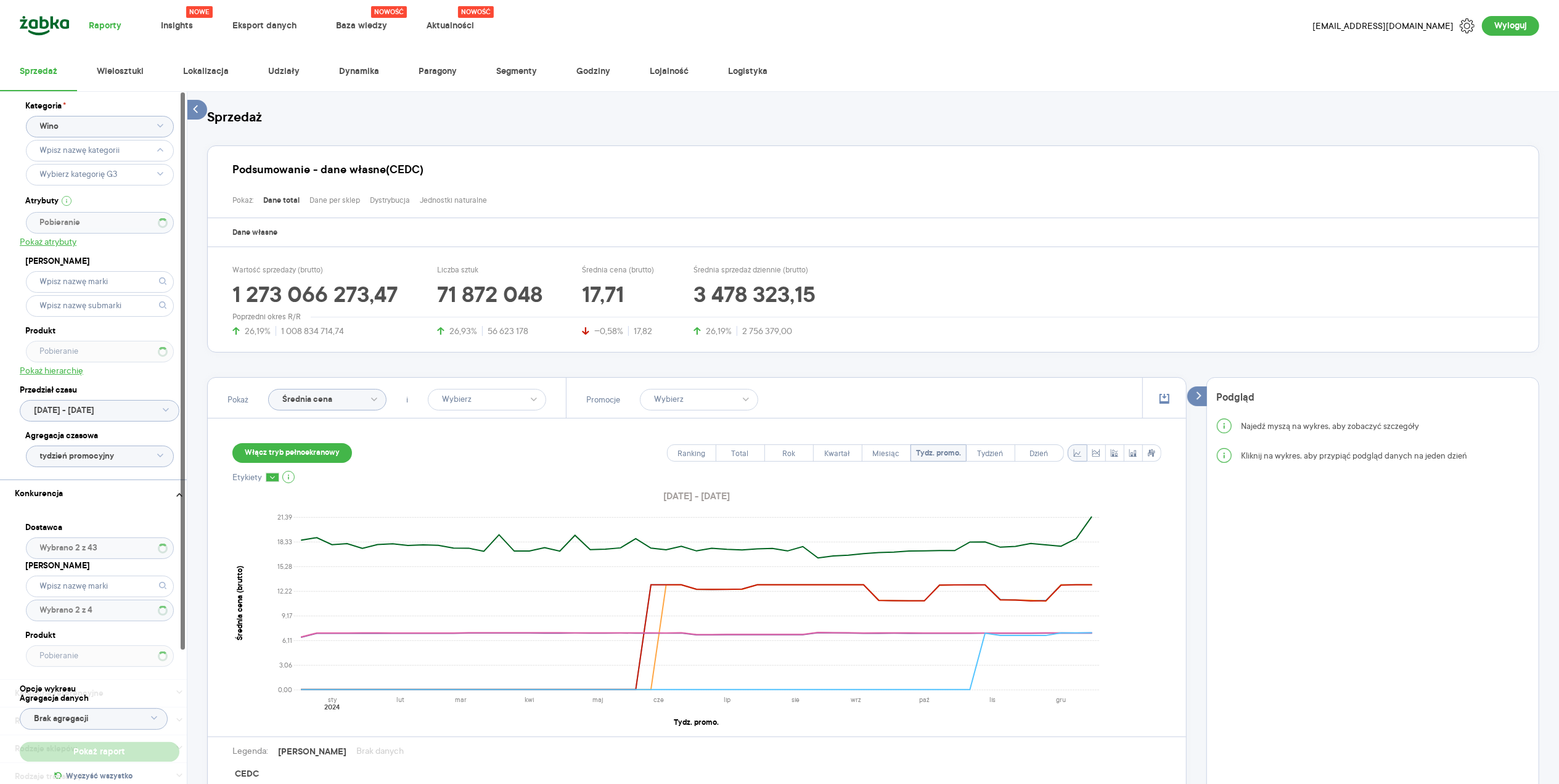 type 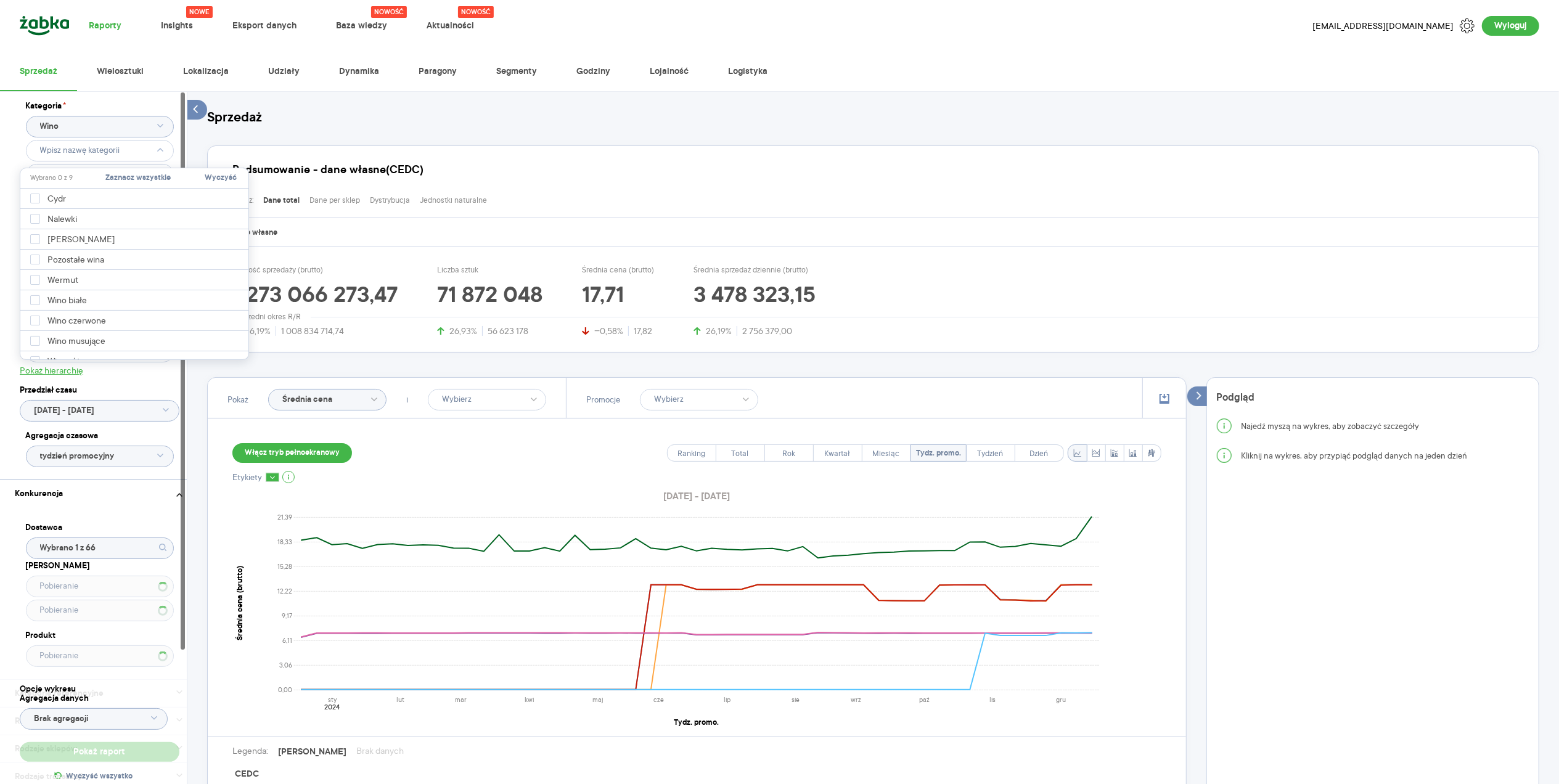type 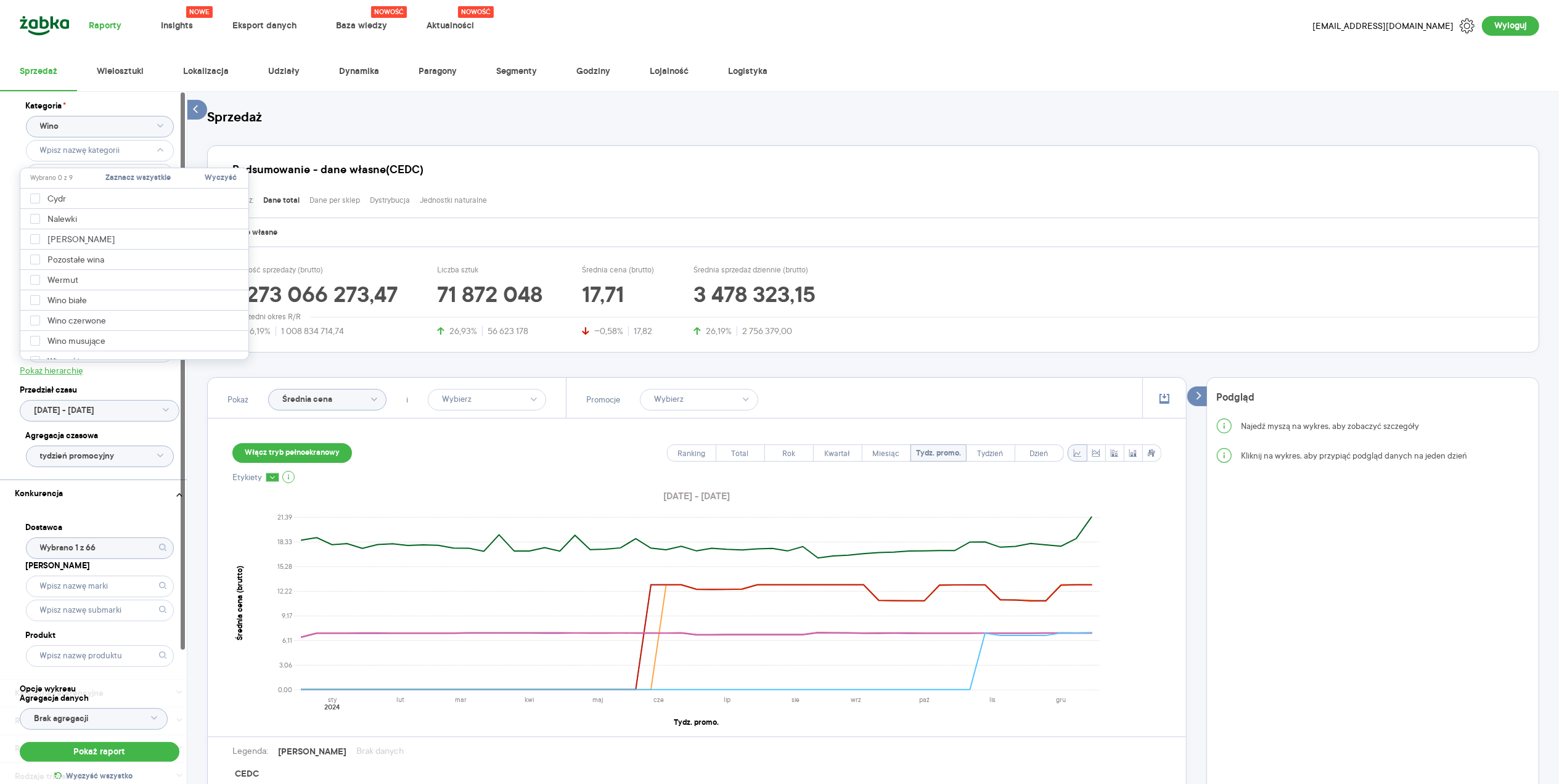 click on "Kategoria * Wino Atrybuty Pokaż atrybuty Marka Produkt Pokaż hierarchię Przedział czasu [DATE] - [DATE] Agregacja czasowa tydzień promocyjny" at bounding box center (99, 285) 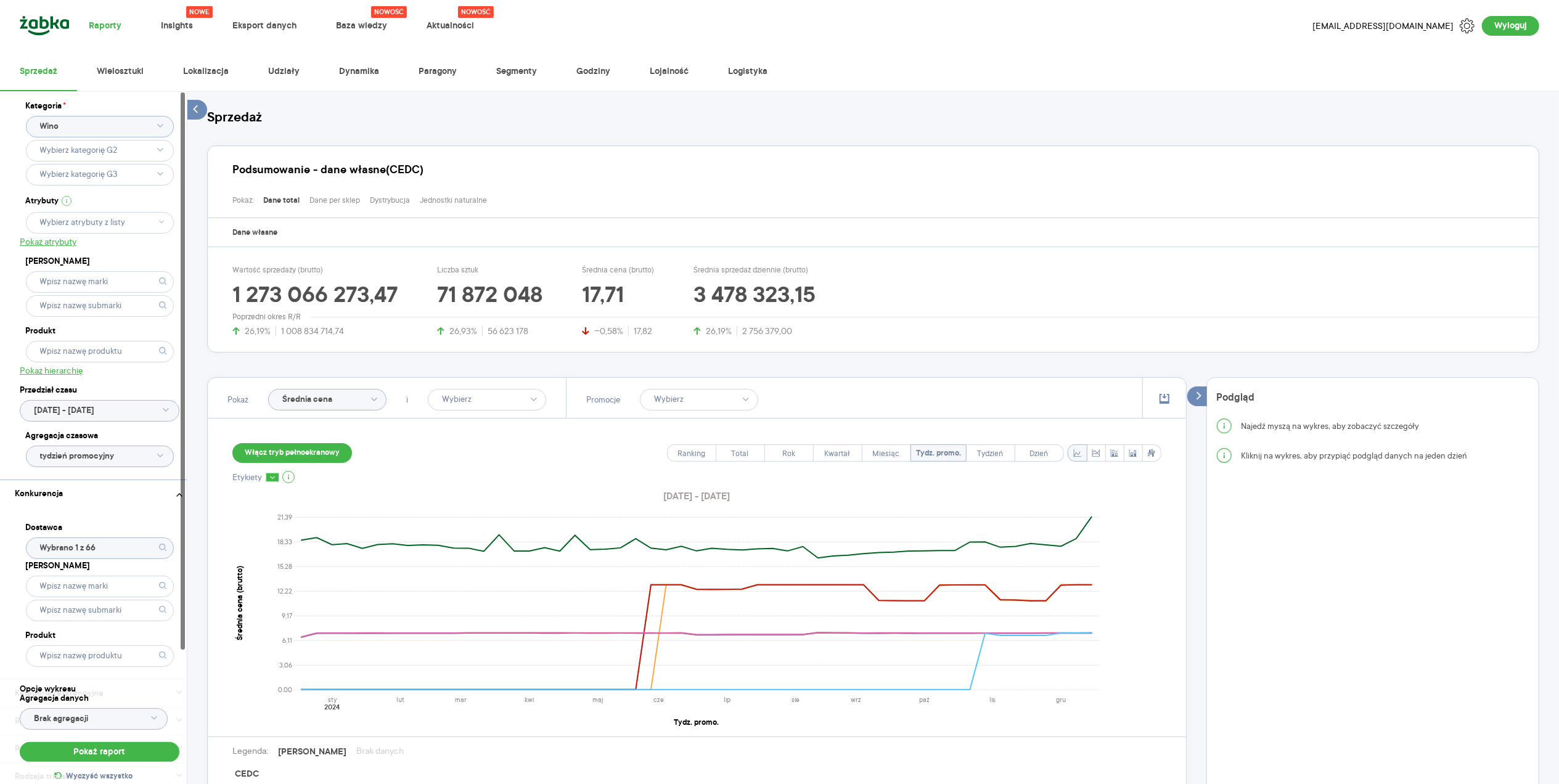 click on "[DATE] - [DATE]" 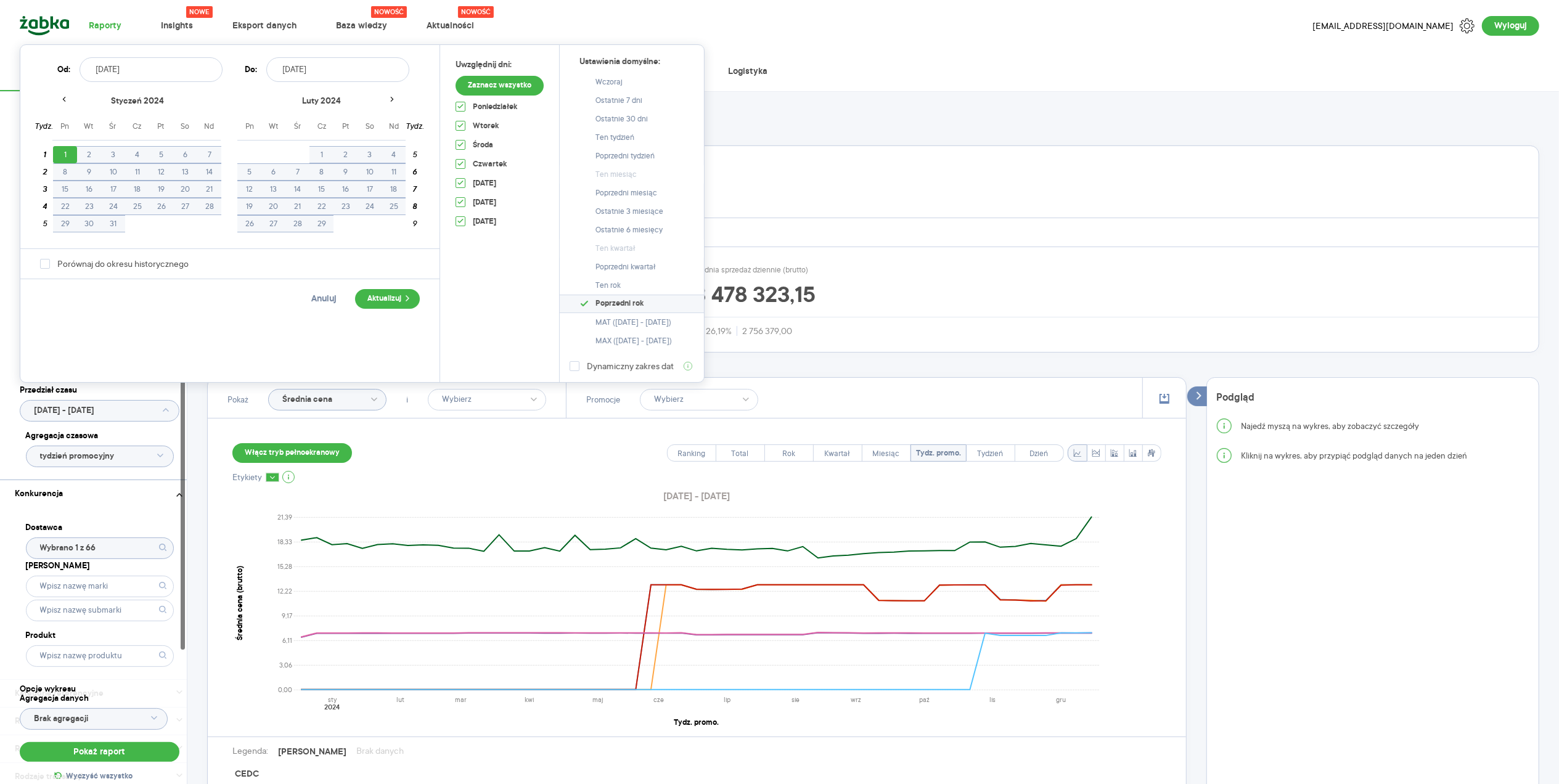 click 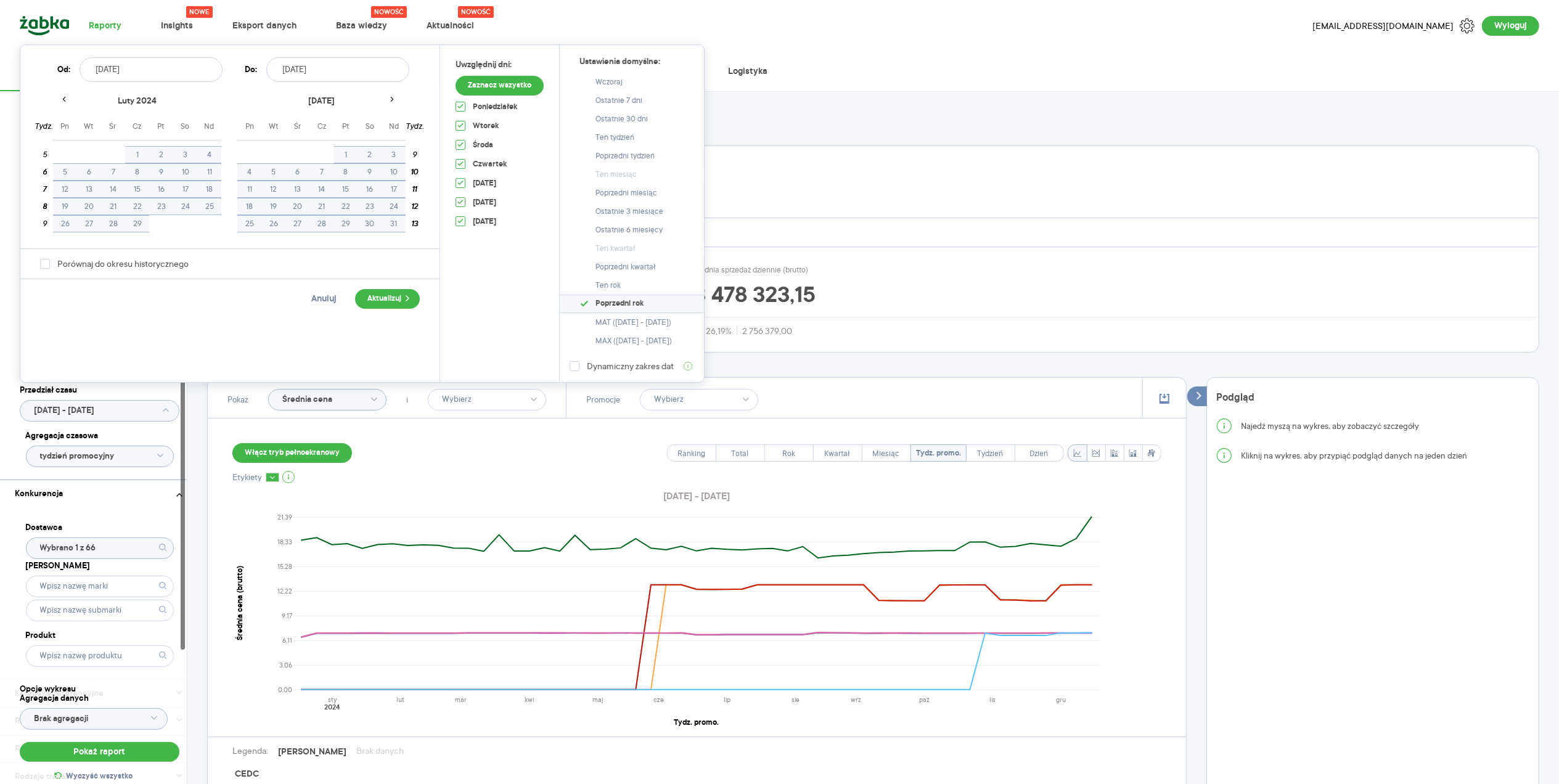 click on "[DATE]" at bounding box center [151, 70] 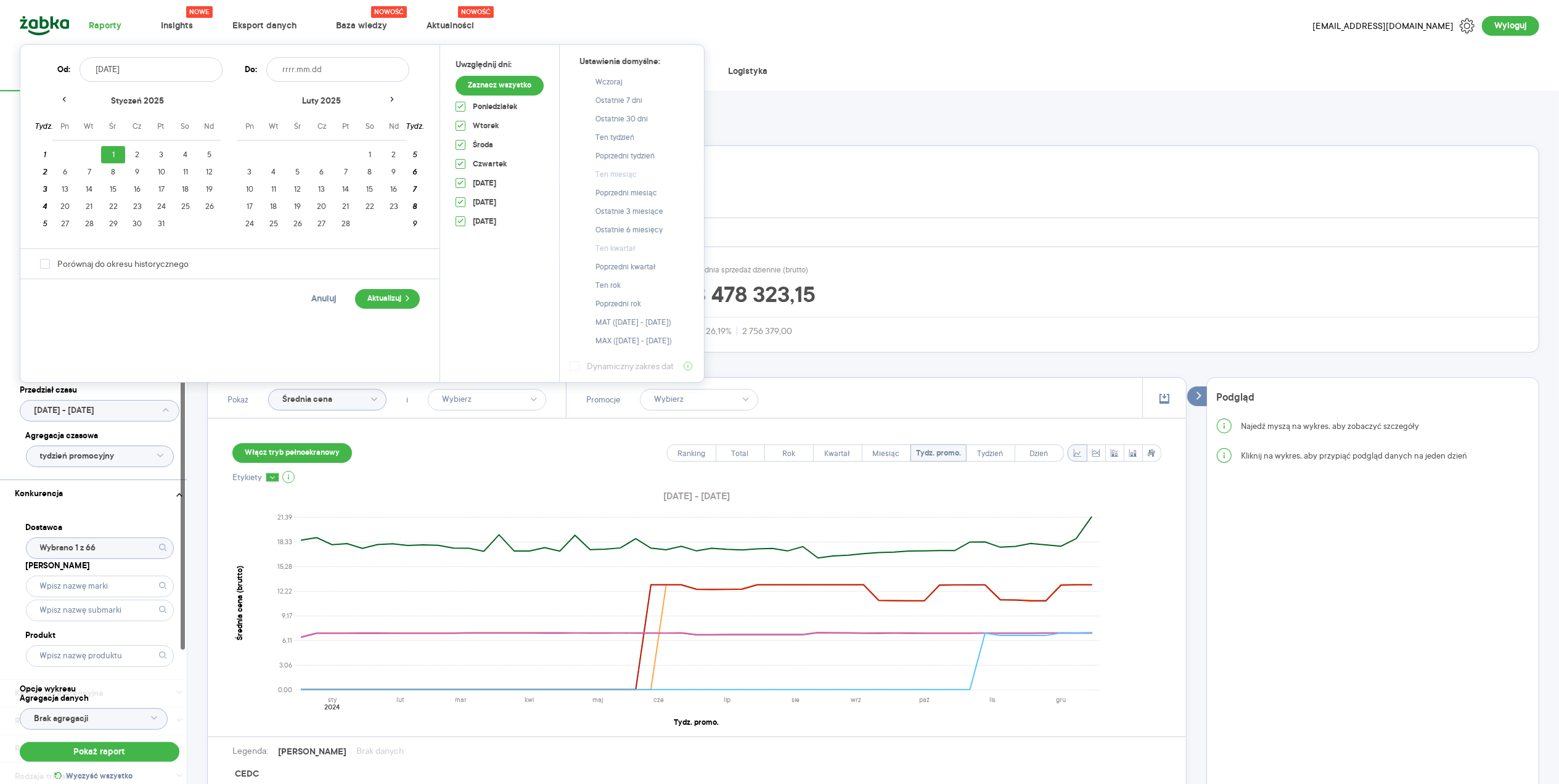 click at bounding box center (338, 70) 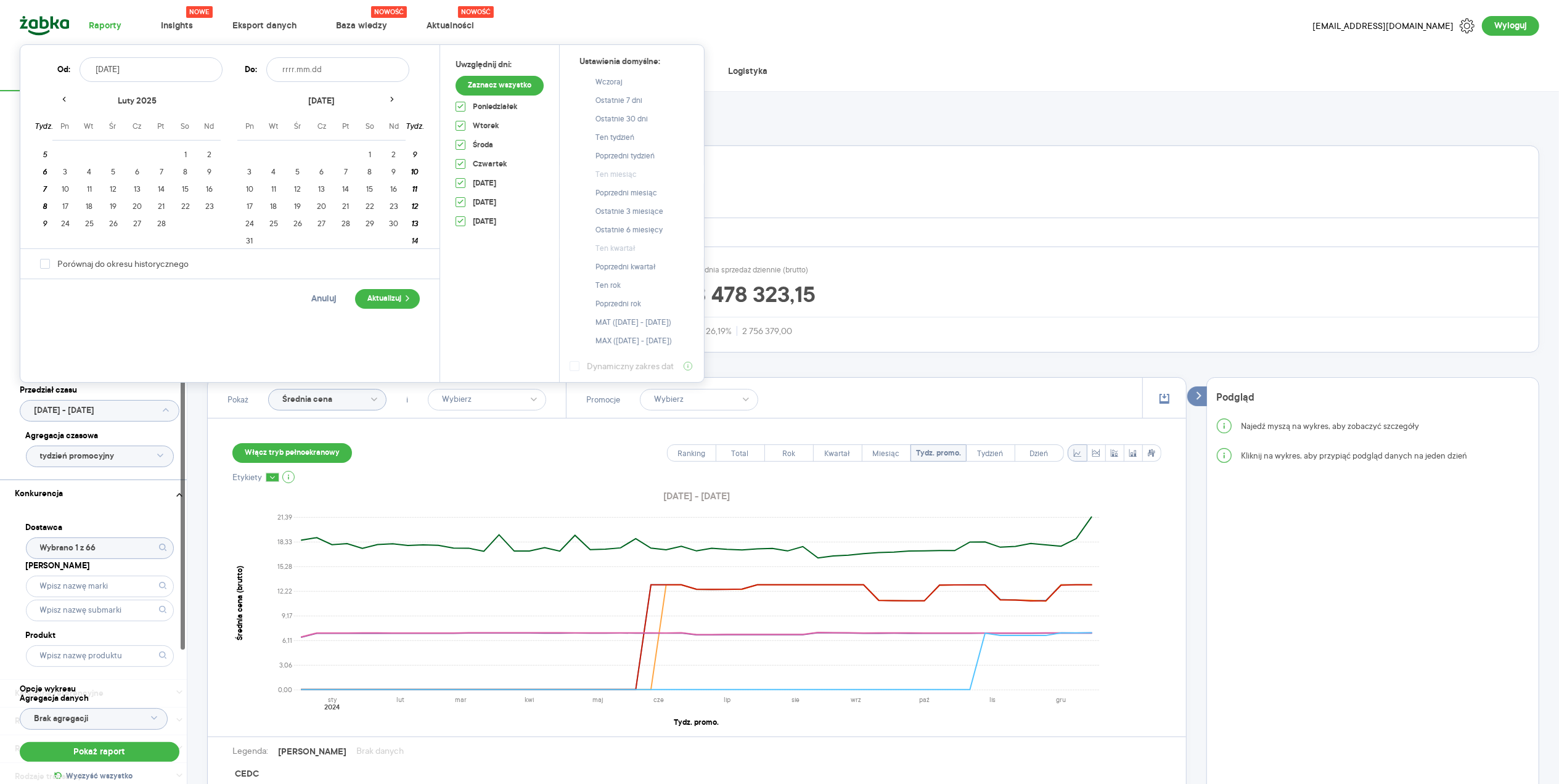 click 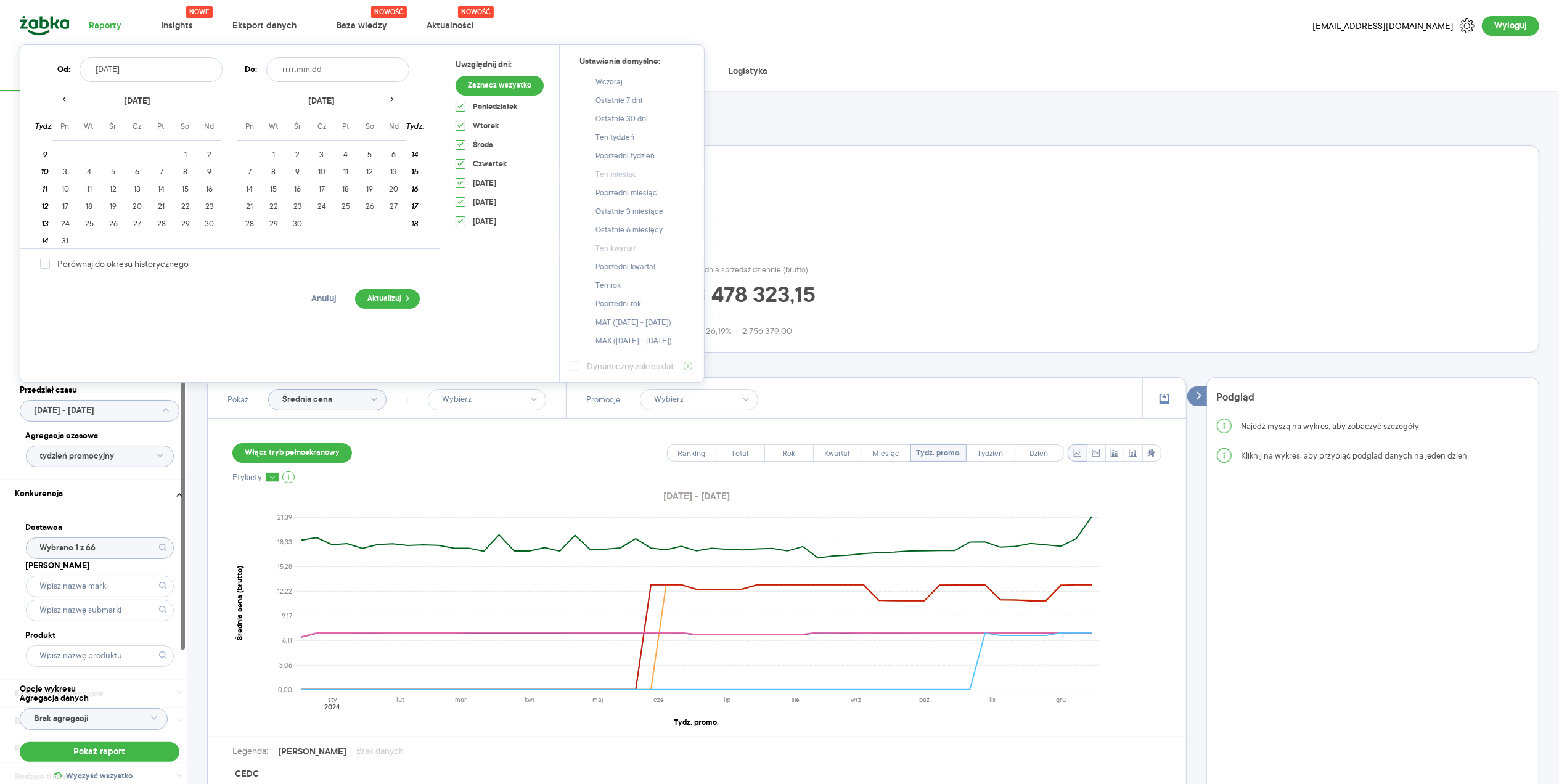 click 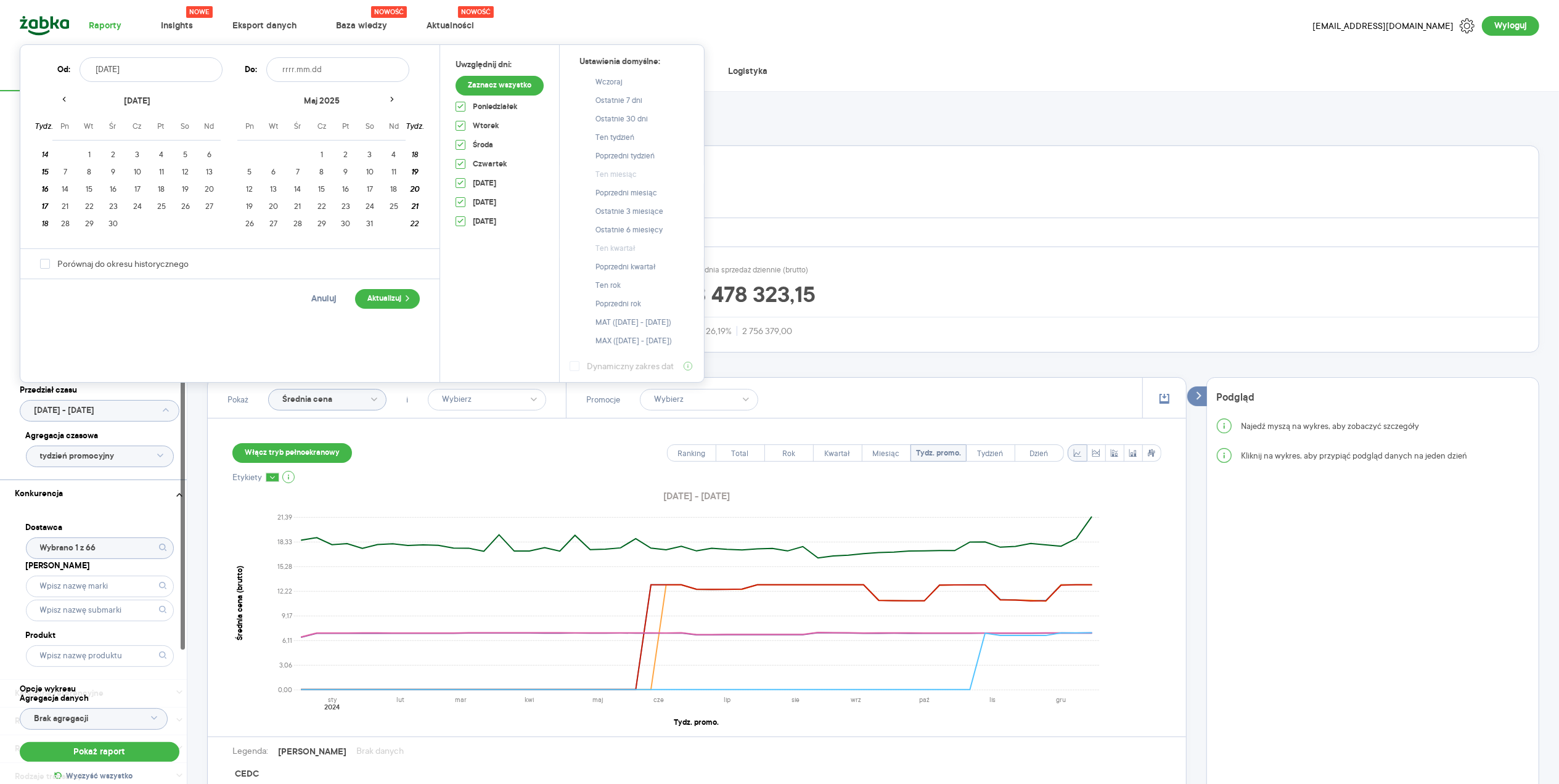 click 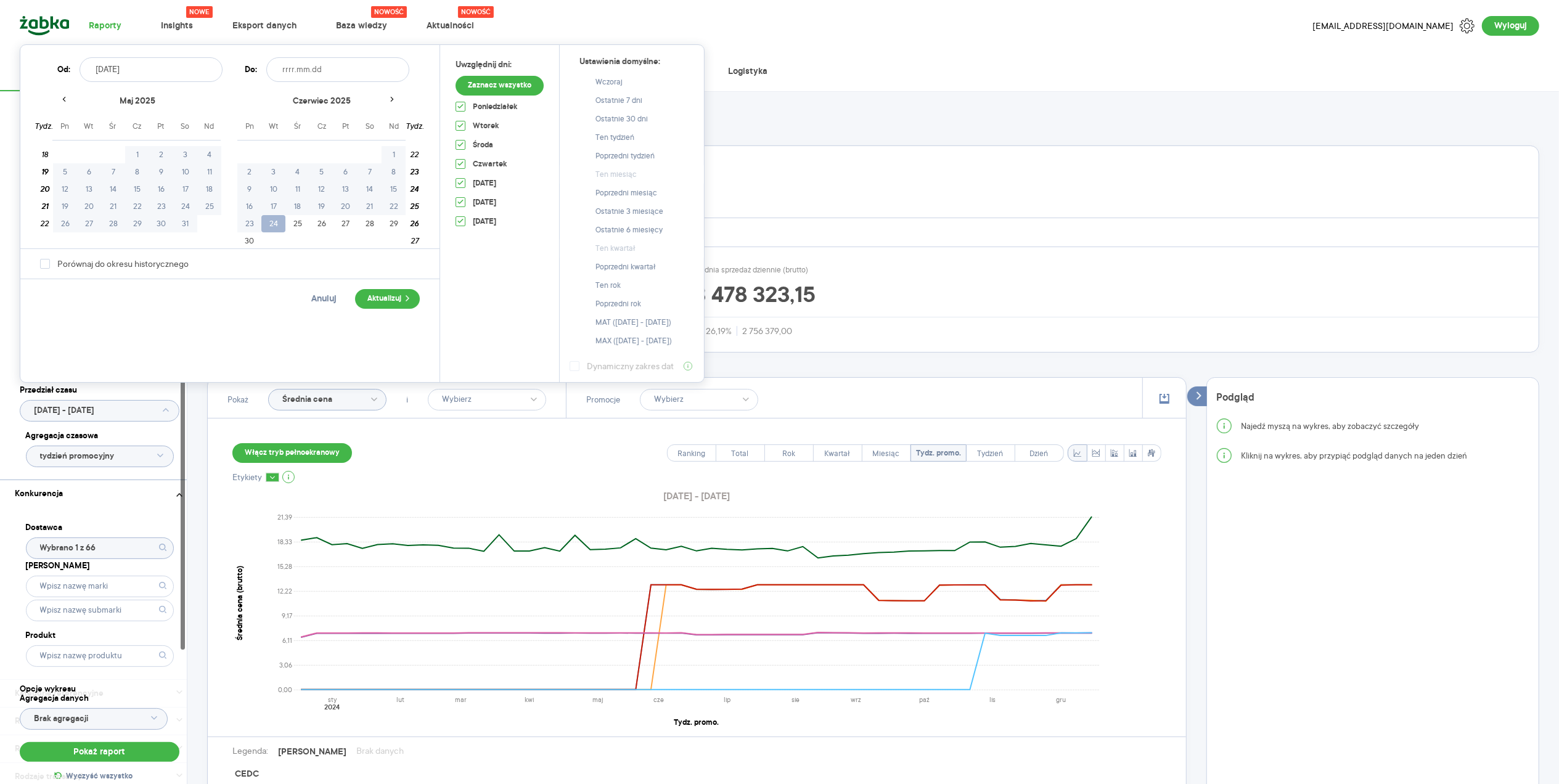 click on "24" at bounding box center (273, 224) 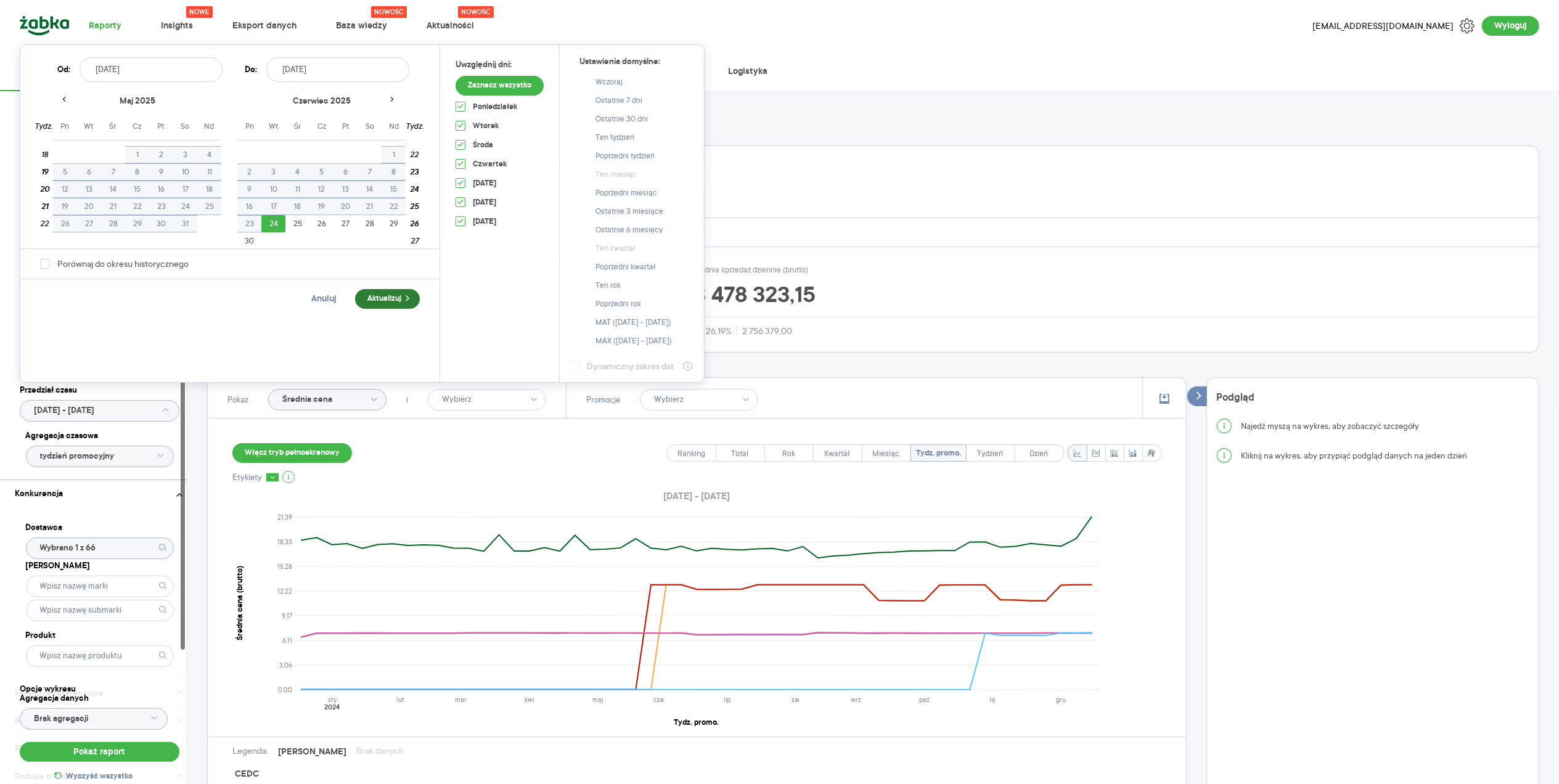 click on "Aktualizuj" at bounding box center (387, 299) 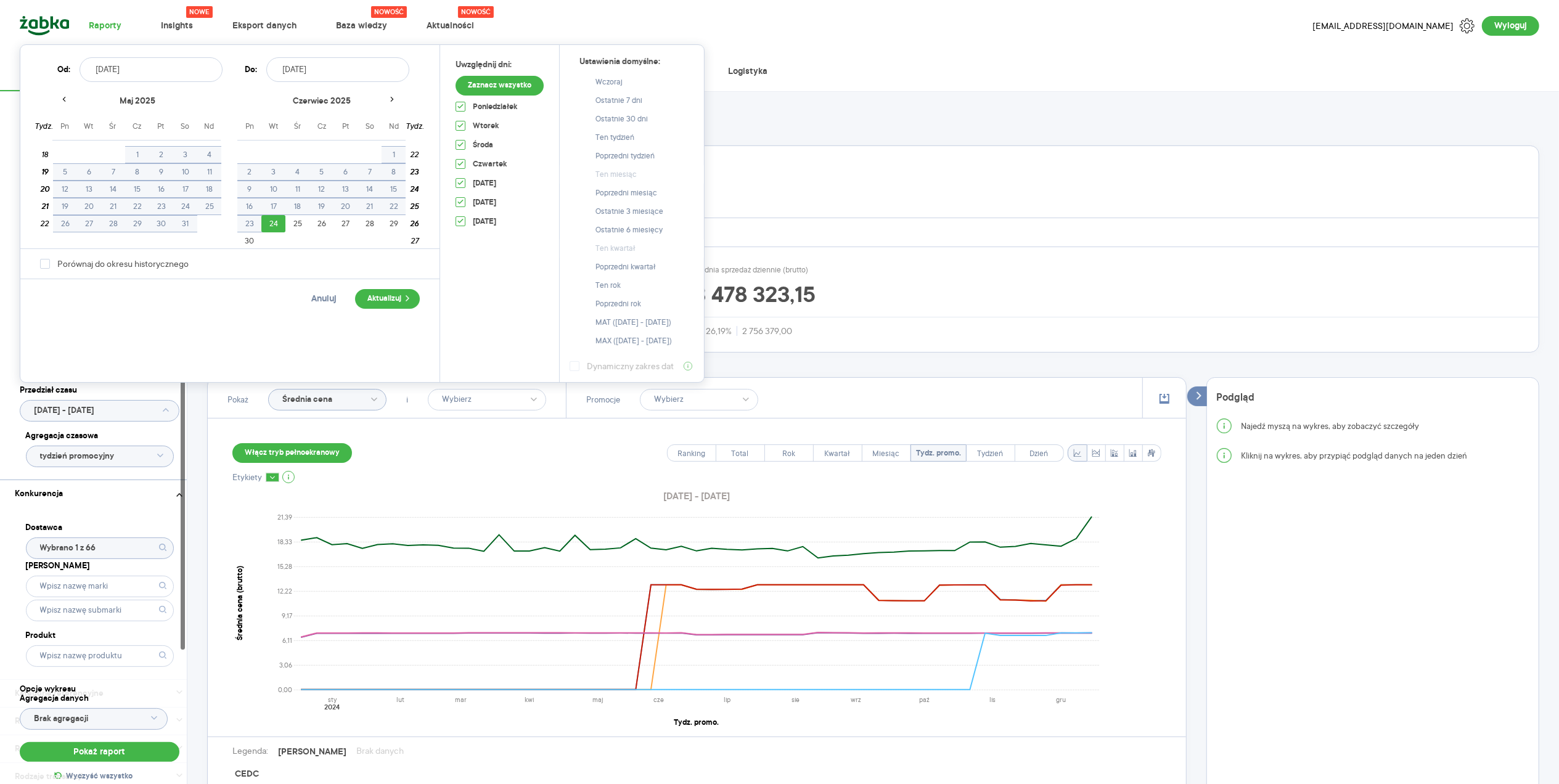 type on "[DATE] - [DATE]" 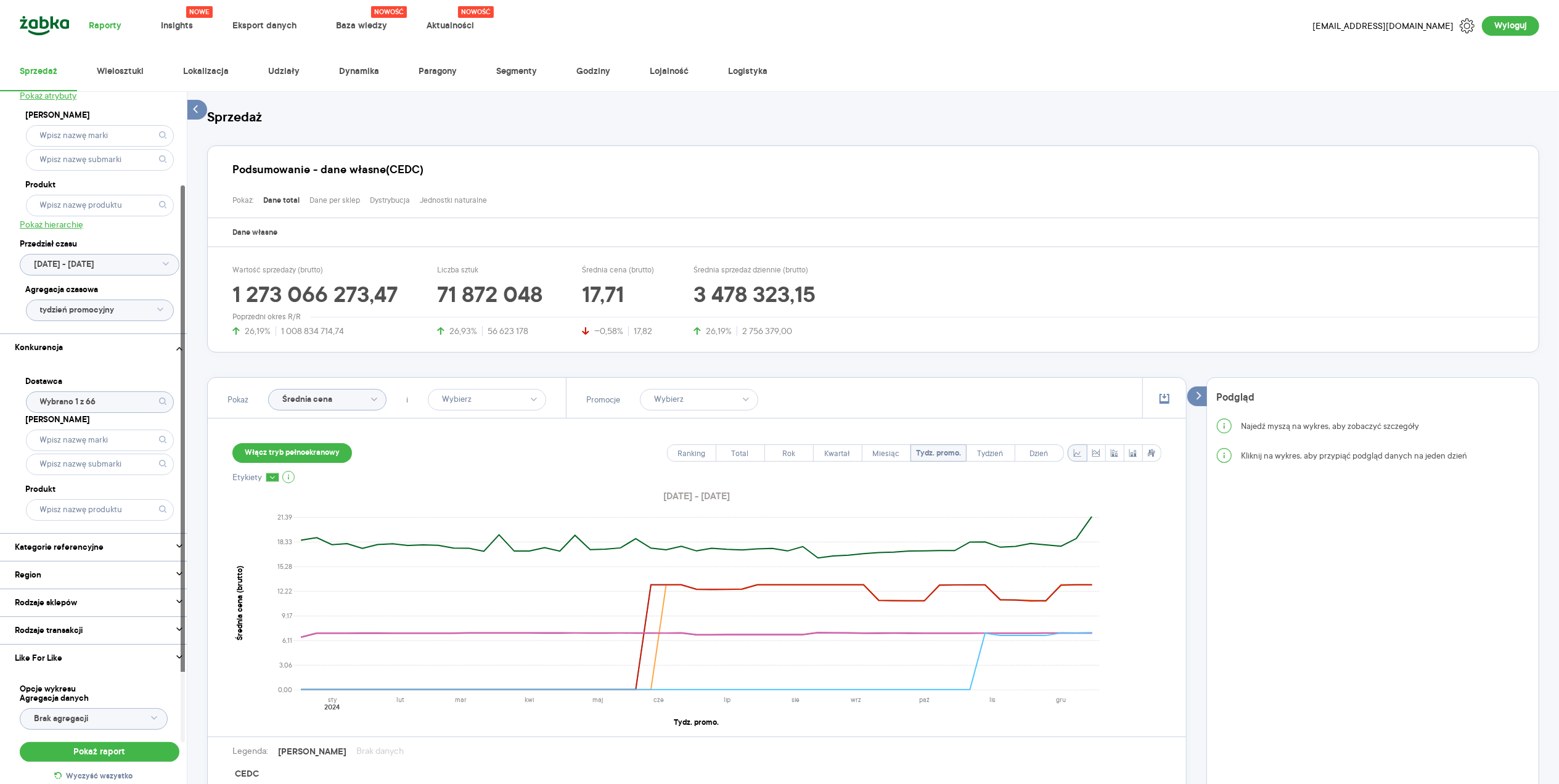 scroll, scrollTop: 168, scrollLeft: 0, axis: vertical 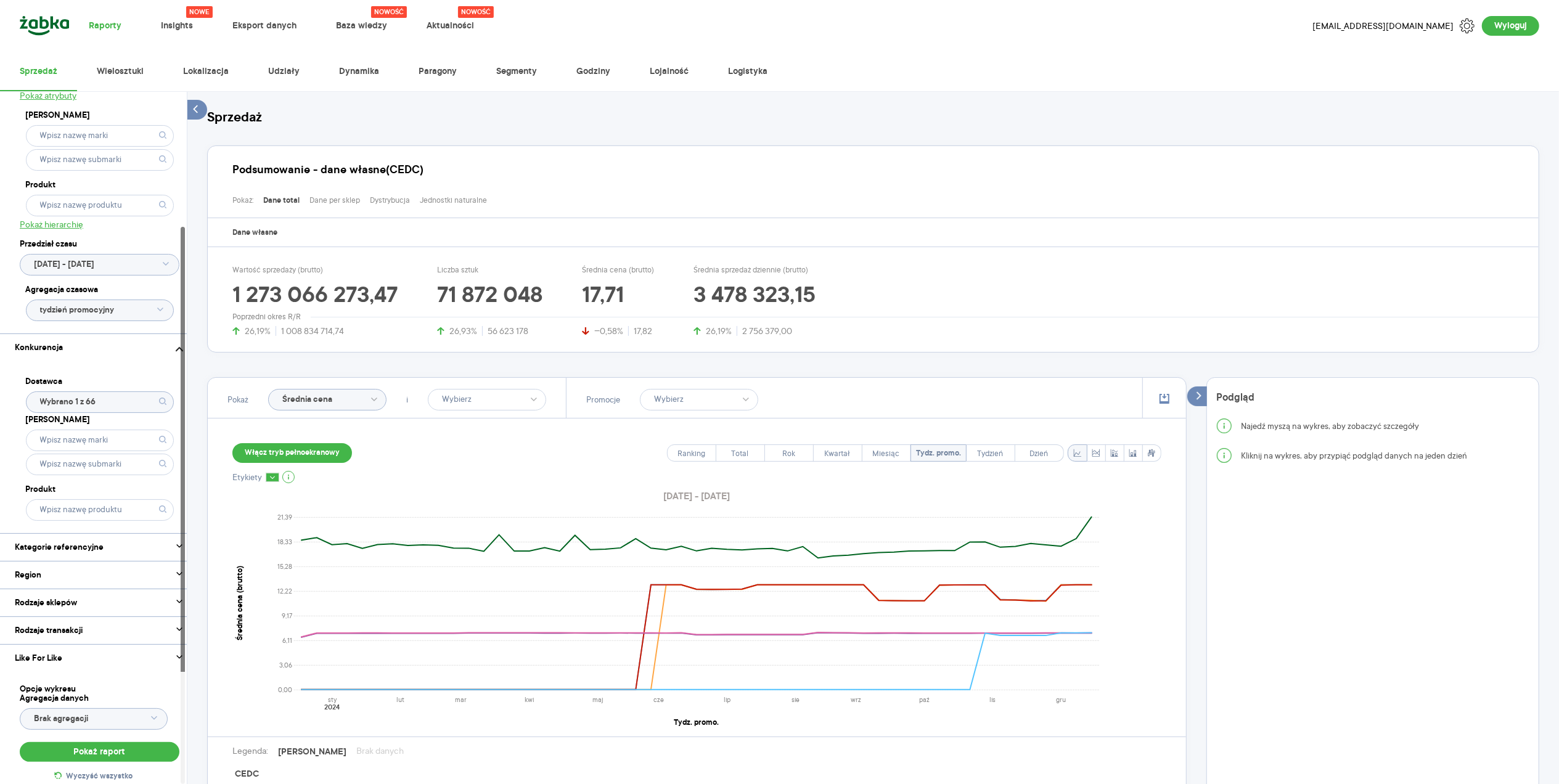 click 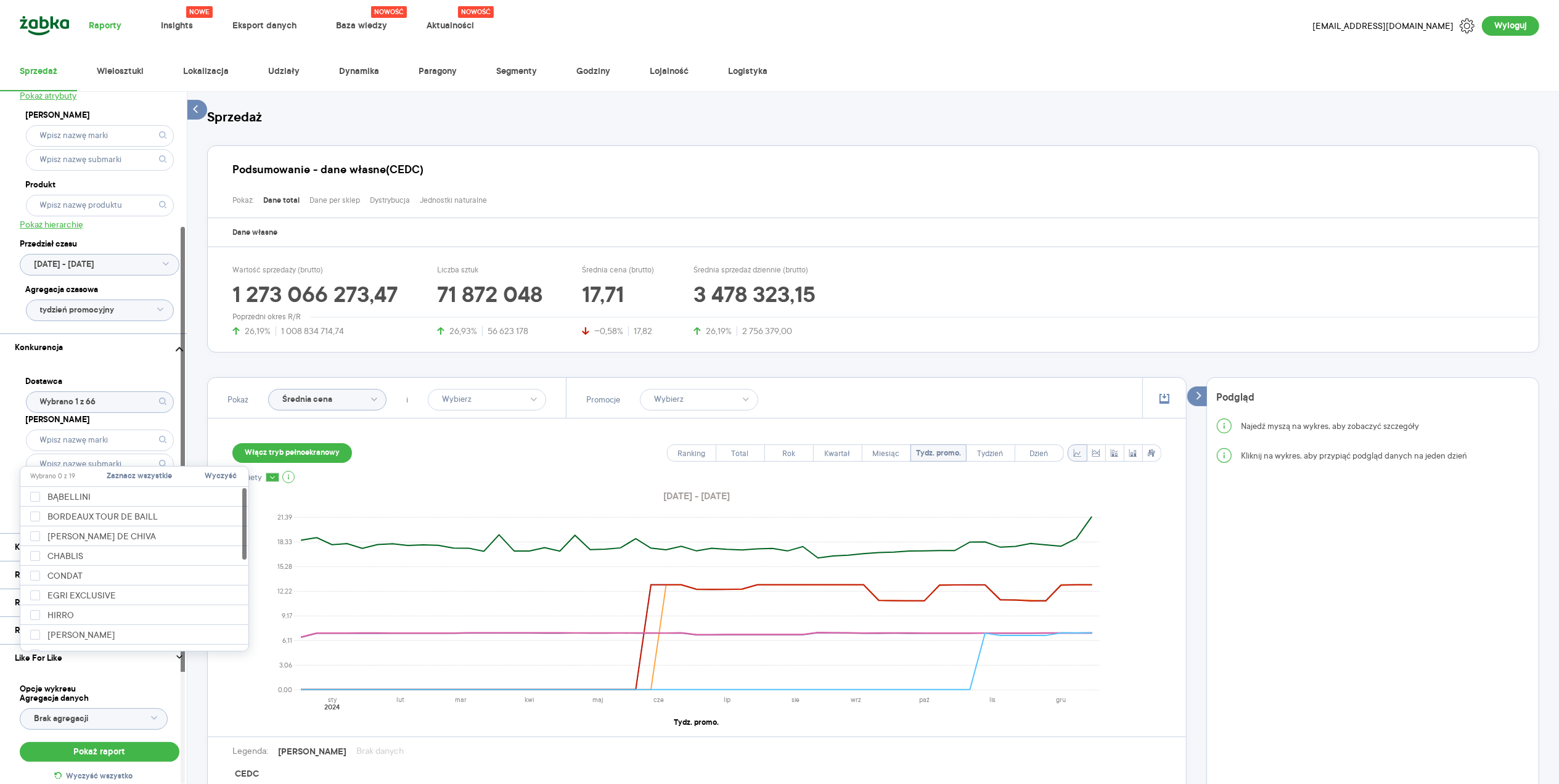 click on "Dostawca Wybrano 1 z 66 Marka Produkt" at bounding box center [99, 447] 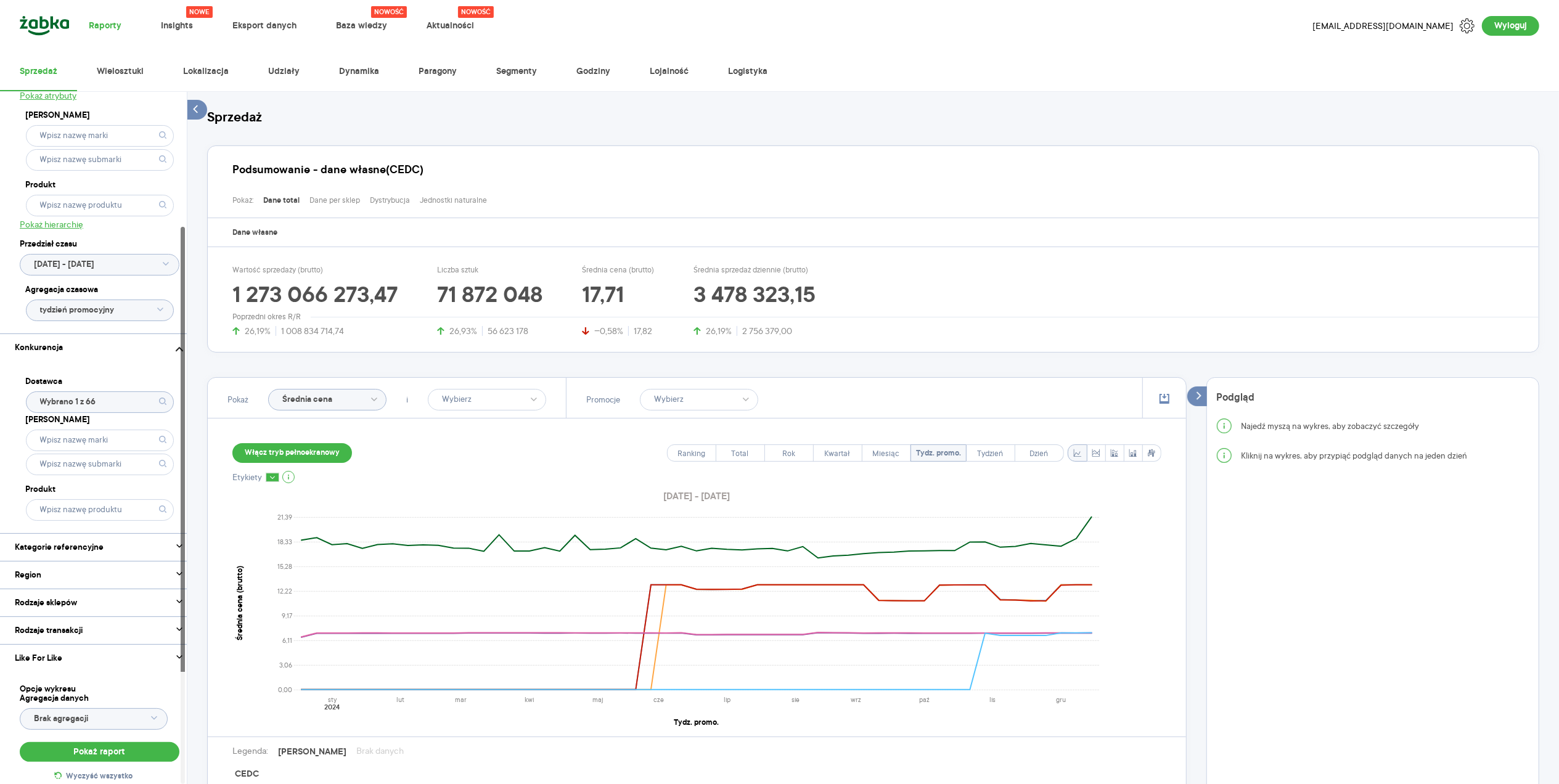 click on "Wybrano 1 z 66" 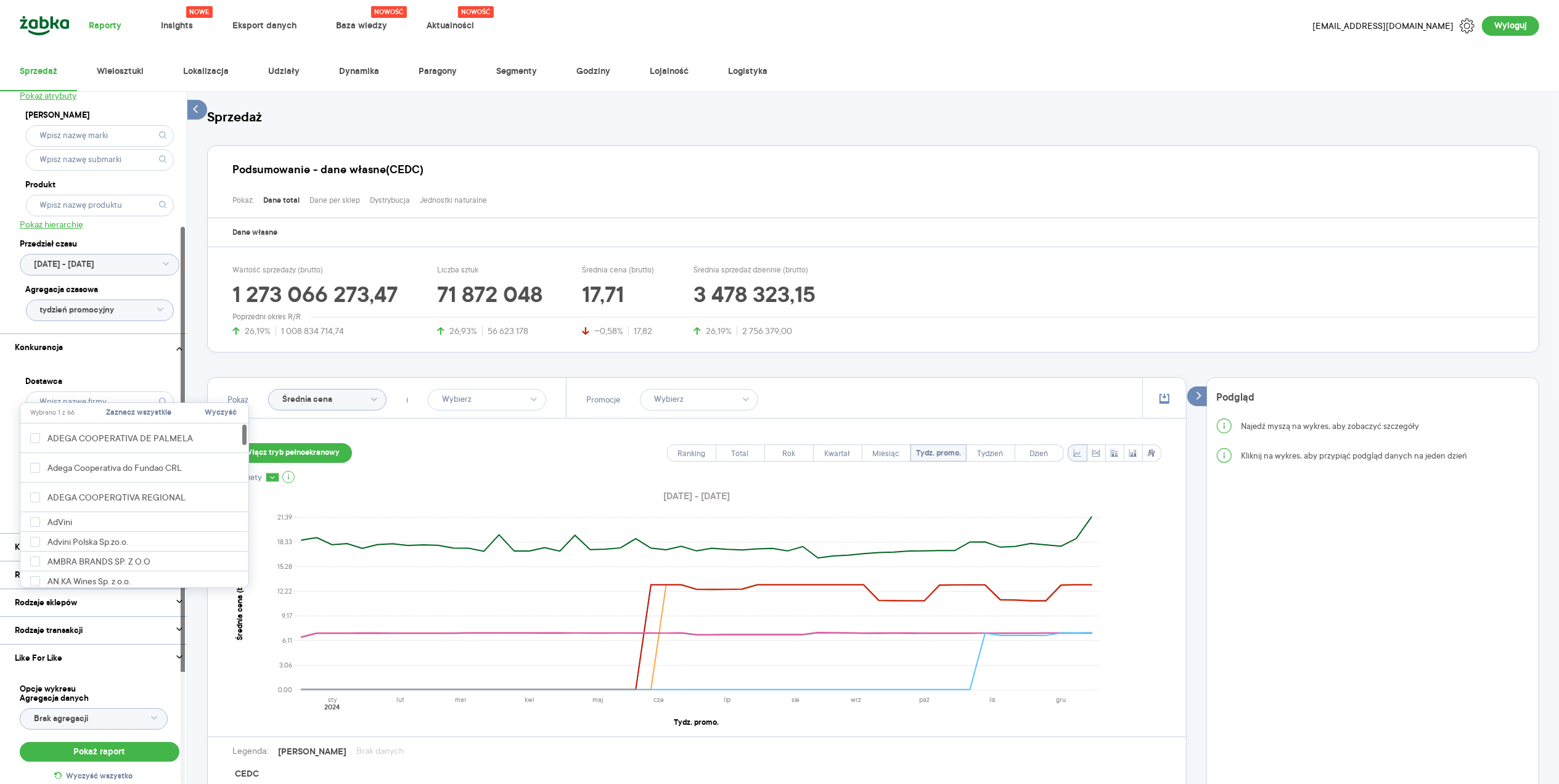 click on "Wyczyść" at bounding box center [221, 413] 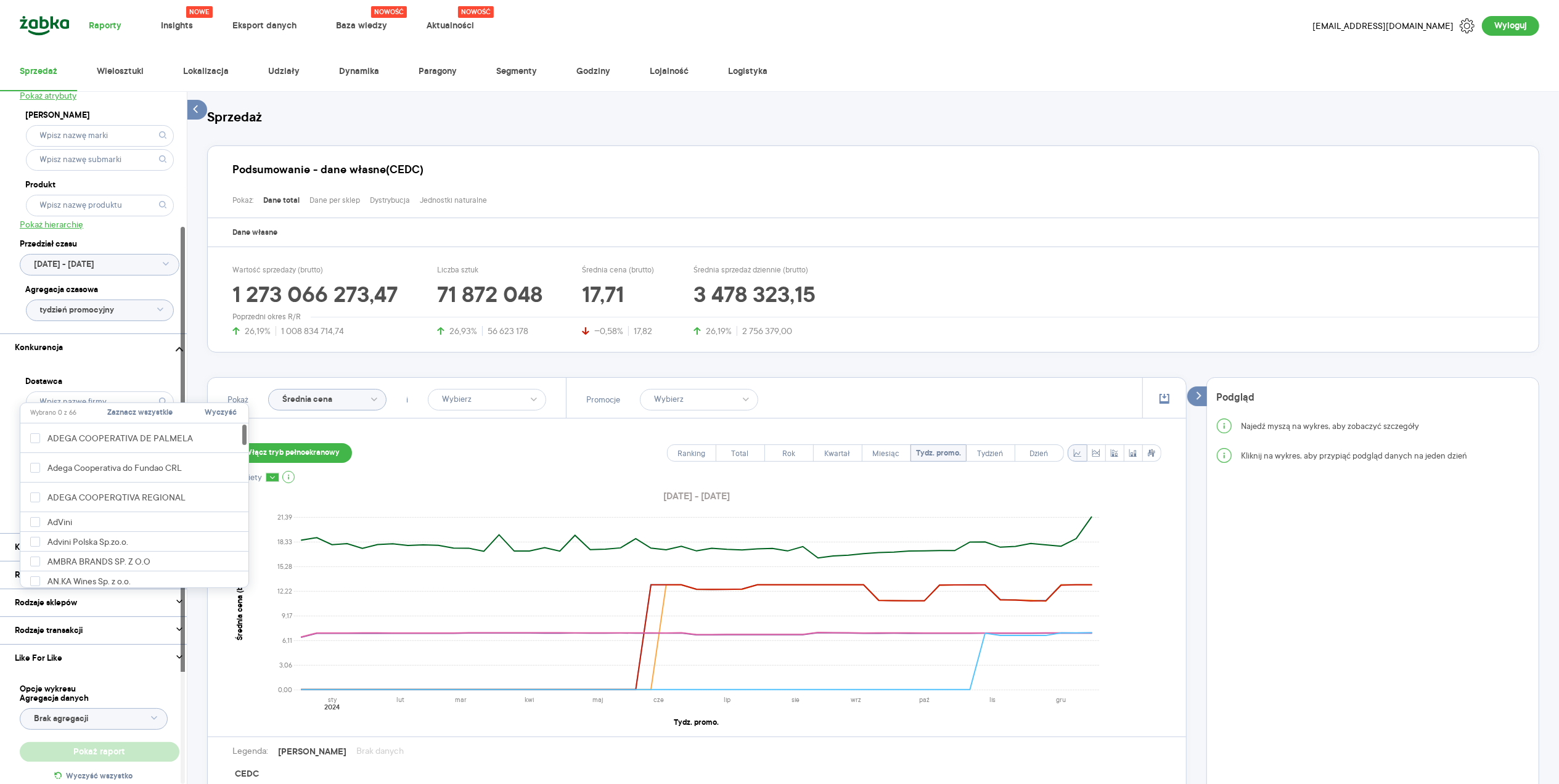 click on "Dostawca Marka Produkt" at bounding box center (99, 447) 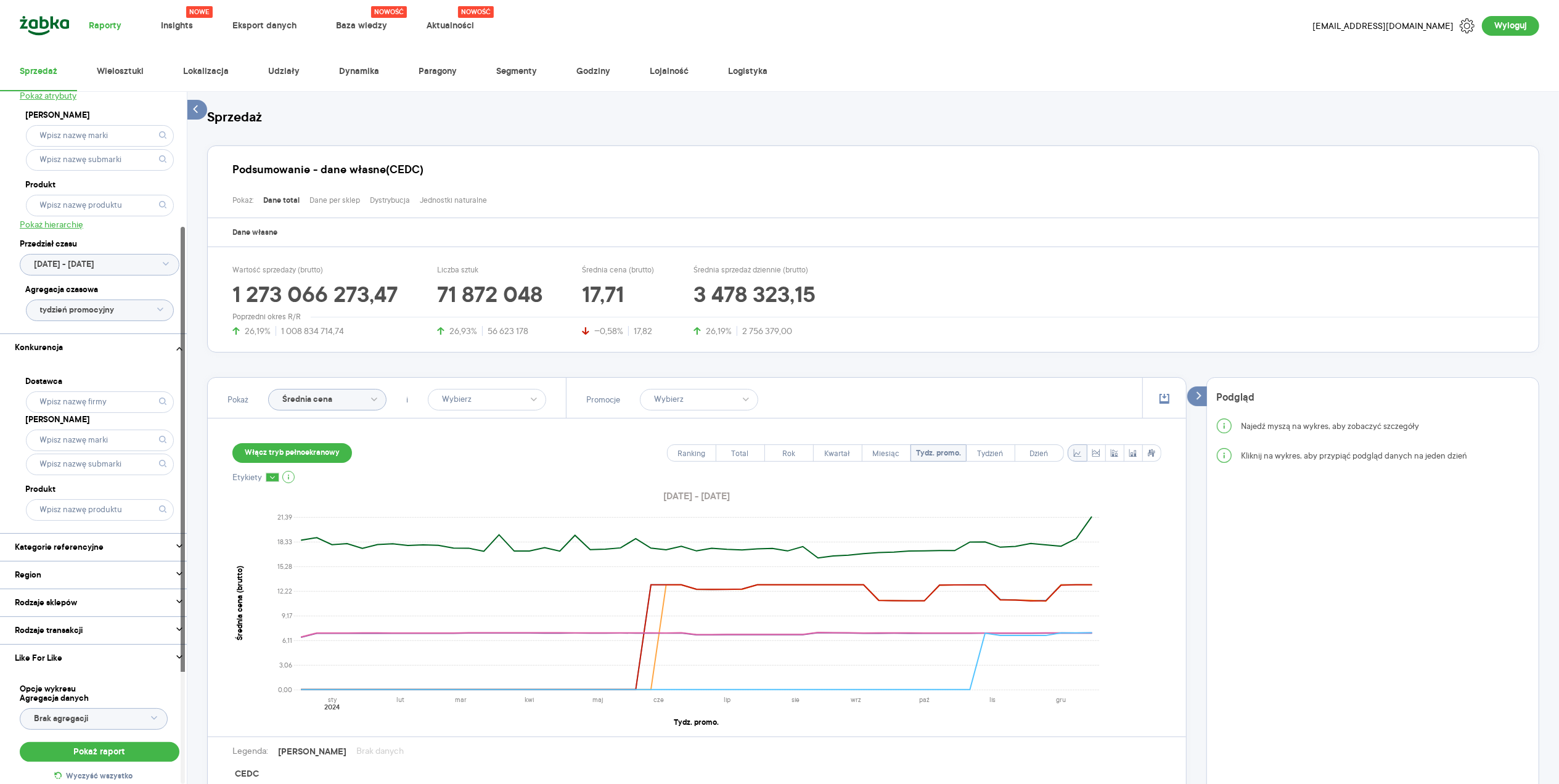 click 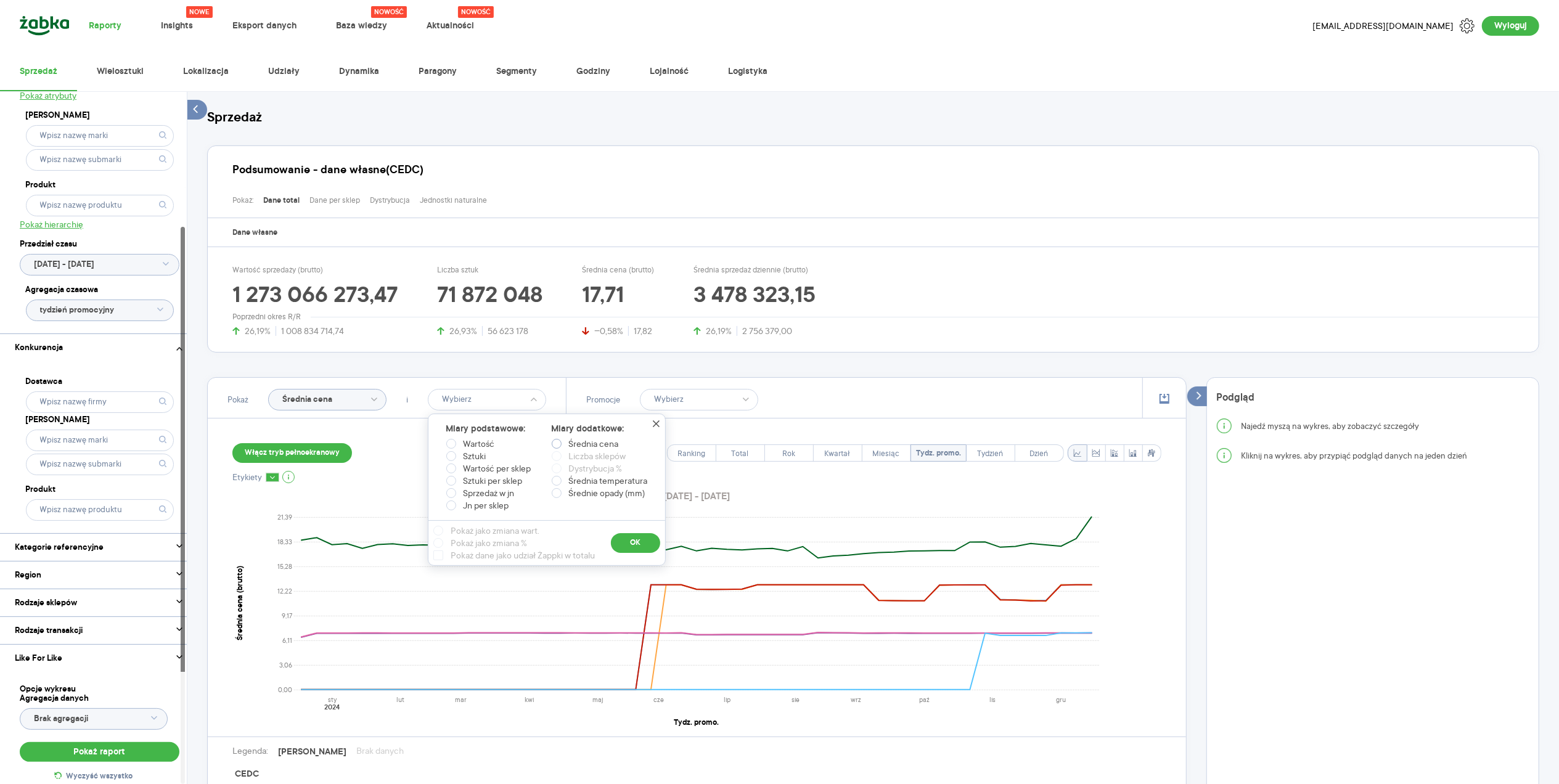 click on "Średnia cena" at bounding box center (594, 444) 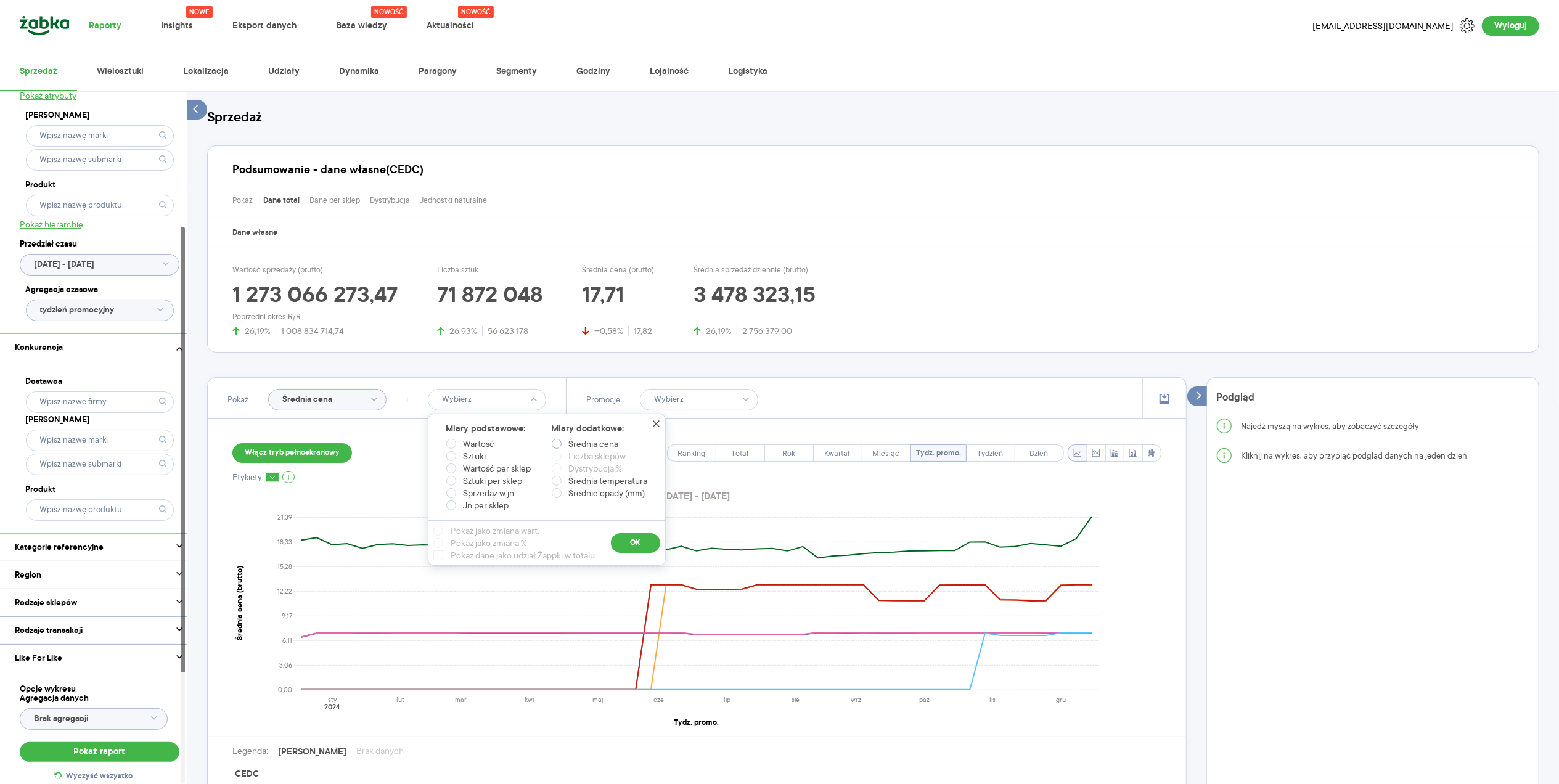 click on "Średnia cena" at bounding box center [559, 445] 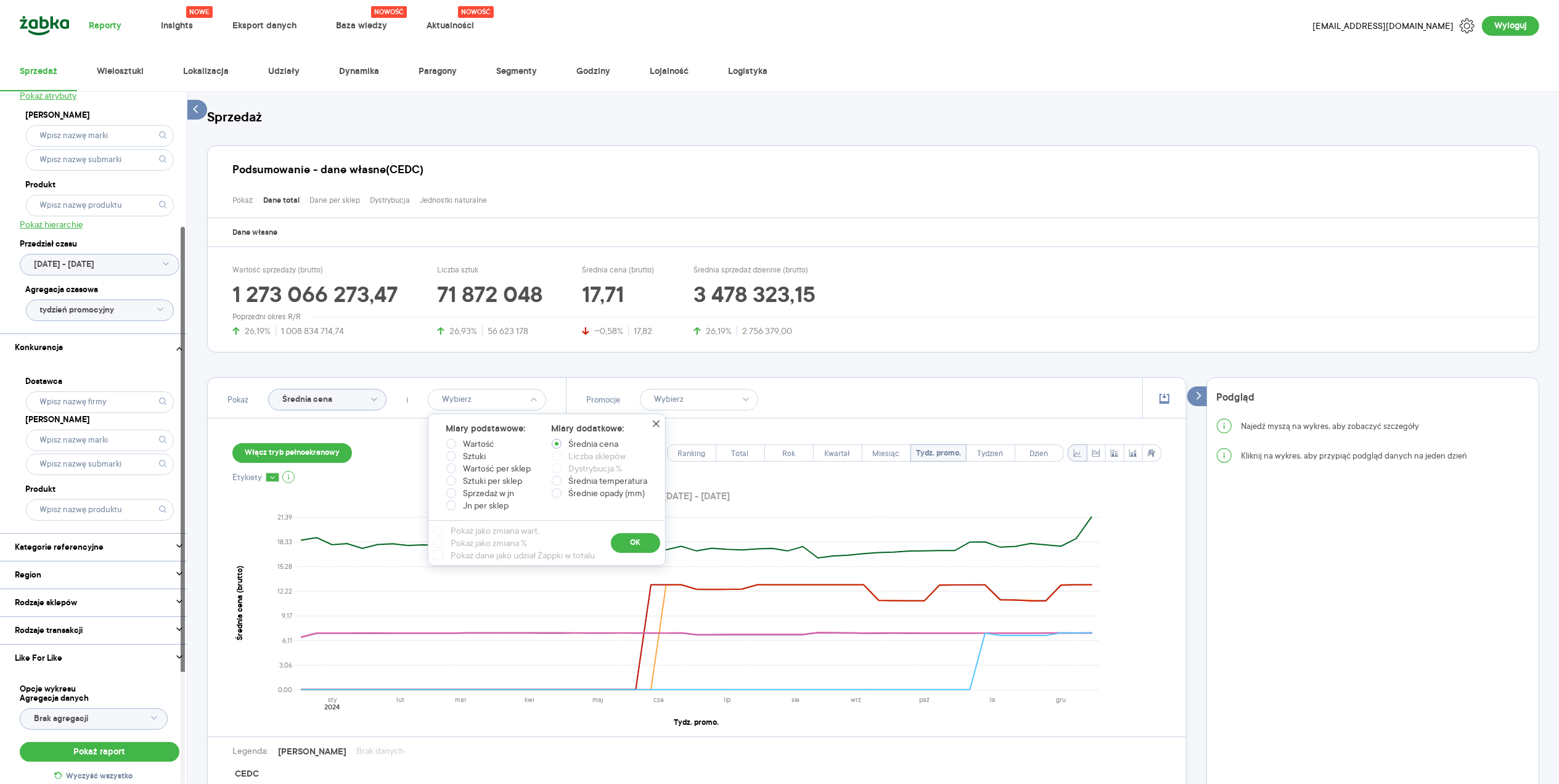 radio on "true" 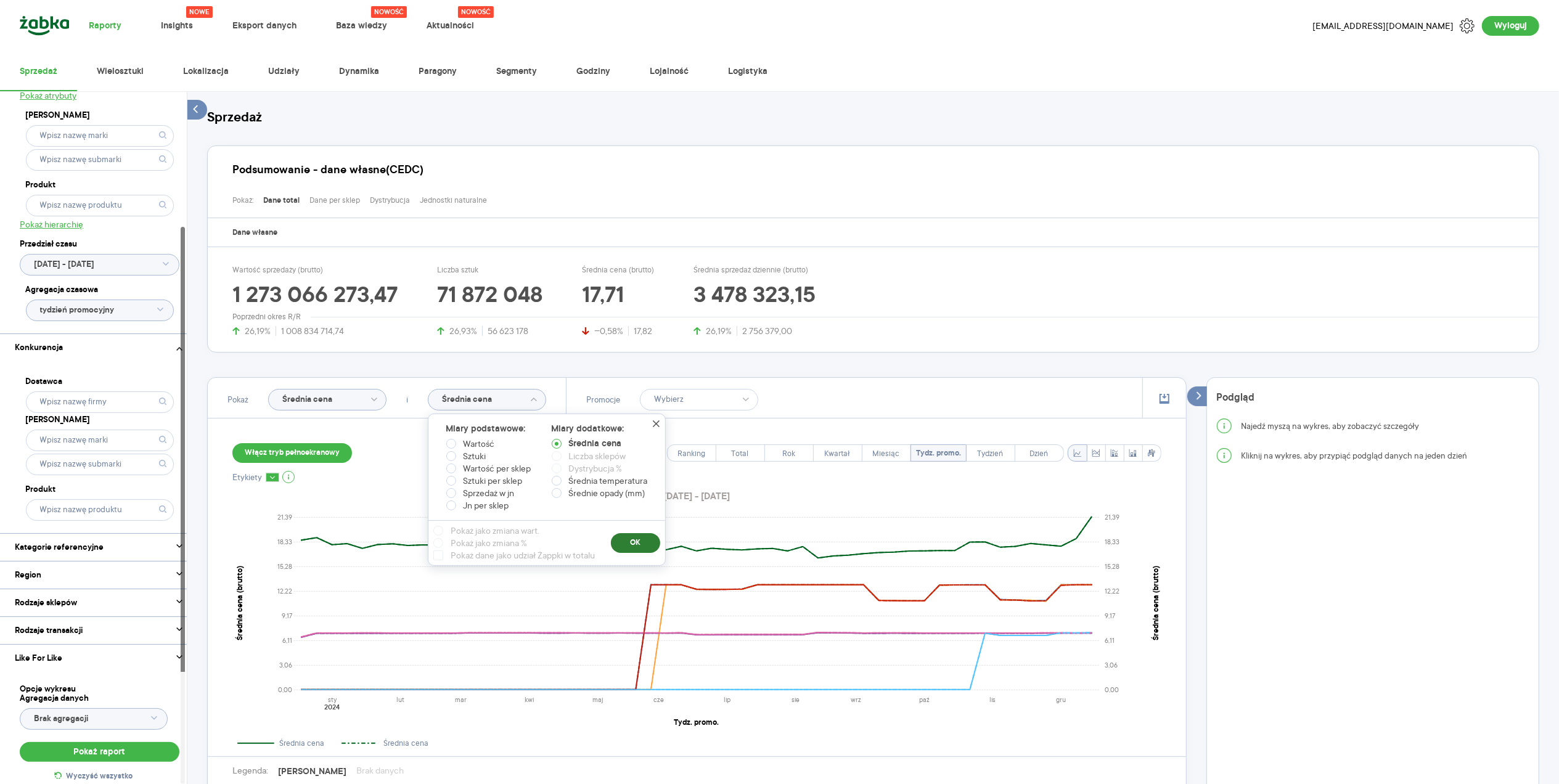 click on "OK" at bounding box center [636, 543] 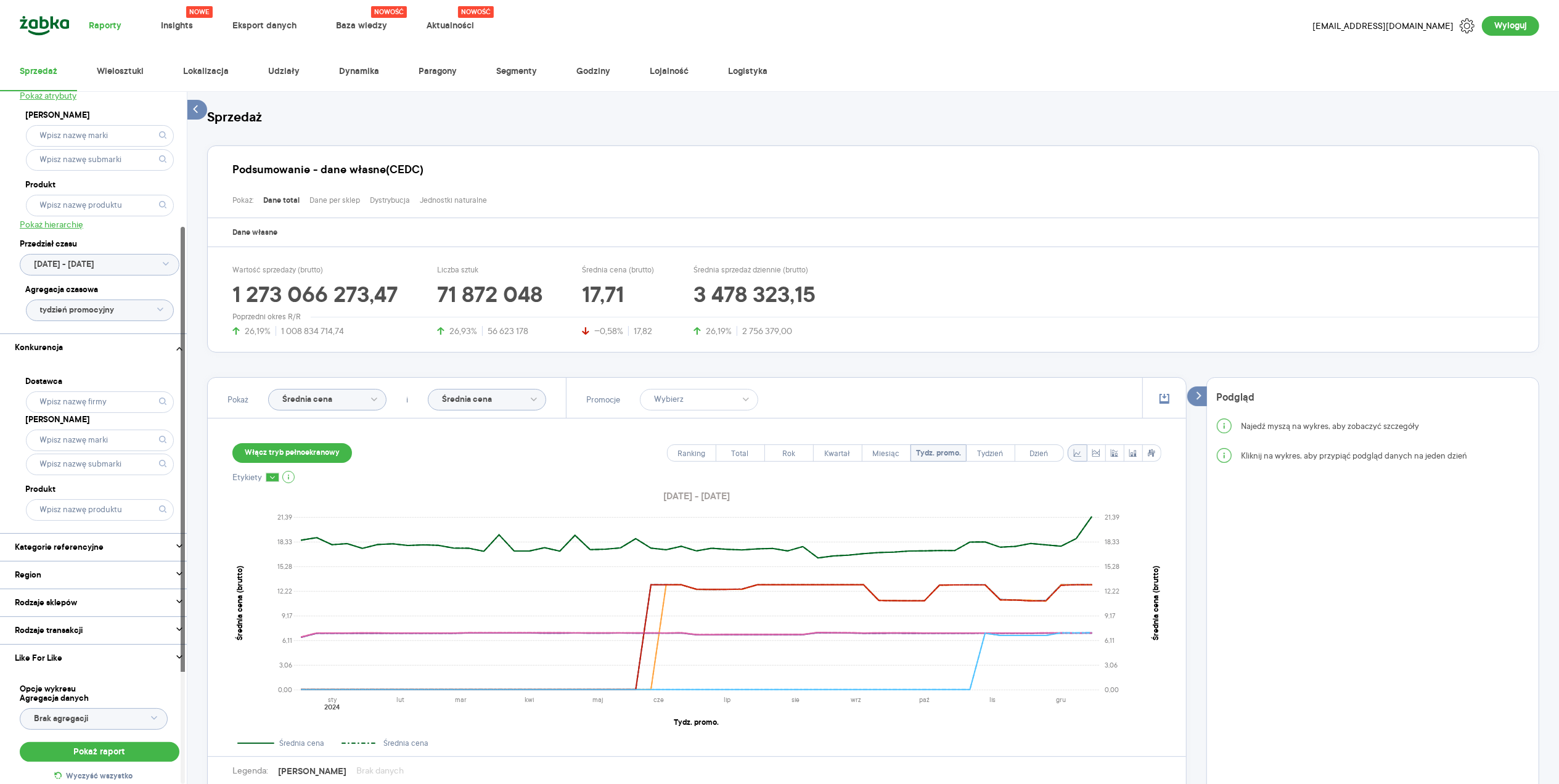click on "Średnia cena" 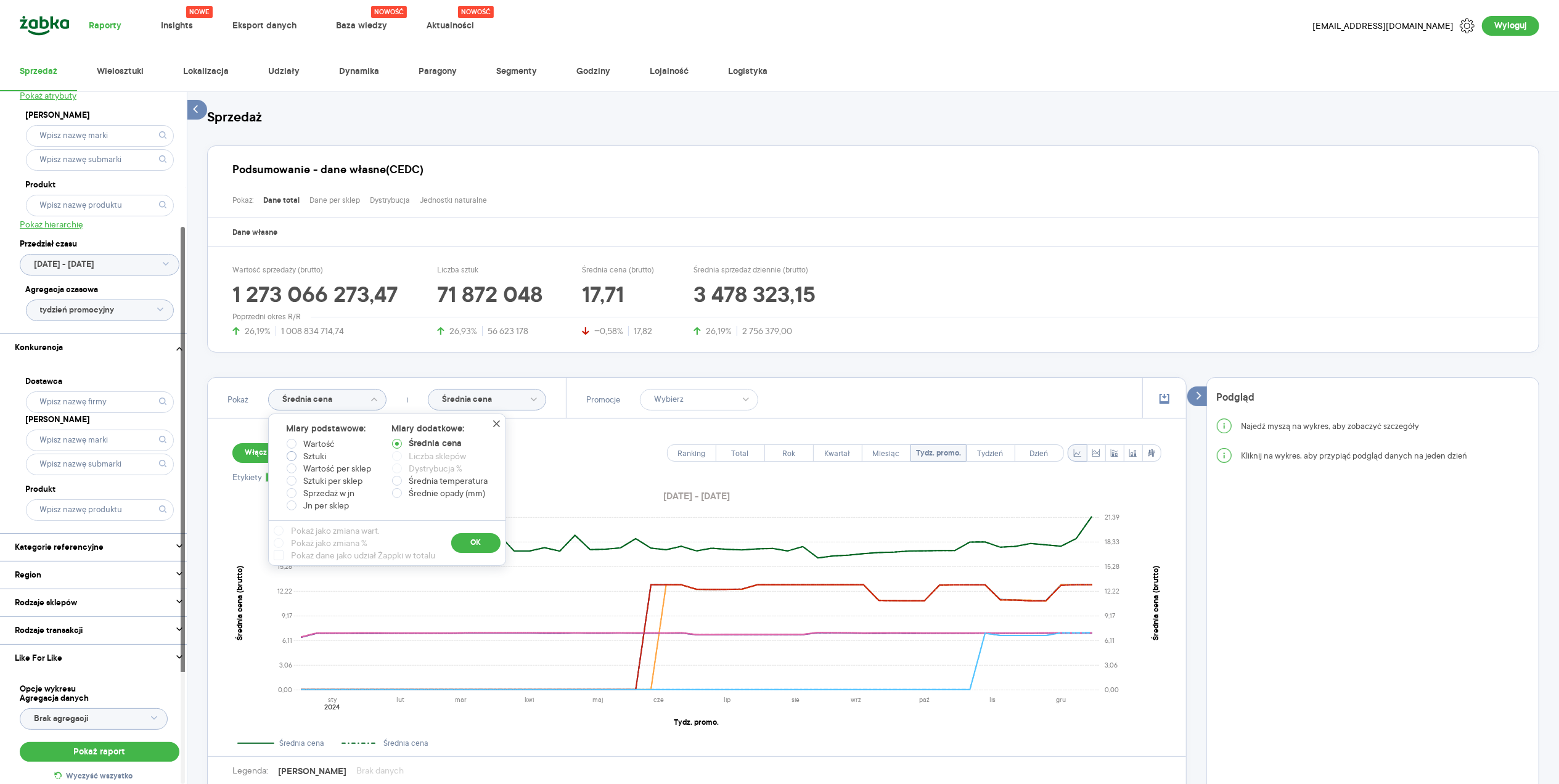 click at bounding box center (292, 456) 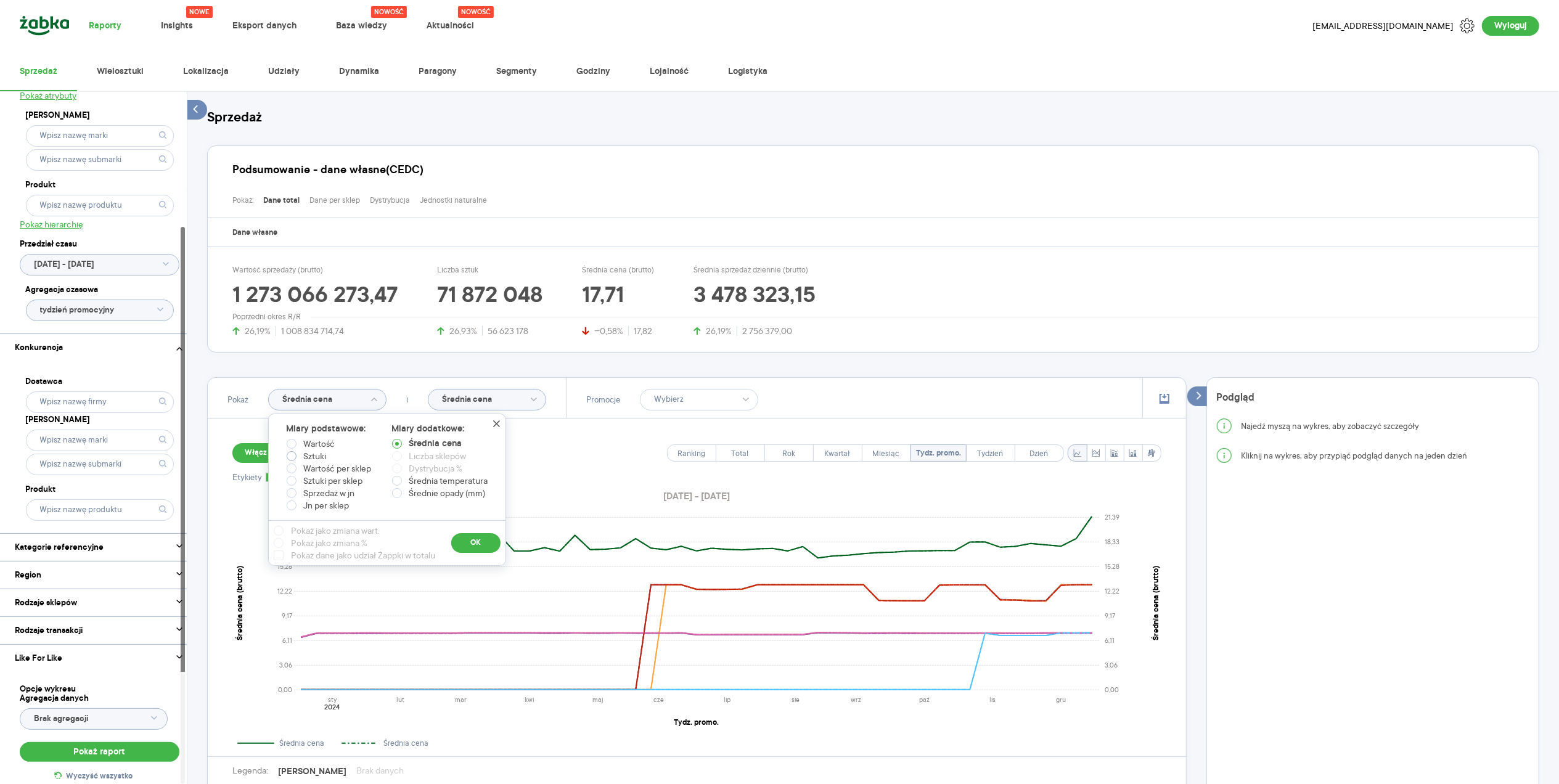 click on "Sztuki" at bounding box center (294, 457) 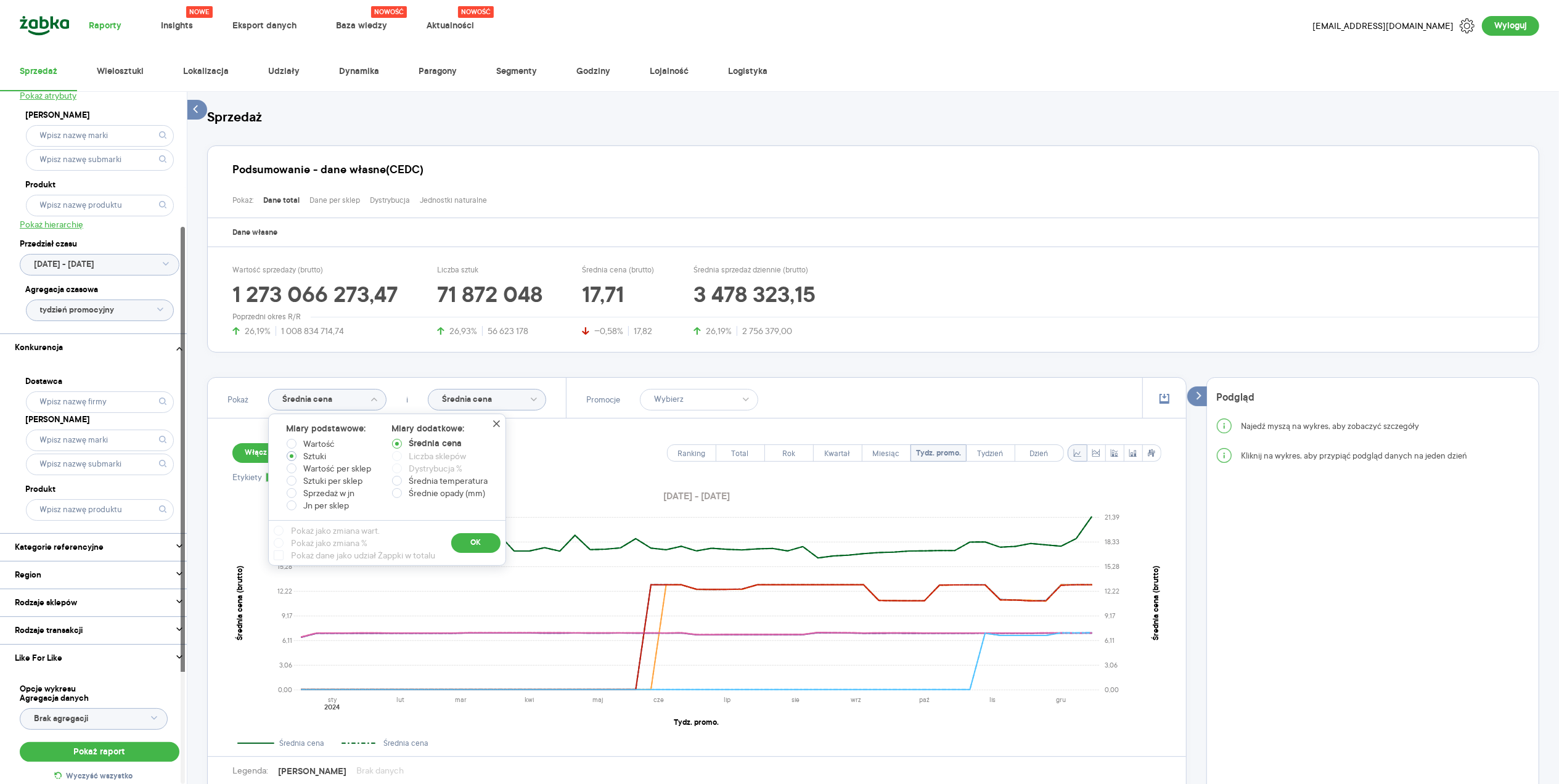 radio on "true" 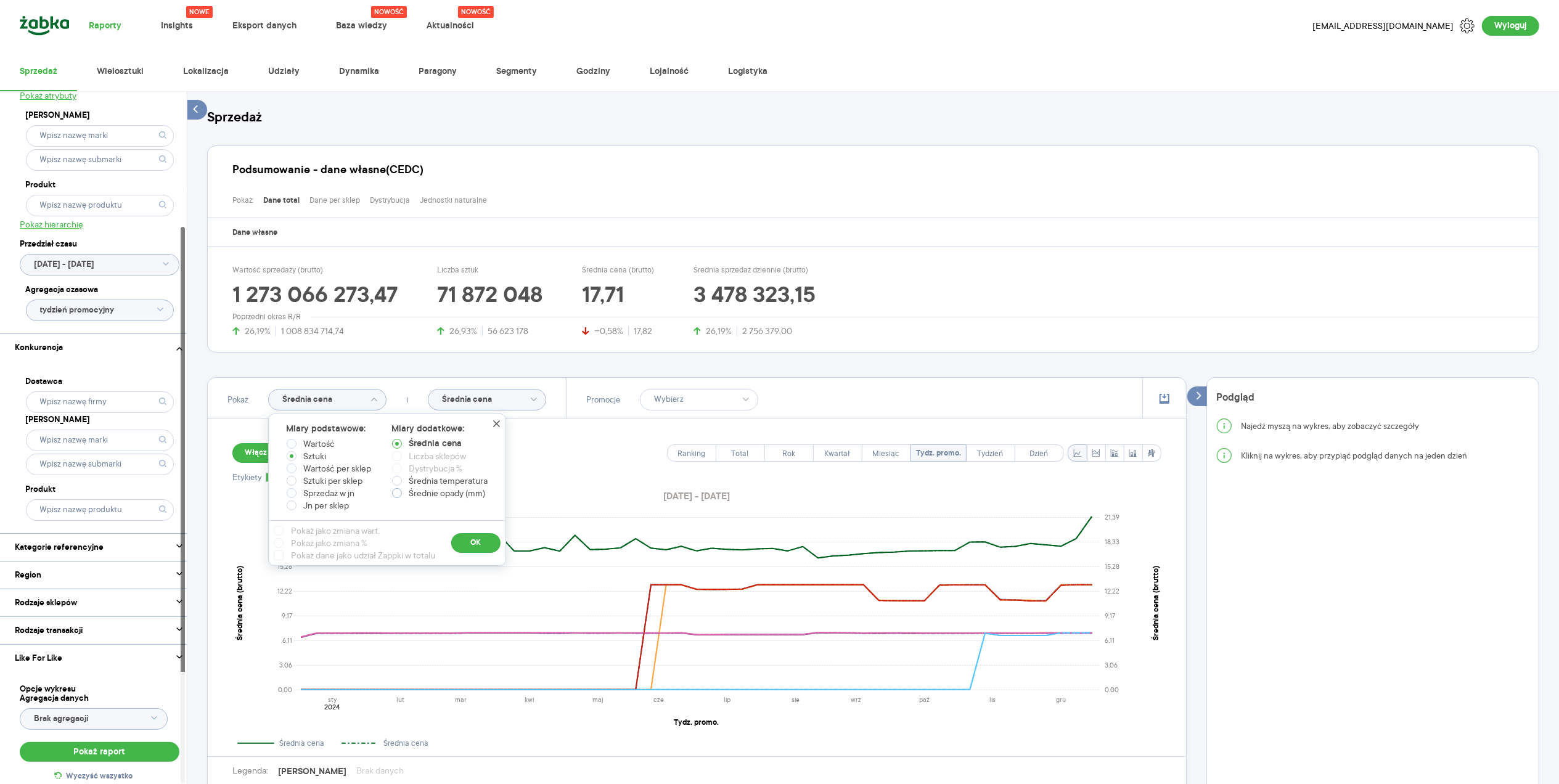 type on "Sztuki" 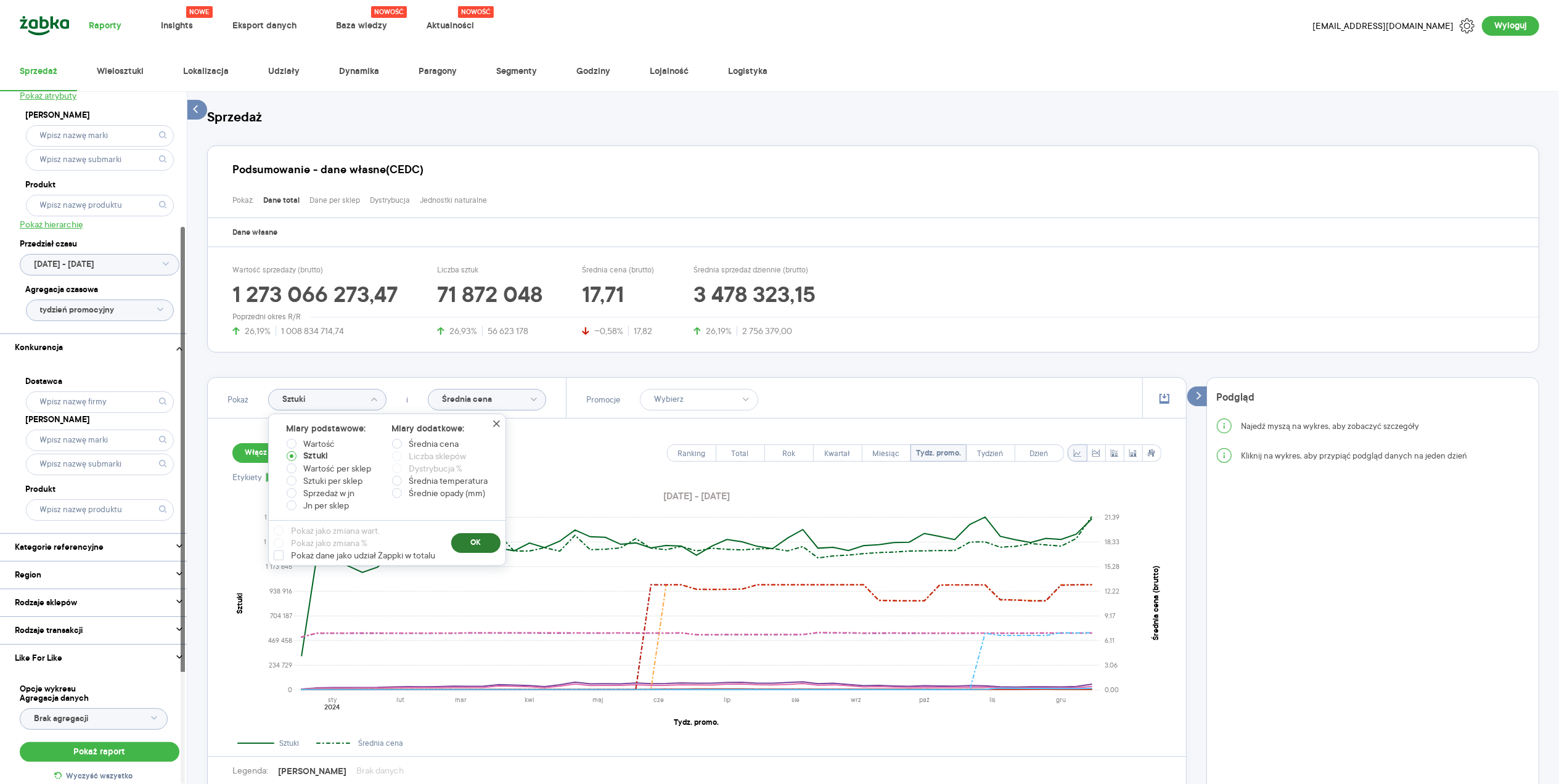 click on "OK" at bounding box center [476, 543] 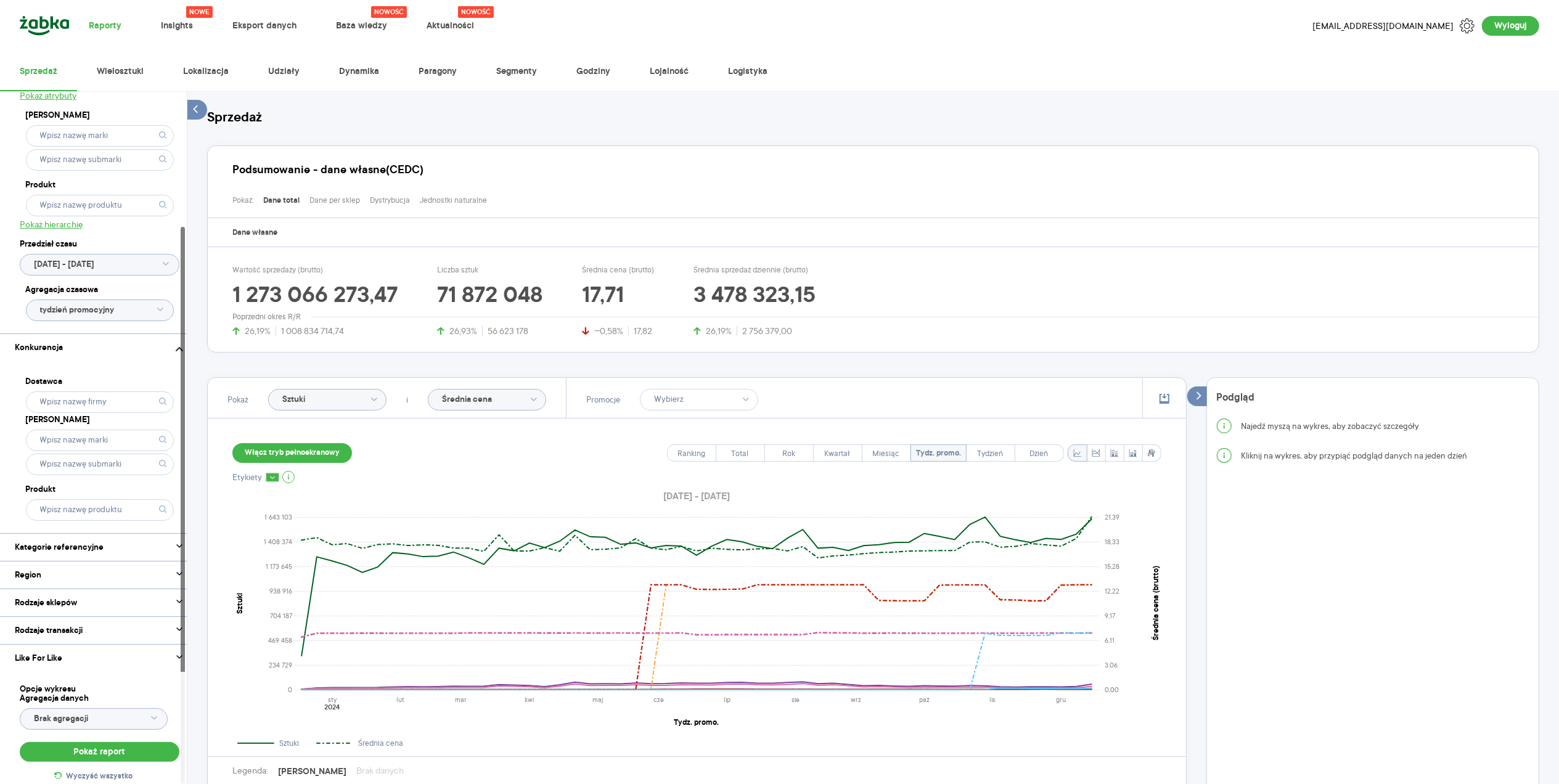 click 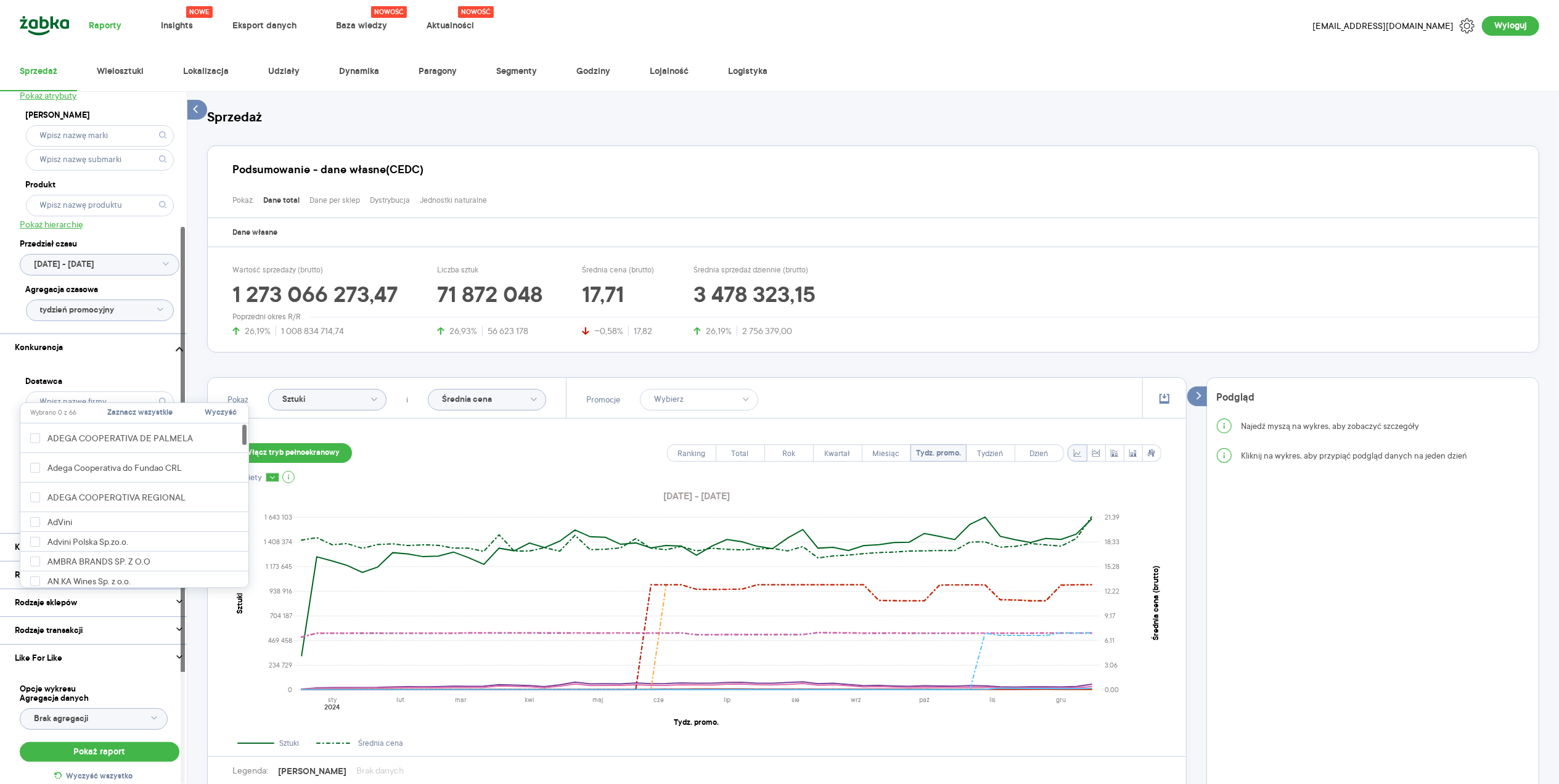 click on "Dostawca Marka Produkt" at bounding box center (99, 447) 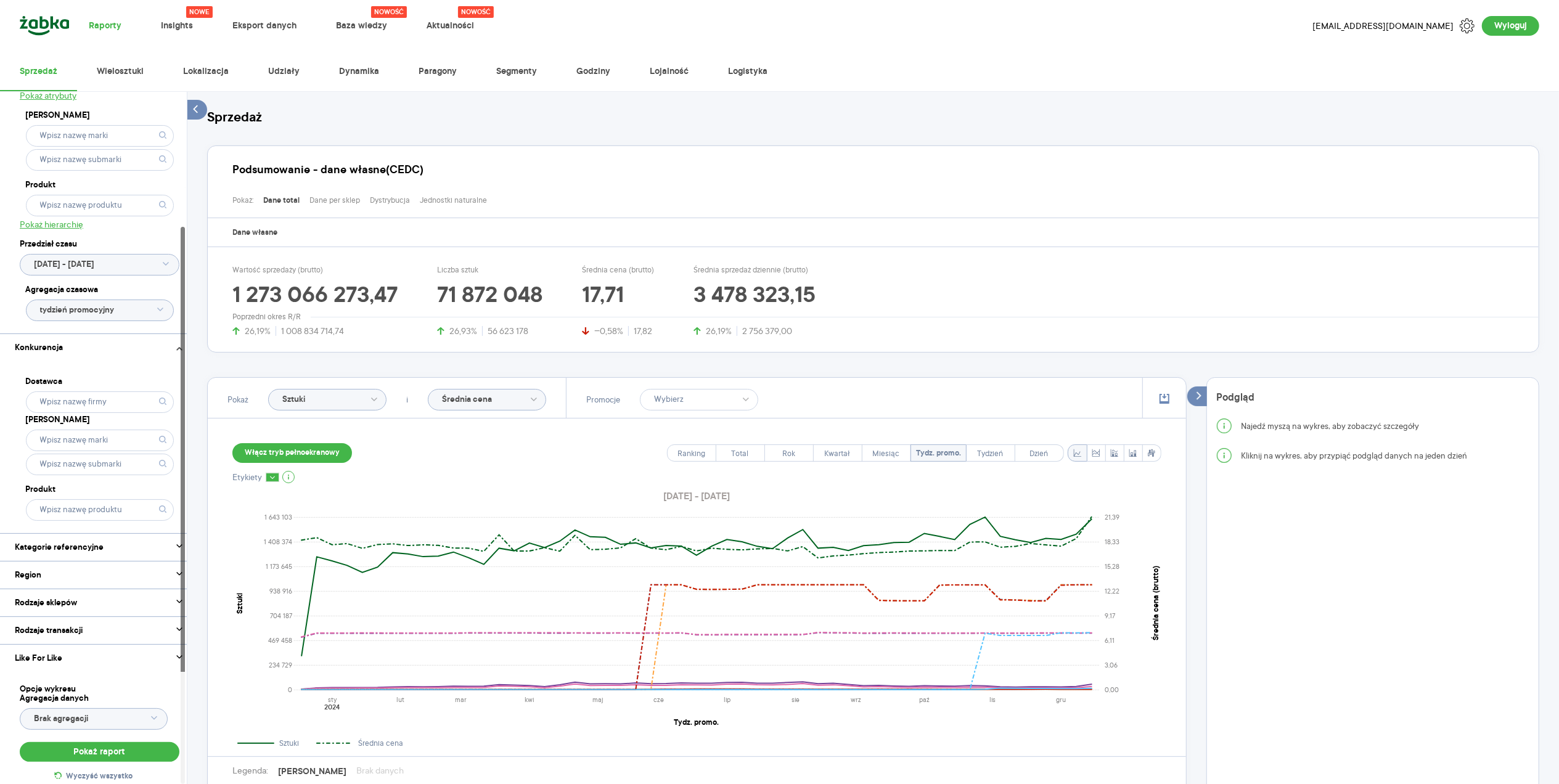 click 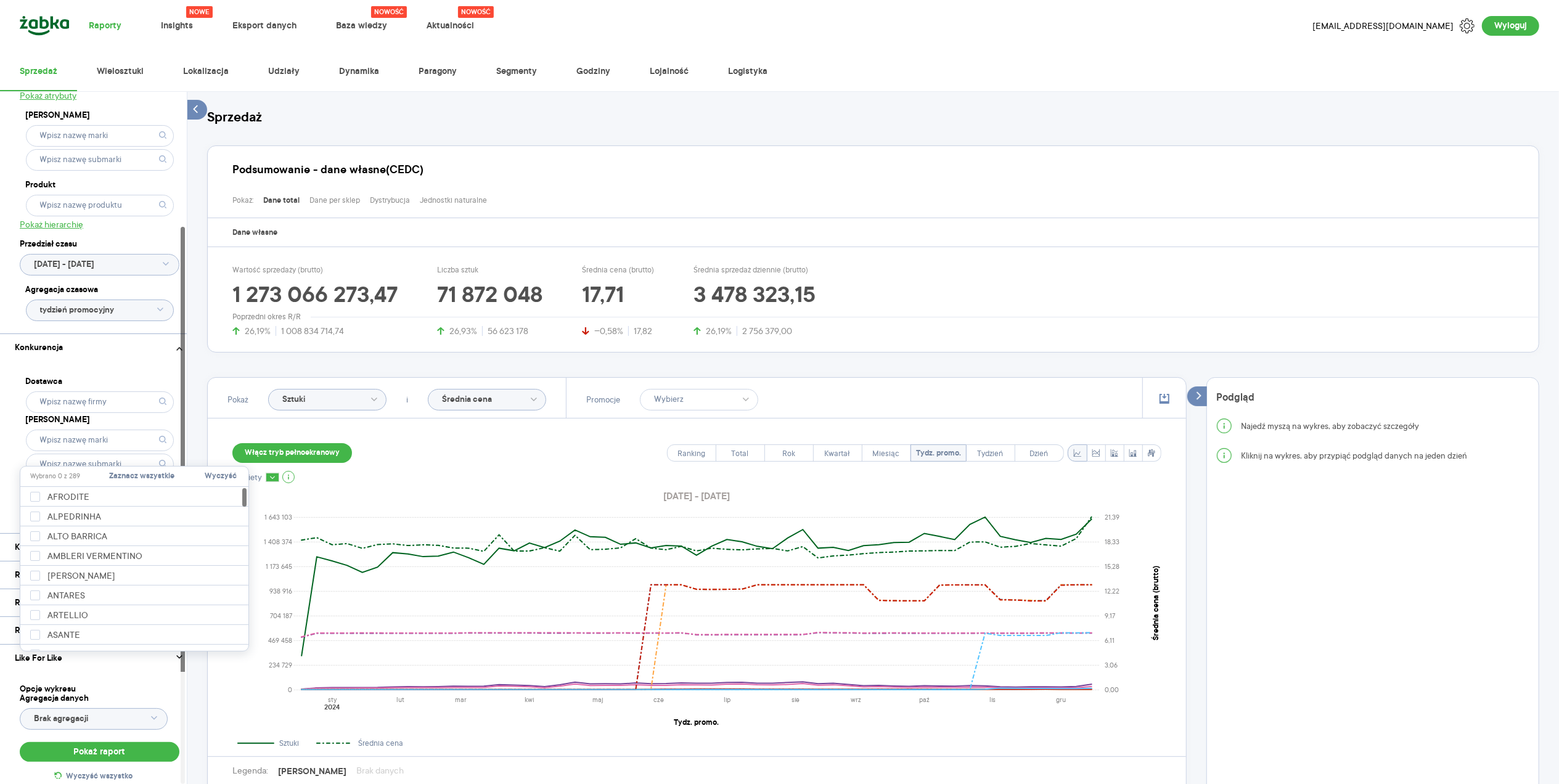 click on "Zaznacz wszystkie" at bounding box center [142, 476] 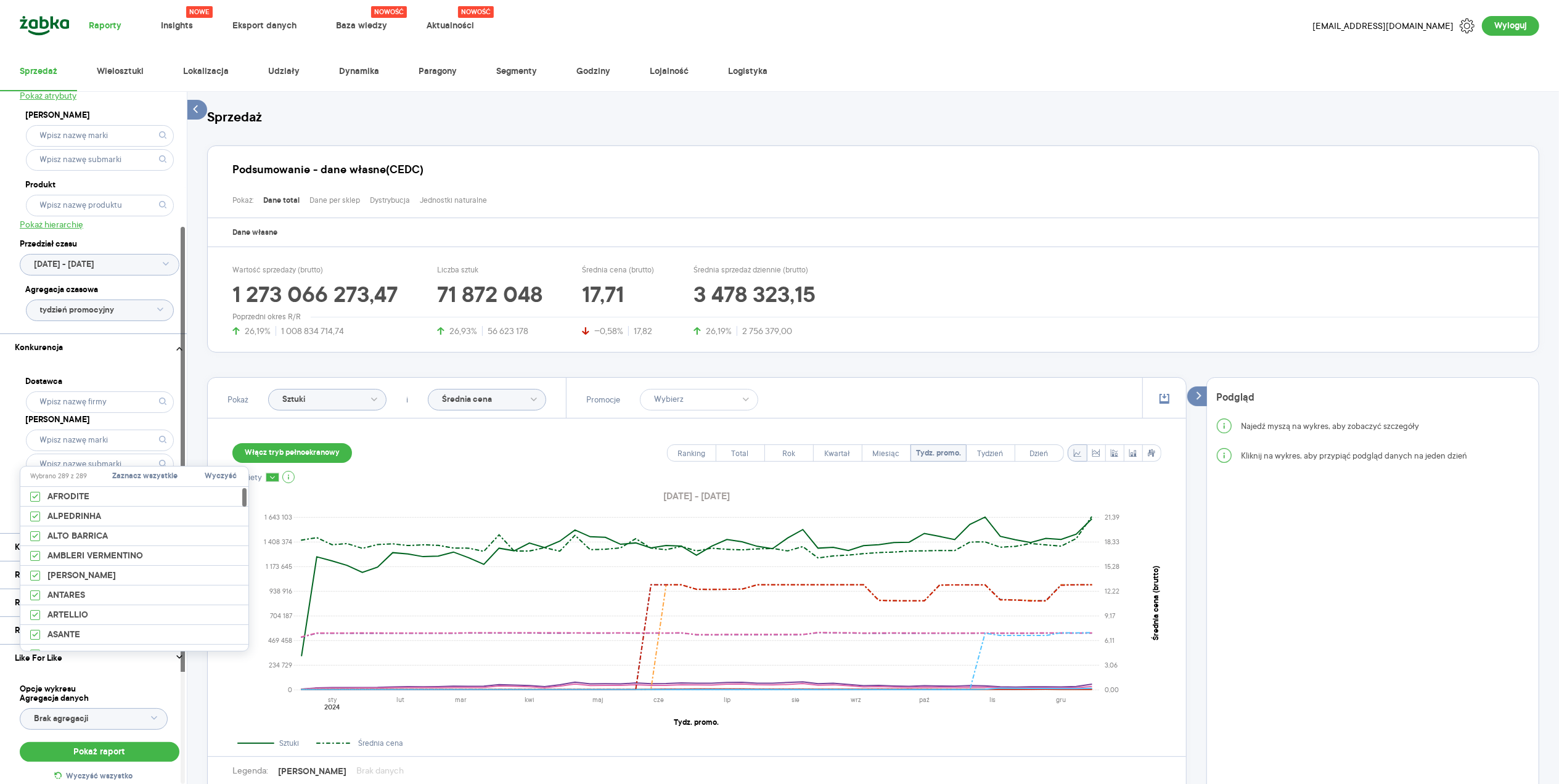 drag, startPoint x: 218, startPoint y: 474, endPoint x: 168, endPoint y: 456, distance: 53.141321 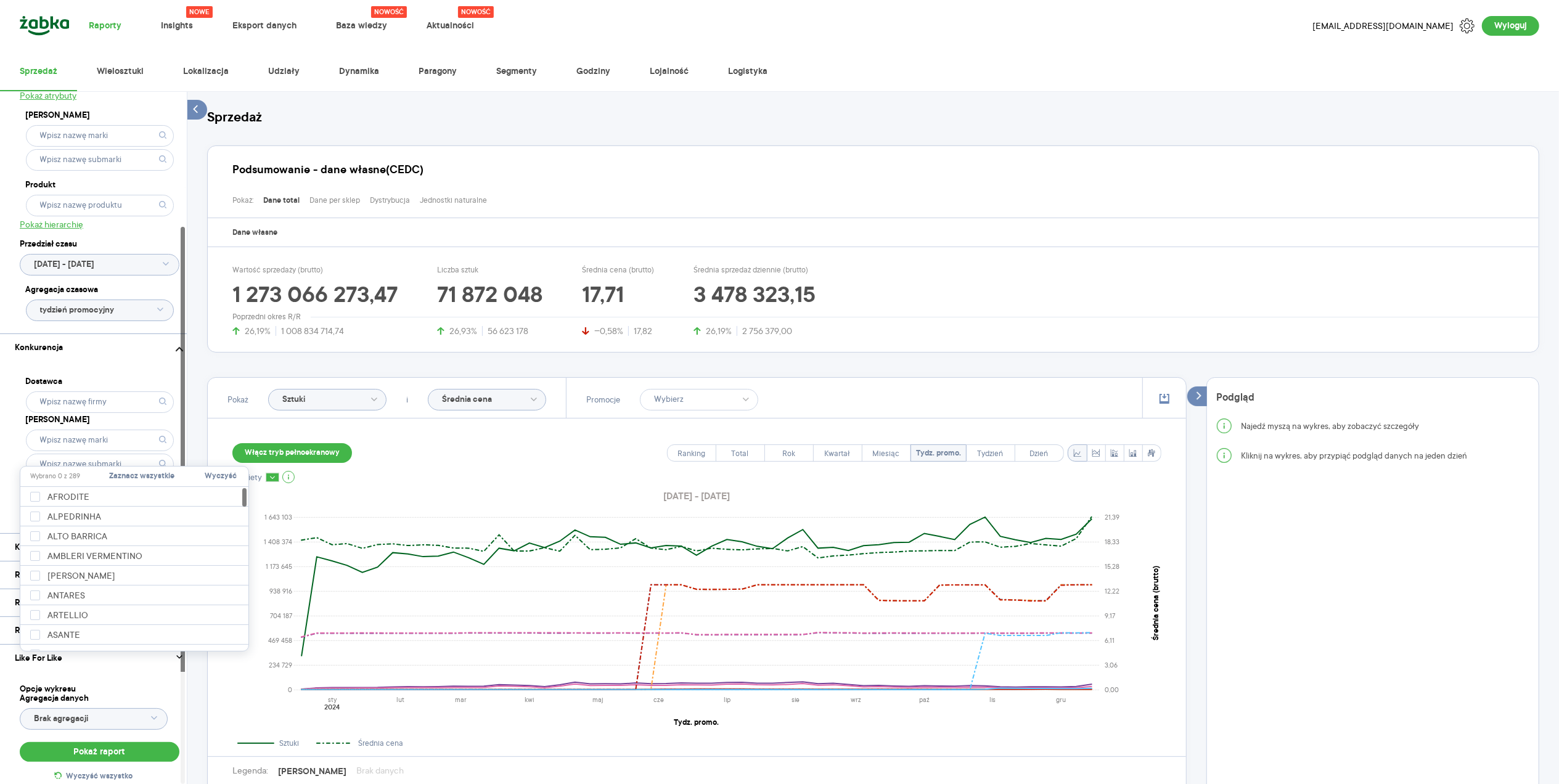 click on "Dostawca Marka Produkt" at bounding box center (99, 447) 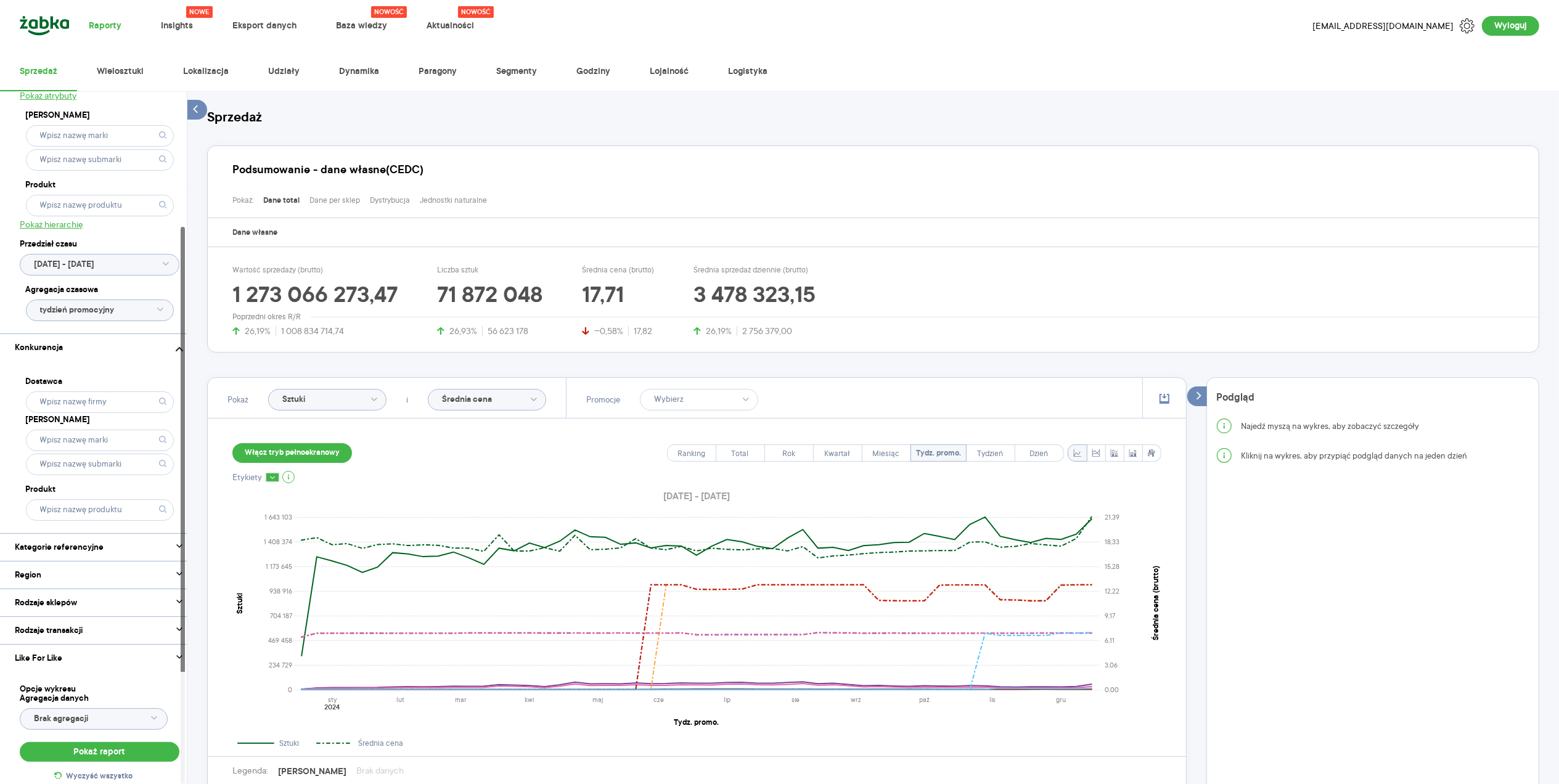 click 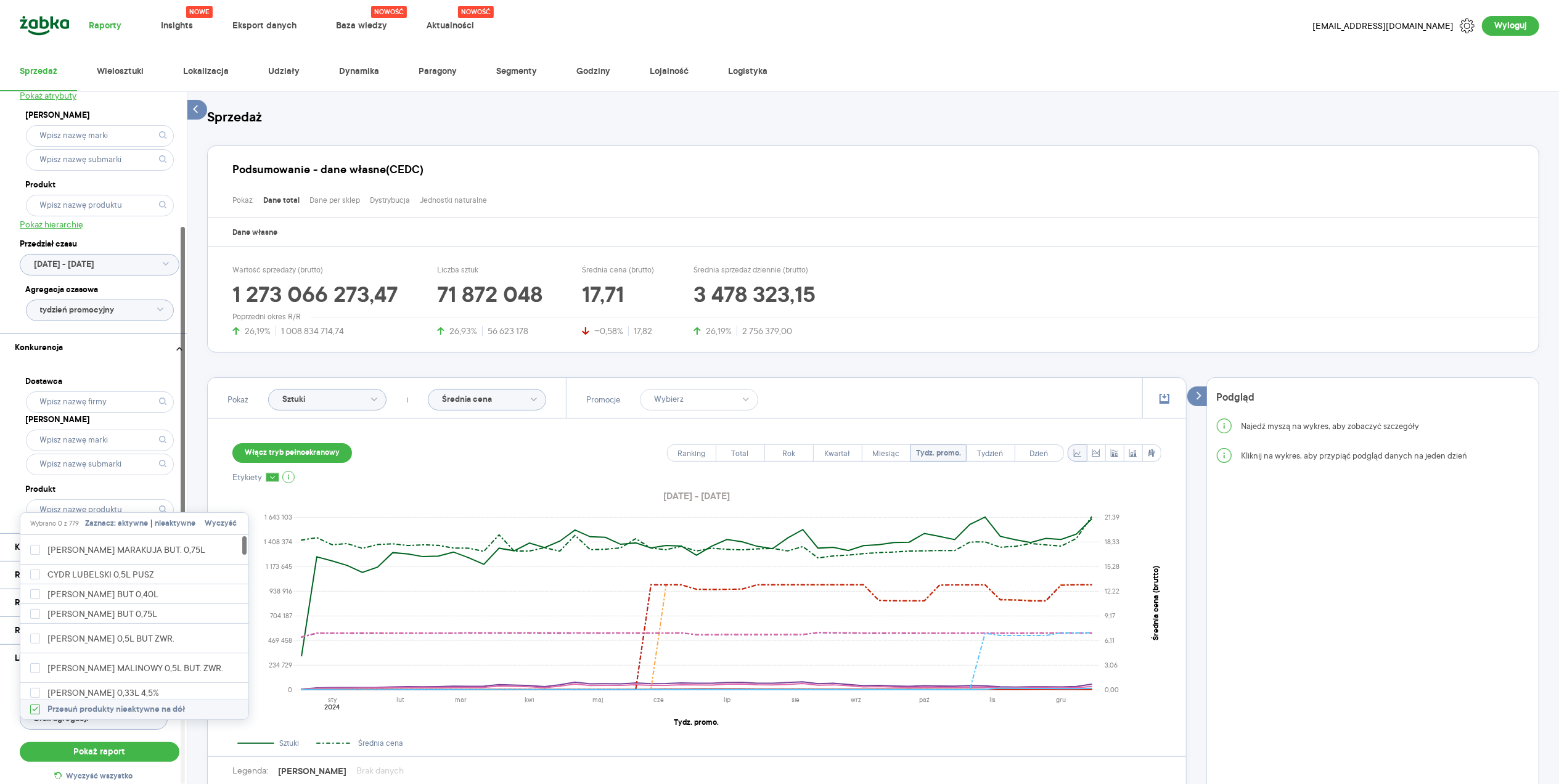 click on "aktywne" at bounding box center (133, 524) 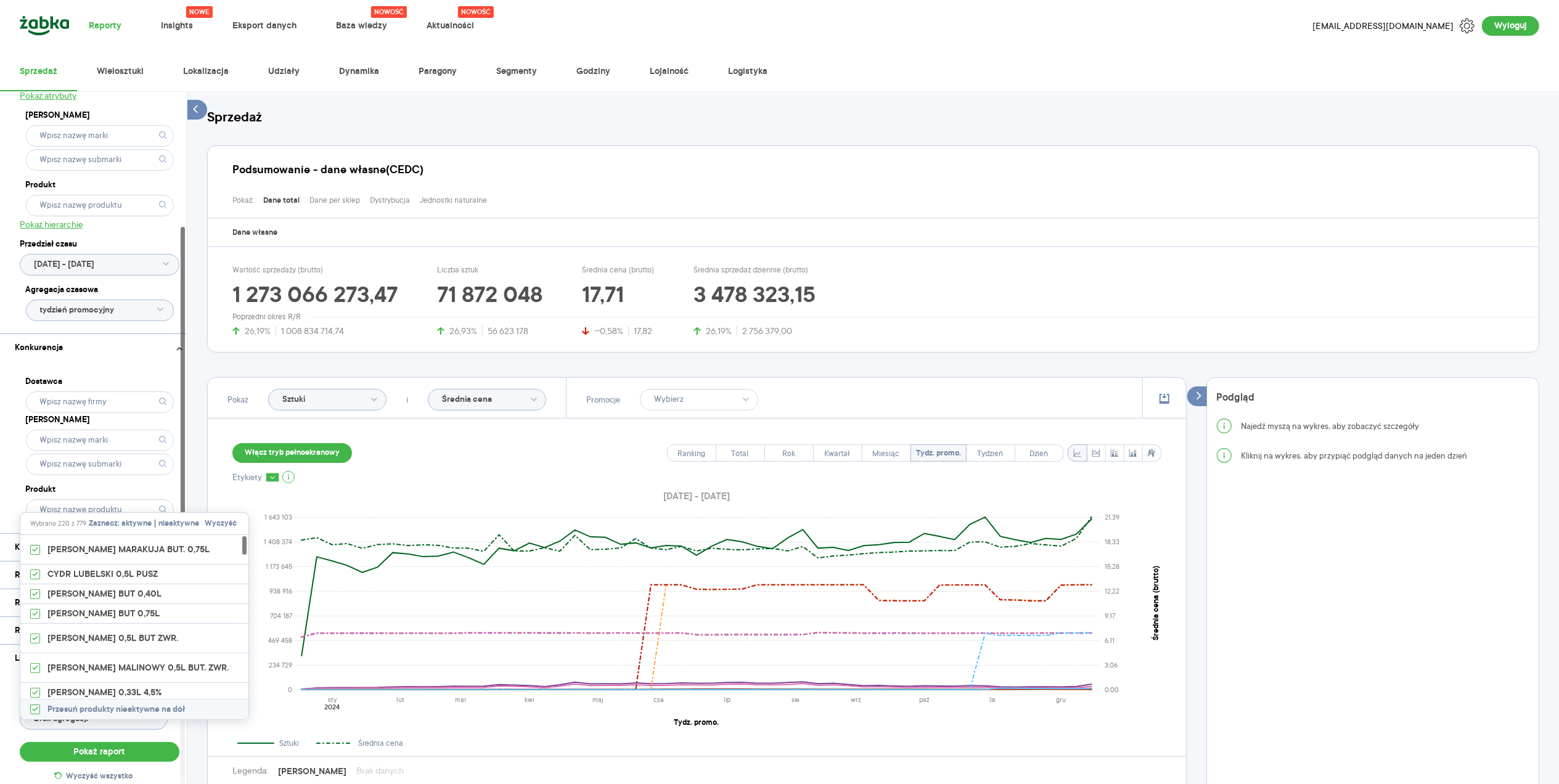 click on "Dostawca Marka Produkt" at bounding box center (99, 447) 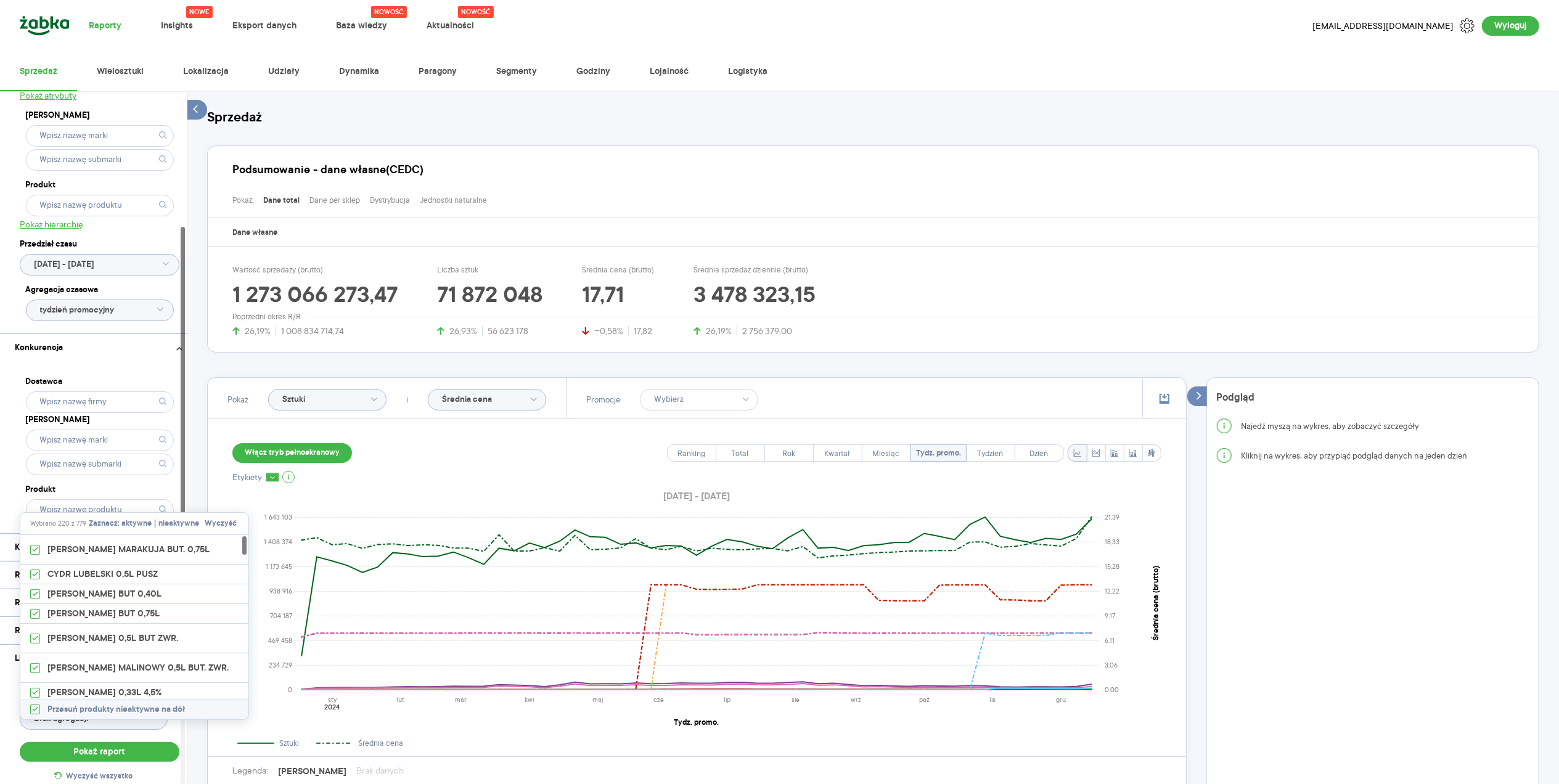 type on "Wybrano 220 z 779" 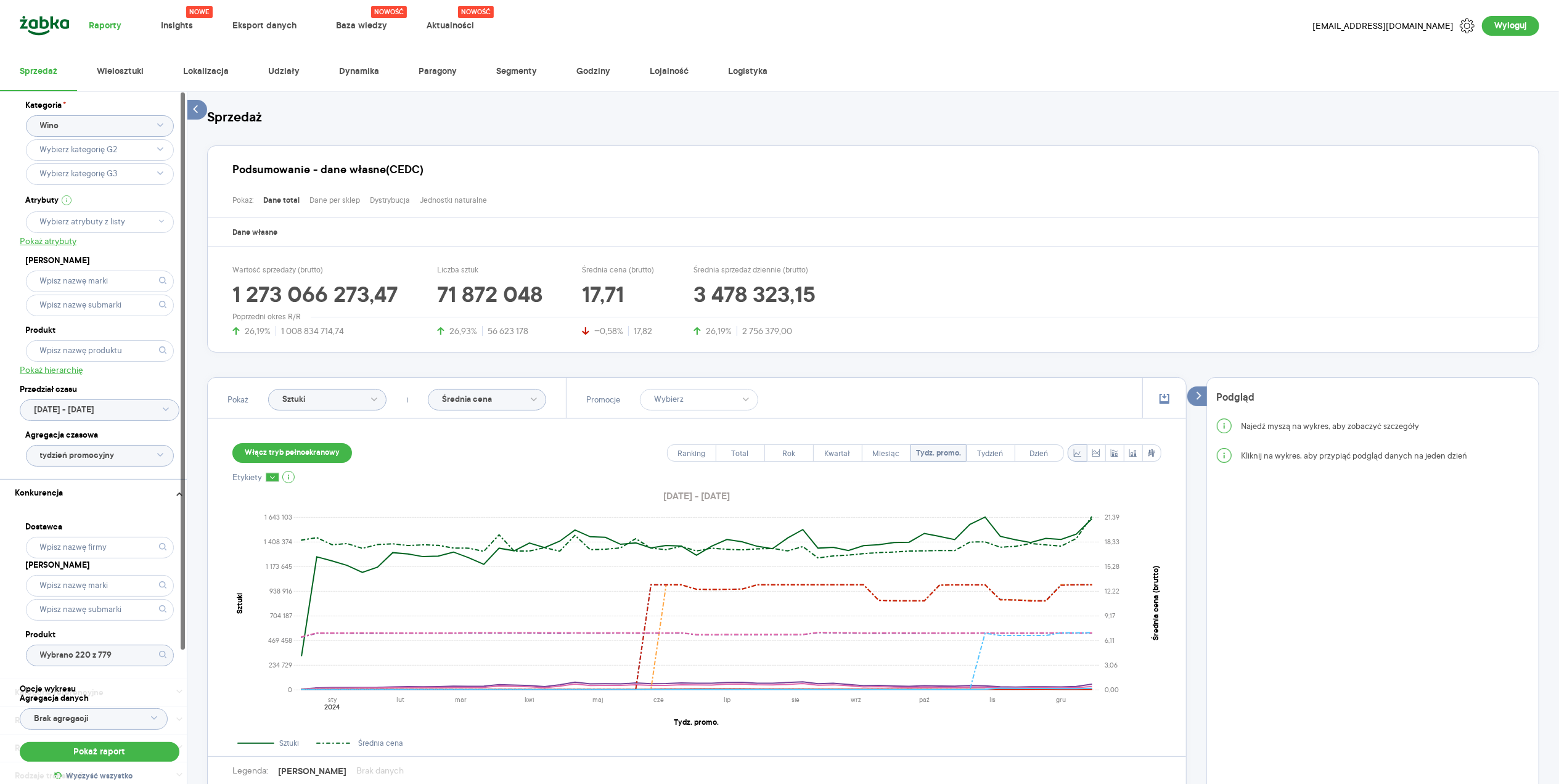 scroll, scrollTop: 0, scrollLeft: 0, axis: both 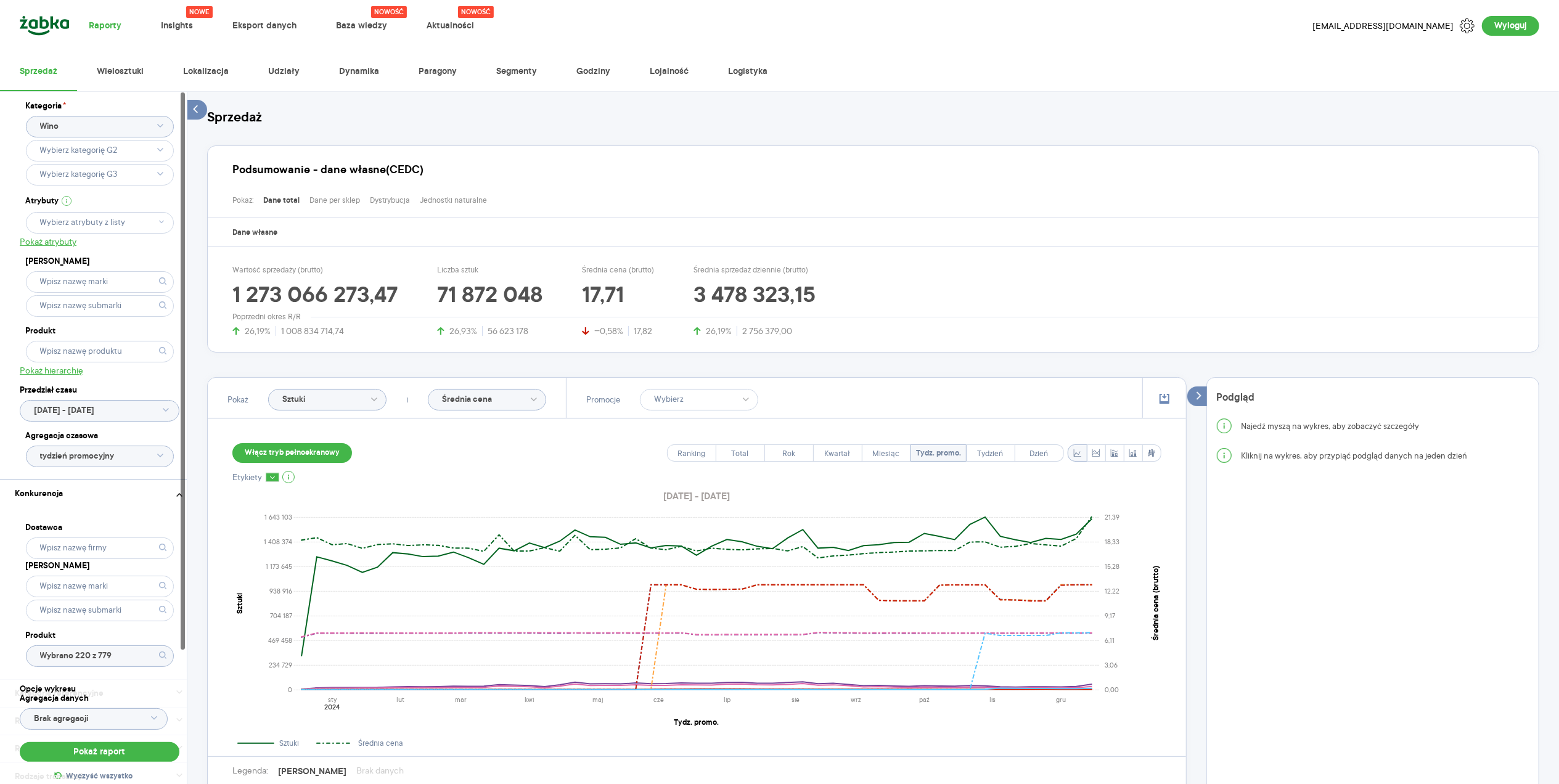 click 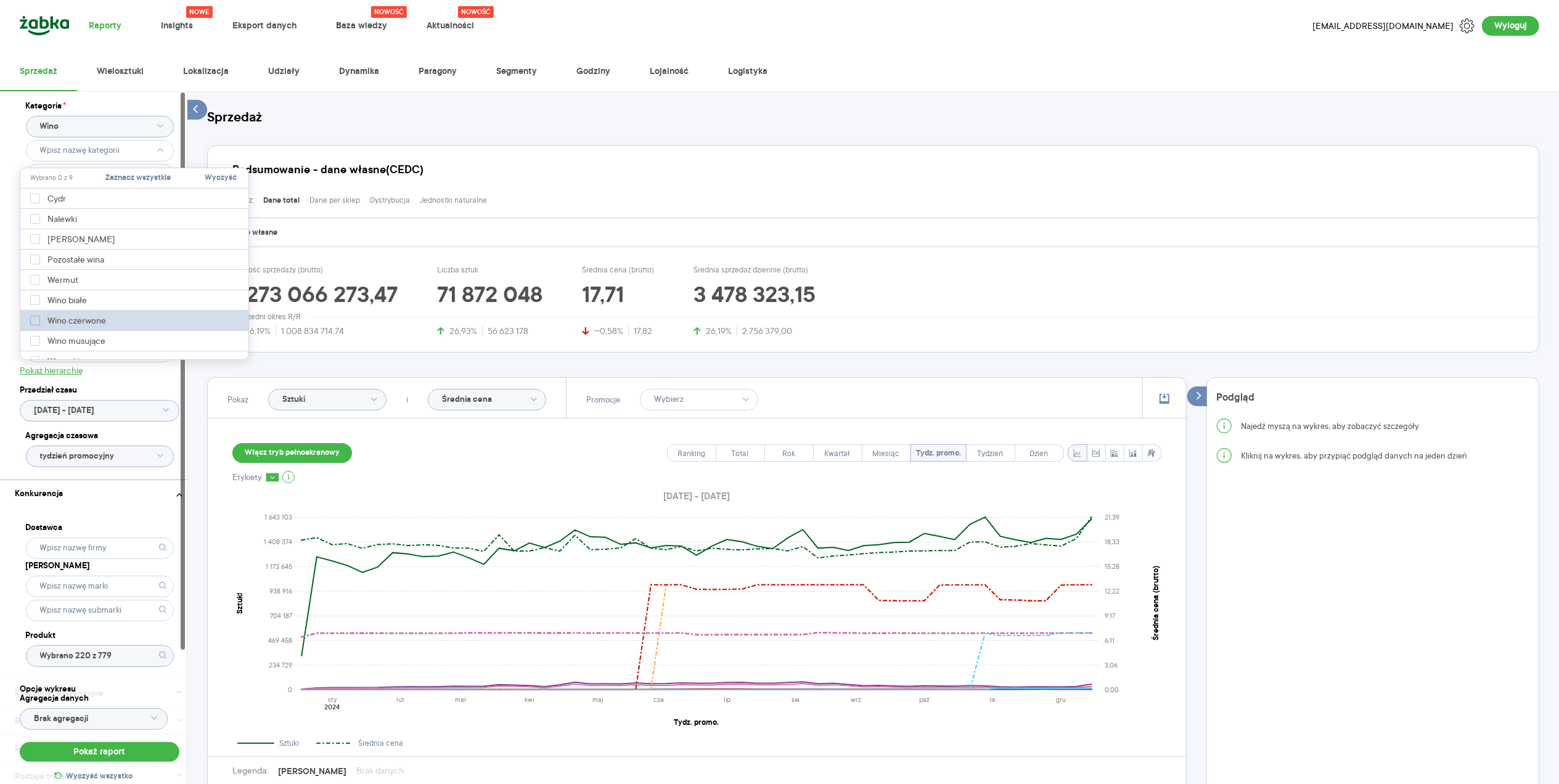 click 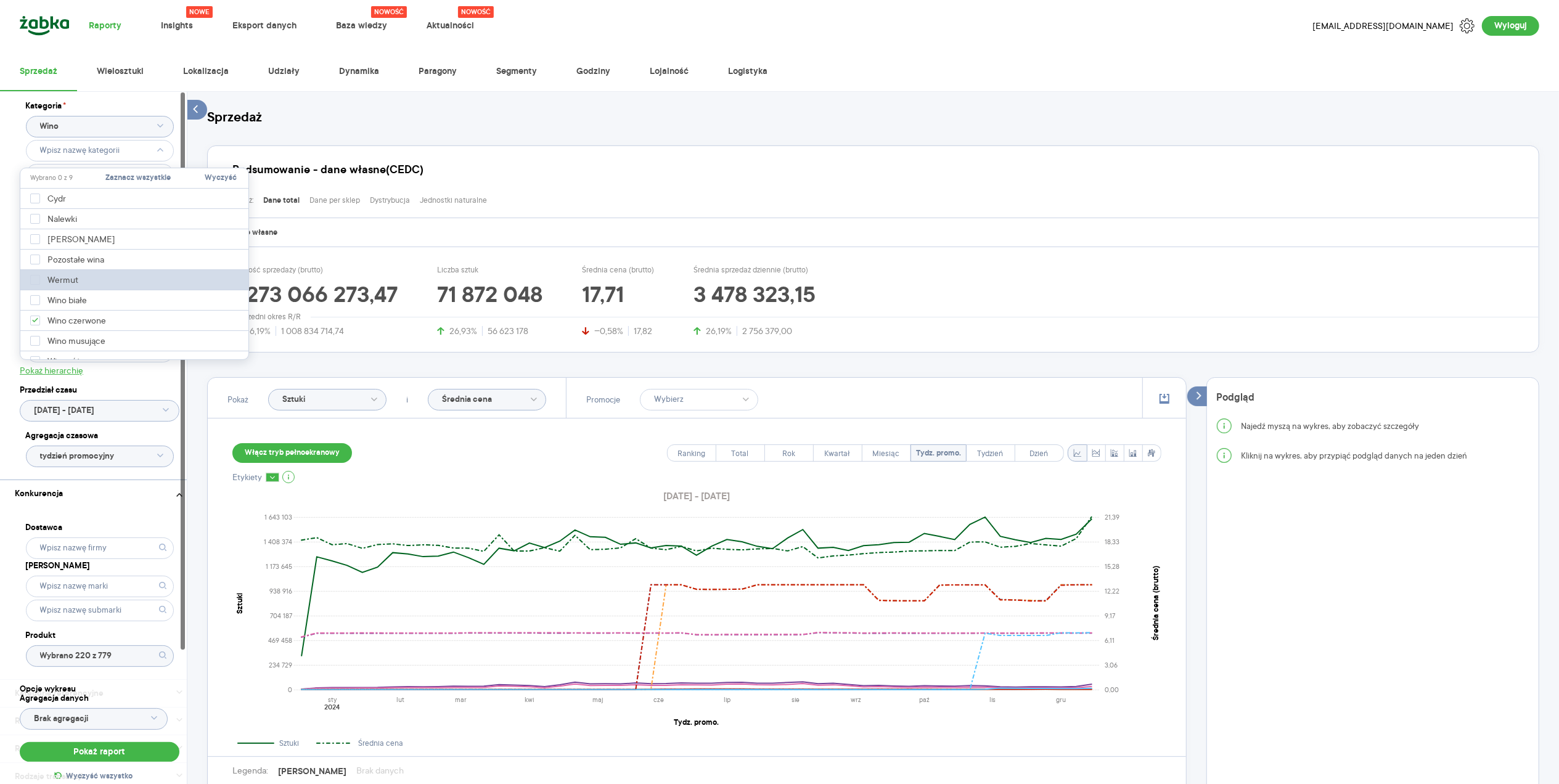 type on "Pobieranie" 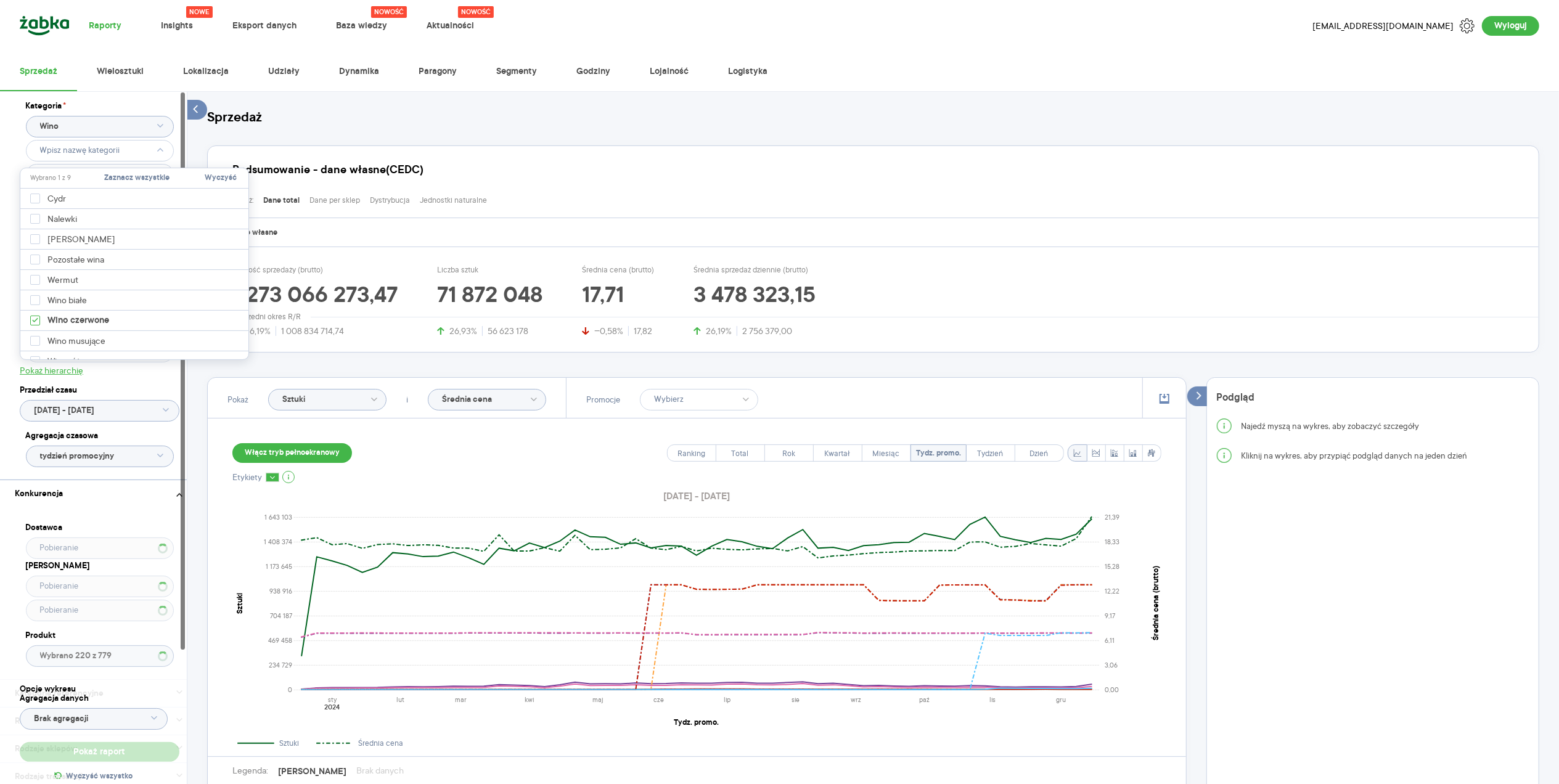 type 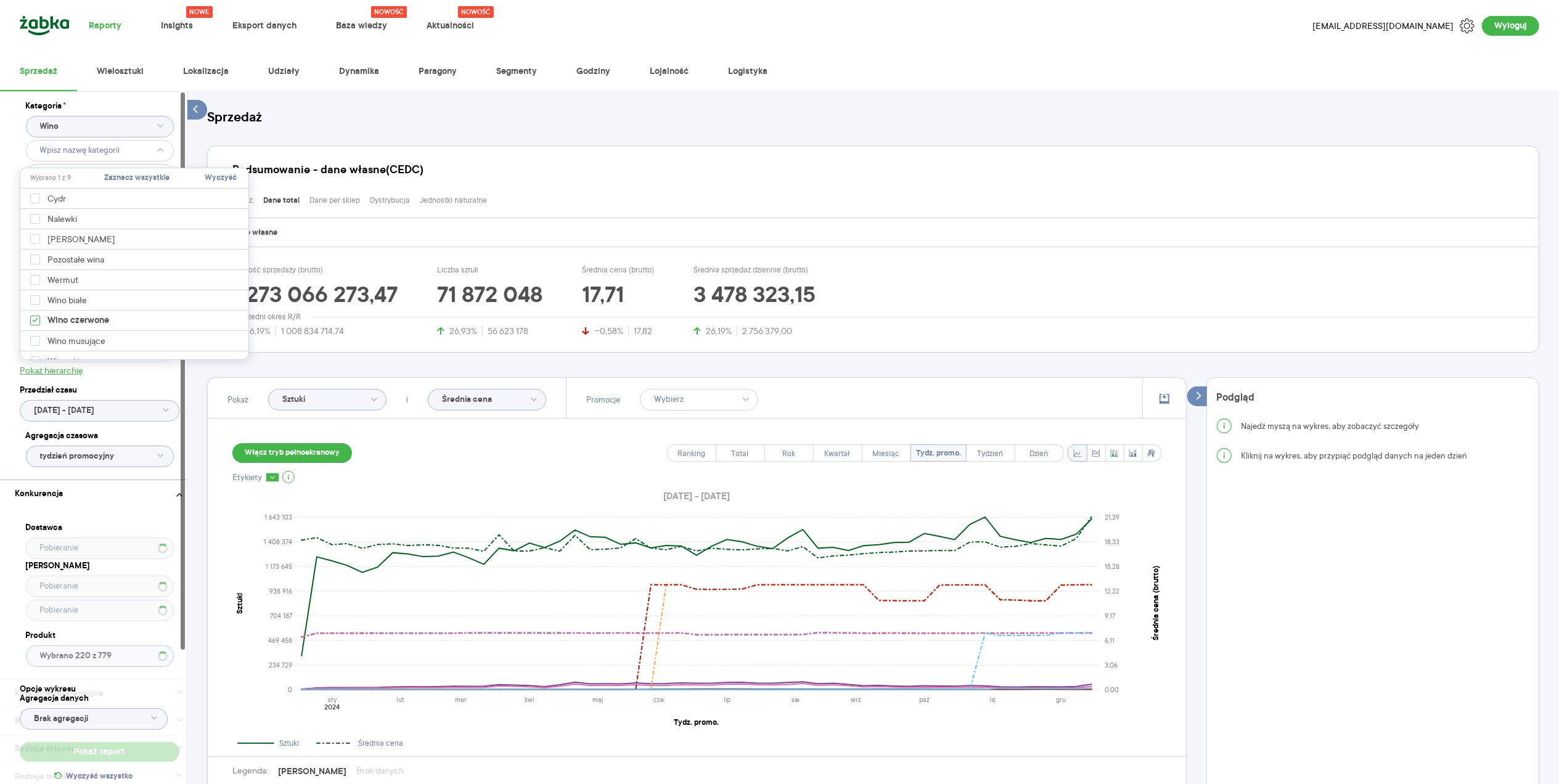 click on "Kategoria * Wino Atrybuty Pokaż atrybuty Marka Produkt Pokaż hierarchię Przedział czasu [DATE] - [DATE] Agregacja czasowa tydzień promocyjny" at bounding box center (99, 285) 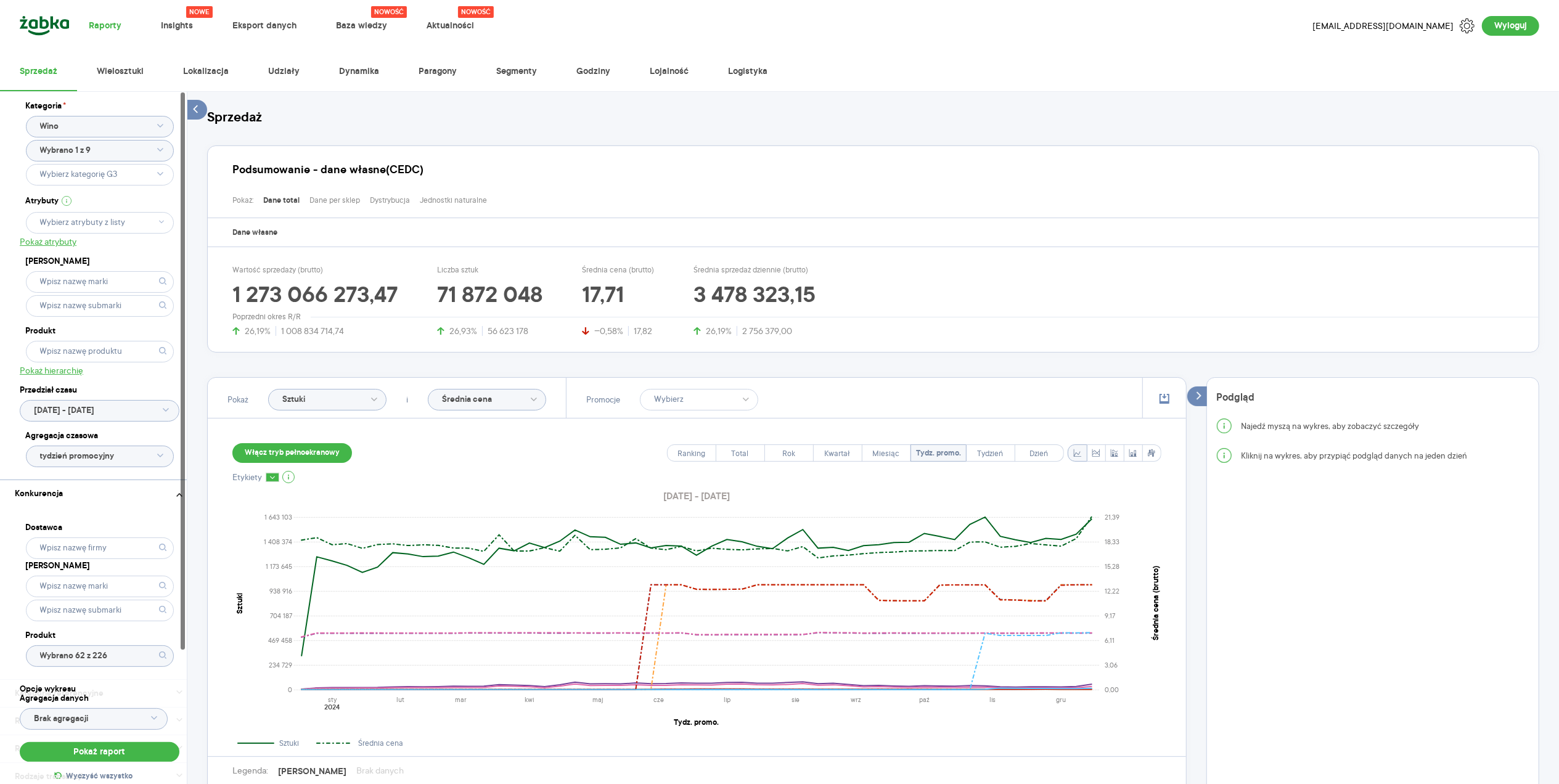click 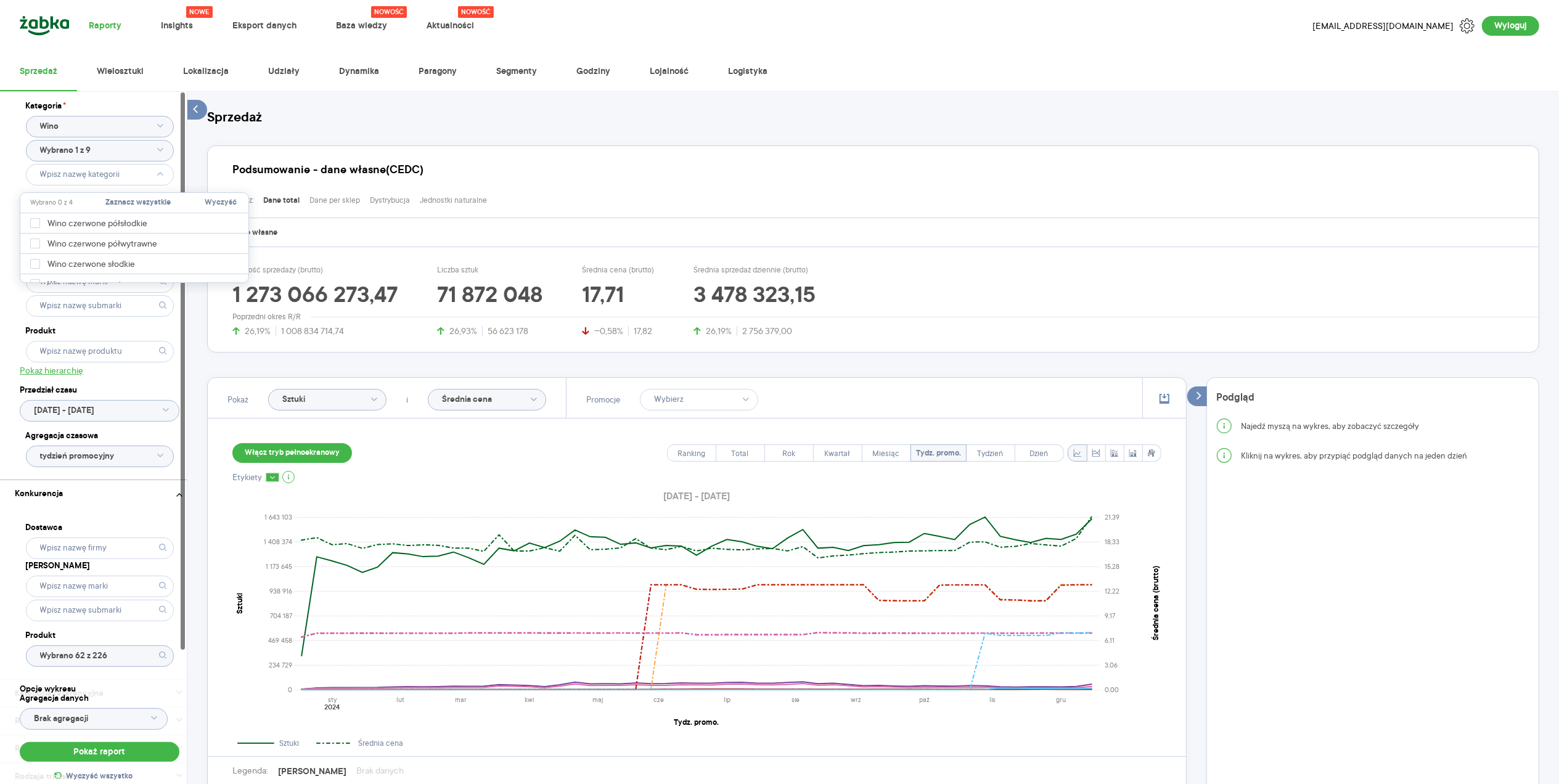 click on "Kategoria * Wino Wybrano 1 z 9 Atrybuty Pokaż atrybuty Marka Produkt Pokaż hierarchię Przedział czasu [DATE] - [DATE] Agregacja czasowa tydzień promocyjny" at bounding box center [99, 285] 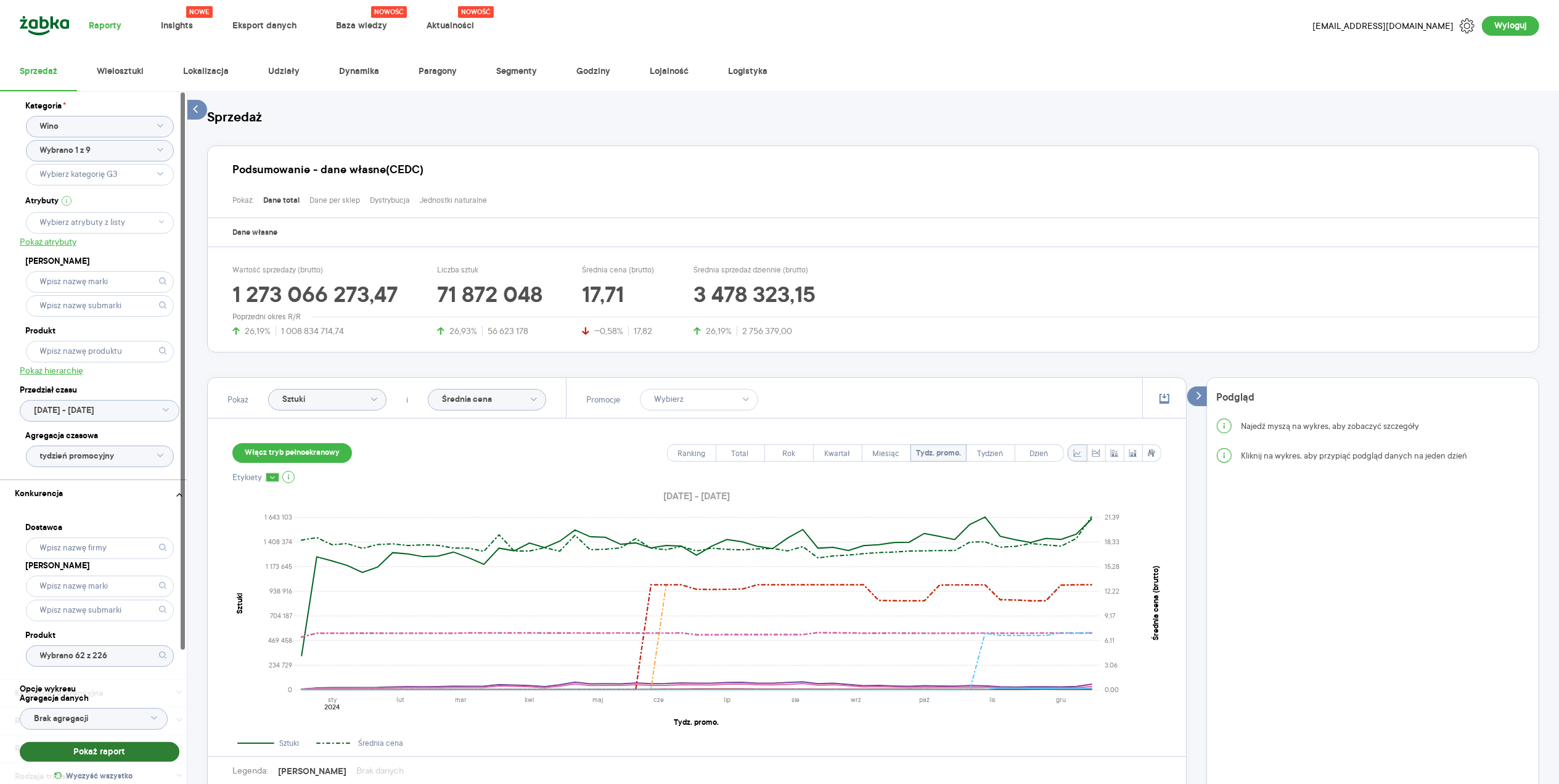 click on "Pokaż raport" at bounding box center (99, 752) 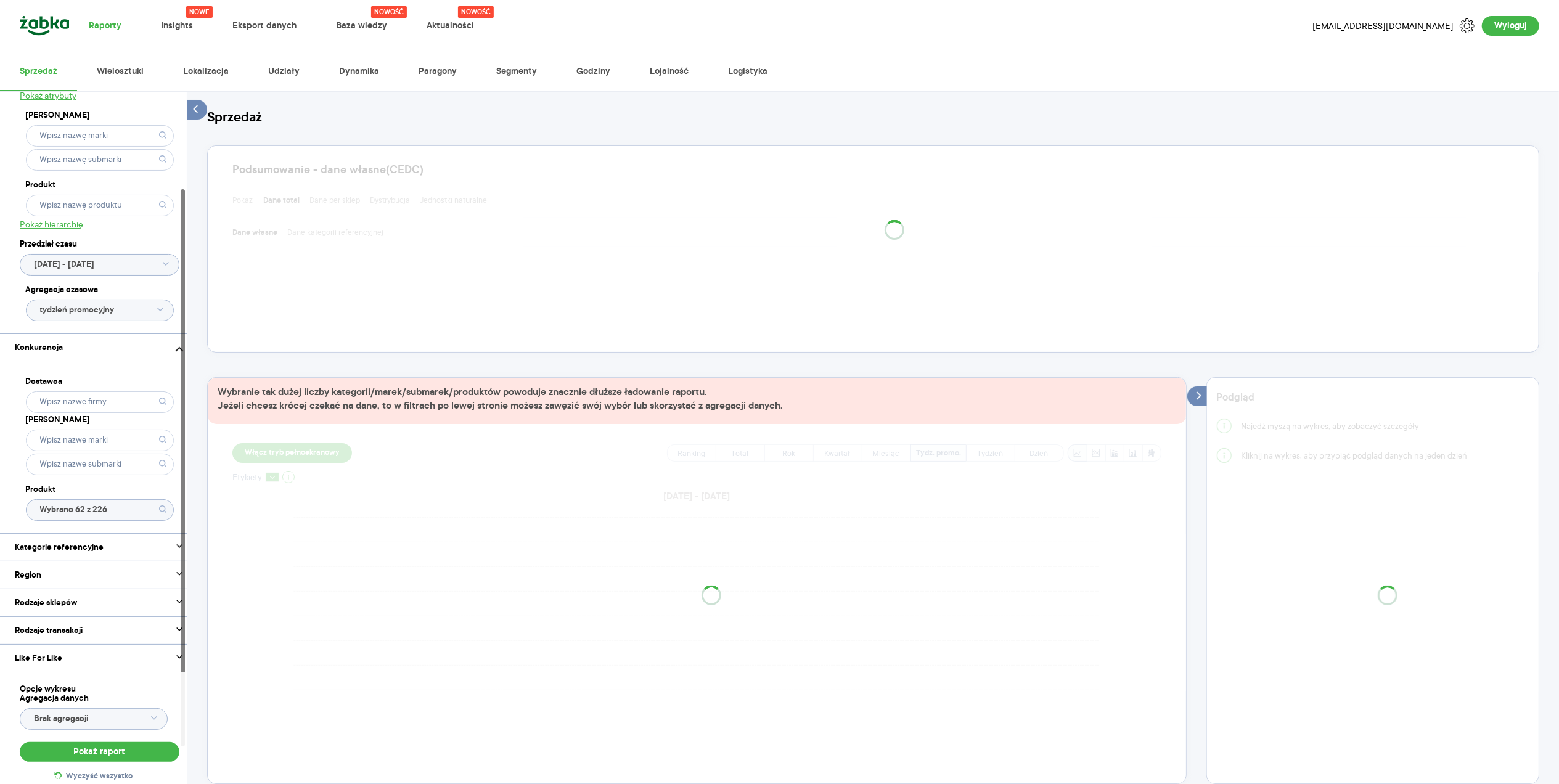 scroll, scrollTop: 168, scrollLeft: 0, axis: vertical 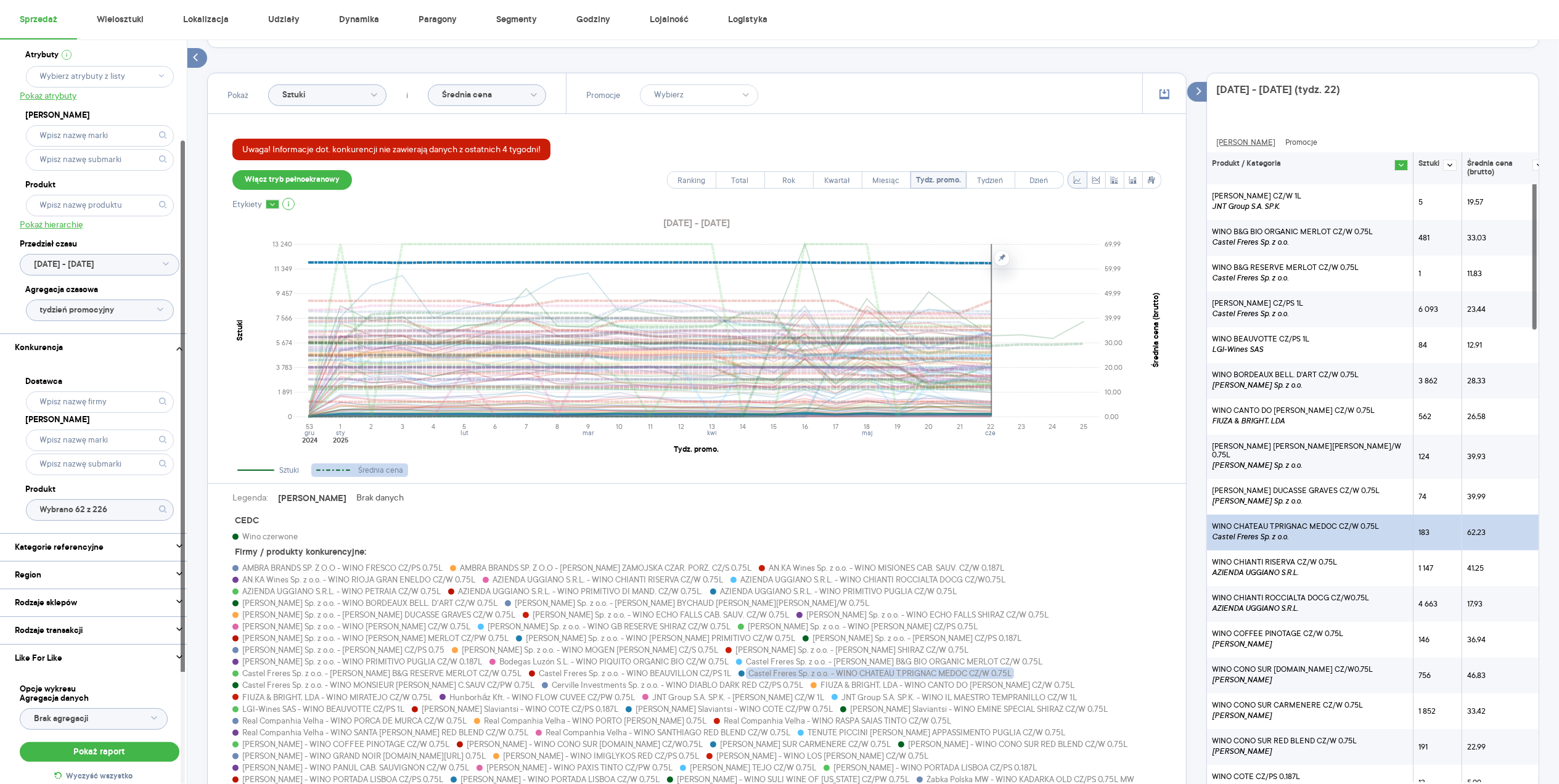 click 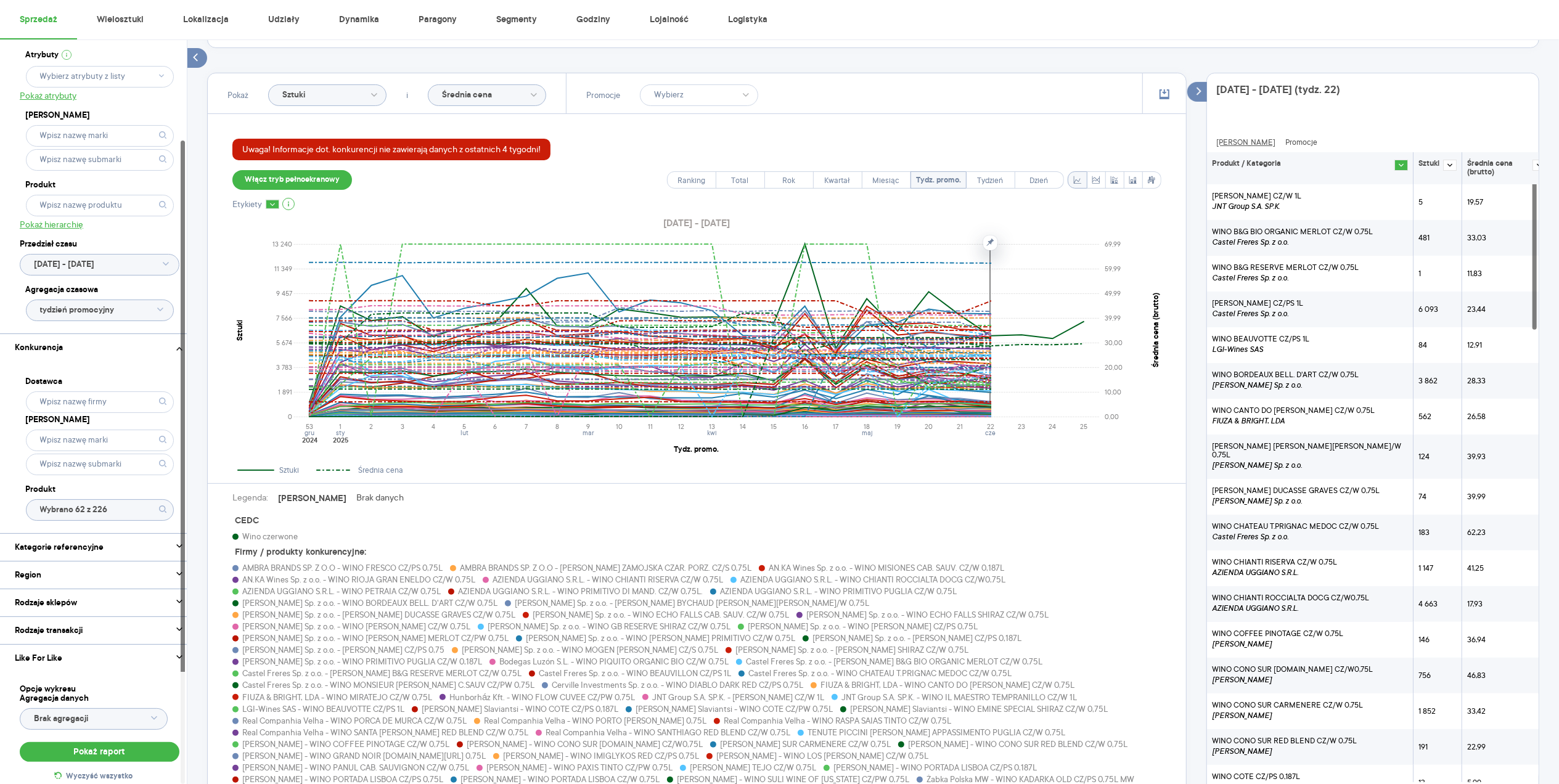 click 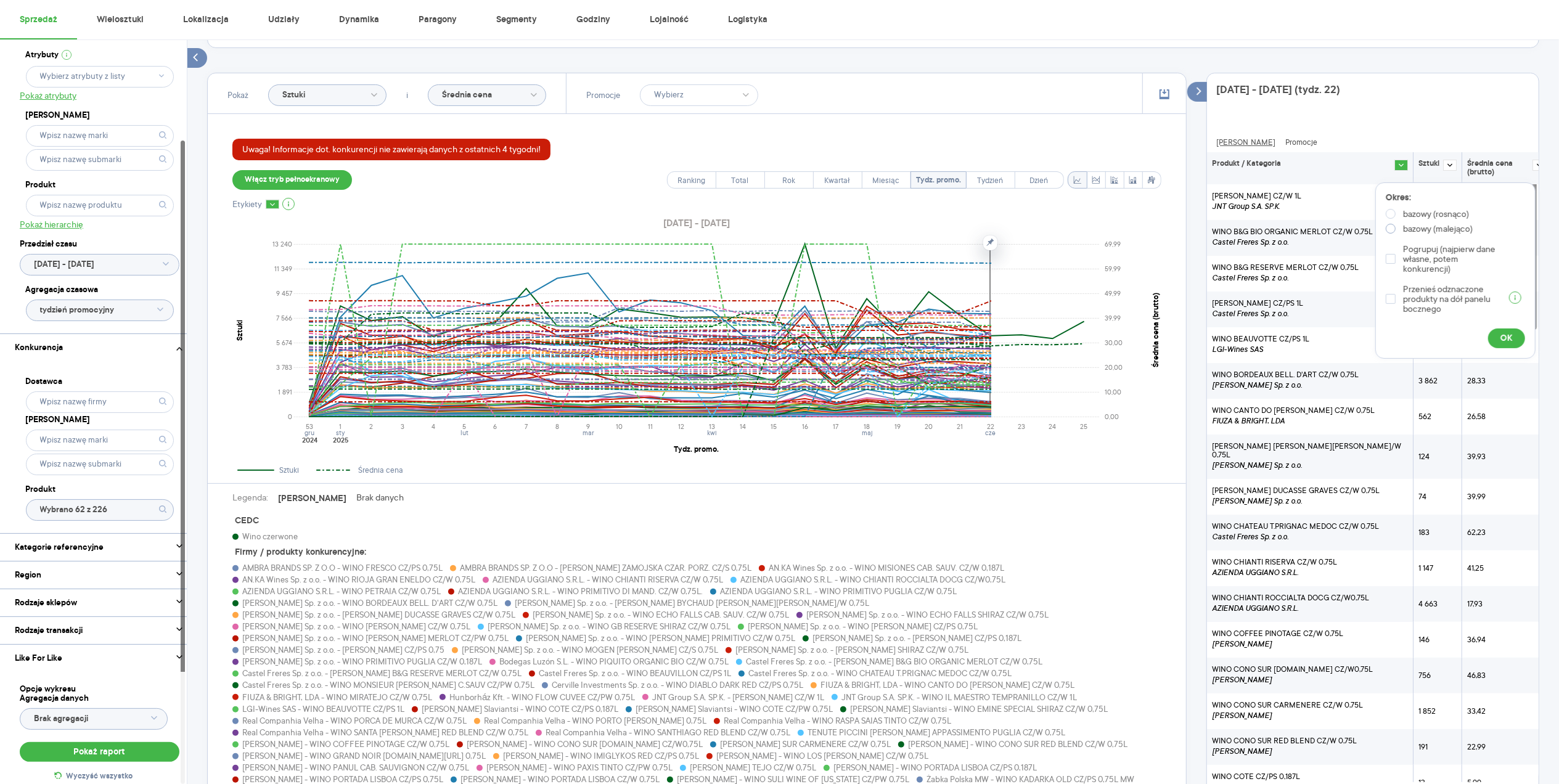 click at bounding box center [1391, 229] 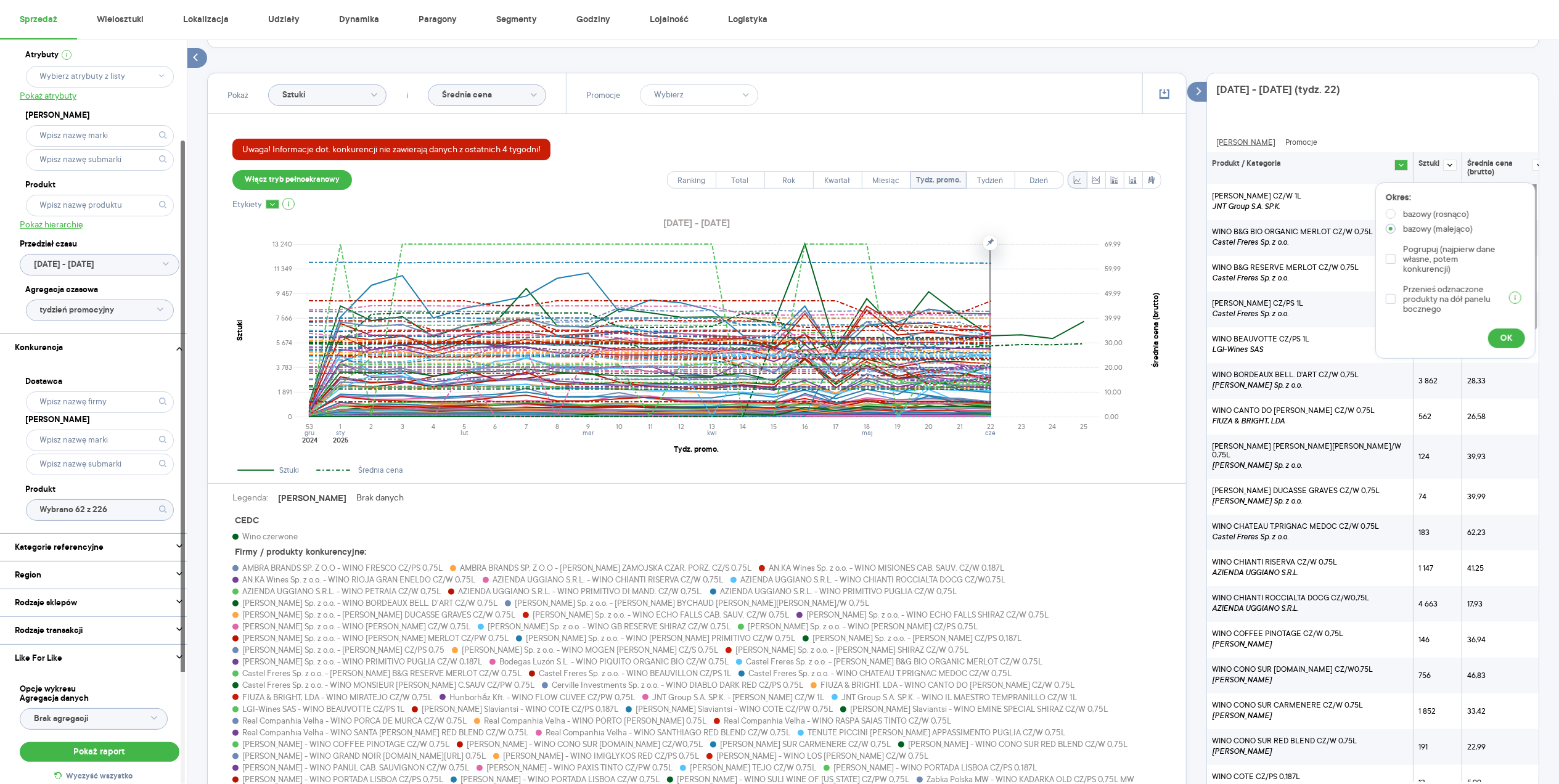 radio on "true" 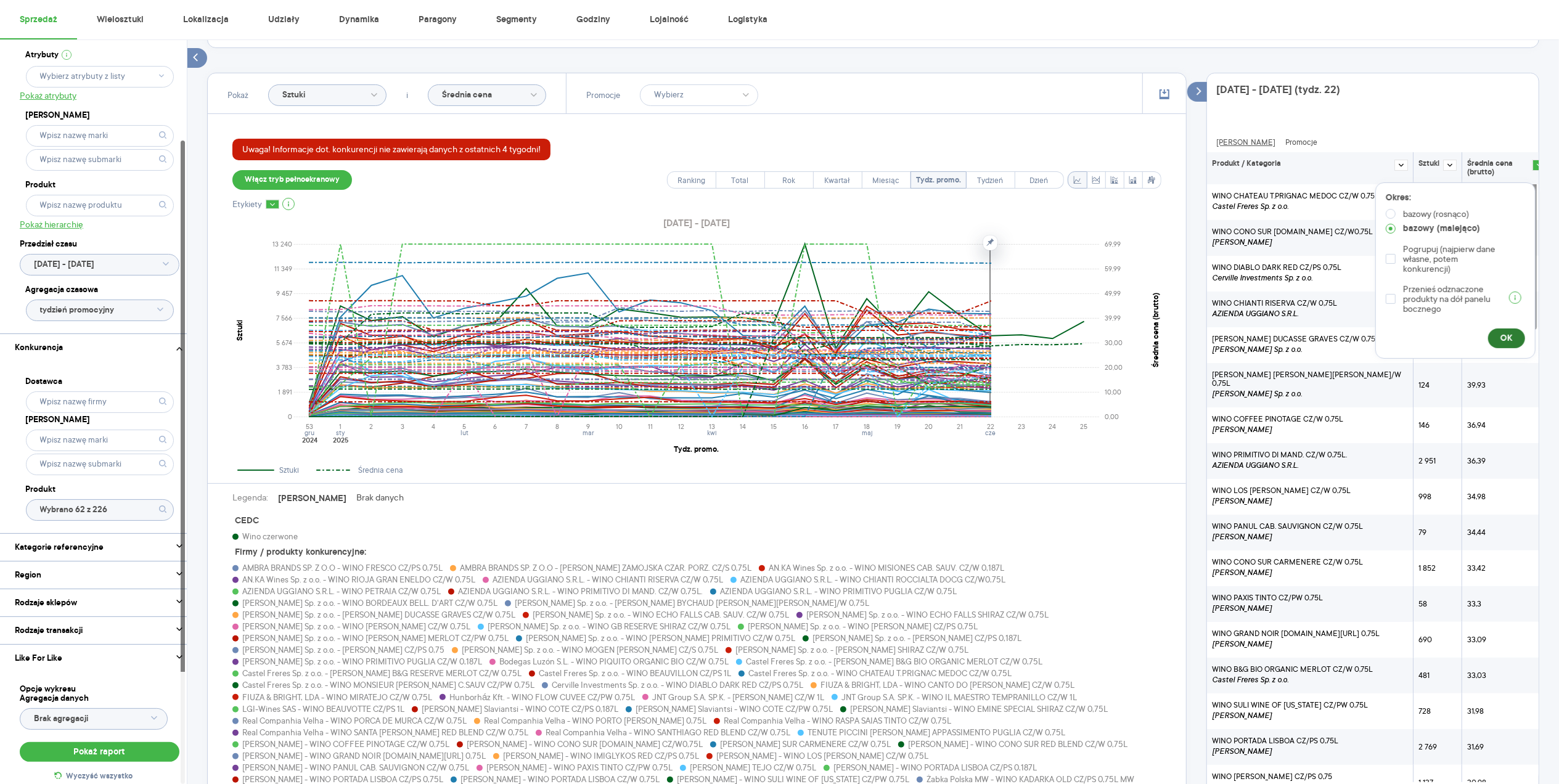click on "OK" at bounding box center (1507, 338) 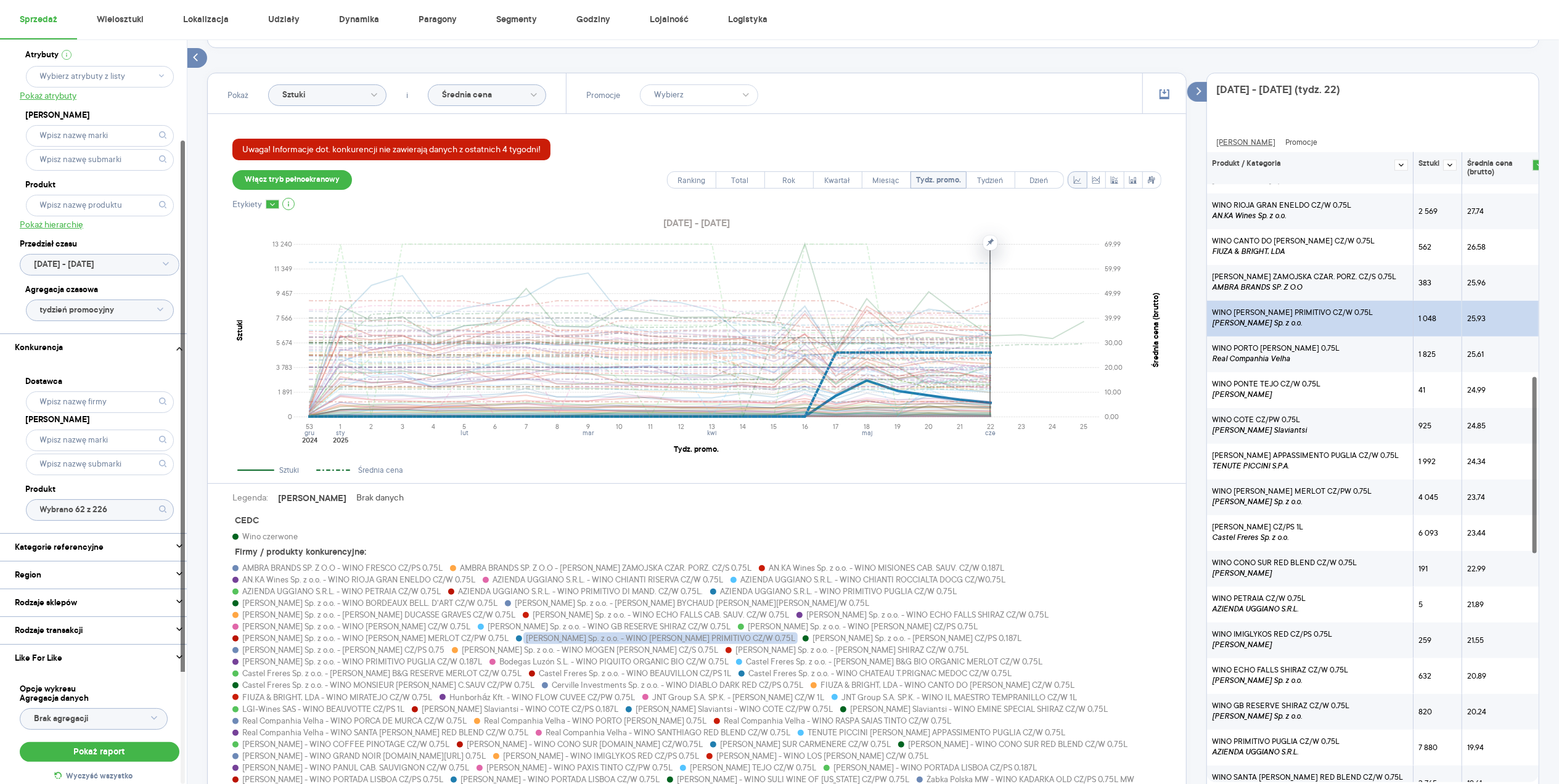 scroll, scrollTop: 740, scrollLeft: 0, axis: vertical 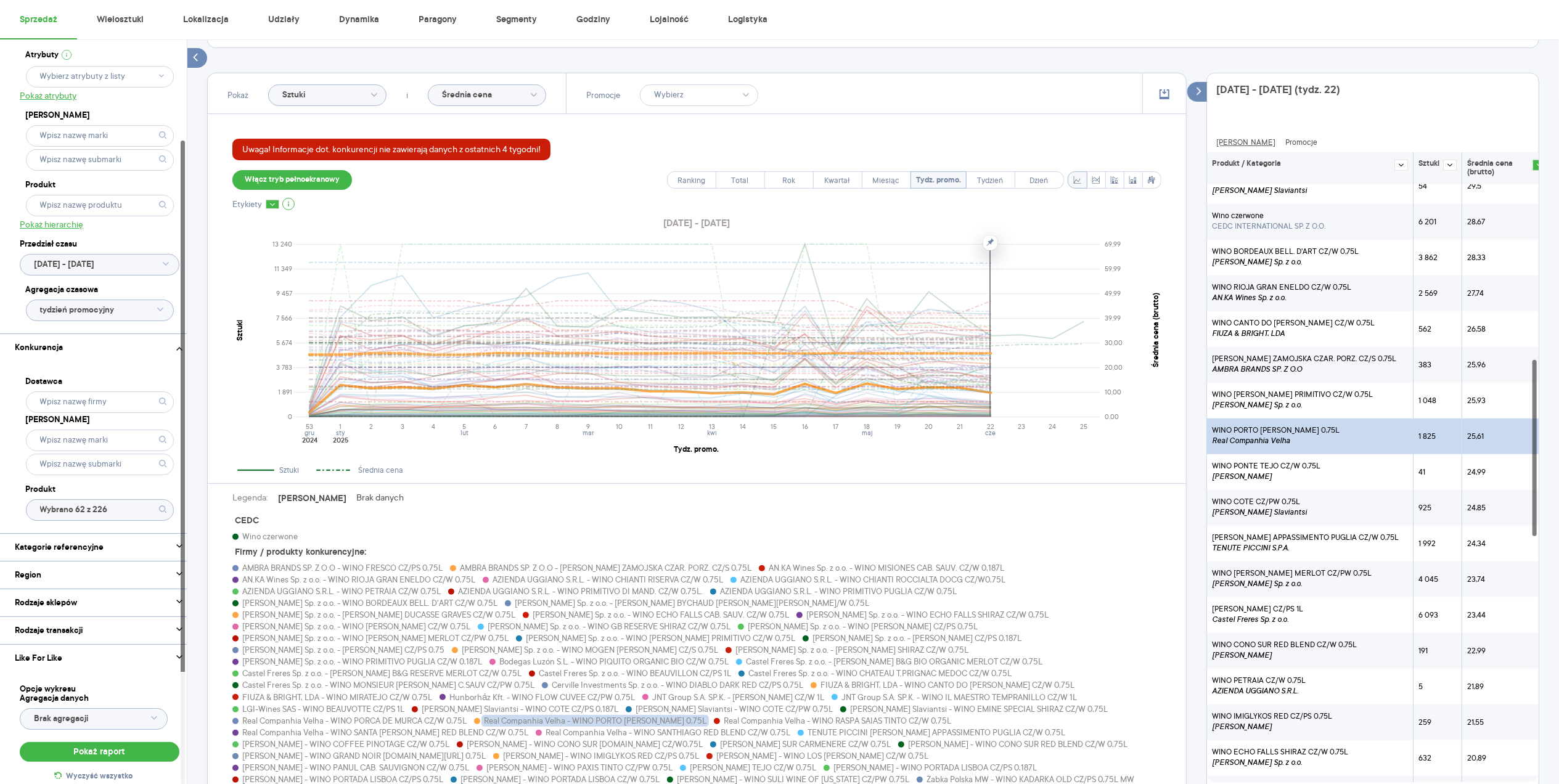 click on "WINO PORTO [PERSON_NAME] 0,75L" at bounding box center [1275, 430] 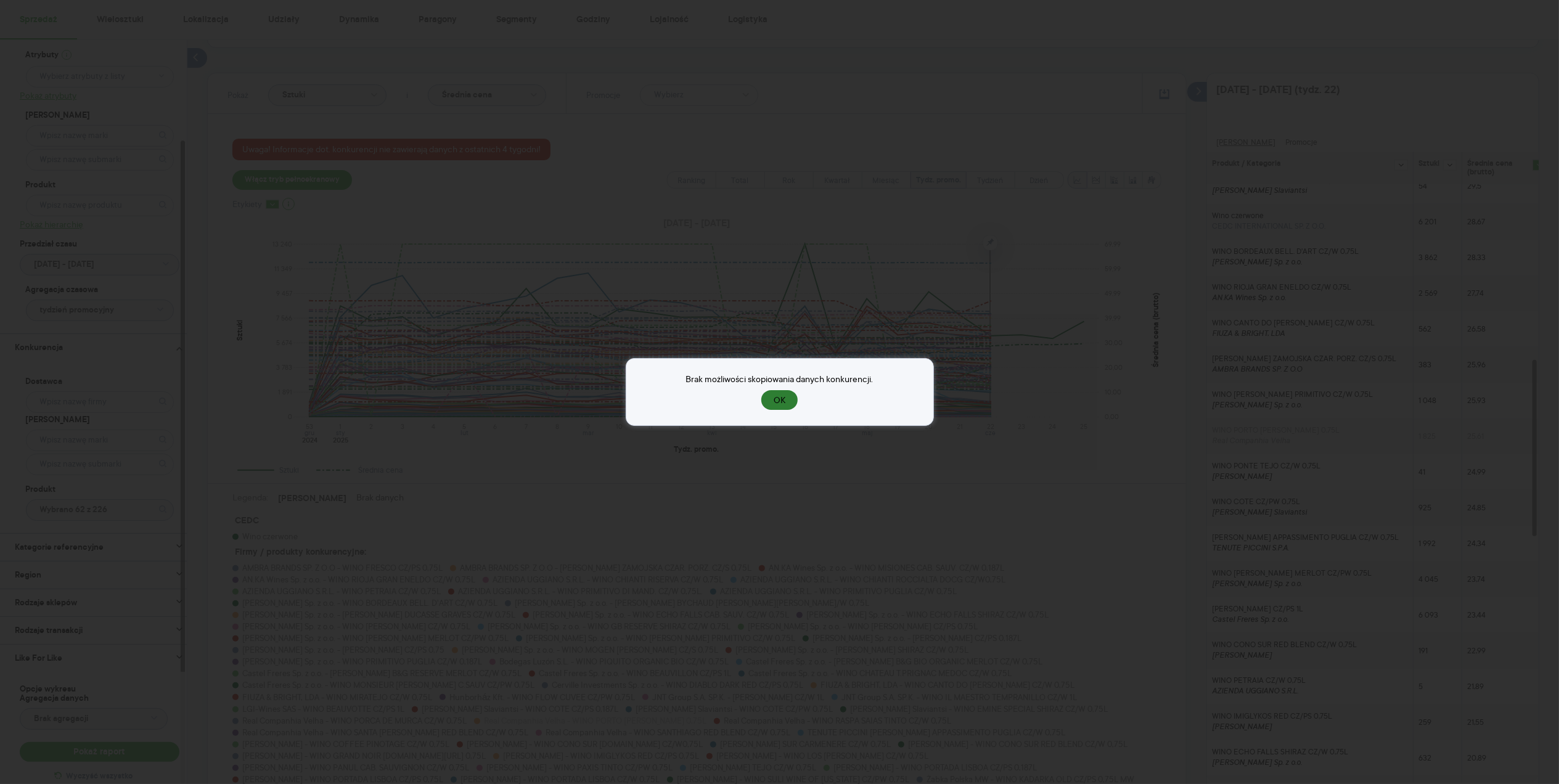 click on "OK" at bounding box center [779, 400] 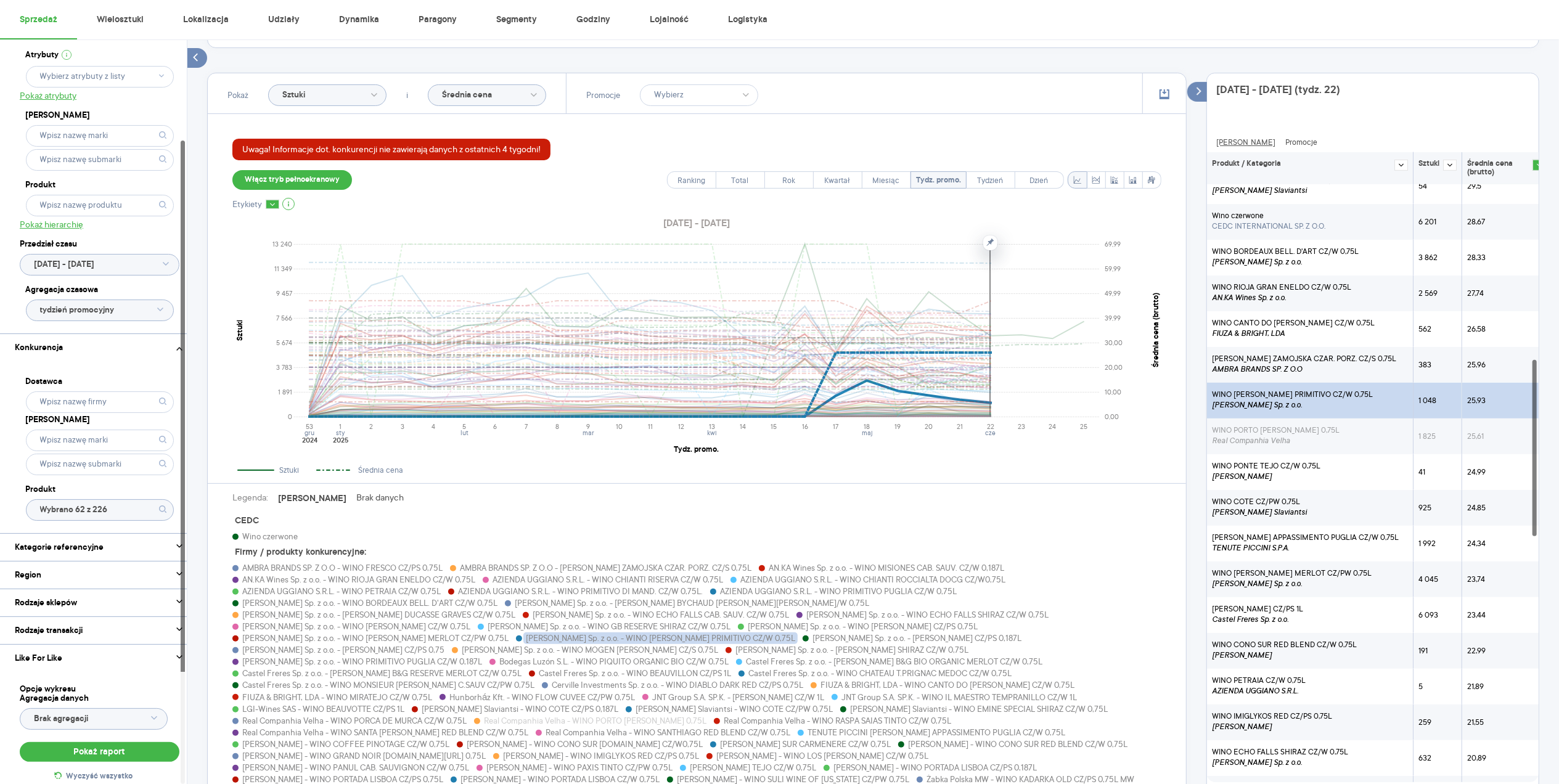 click on "[PERSON_NAME] Sp. z o.o." at bounding box center [1292, 405] 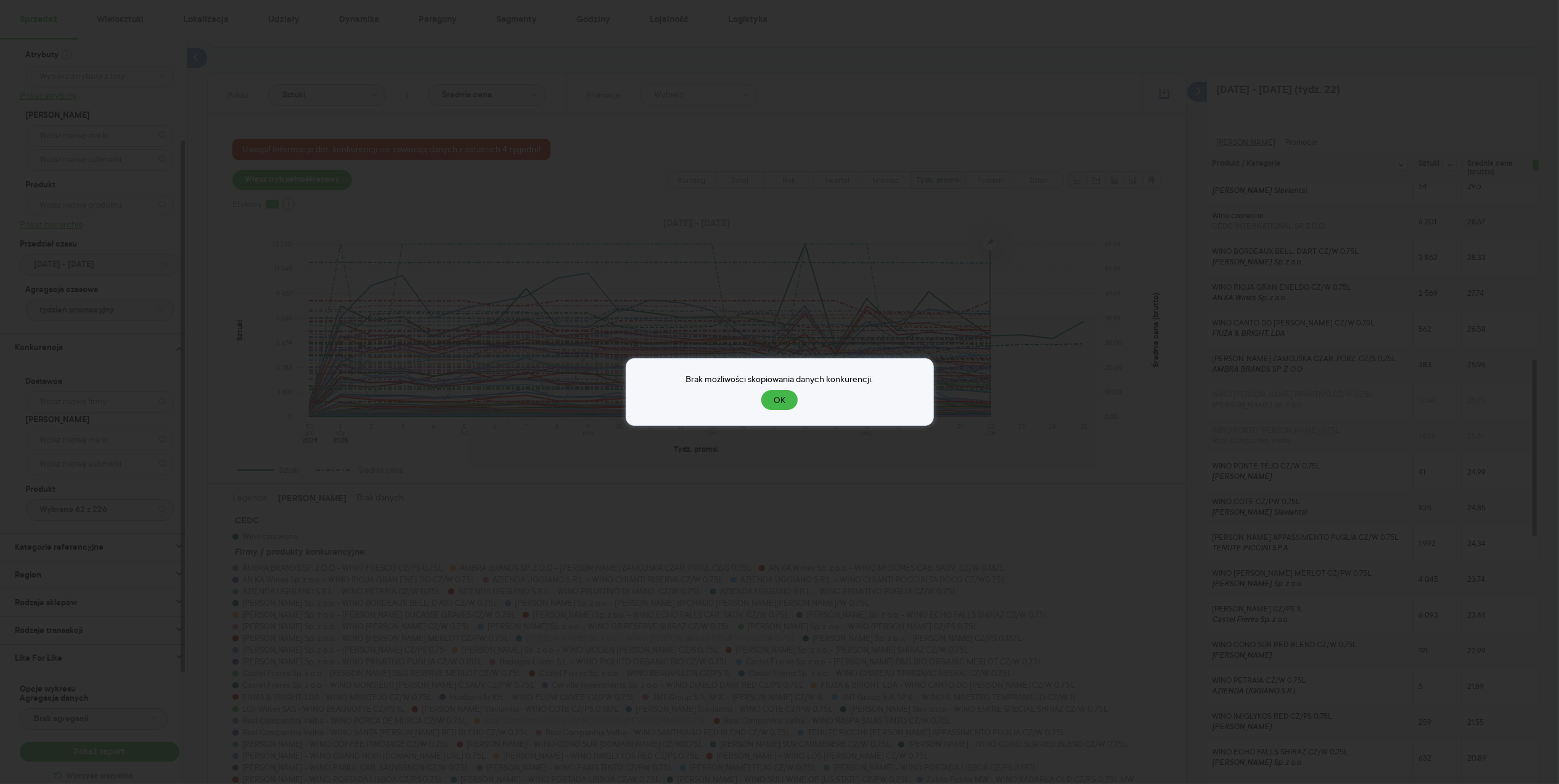 click on "Brak możliwości skopiowania danych konkurencji. OK" at bounding box center [780, 392] 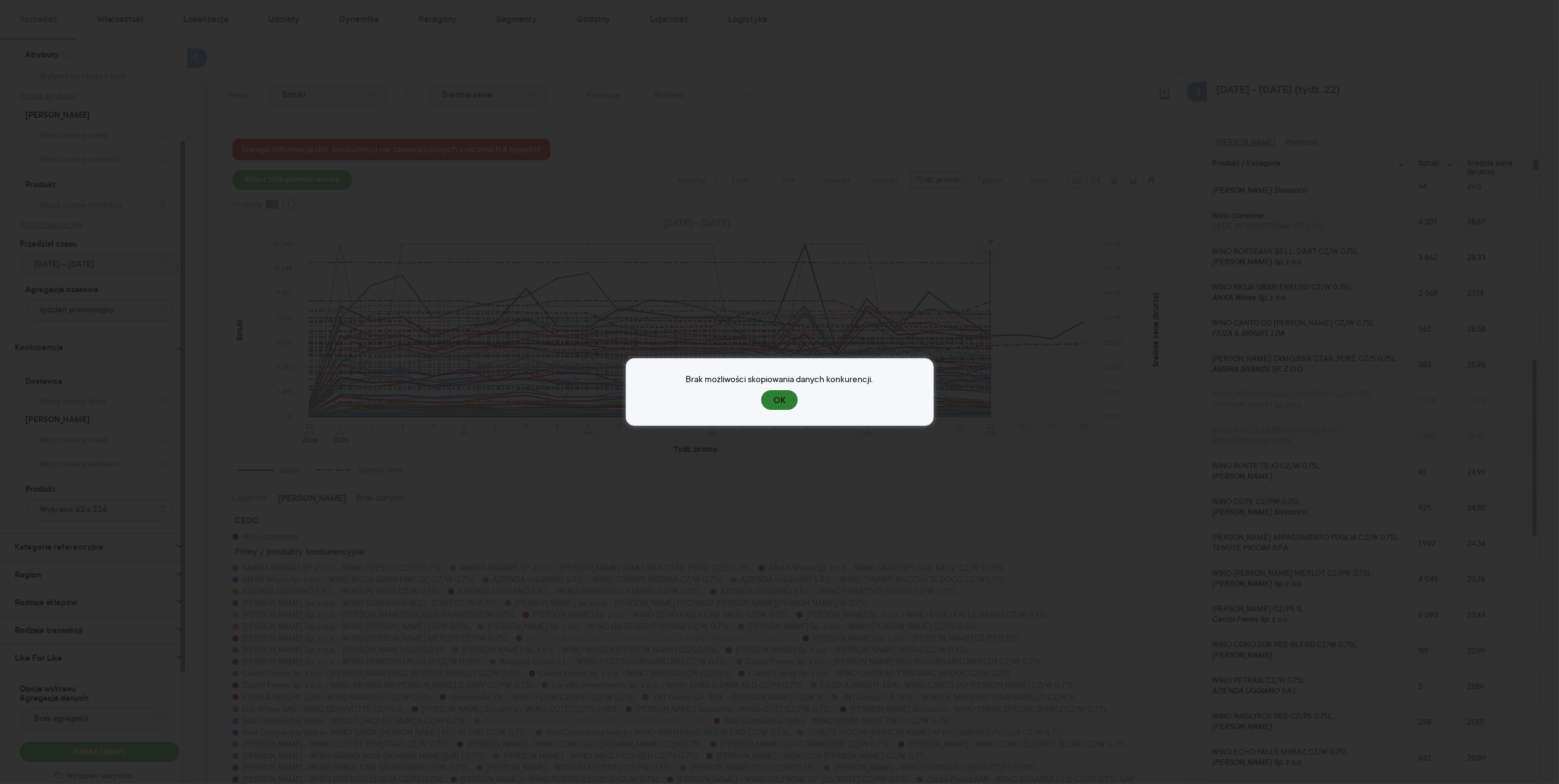 click on "OK" at bounding box center [779, 400] 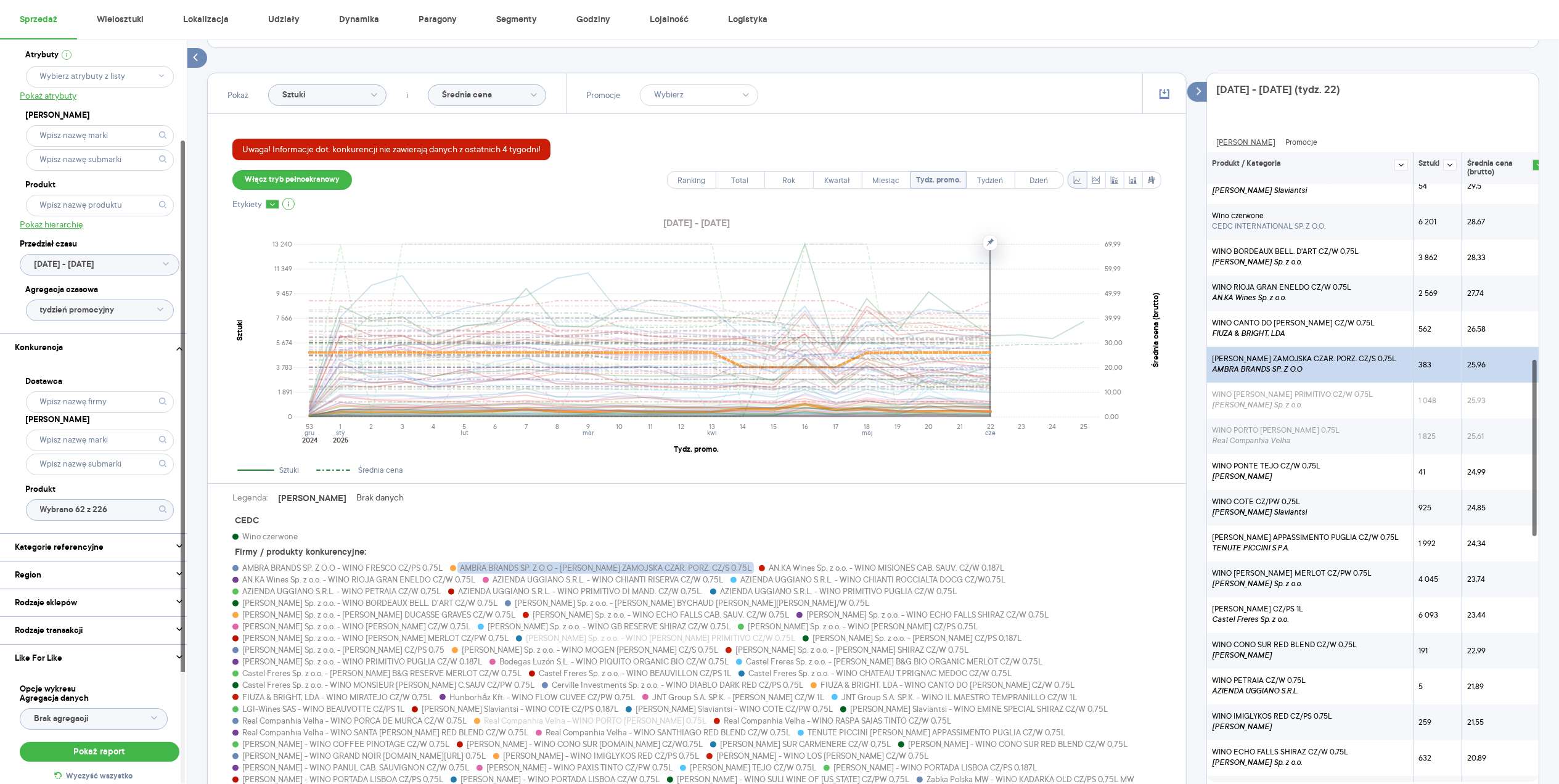 click on "[PERSON_NAME] ZAMOJSKA CZAR. PORZ. CZ/S 0,75L" at bounding box center [1304, 359] 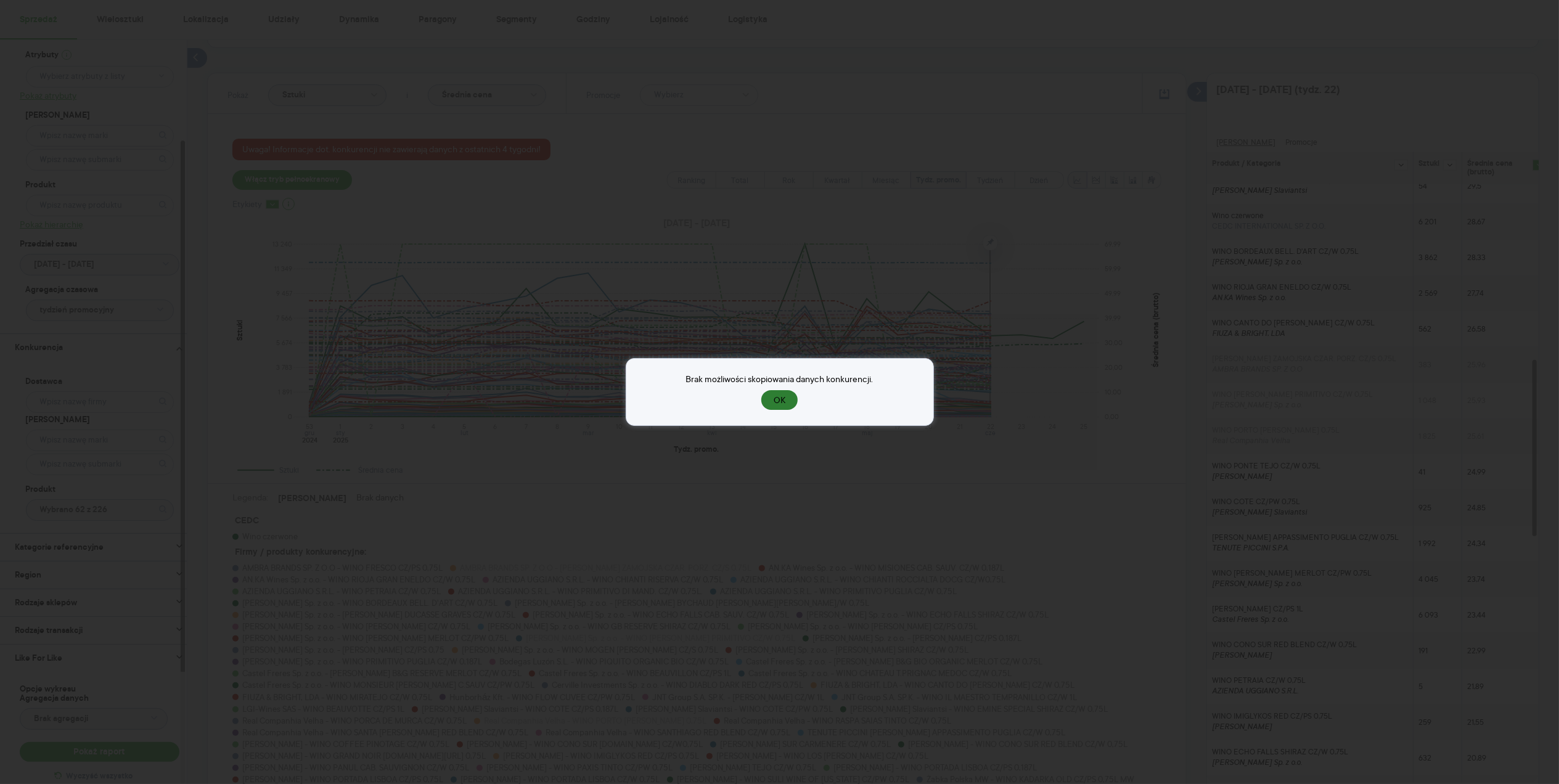 click on "OK" at bounding box center (779, 400) 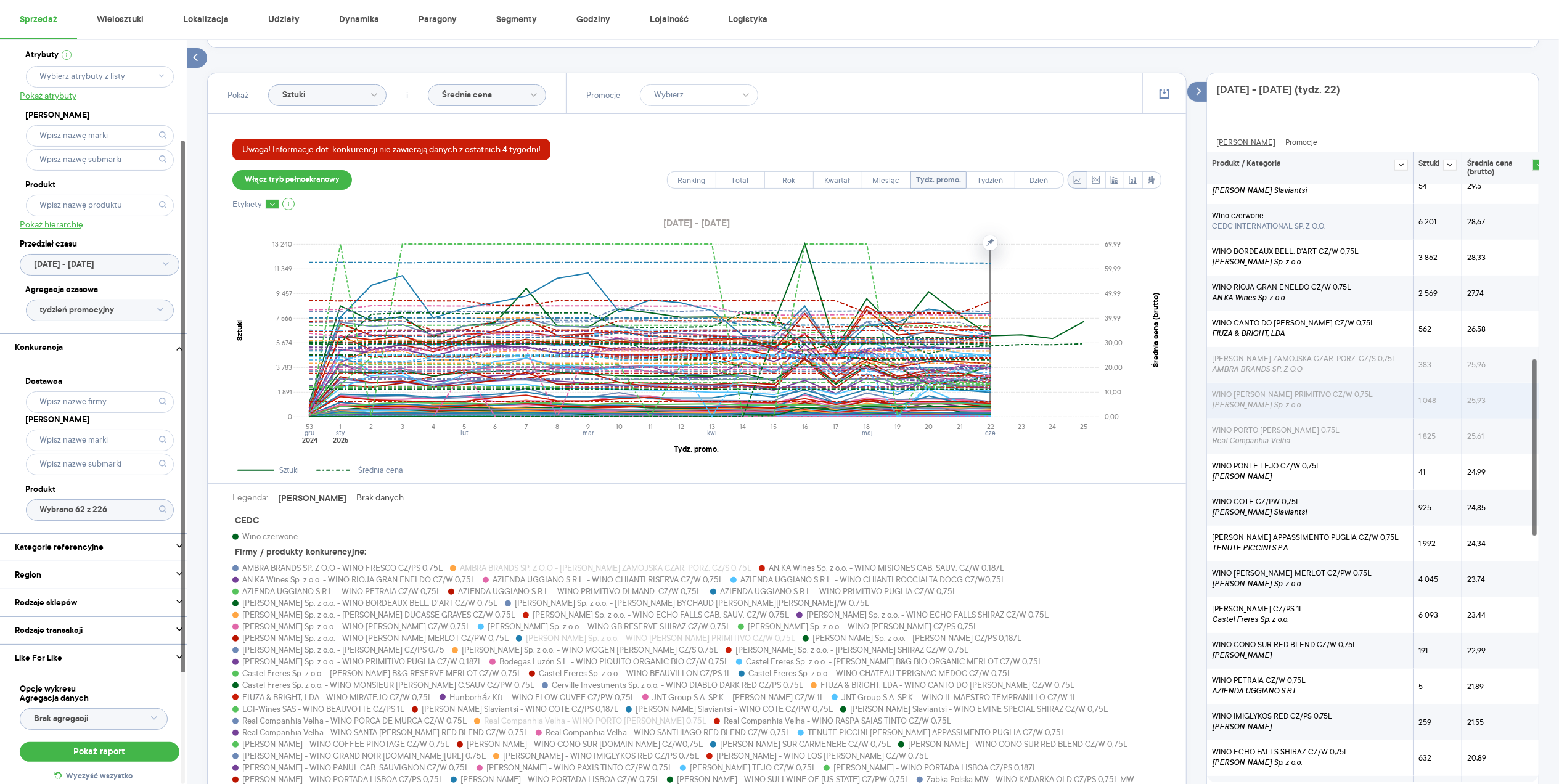 scroll, scrollTop: 738, scrollLeft: 0, axis: vertical 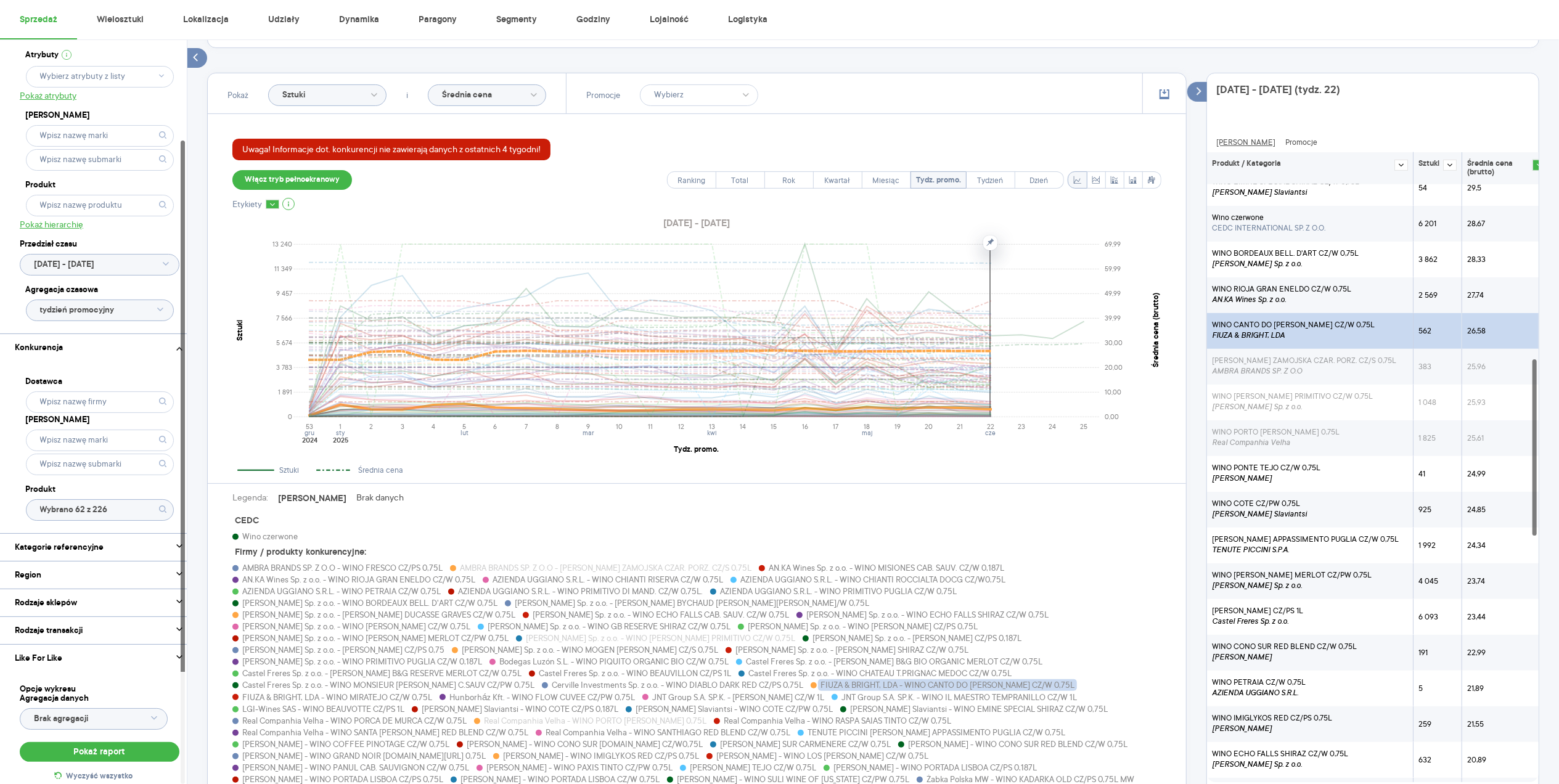 click on "FIUZA & BRIGHT, LDA" at bounding box center [1293, 335] 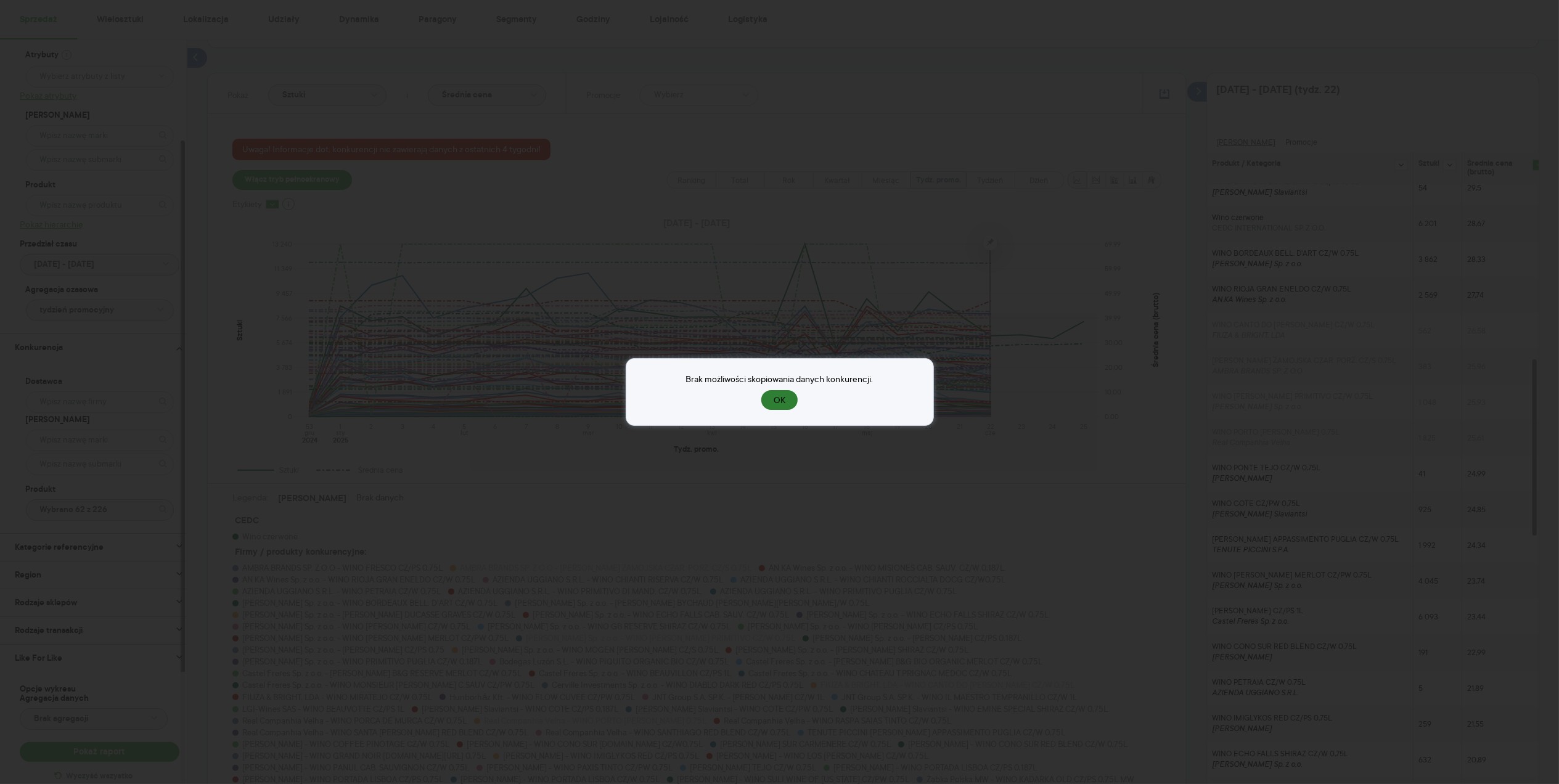 click on "OK" at bounding box center [779, 400] 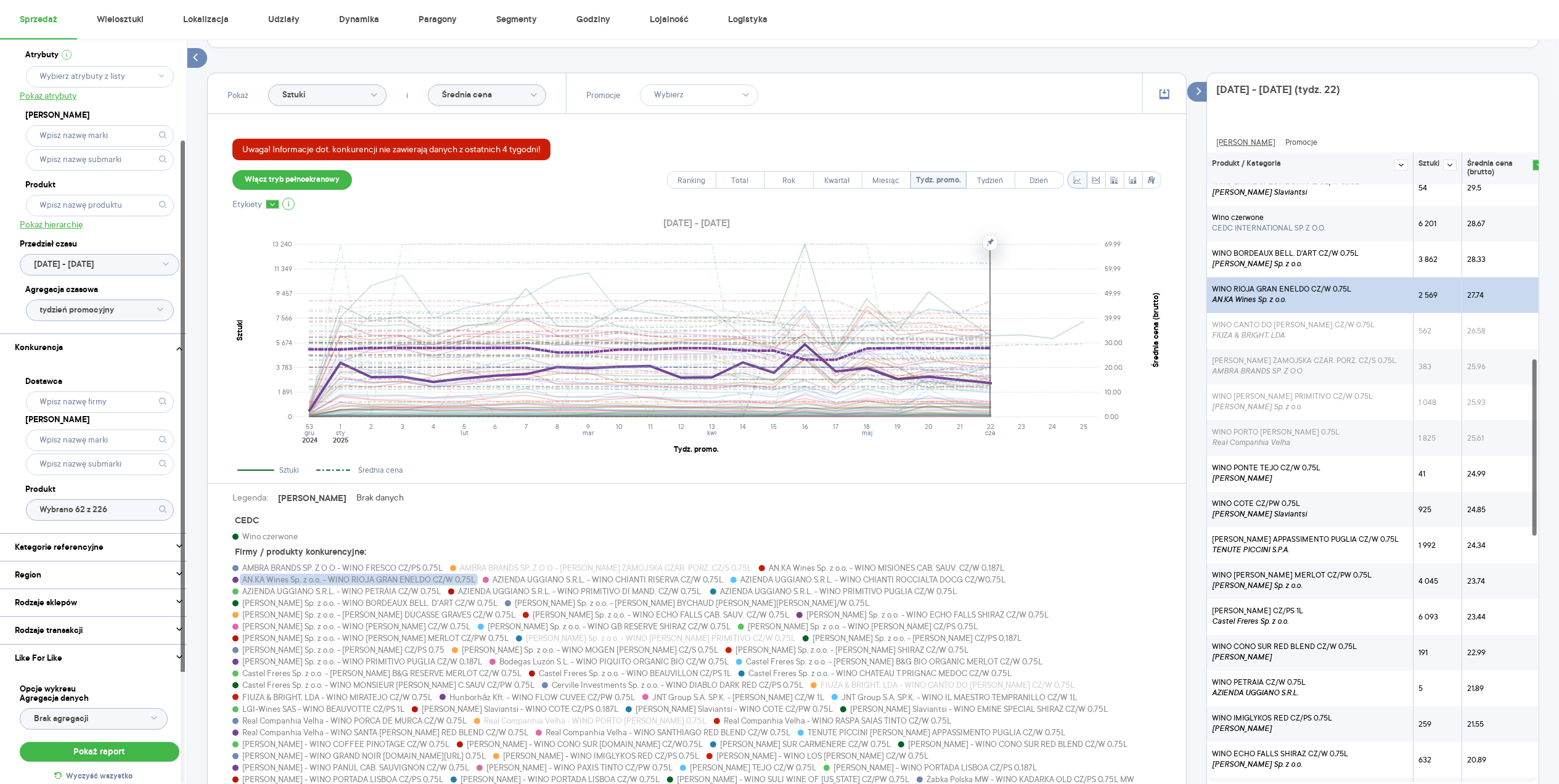 click on "AN.KA Wines Sp. z o.o." at bounding box center [1282, 300] 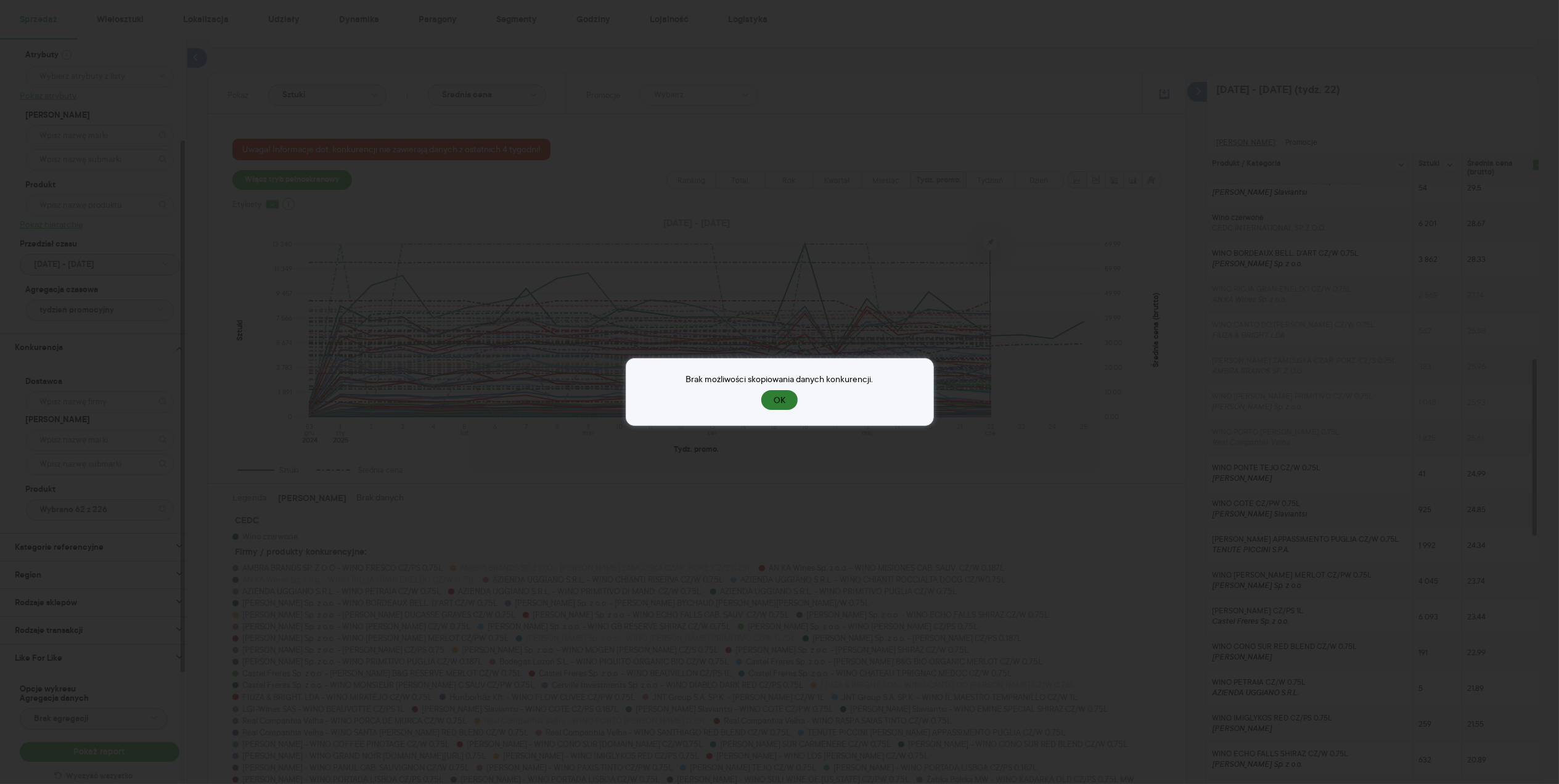 click on "OK" at bounding box center (779, 400) 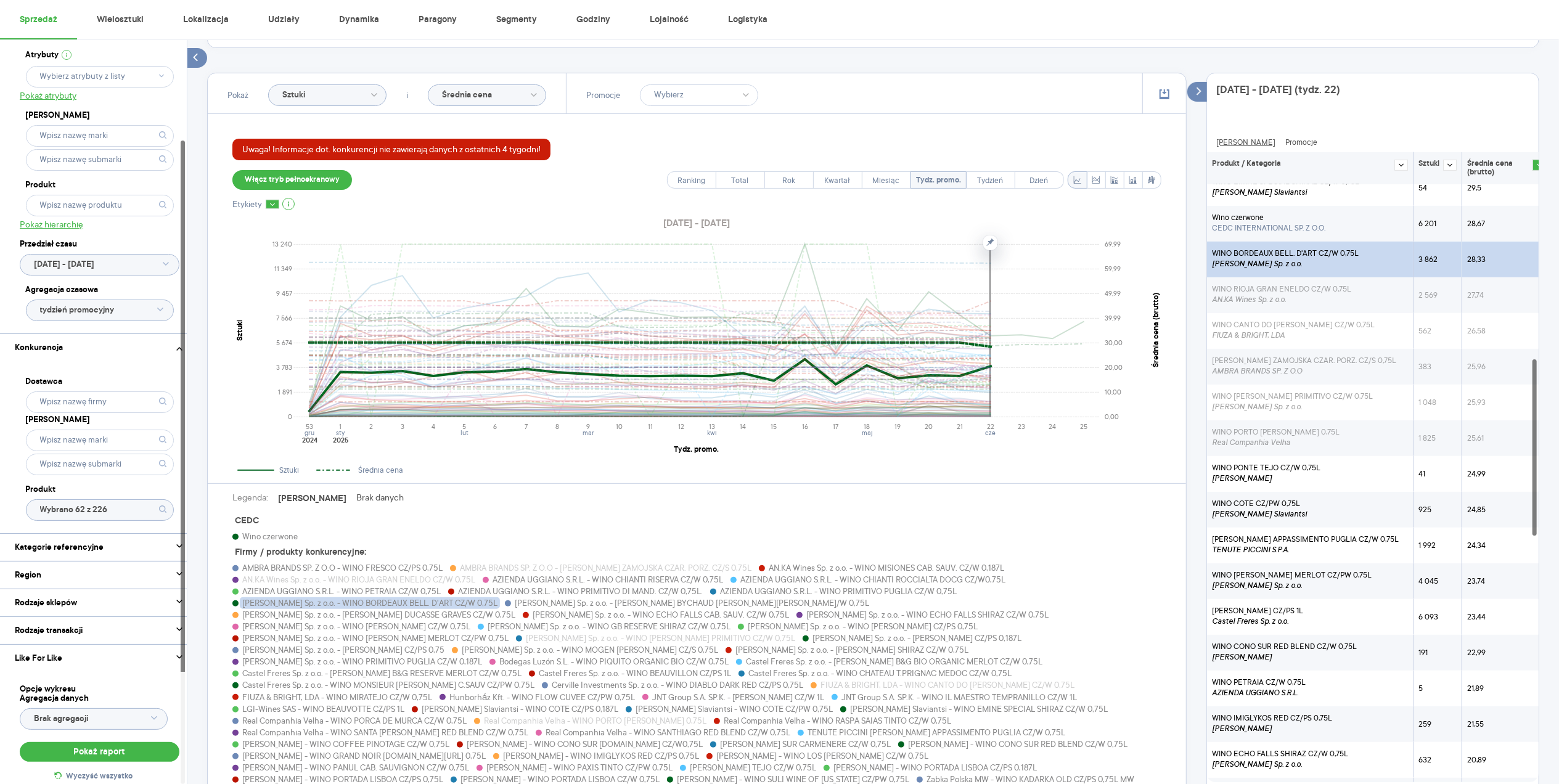click on "WINO BORDEAUX BELL. D'ART CZ/W 0,75L" at bounding box center (1285, 253) 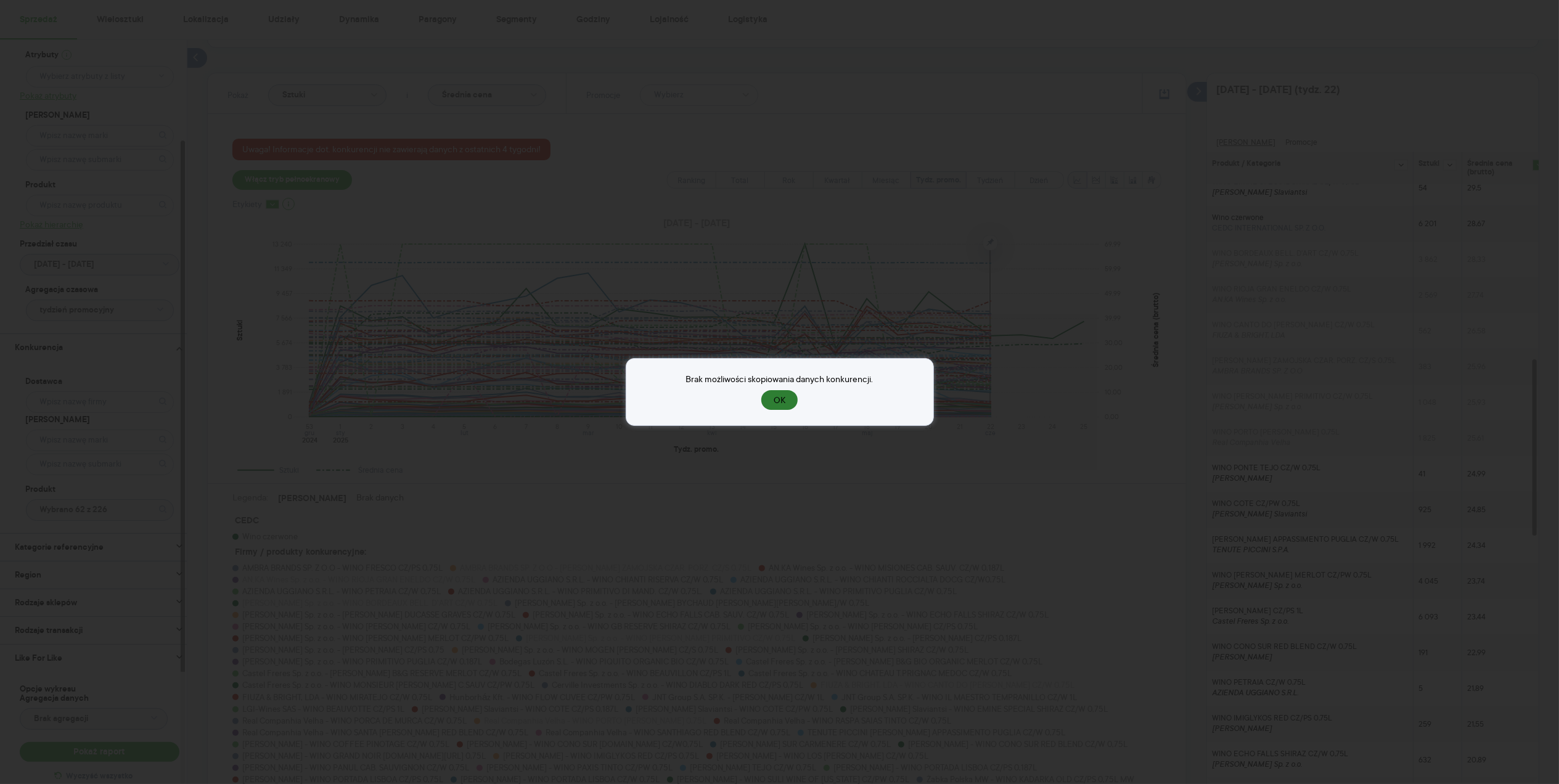 click on "OK" at bounding box center (779, 400) 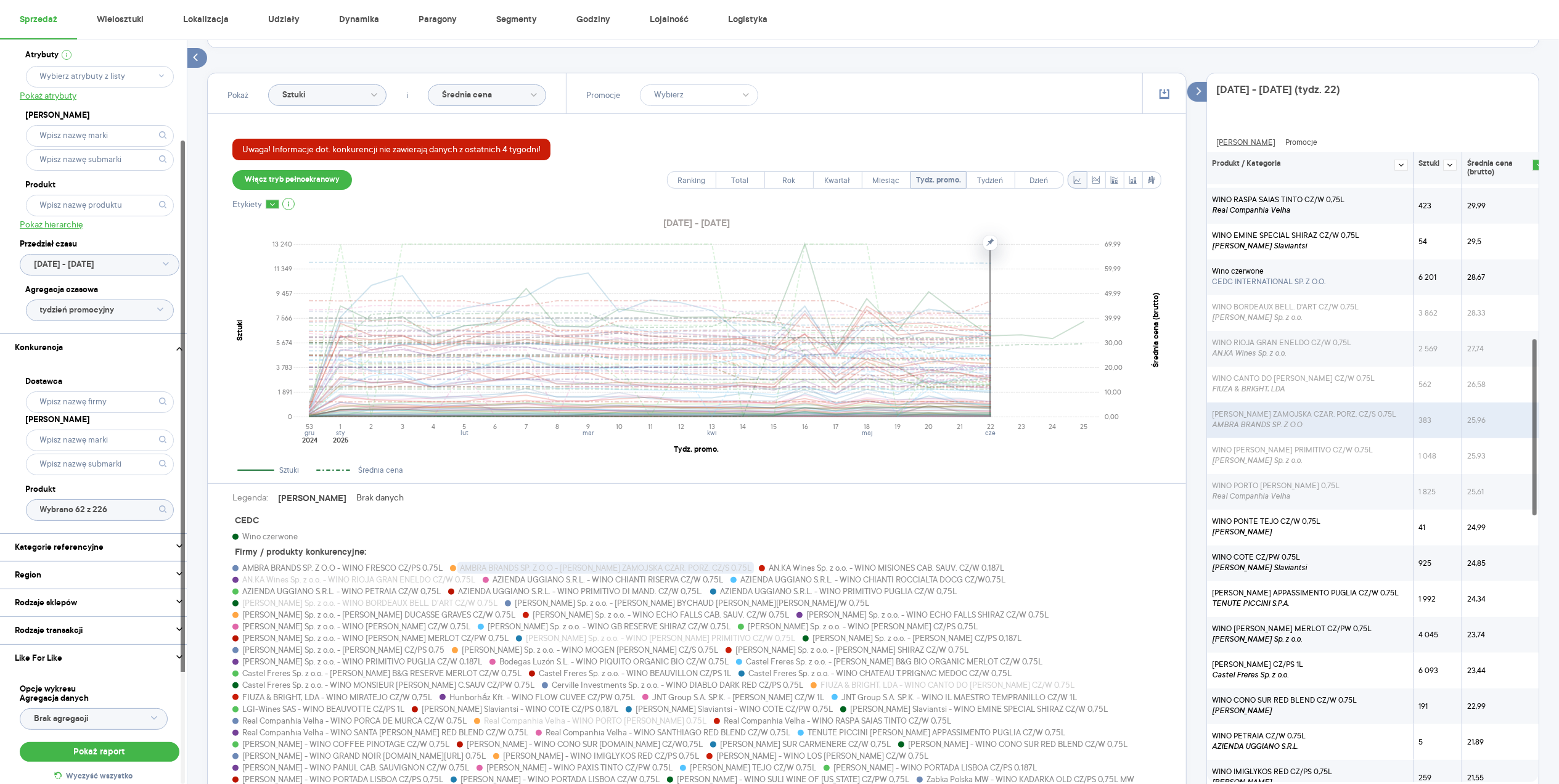 scroll, scrollTop: 656, scrollLeft: 0, axis: vertical 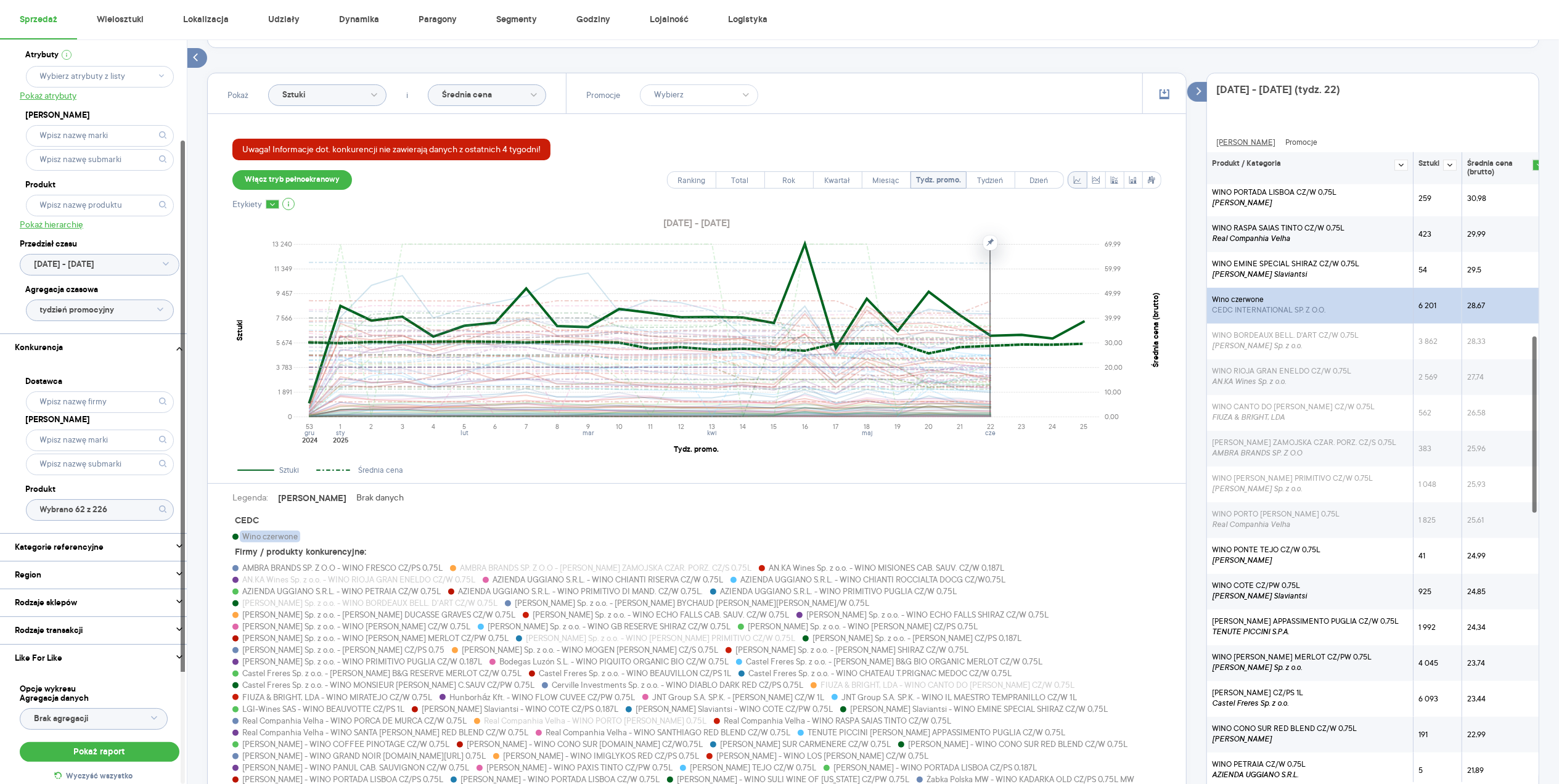 click on "Wino czerwone" at bounding box center [1269, 300] 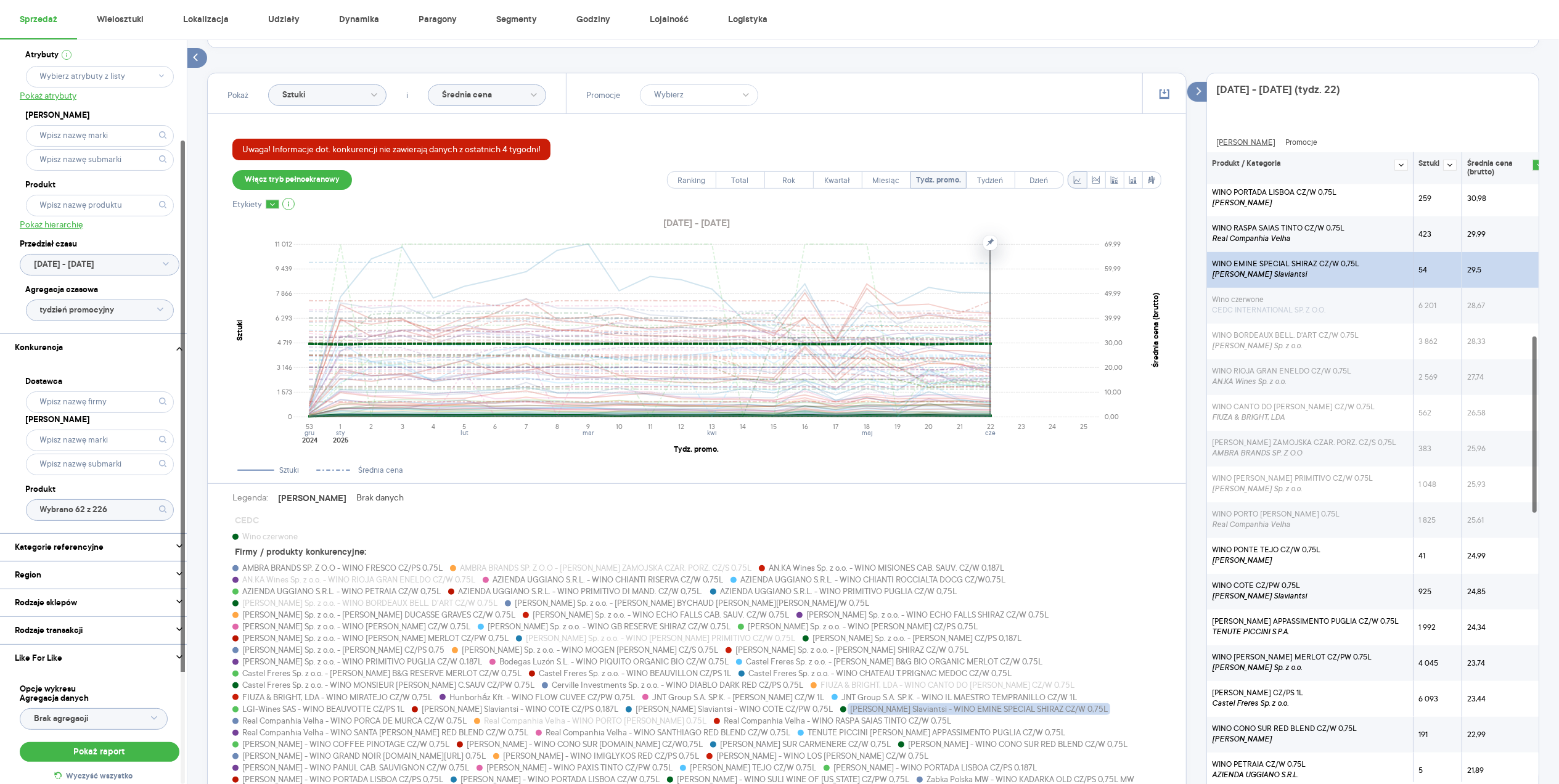 click on "[PERSON_NAME] Slaviantsi" at bounding box center (1285, 274) 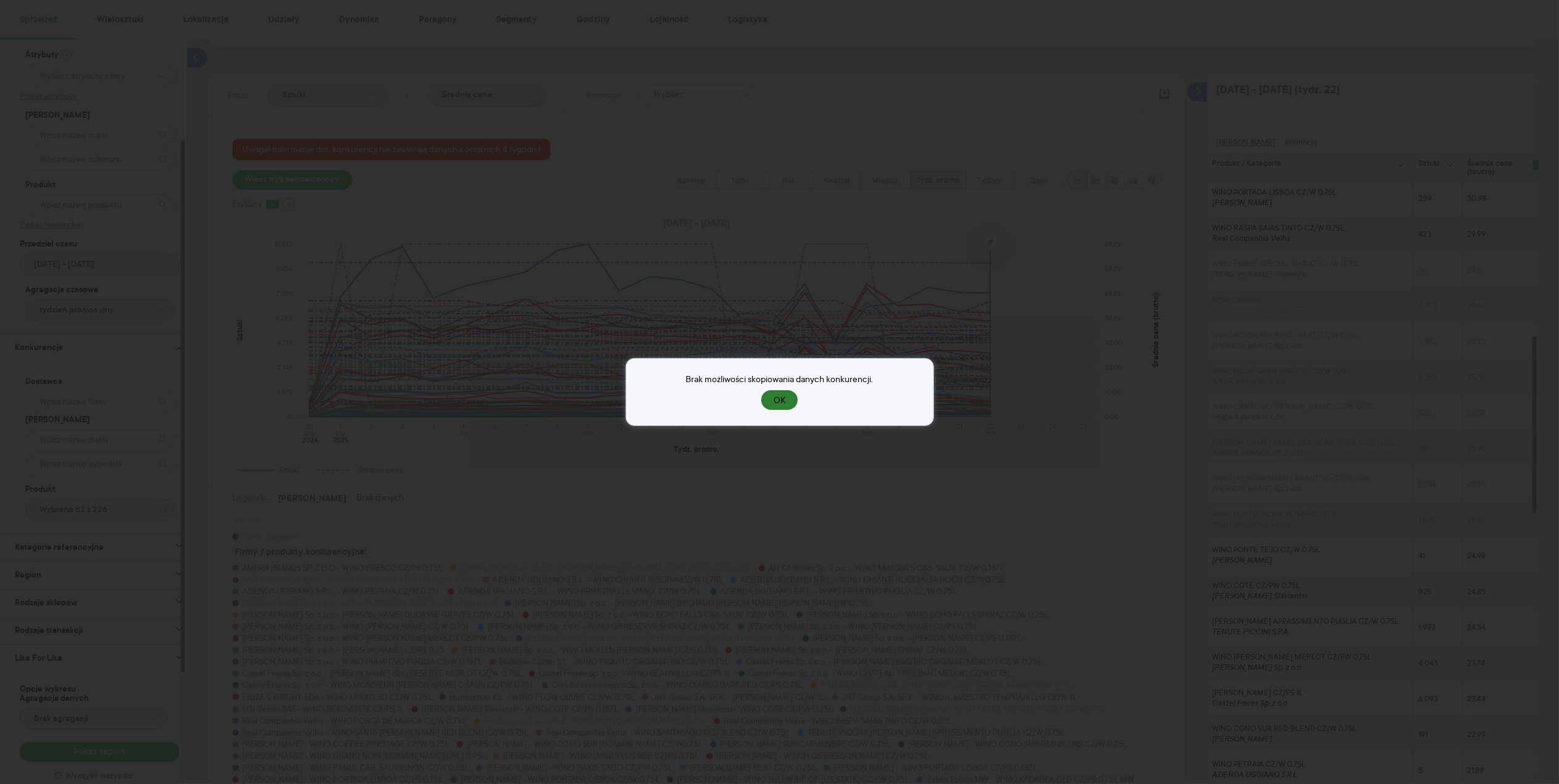 click on "OK" at bounding box center (779, 400) 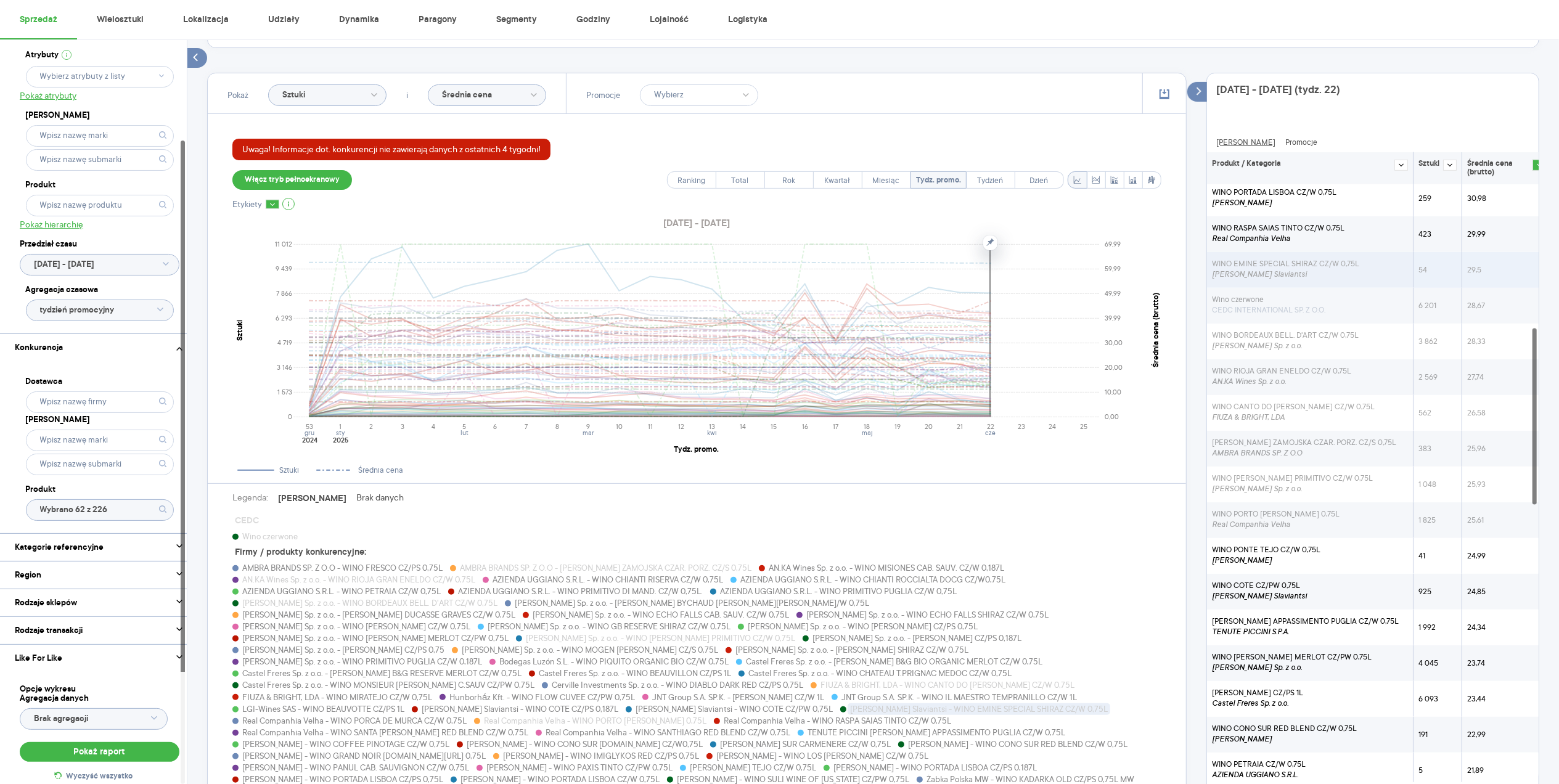 scroll, scrollTop: 491, scrollLeft: 0, axis: vertical 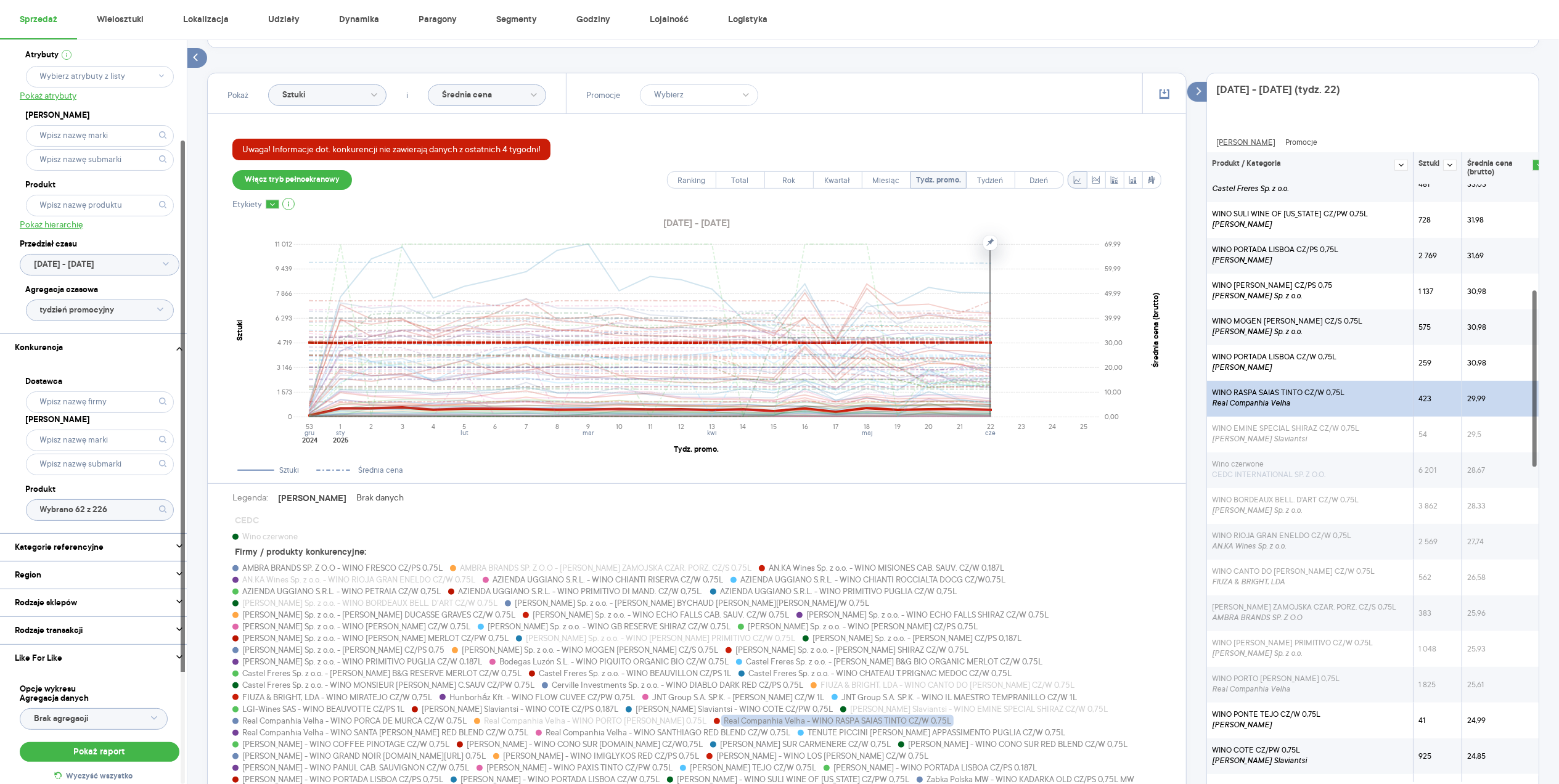 click on "WINO RASPA SAIAS TINTO CZ/W 0,75L Real Companhia Velha" at bounding box center (1310, 399) 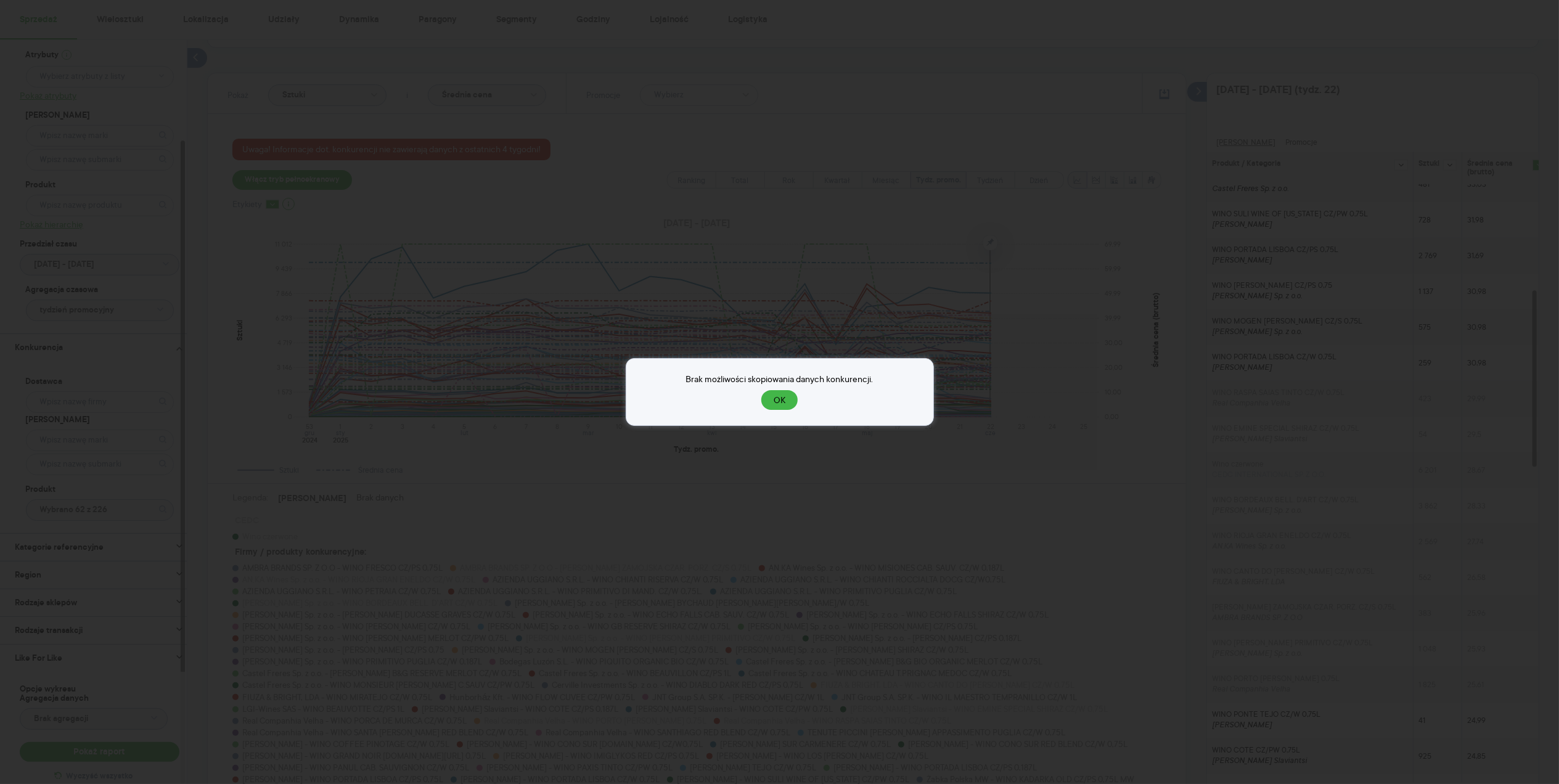 click on "Brak możliwości skopiowania danych konkurencji. OK" at bounding box center [780, 392] 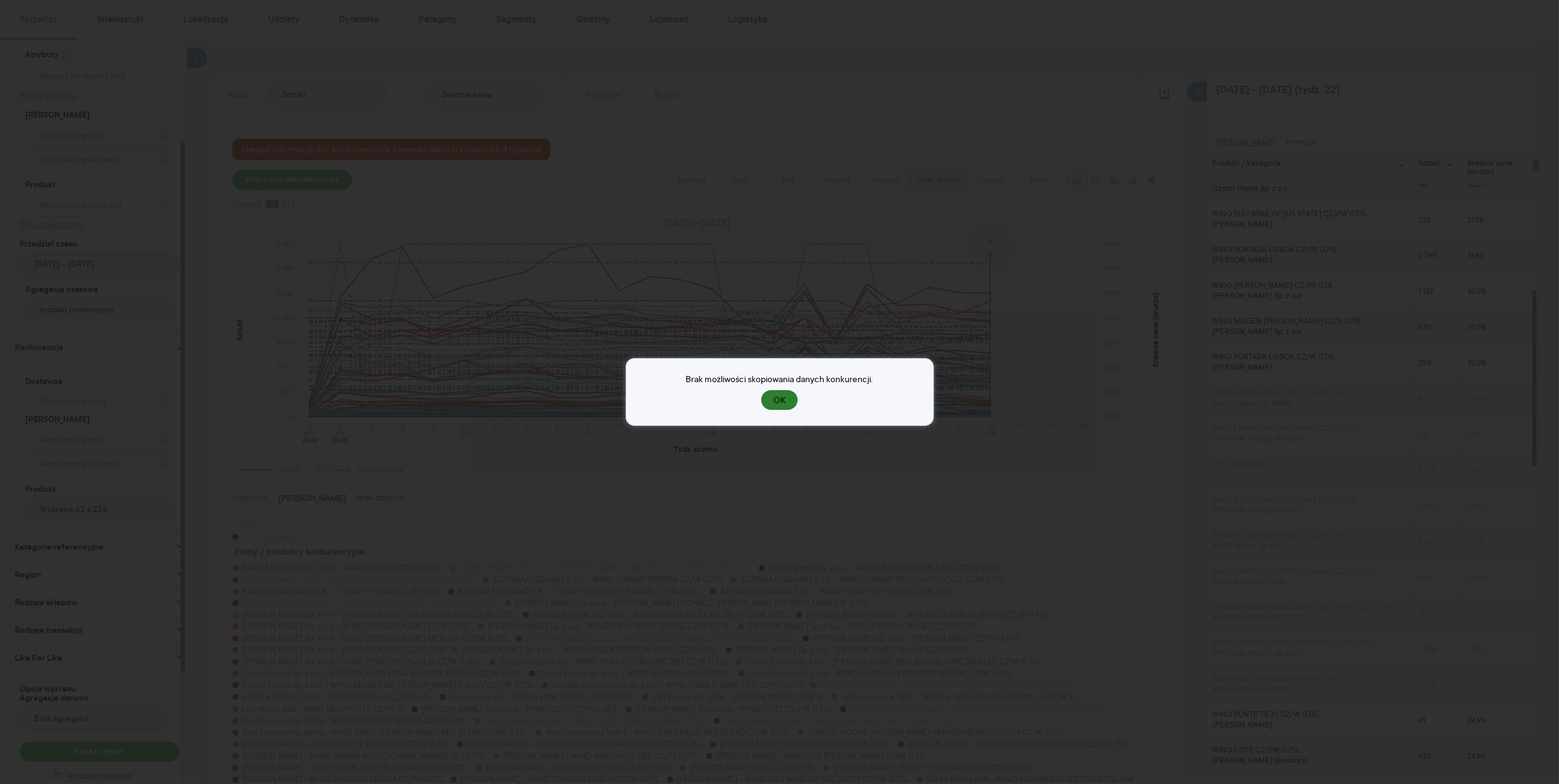 click on "OK" at bounding box center [779, 400] 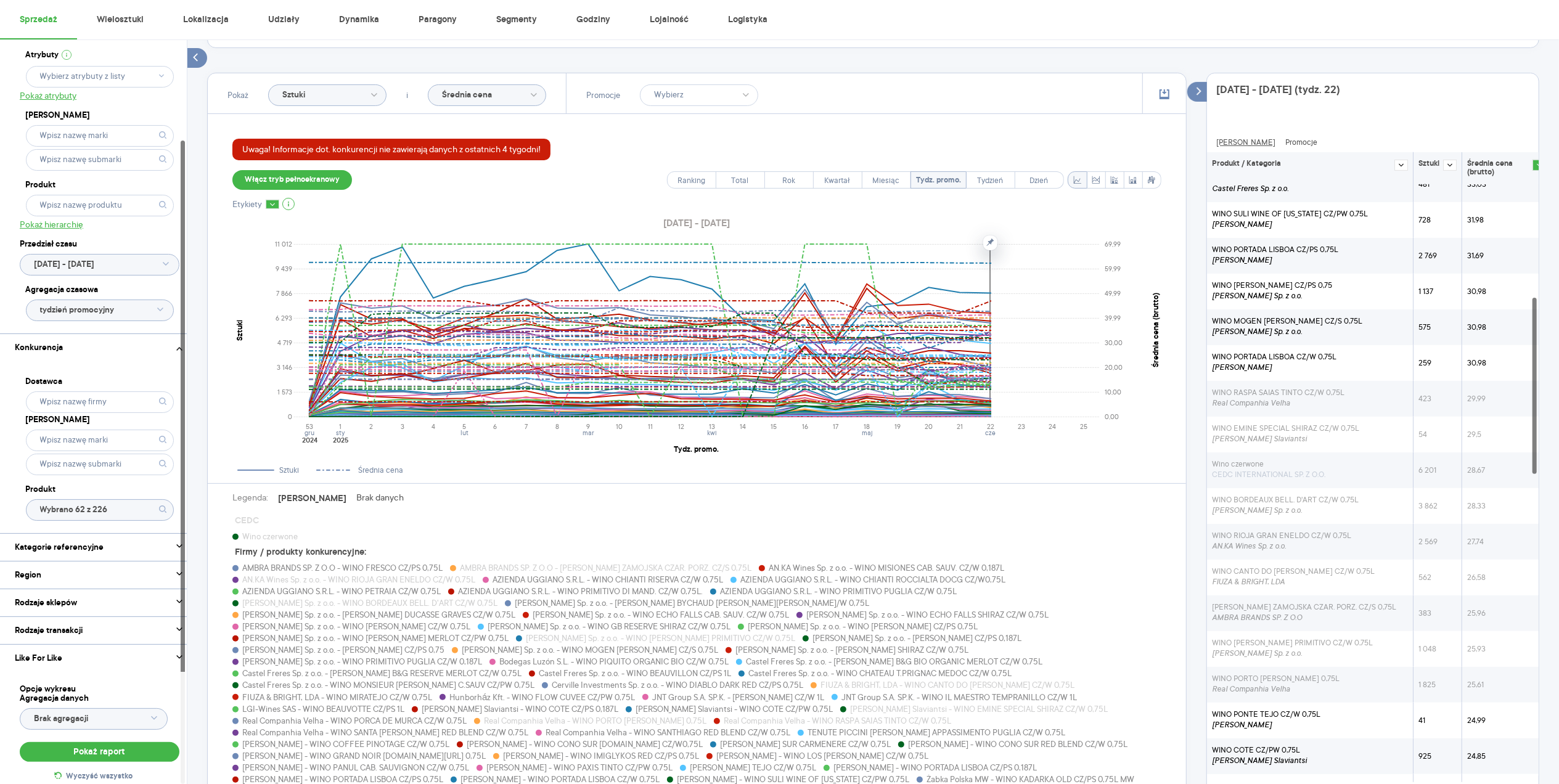 scroll, scrollTop: 517, scrollLeft: 0, axis: vertical 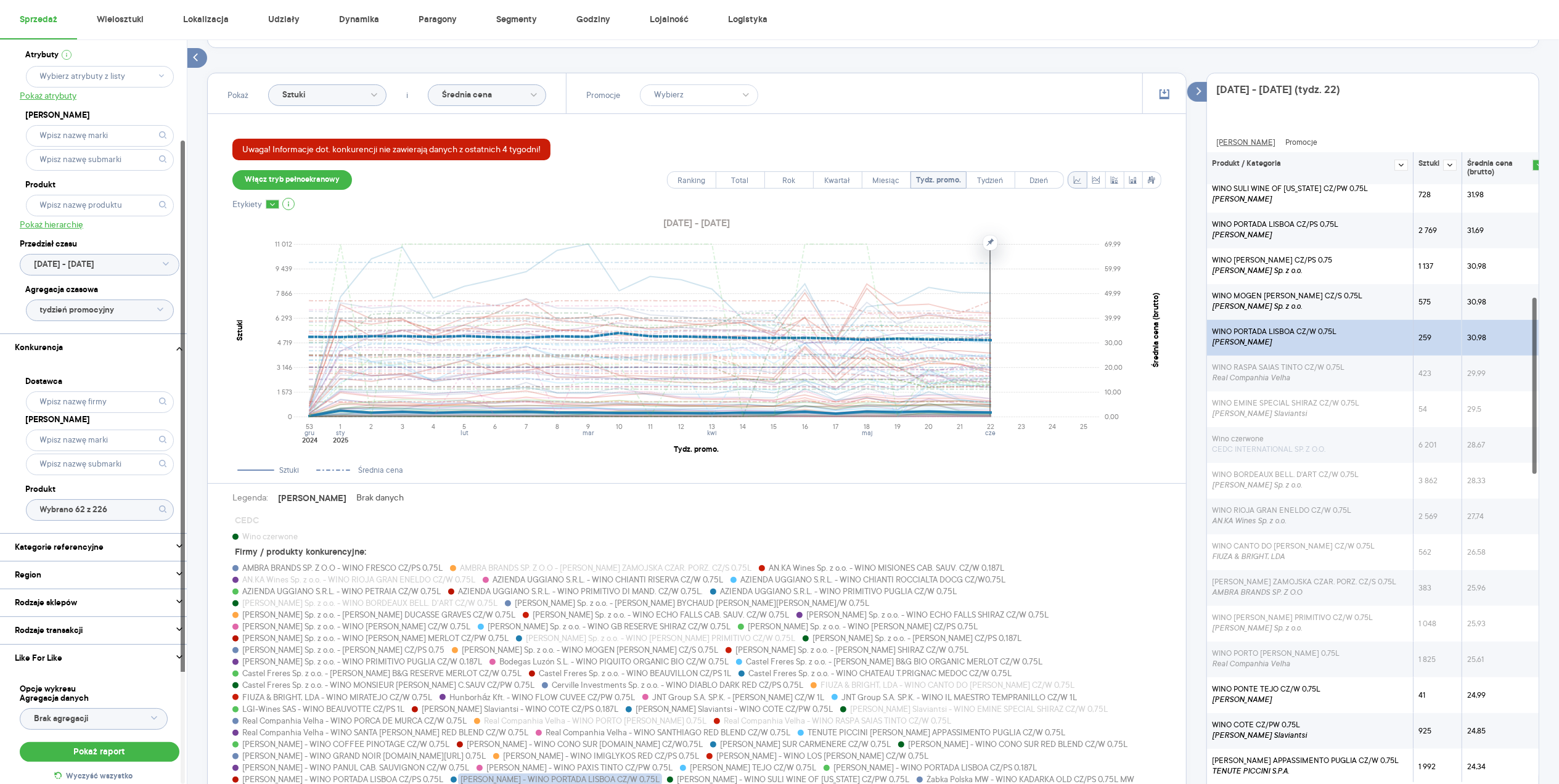 click on "WINO PORTADA LISBOA CZ/W 0,75L" at bounding box center (1274, 332) 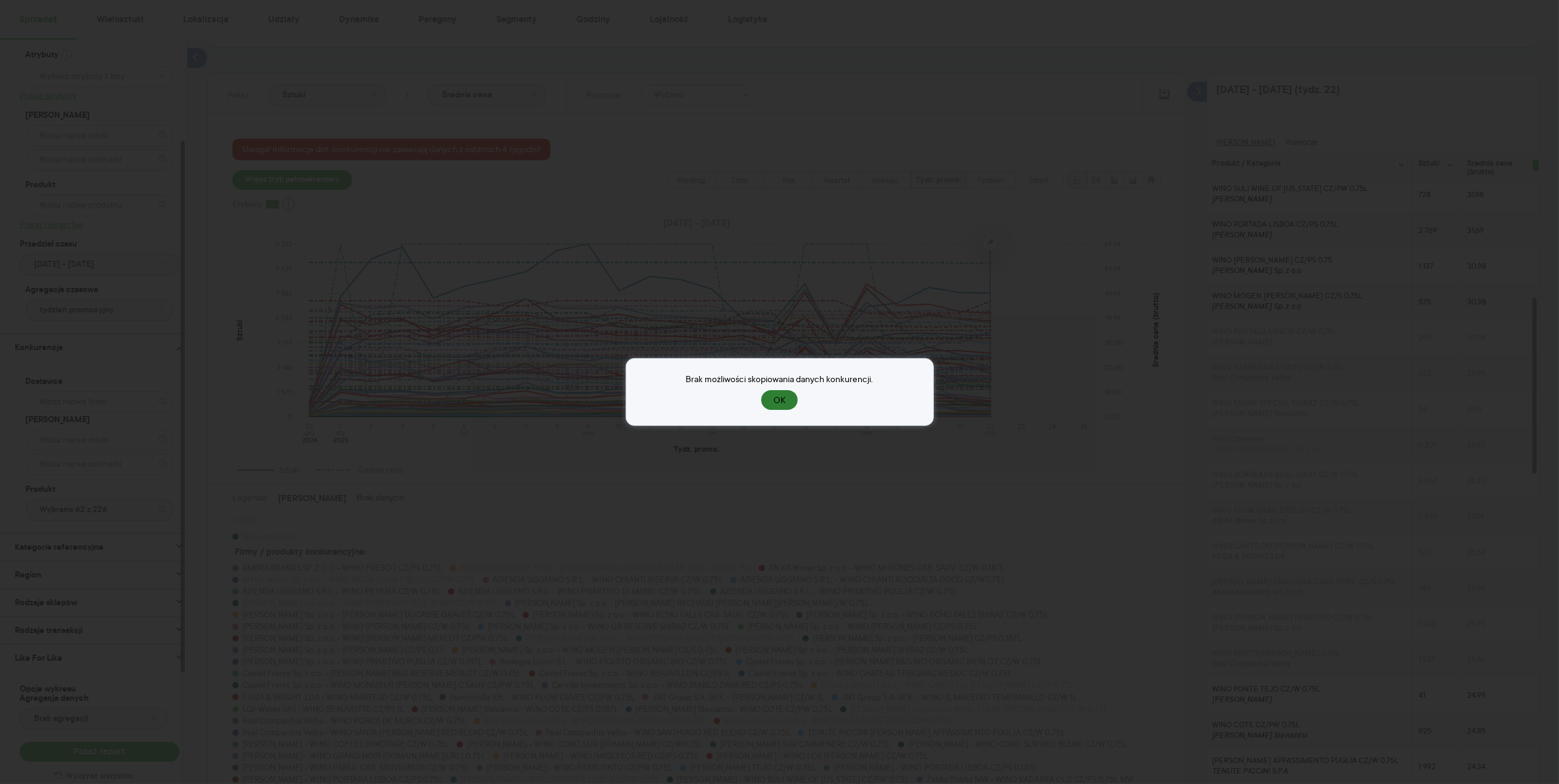 click on "OK" at bounding box center (779, 400) 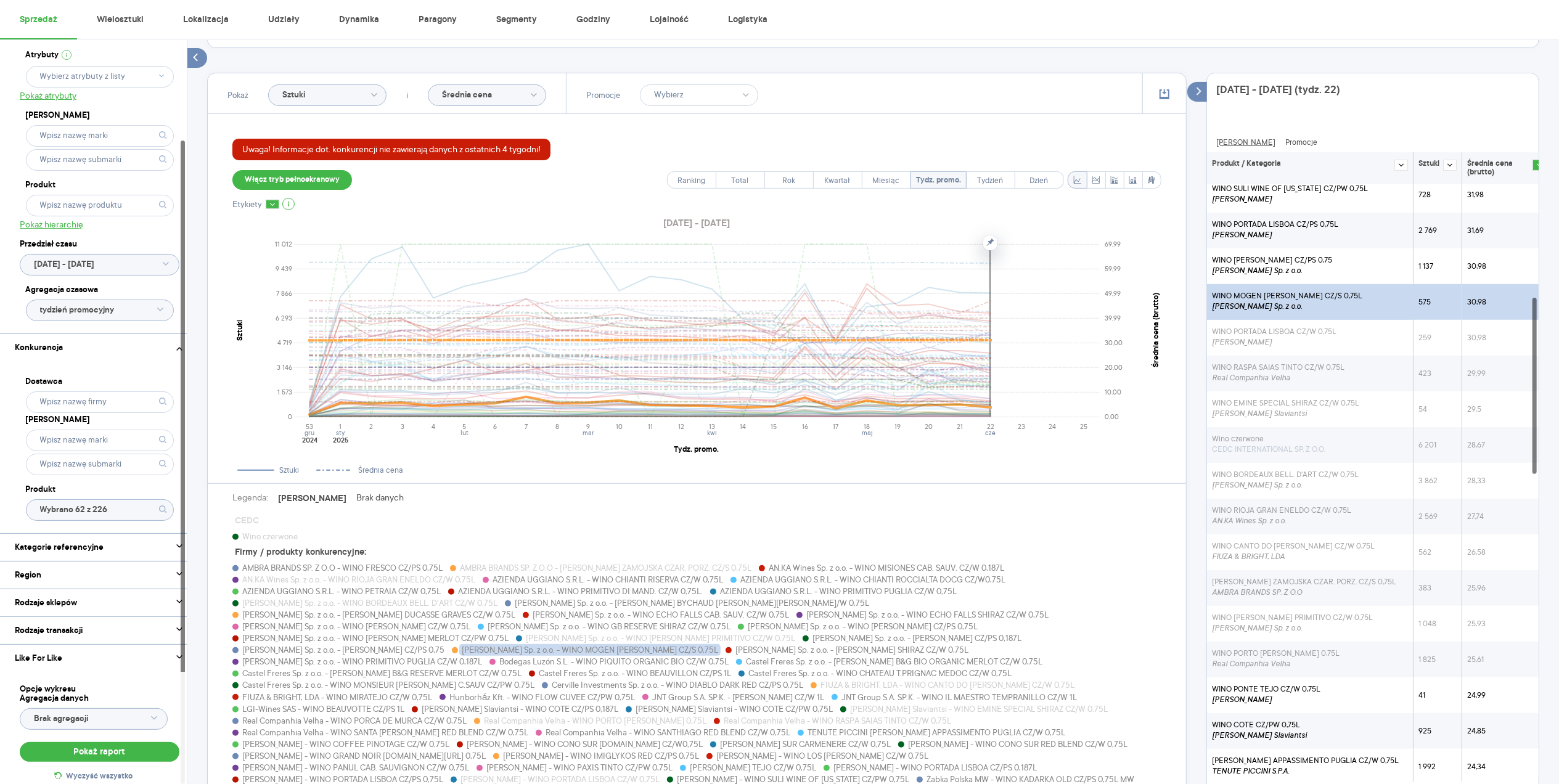 click on "WINO MOGEN [PERSON_NAME] CZ/S 0,75L" at bounding box center (1287, 296) 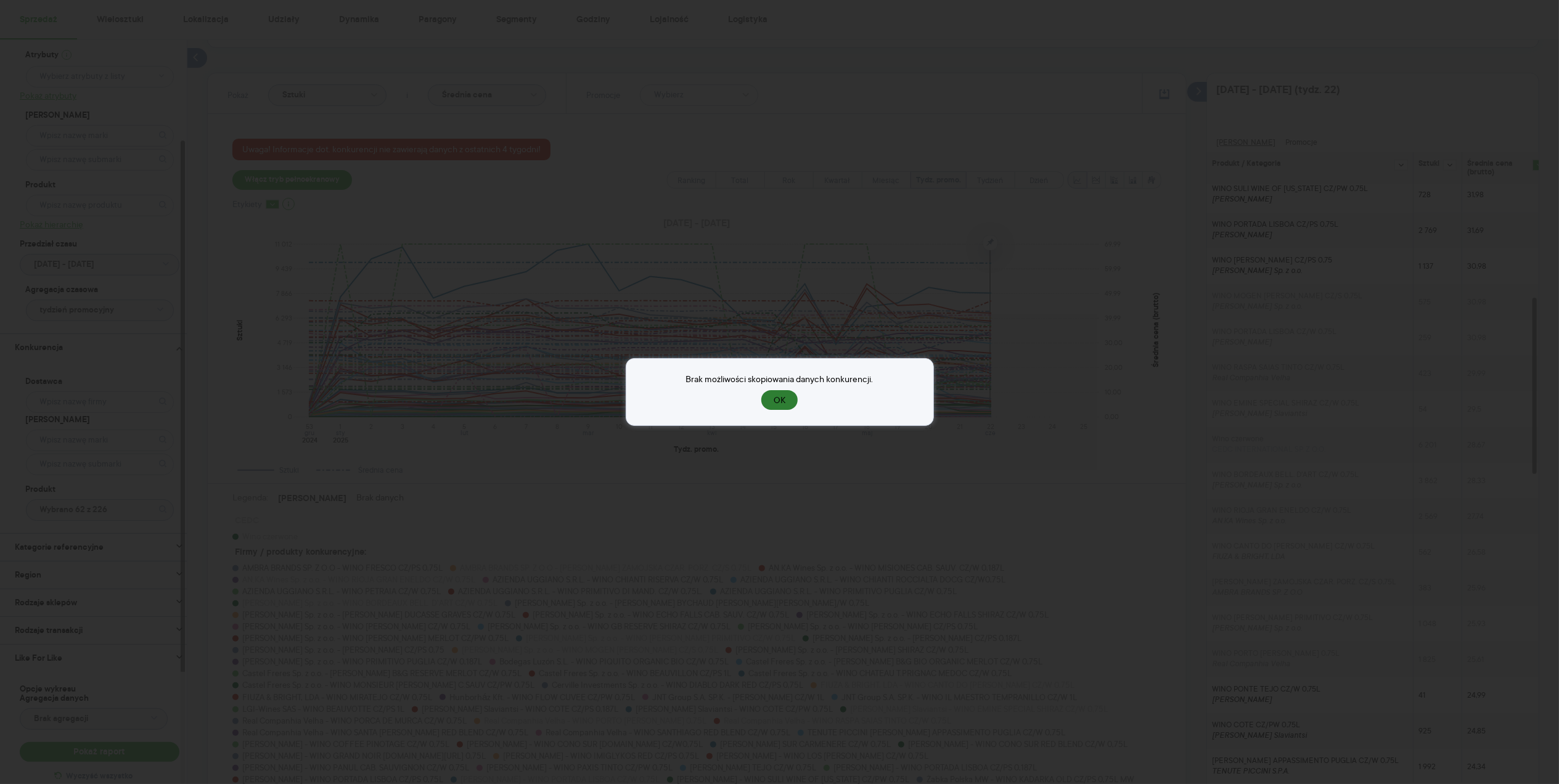 click on "OK" at bounding box center (779, 400) 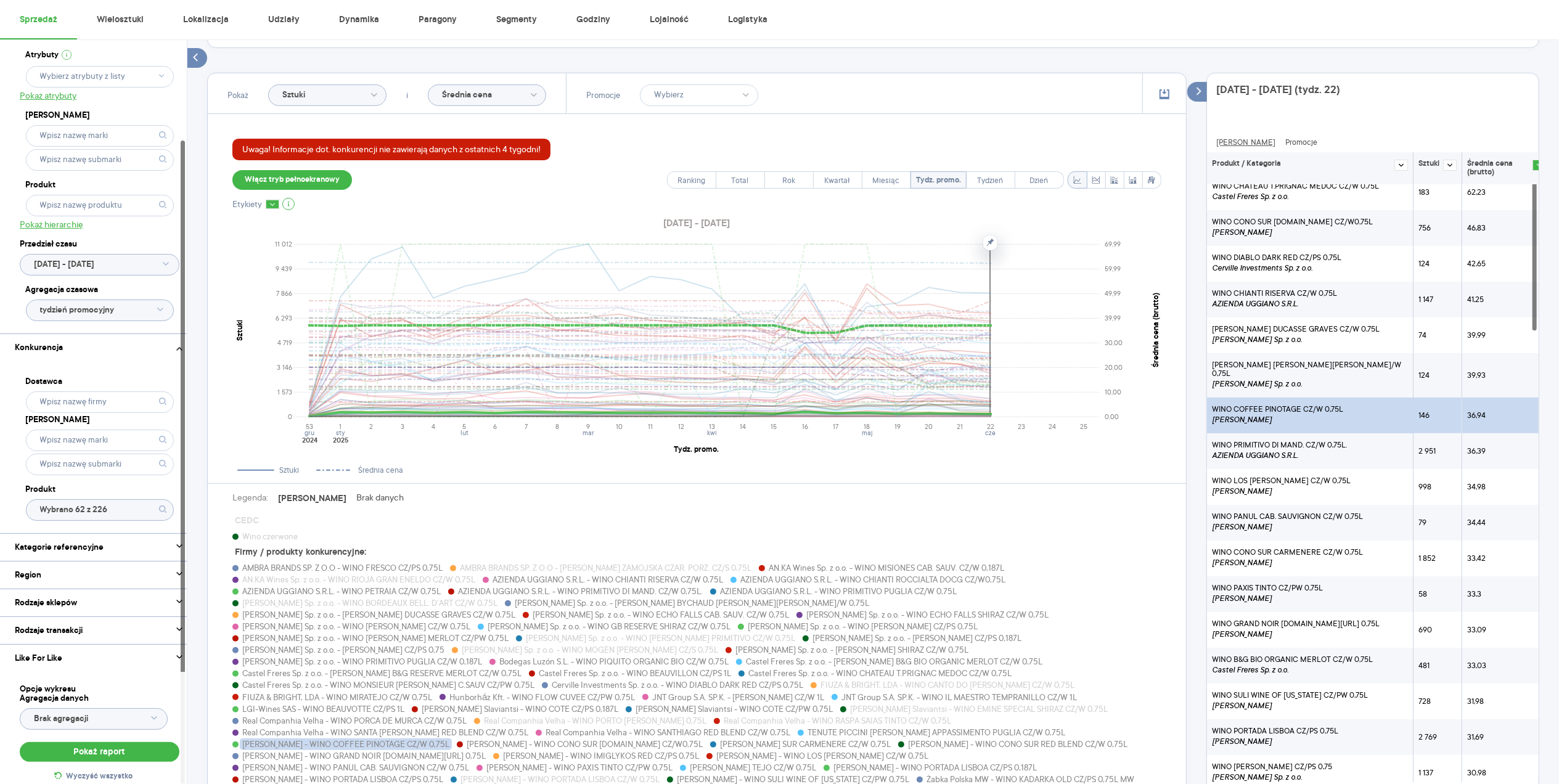 scroll, scrollTop: 0, scrollLeft: 0, axis: both 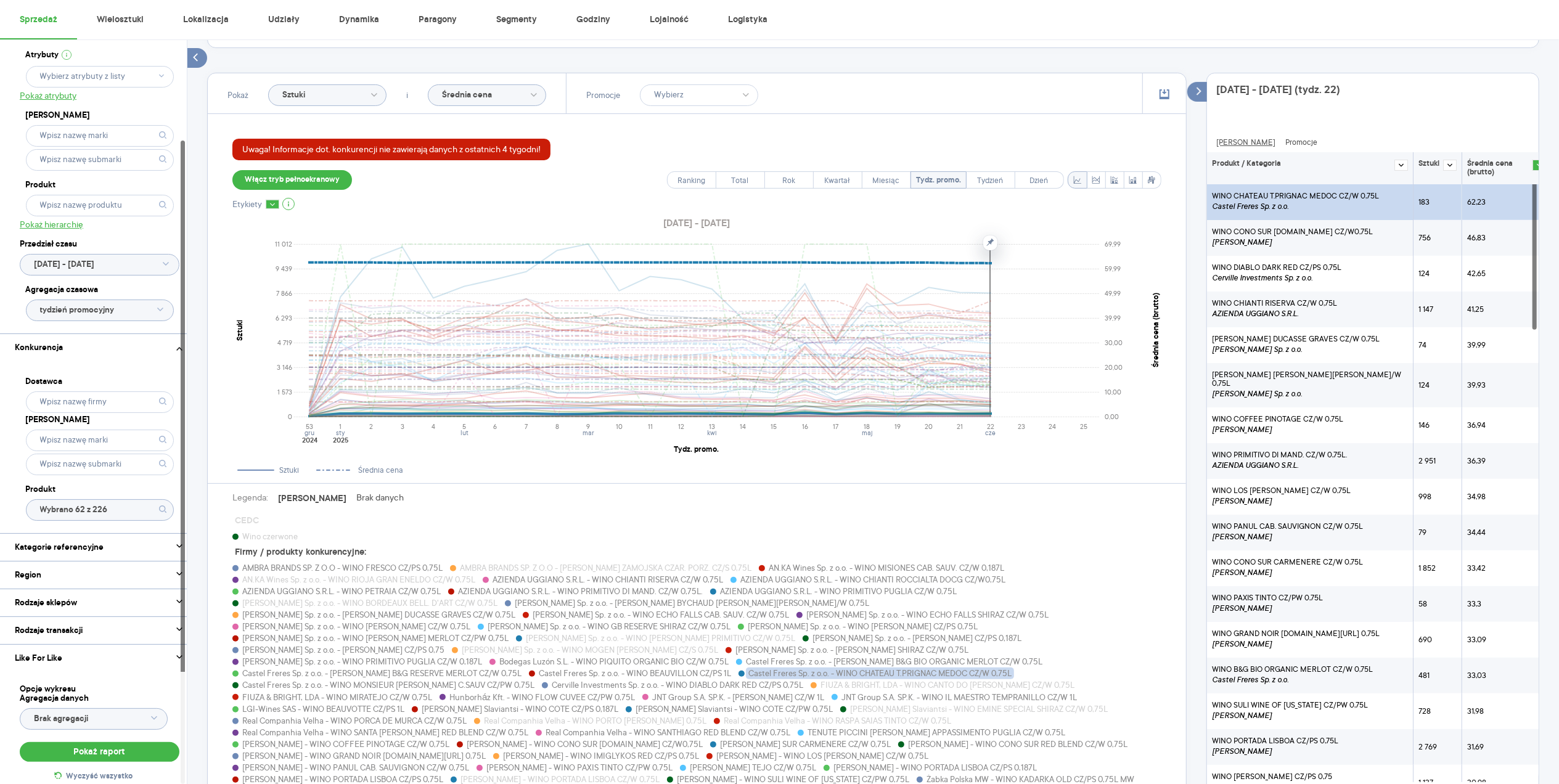 click on "Castel Freres Sp. z o.o." at bounding box center [1295, 206] 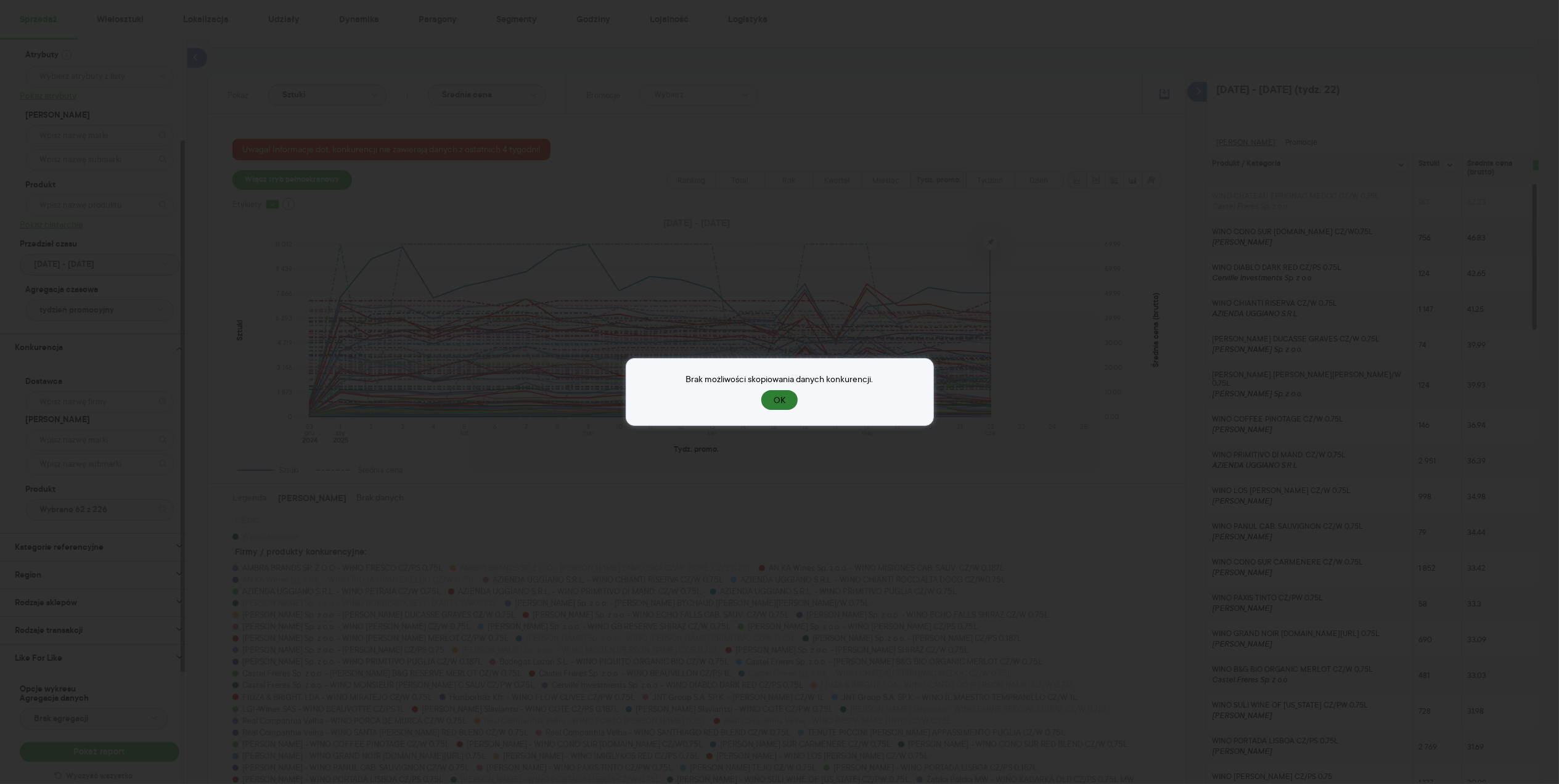 click on "OK" at bounding box center (779, 400) 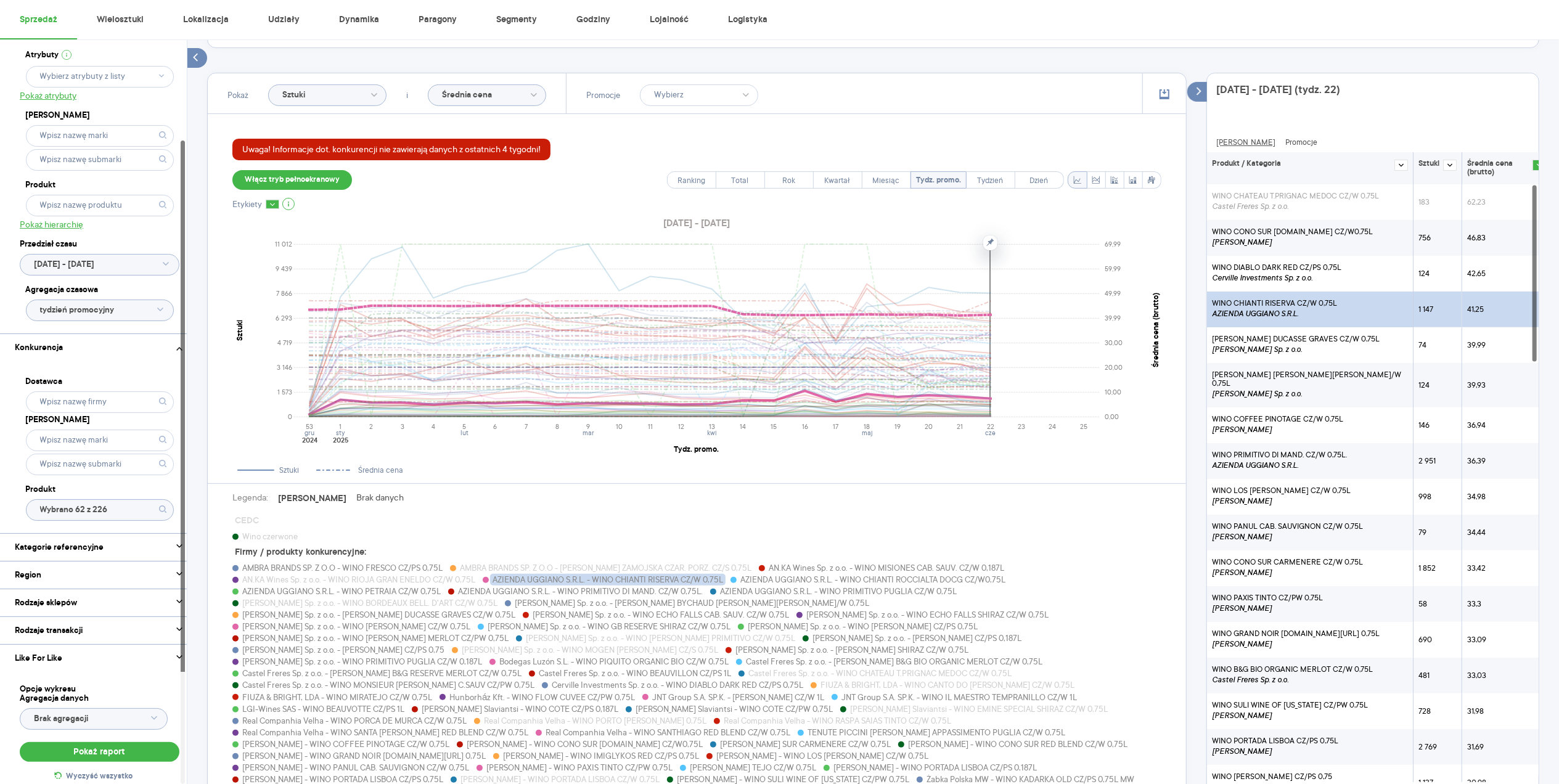 scroll, scrollTop: 114, scrollLeft: 0, axis: vertical 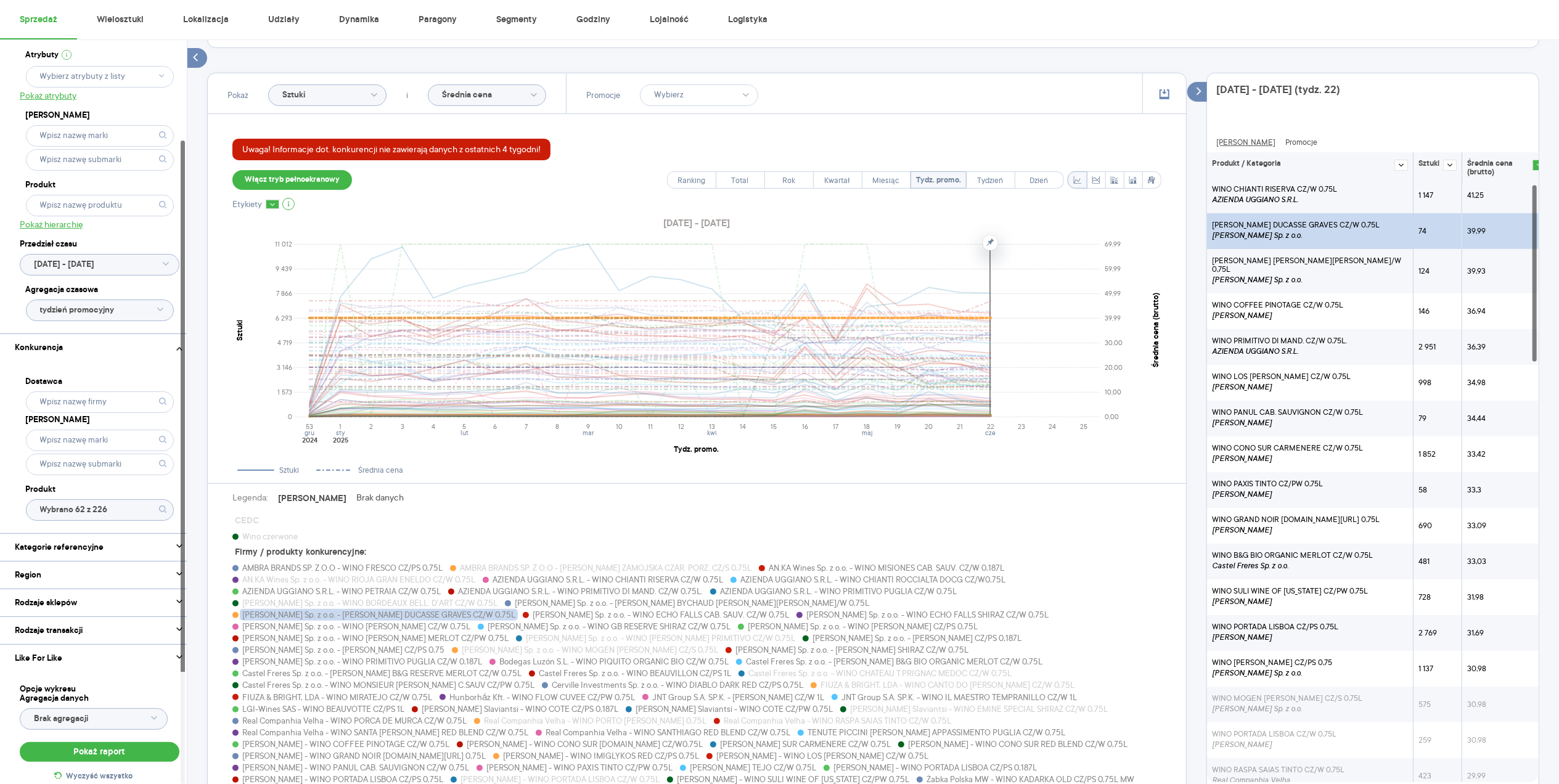 click on "[PERSON_NAME] DUCASSE GRAVES CZ/W 0,75L" at bounding box center (1296, 225) 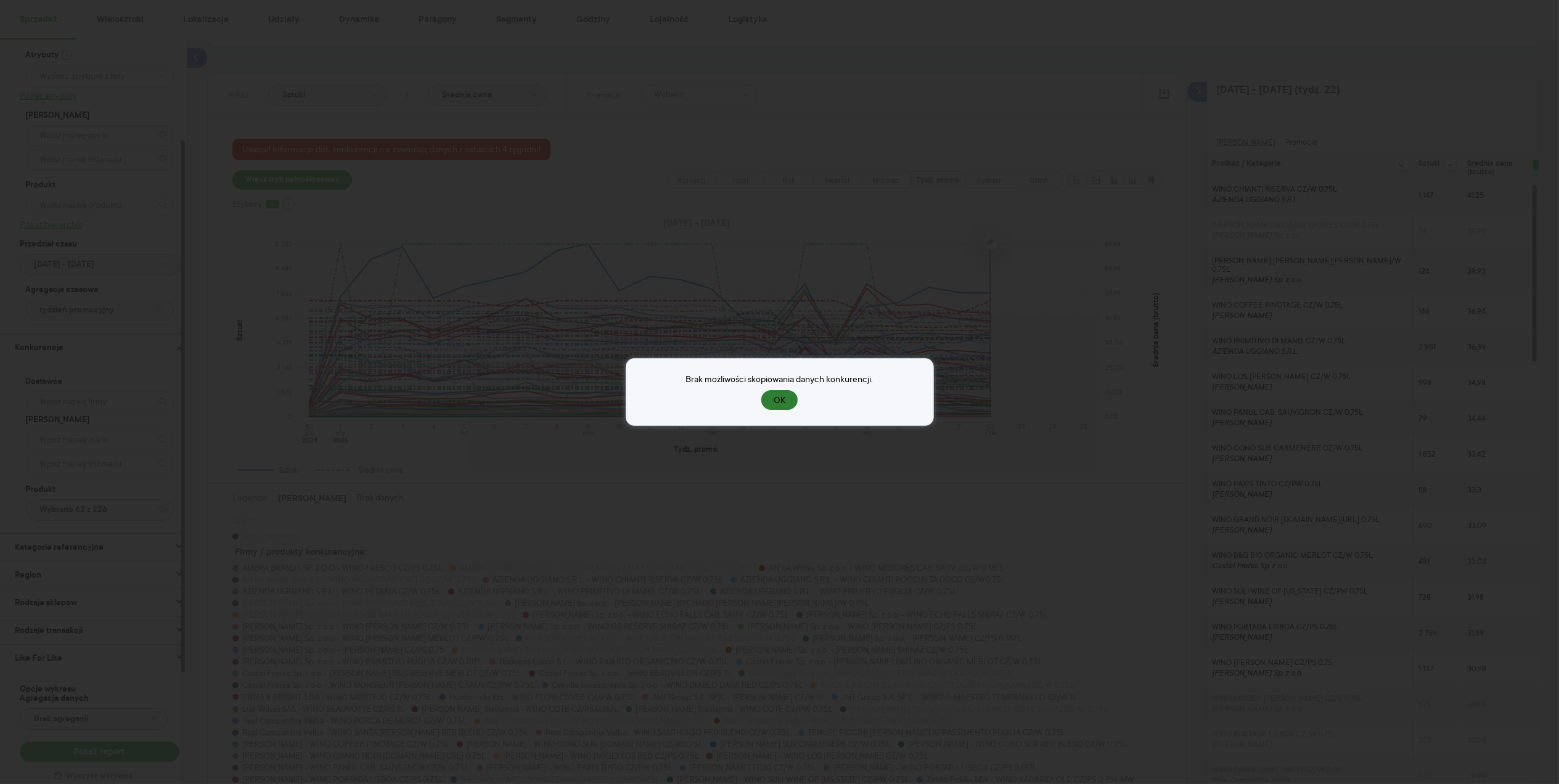 click on "OK" at bounding box center (779, 400) 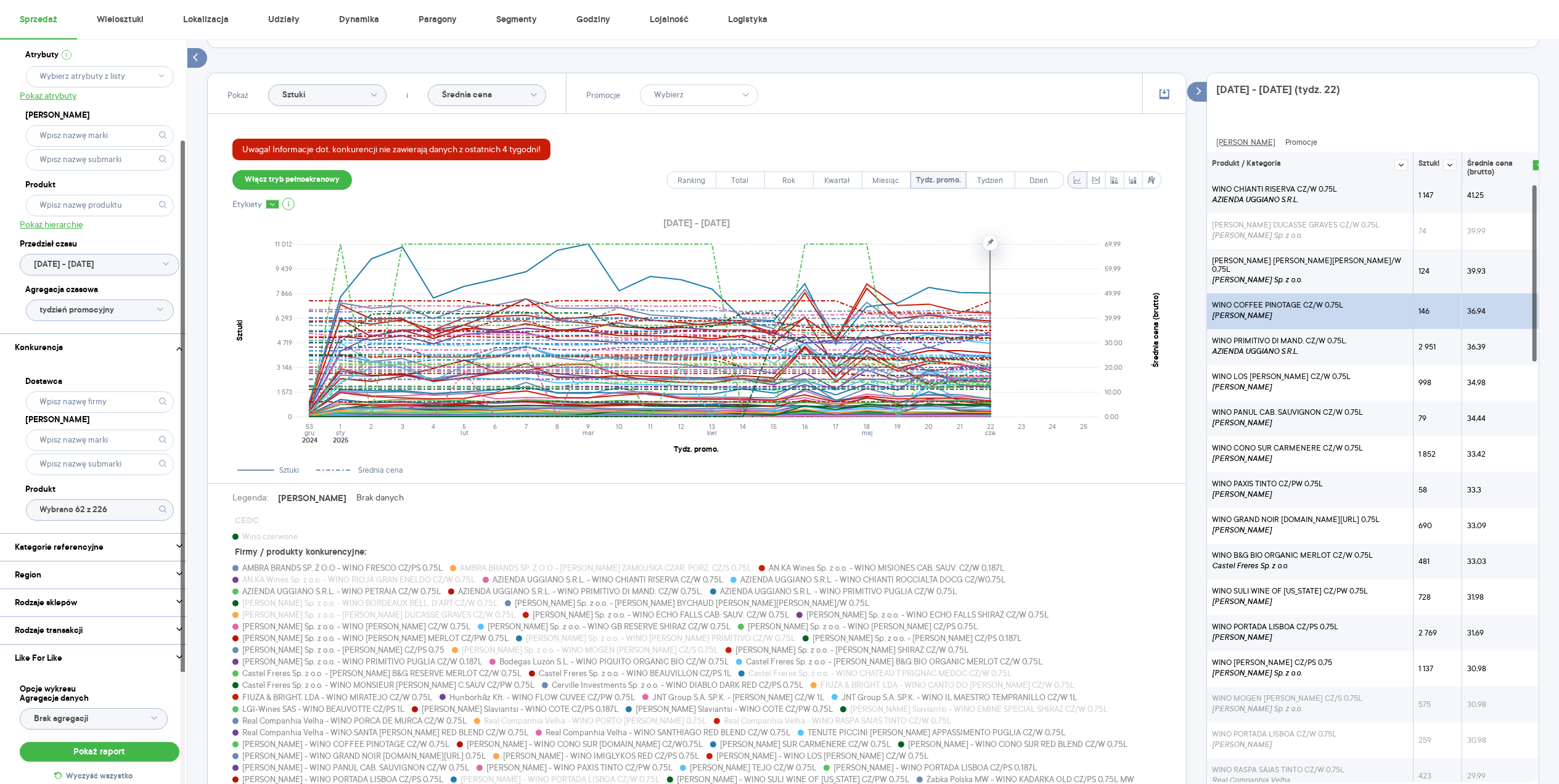 click on "WINO COFFEE PINOTAGE CZ/W 0,75L" at bounding box center (1277, 305) 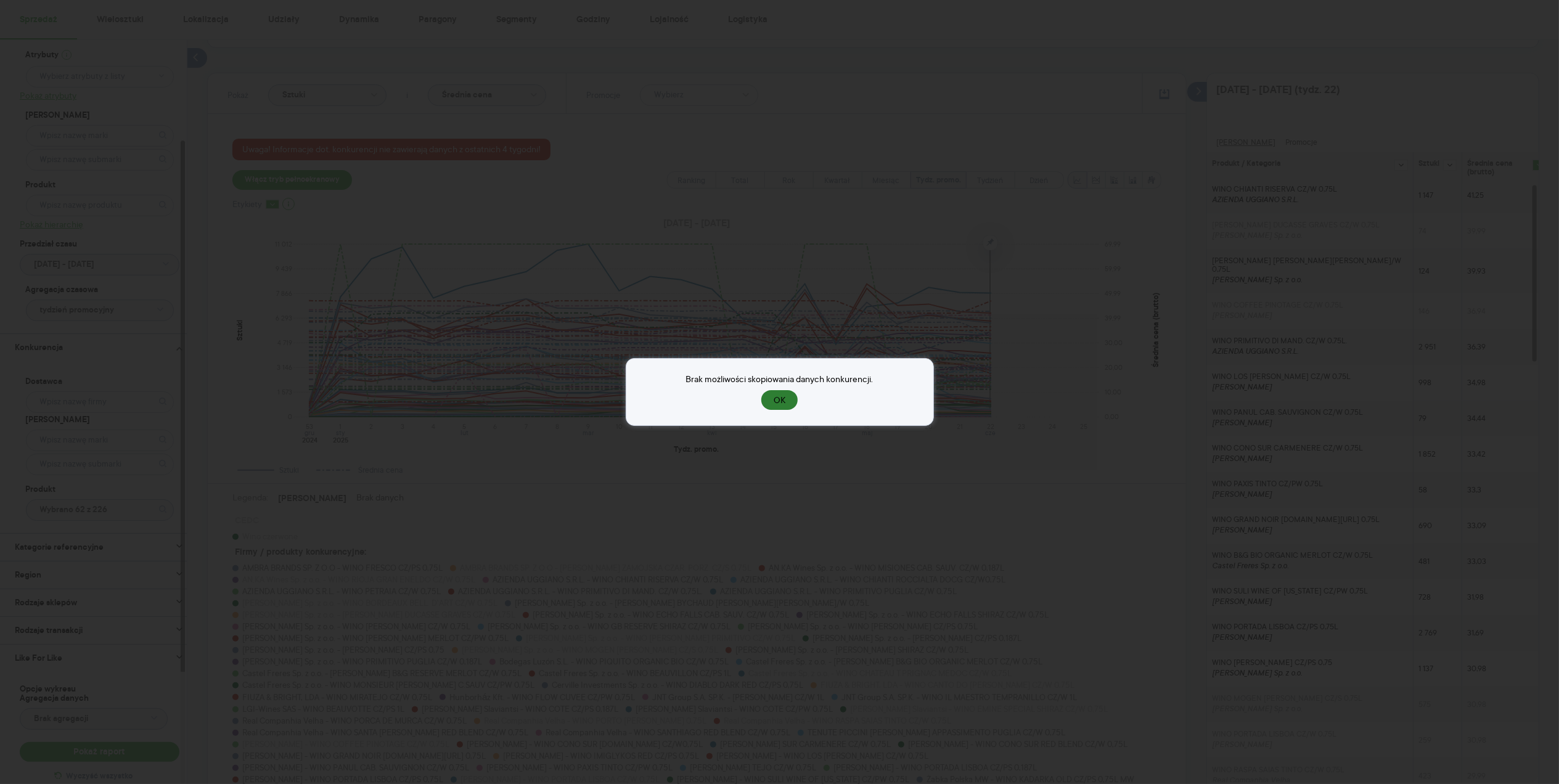 drag, startPoint x: 773, startPoint y: 397, endPoint x: 840, endPoint y: 377, distance: 69.92138 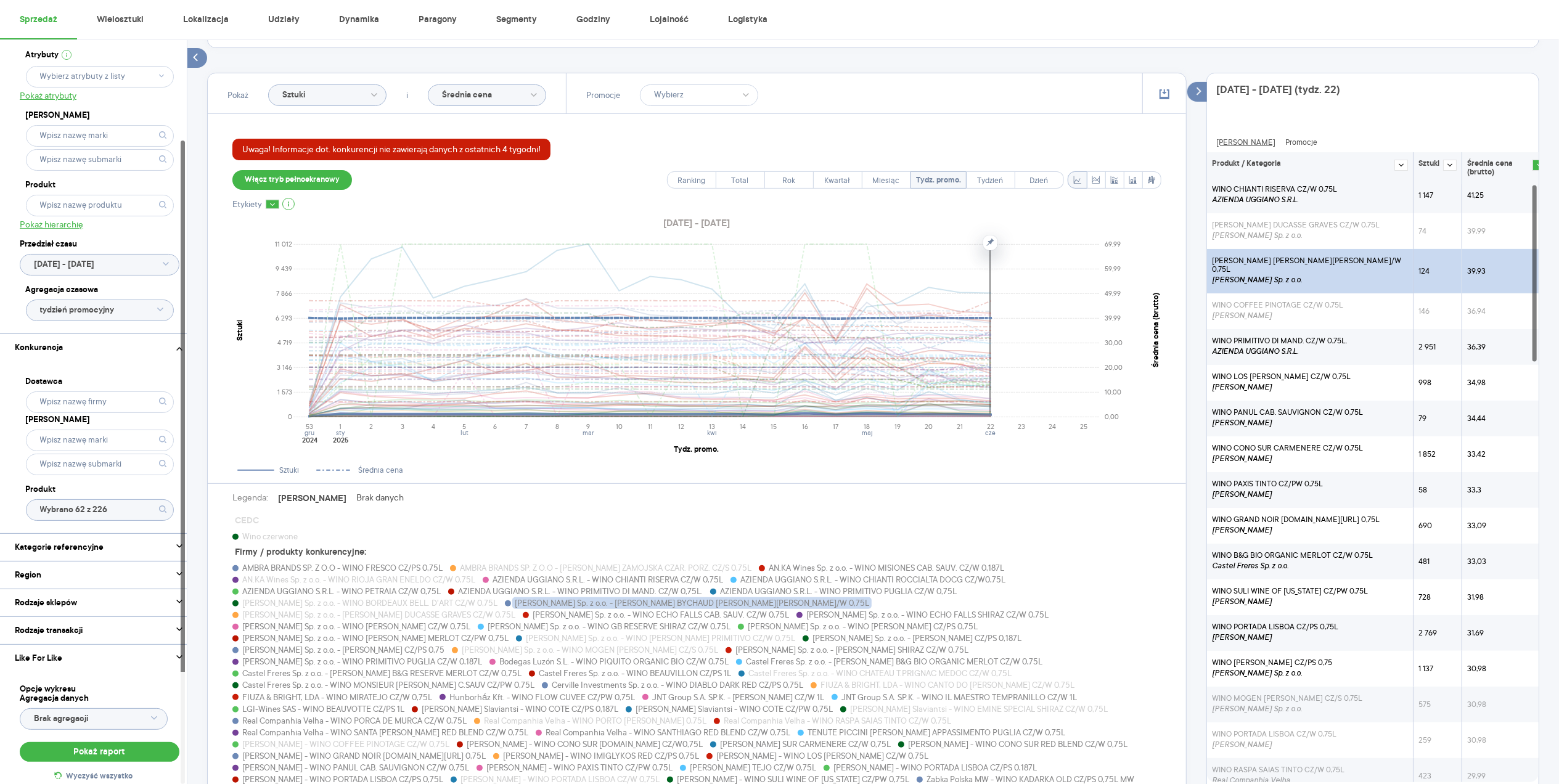 click on "[PERSON_NAME] [PERSON_NAME][PERSON_NAME]/W 0,75L" at bounding box center (1310, 265) 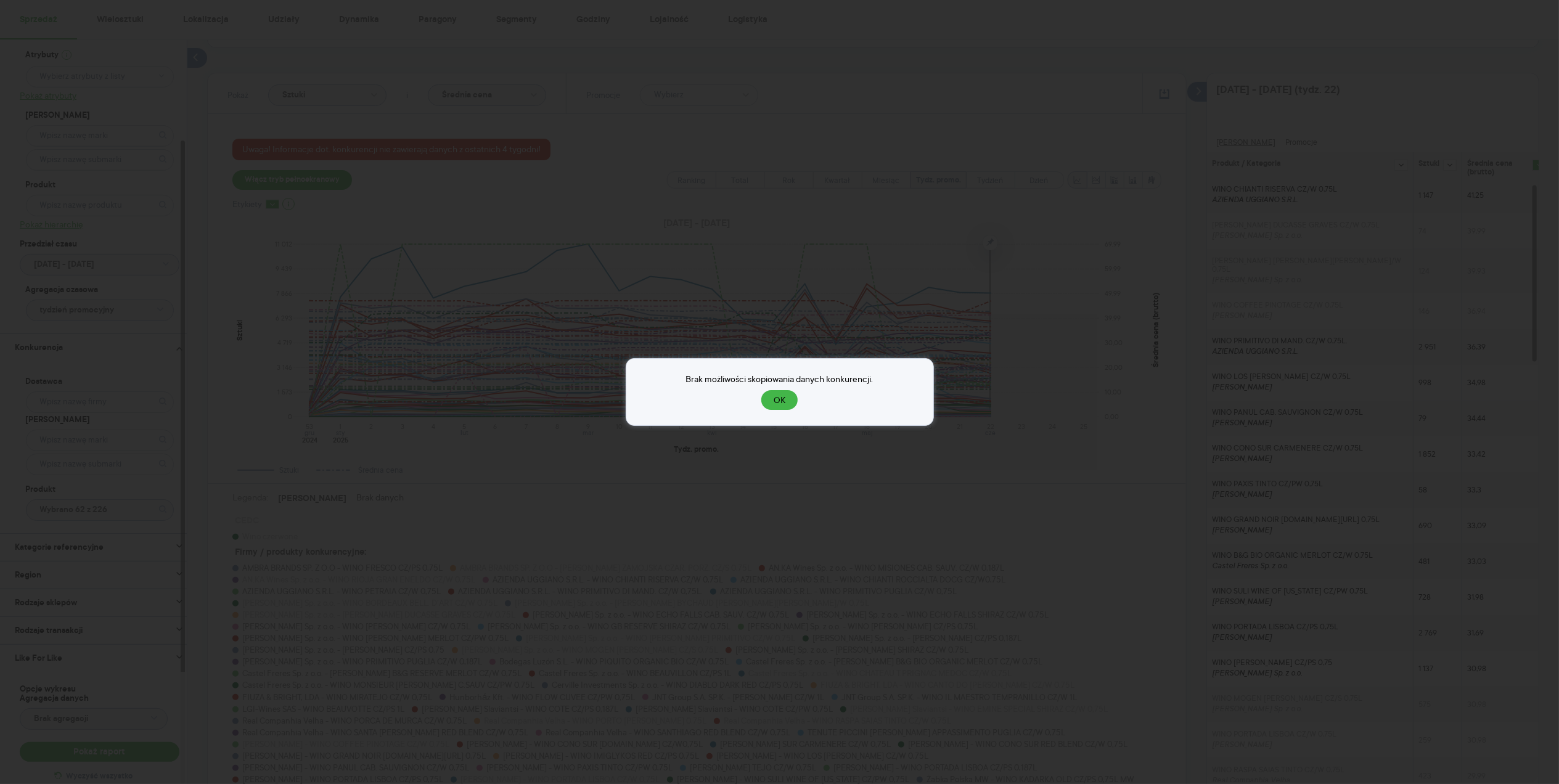 drag, startPoint x: 793, startPoint y: 400, endPoint x: 915, endPoint y: 373, distance: 124.95199 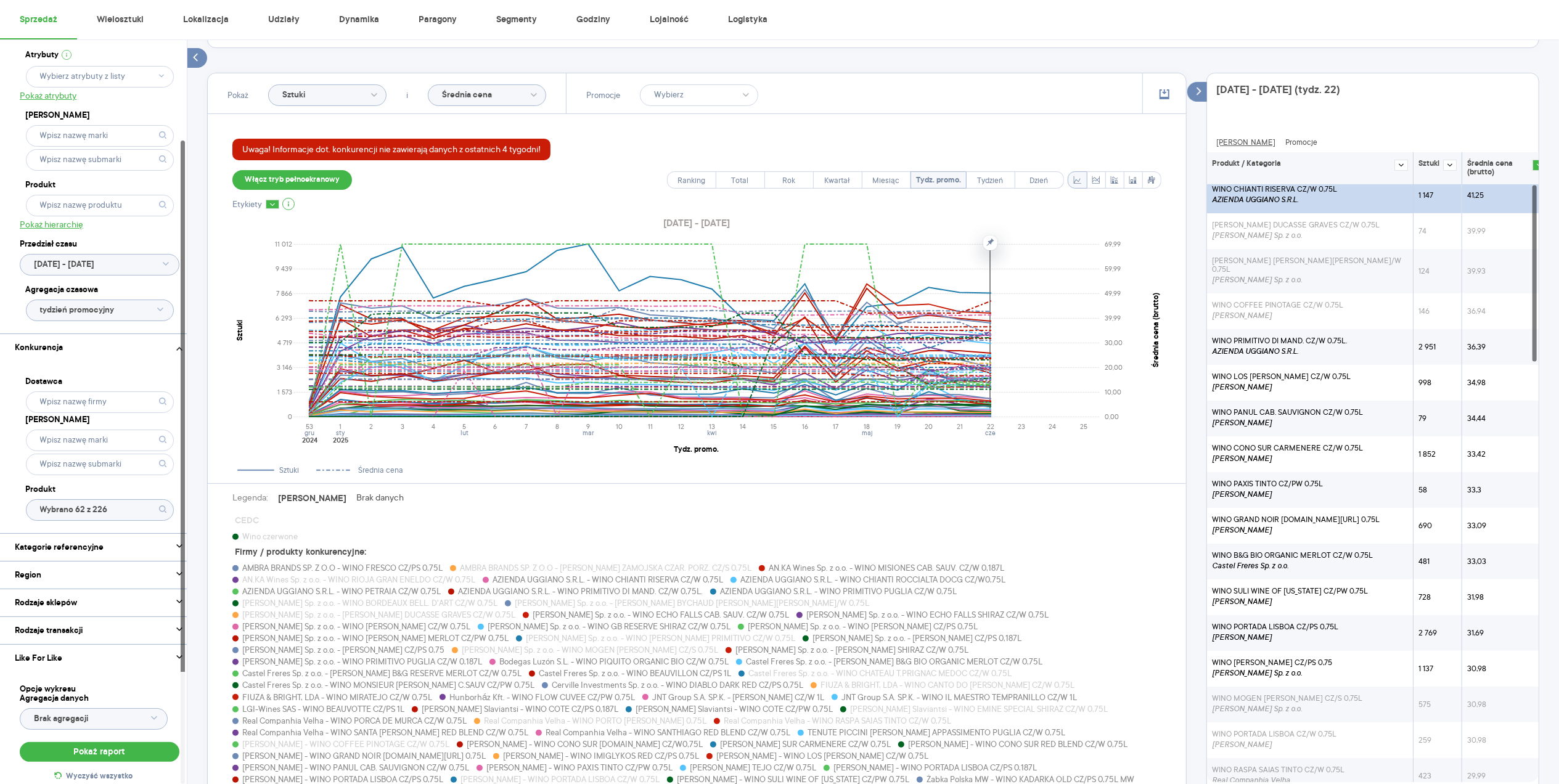 click on "WINO CHIANTI RISERVA CZ/W 0,75L AZIENDA UGGIANO S.R.L." at bounding box center [1310, 195] 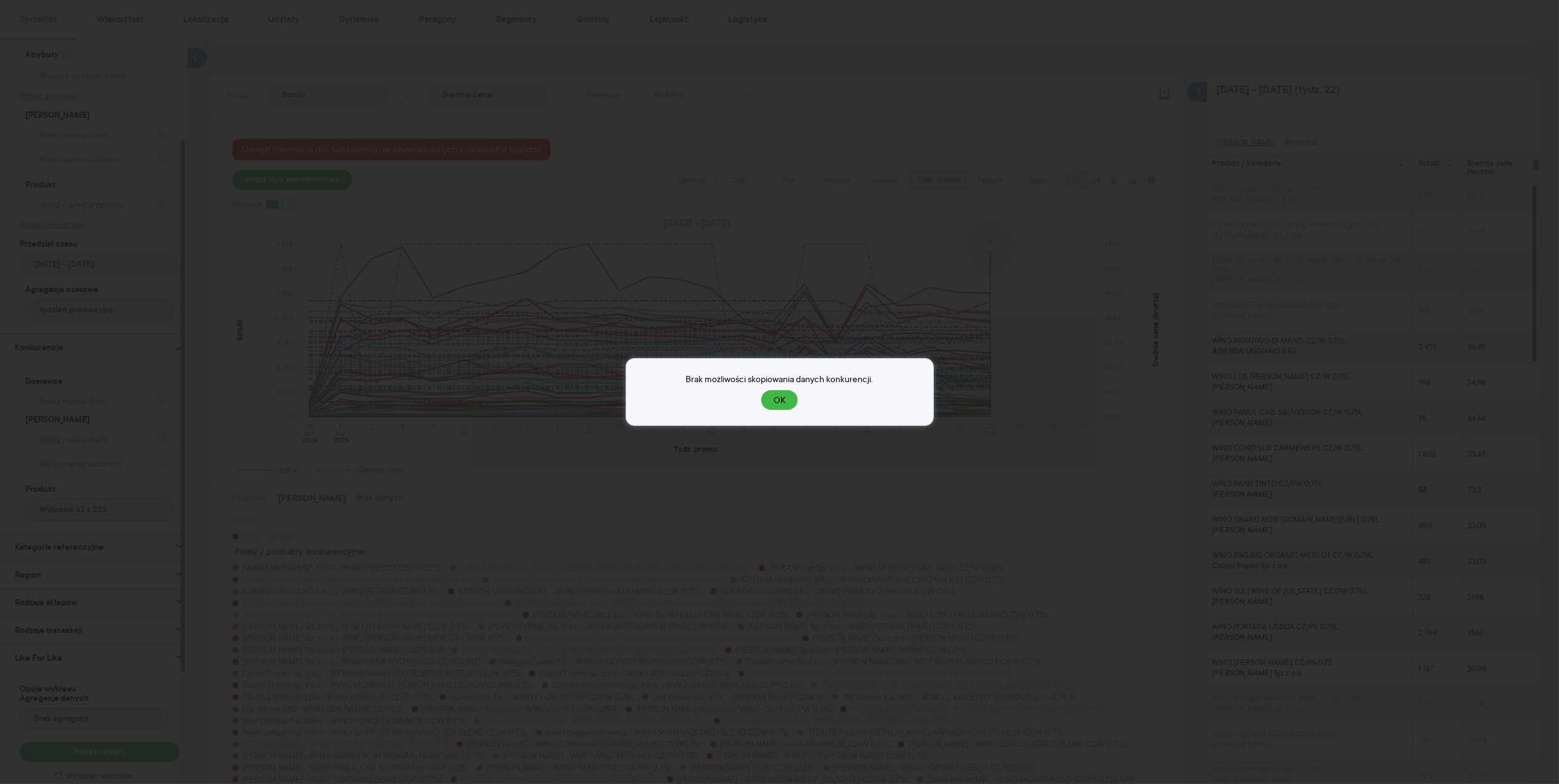 drag, startPoint x: 782, startPoint y: 402, endPoint x: 1489, endPoint y: 357, distance: 708.4307 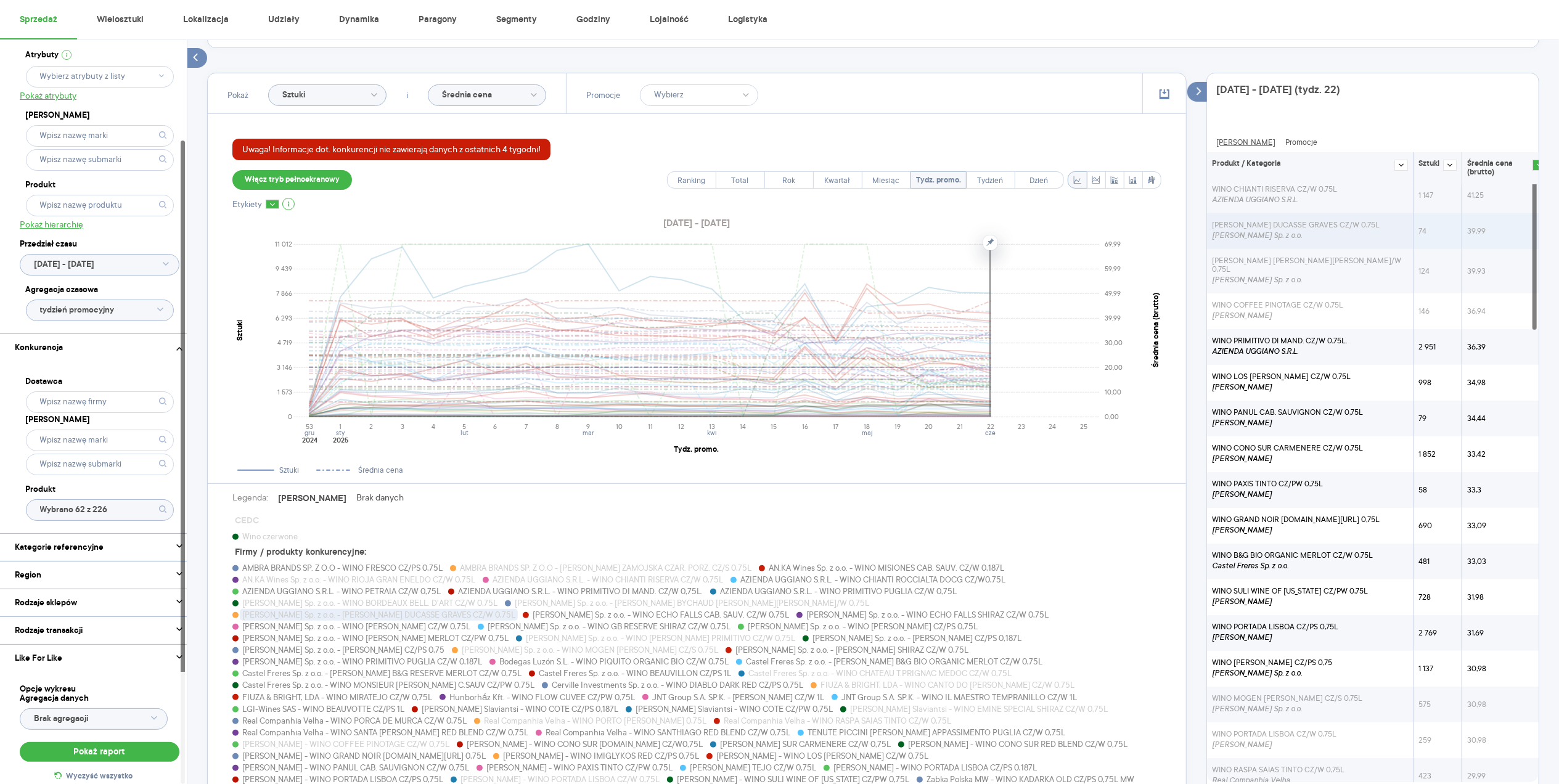 scroll, scrollTop: 0, scrollLeft: 0, axis: both 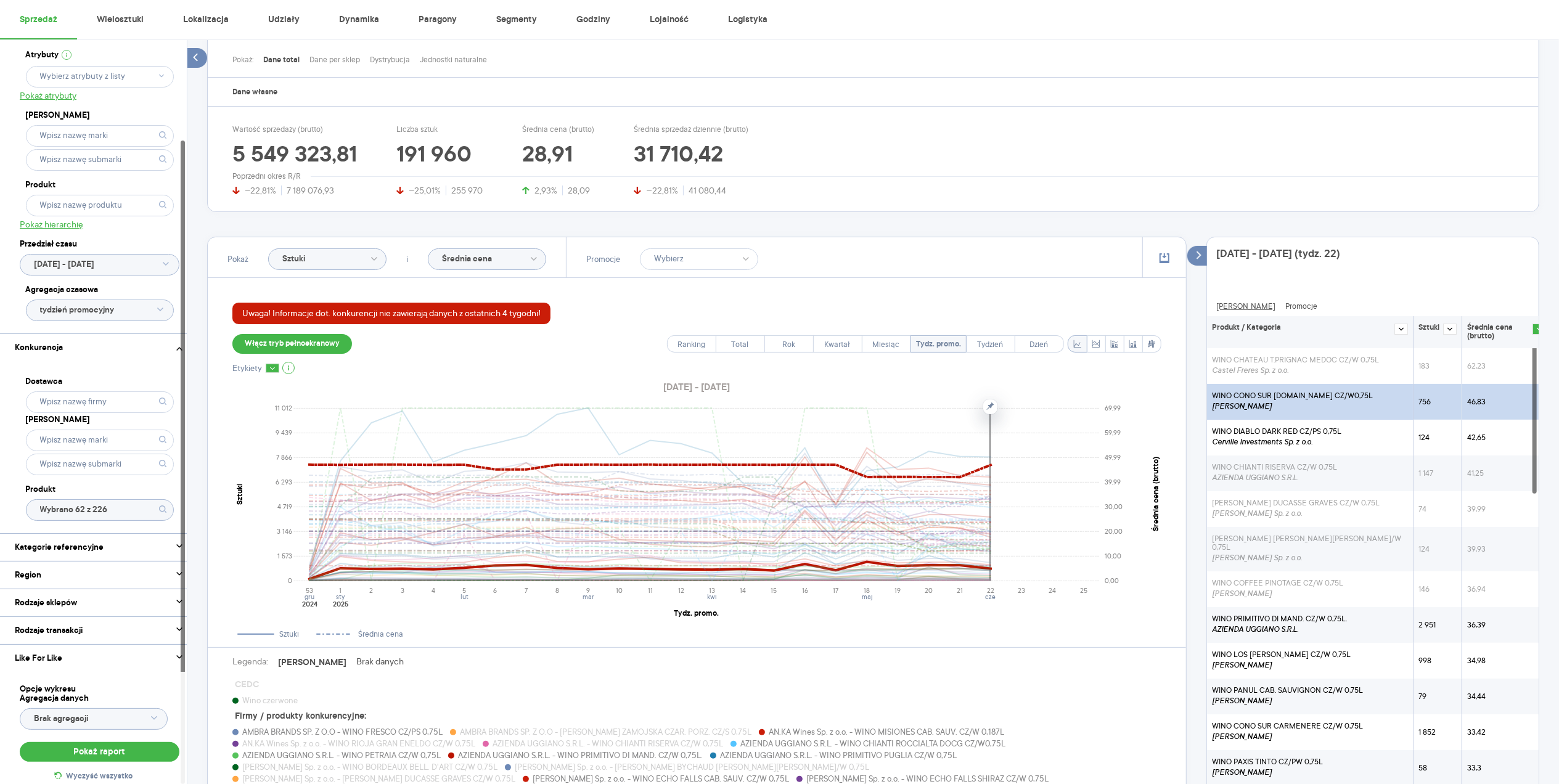 click on "WINO CONO SUR [DOMAIN_NAME] CZ/W0,75L" at bounding box center [1292, 396] 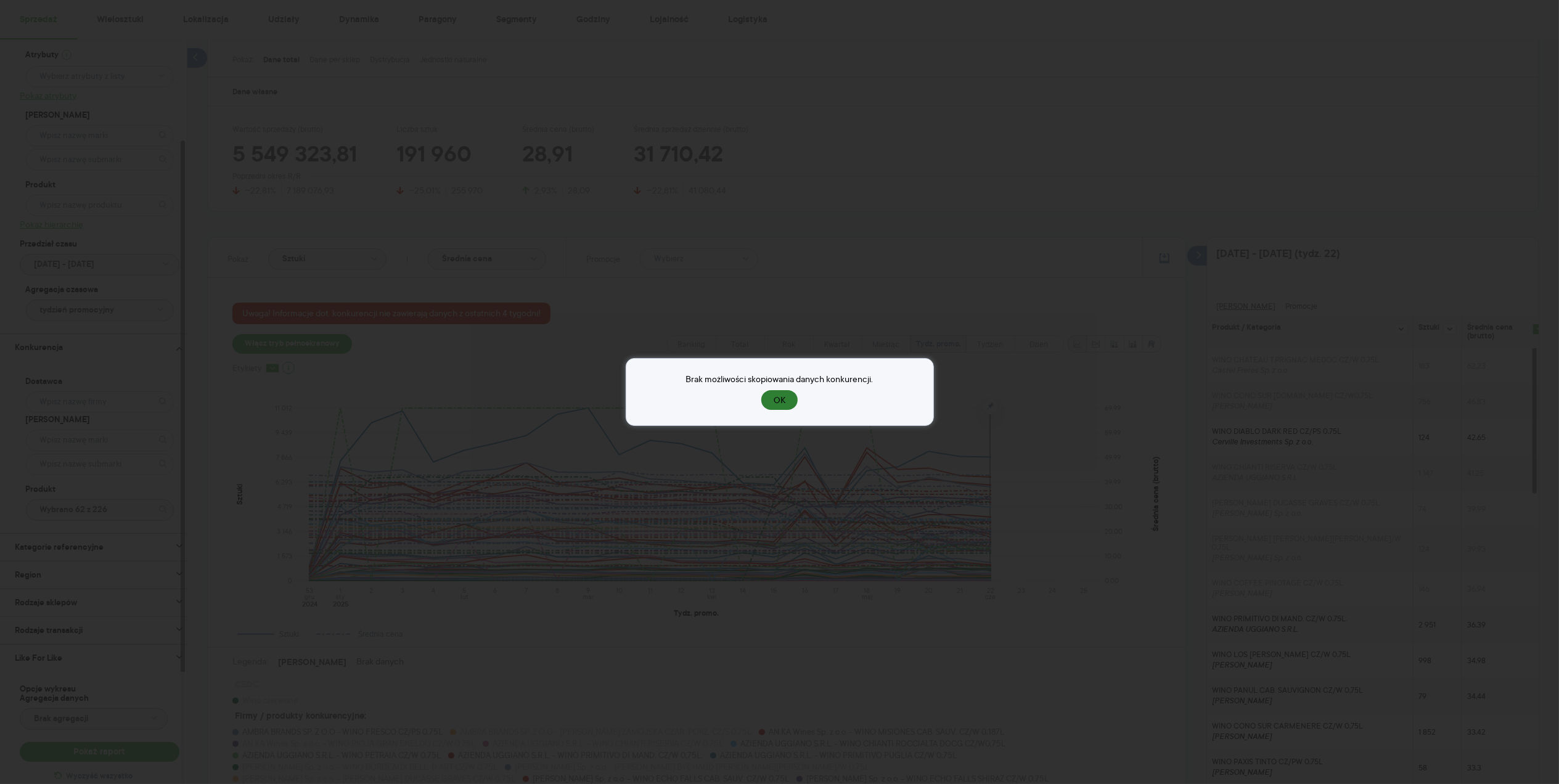 click on "OK" at bounding box center [779, 400] 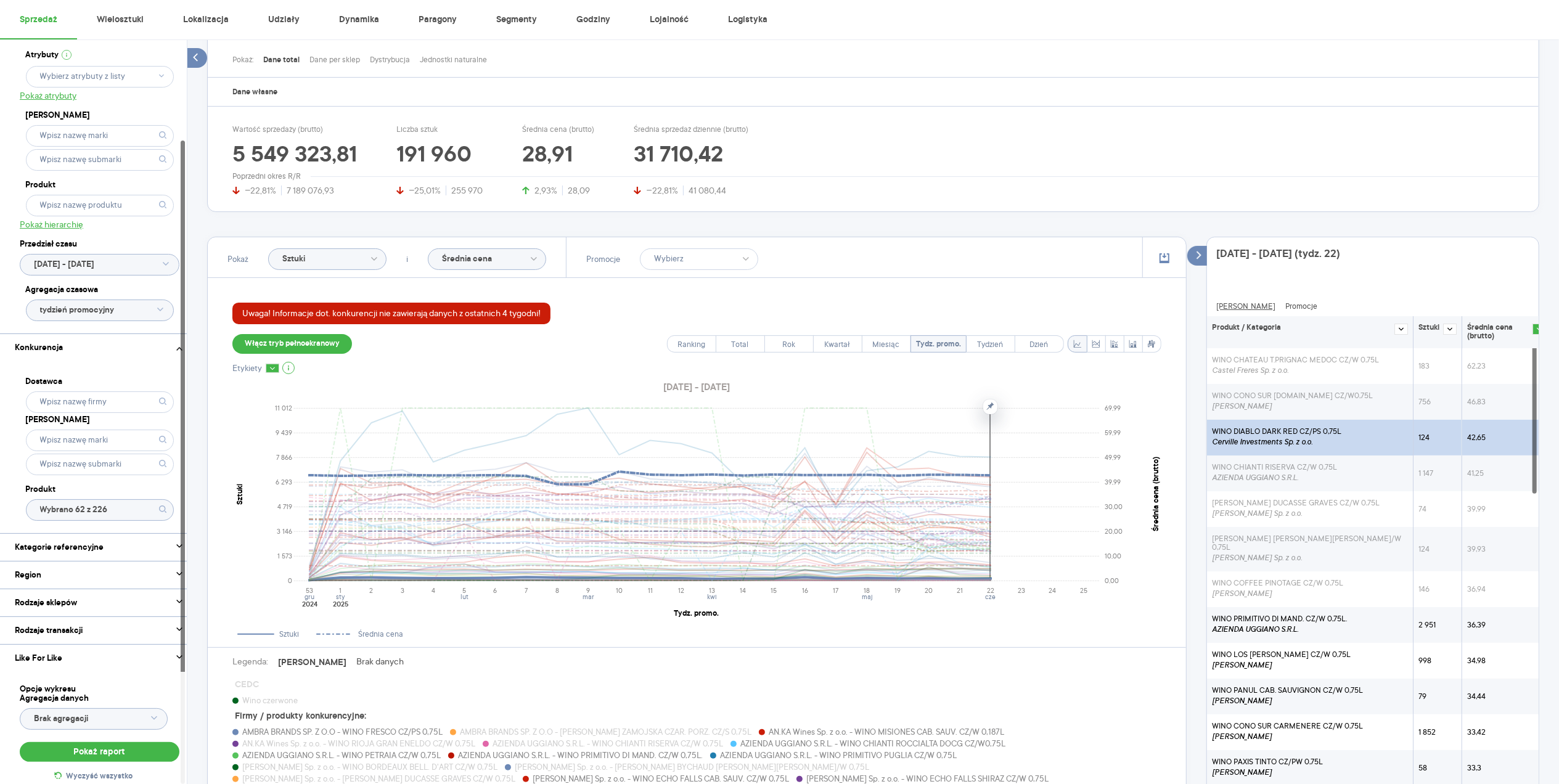 click on "WINO DIABLO DARK RED CZ/PS 0,75L" at bounding box center (1277, 431) 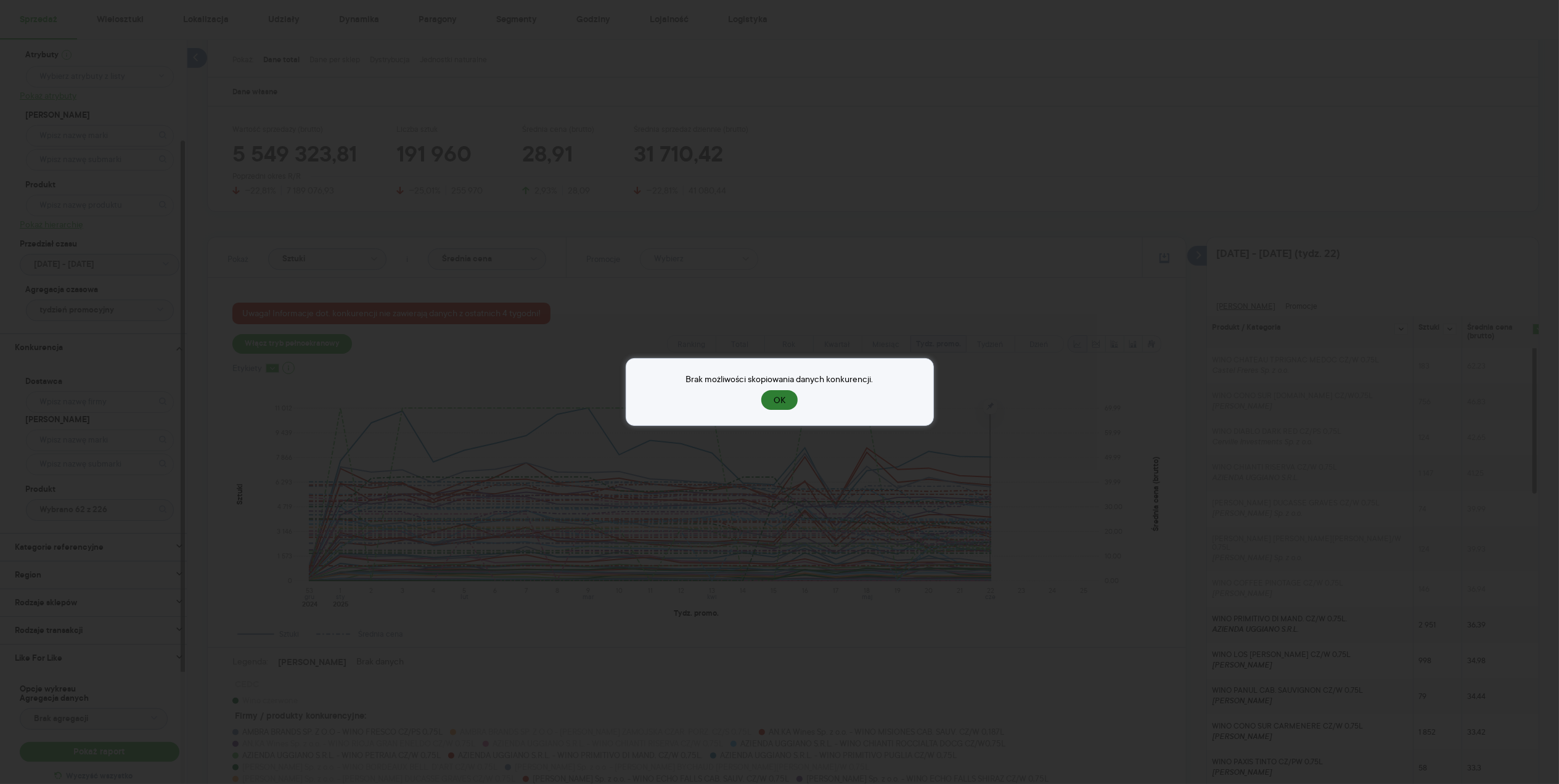 drag, startPoint x: 800, startPoint y: 412, endPoint x: 792, endPoint y: 399, distance: 15.26434 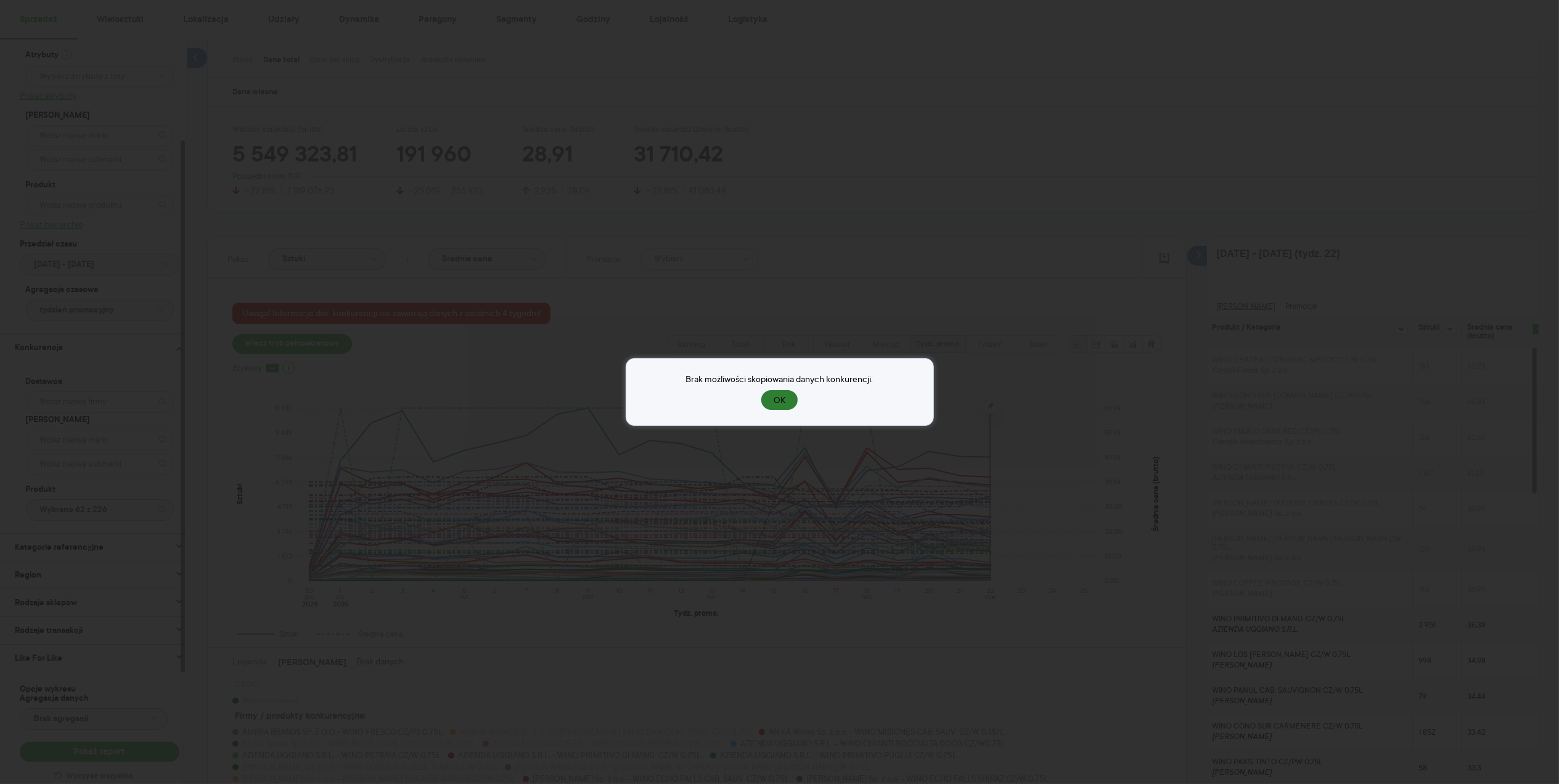 click on "Brak możliwości skopiowania danych konkurencji. OK" at bounding box center [780, 392] 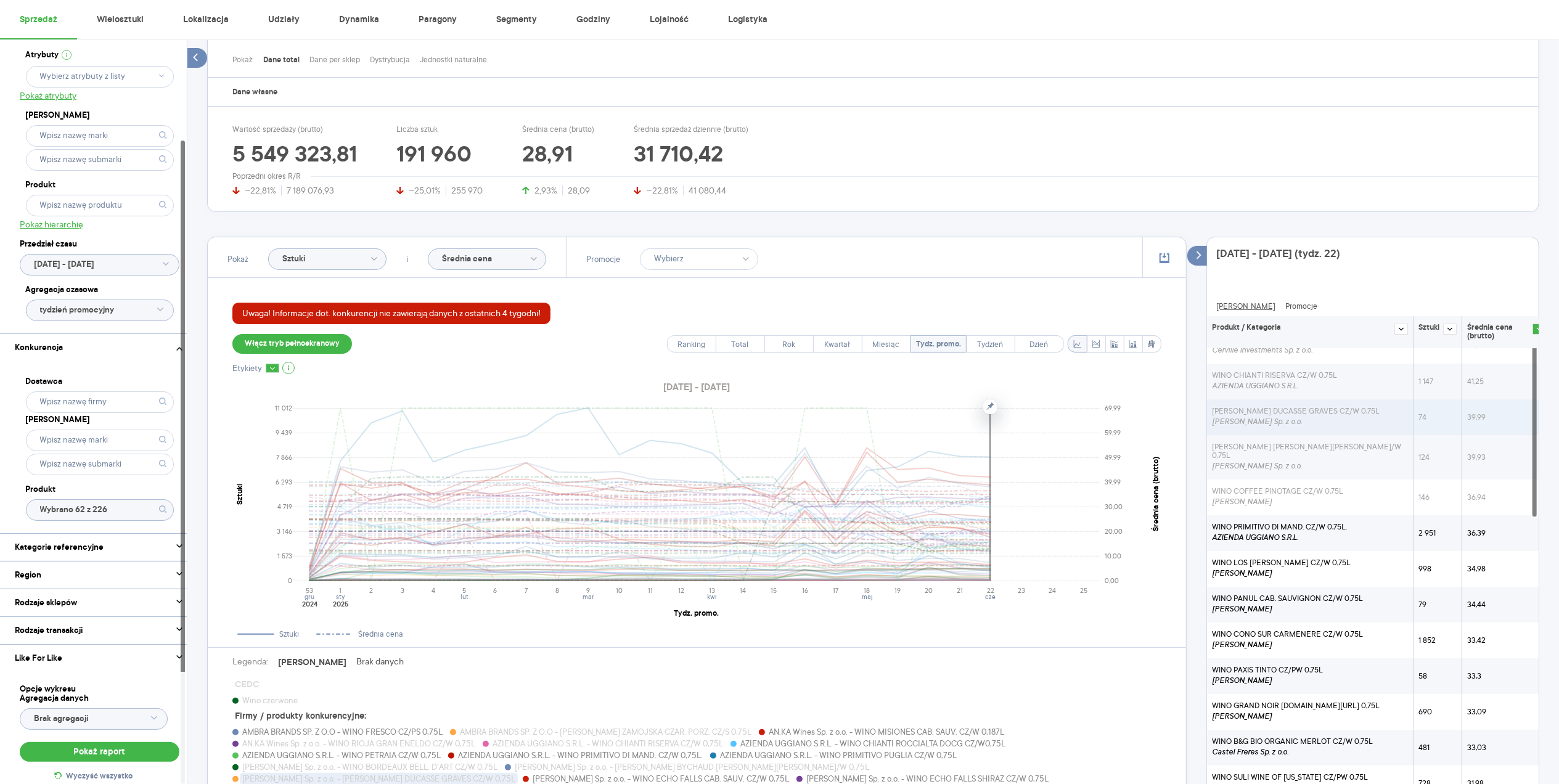 scroll, scrollTop: 82, scrollLeft: 0, axis: vertical 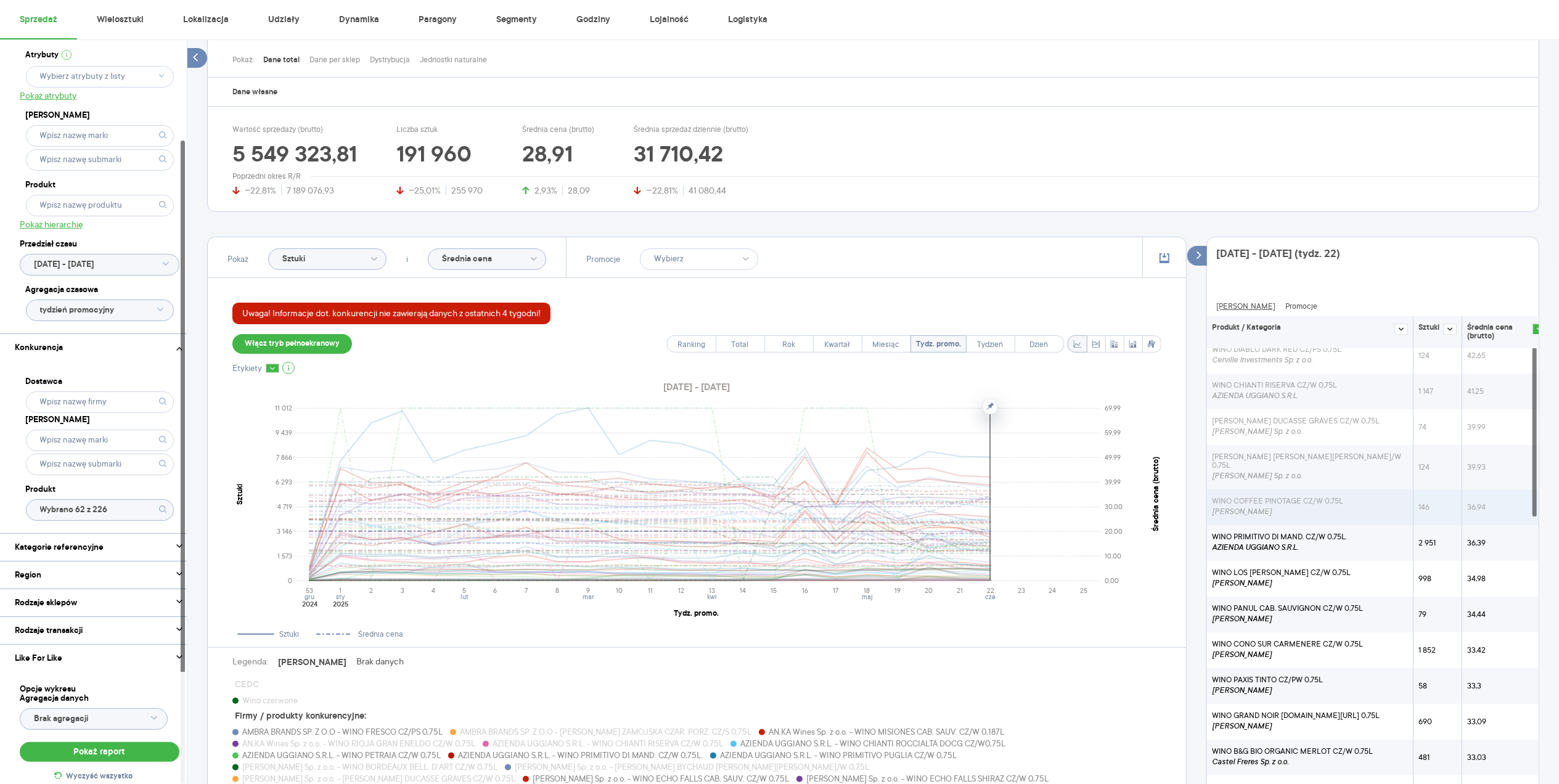 click on "WINO PRIMITIVO DI MAND. CZ/W 0,75L." at bounding box center [1279, 537] 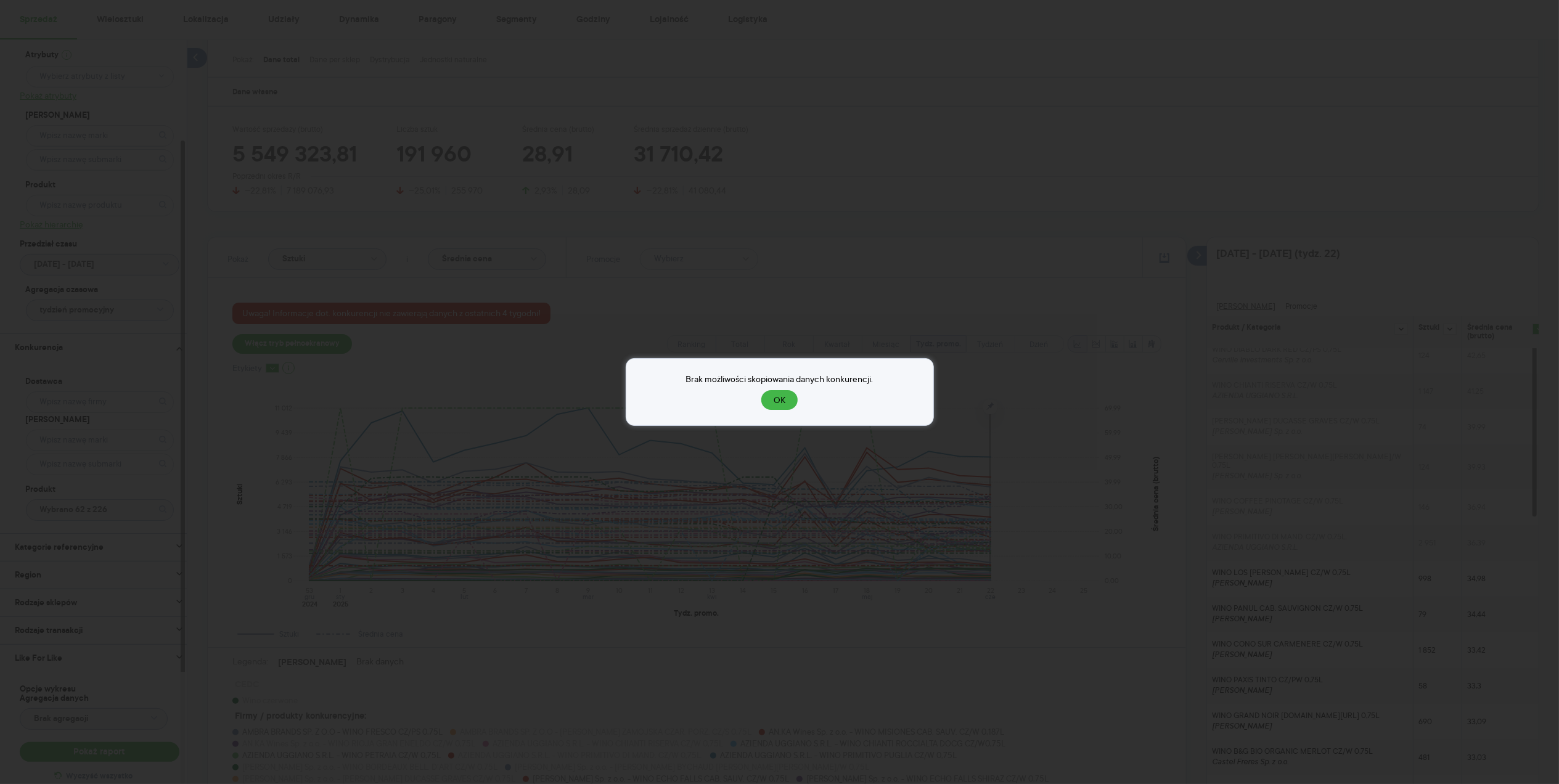 drag, startPoint x: 777, startPoint y: 401, endPoint x: 983, endPoint y: 473, distance: 218.22007 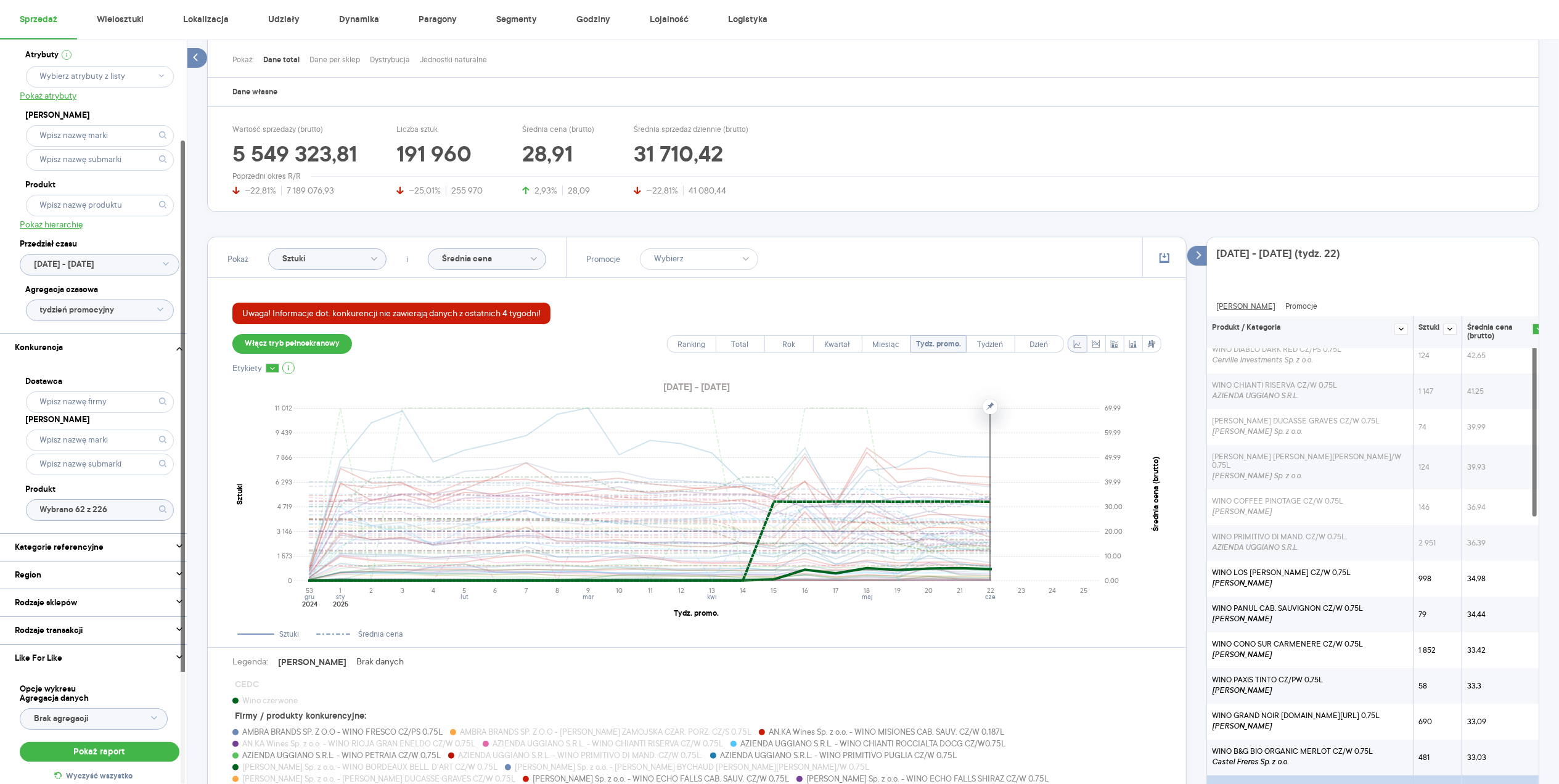 scroll, scrollTop: 304, scrollLeft: 0, axis: vertical 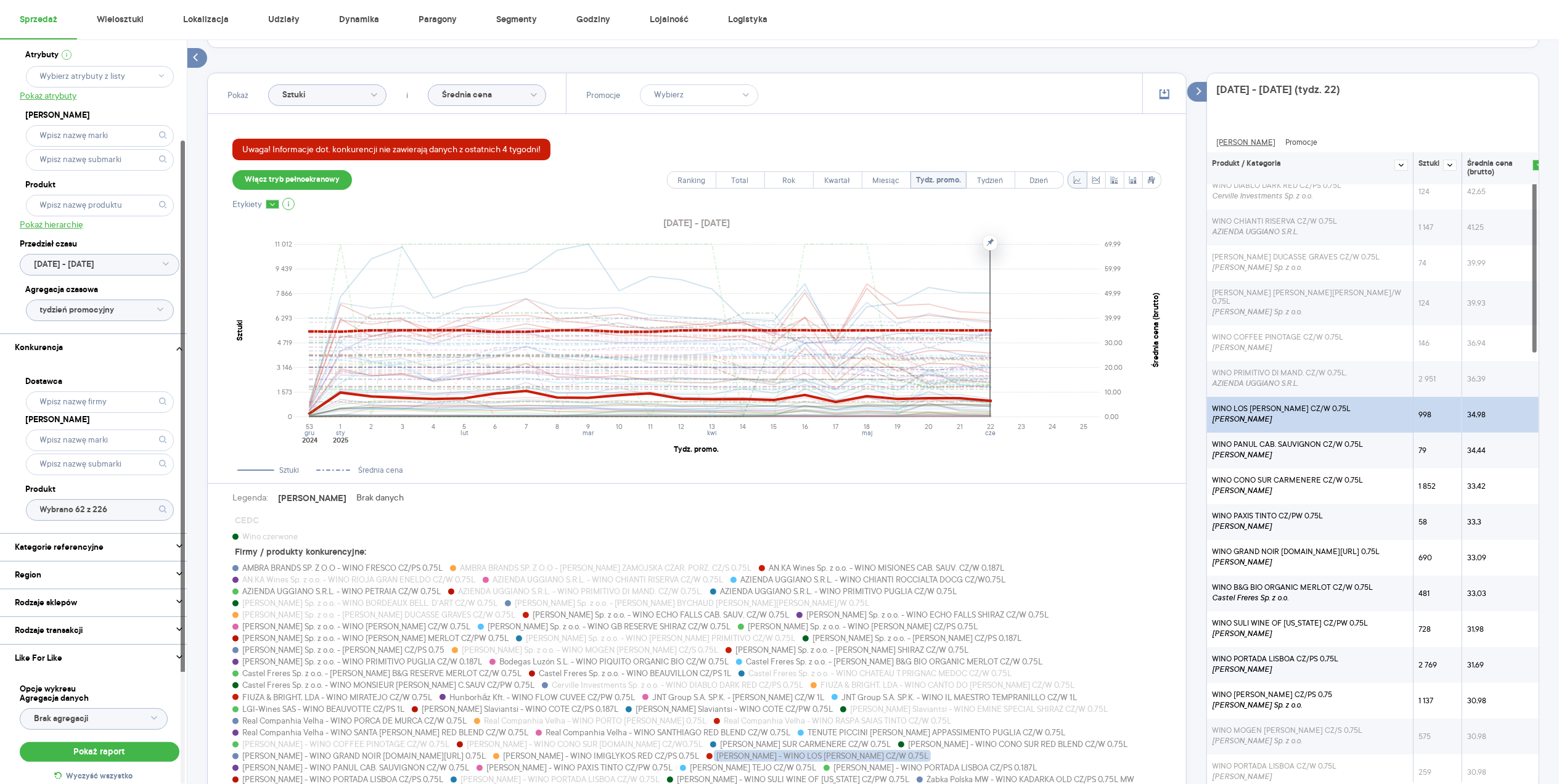 click on "[PERSON_NAME]" at bounding box center (1281, 419) 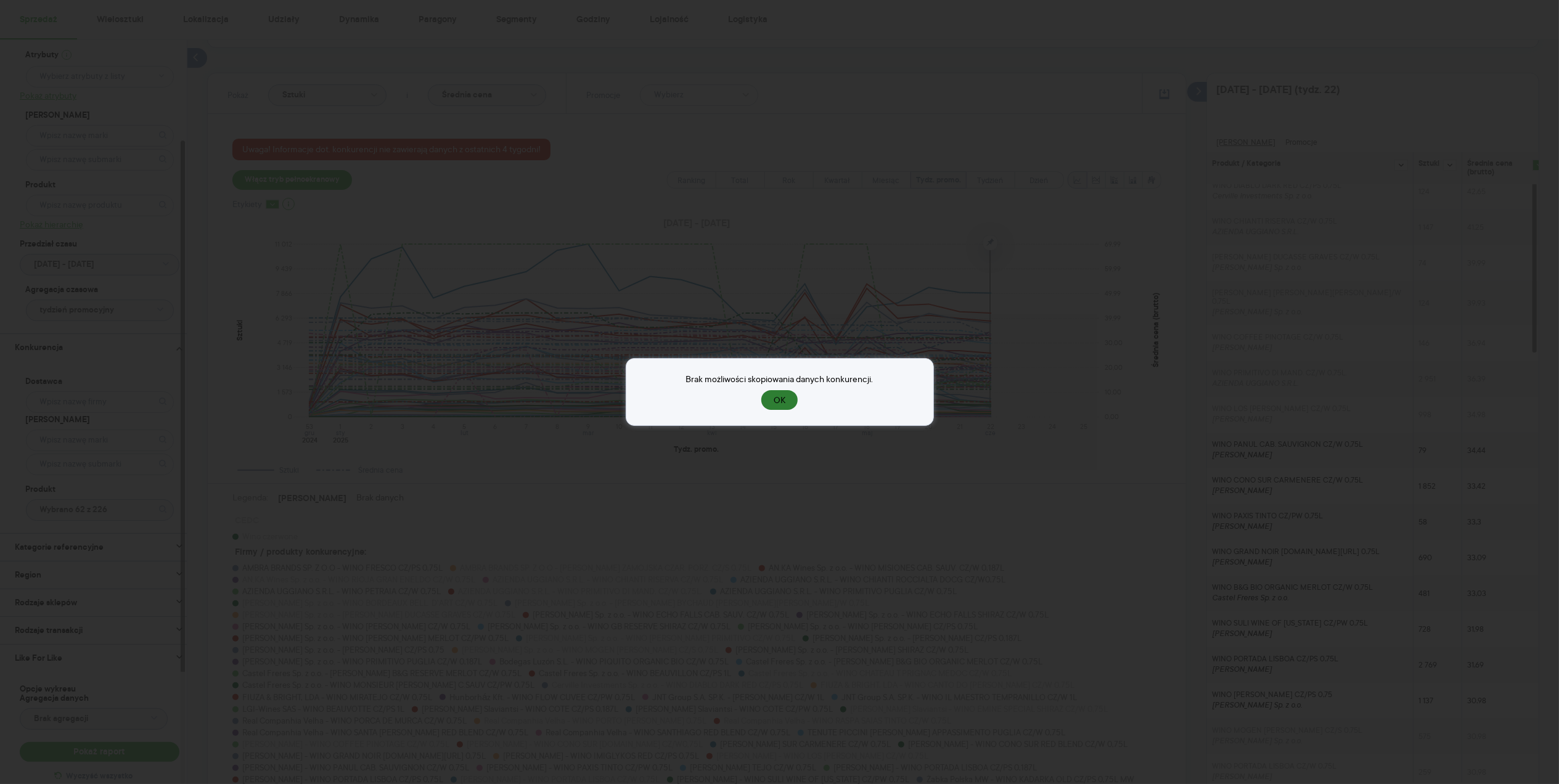 click on "OK" at bounding box center (779, 400) 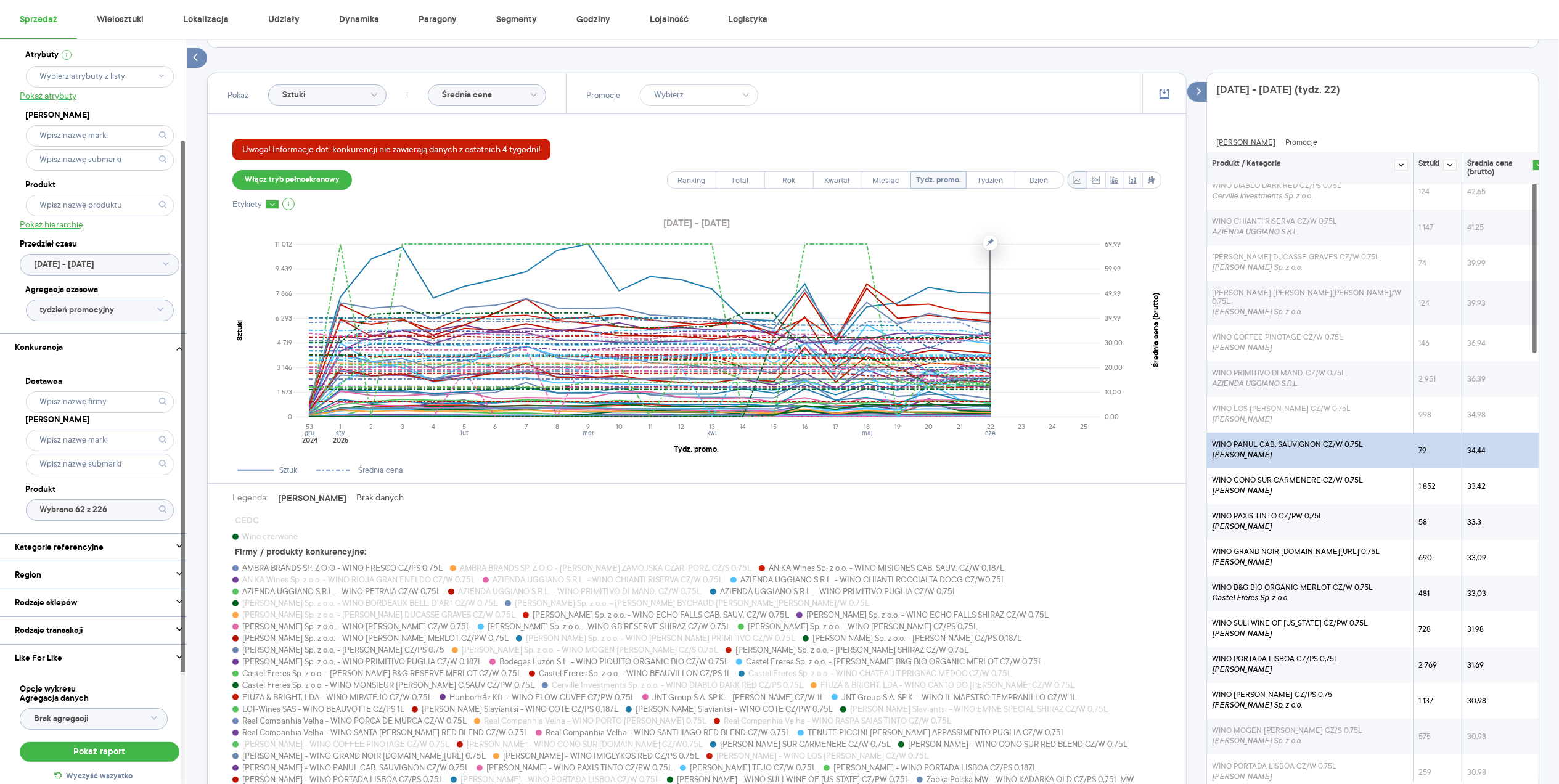 scroll, scrollTop: 84, scrollLeft: 0, axis: vertical 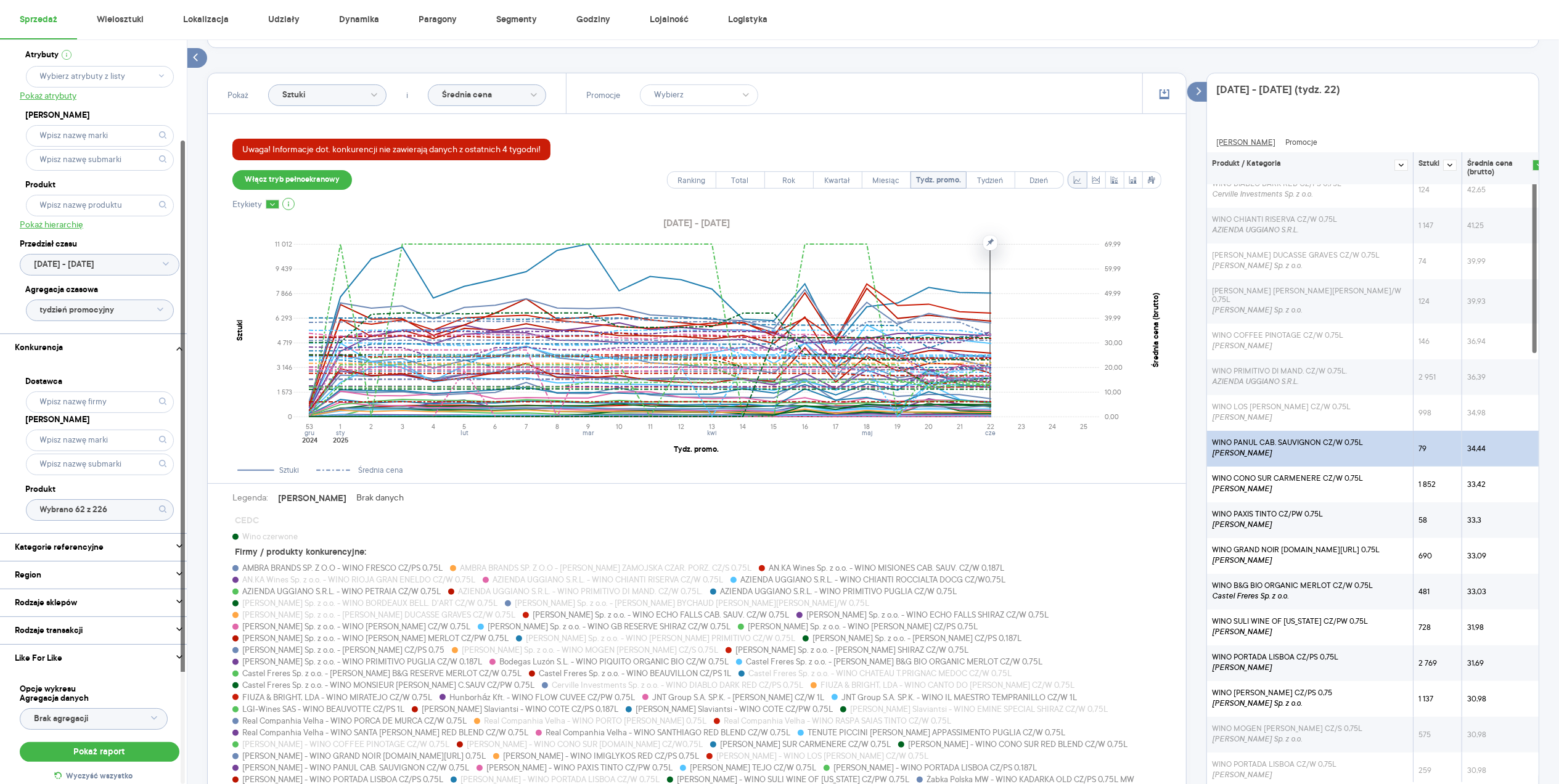 click on "[PERSON_NAME]" at bounding box center (1287, 453) 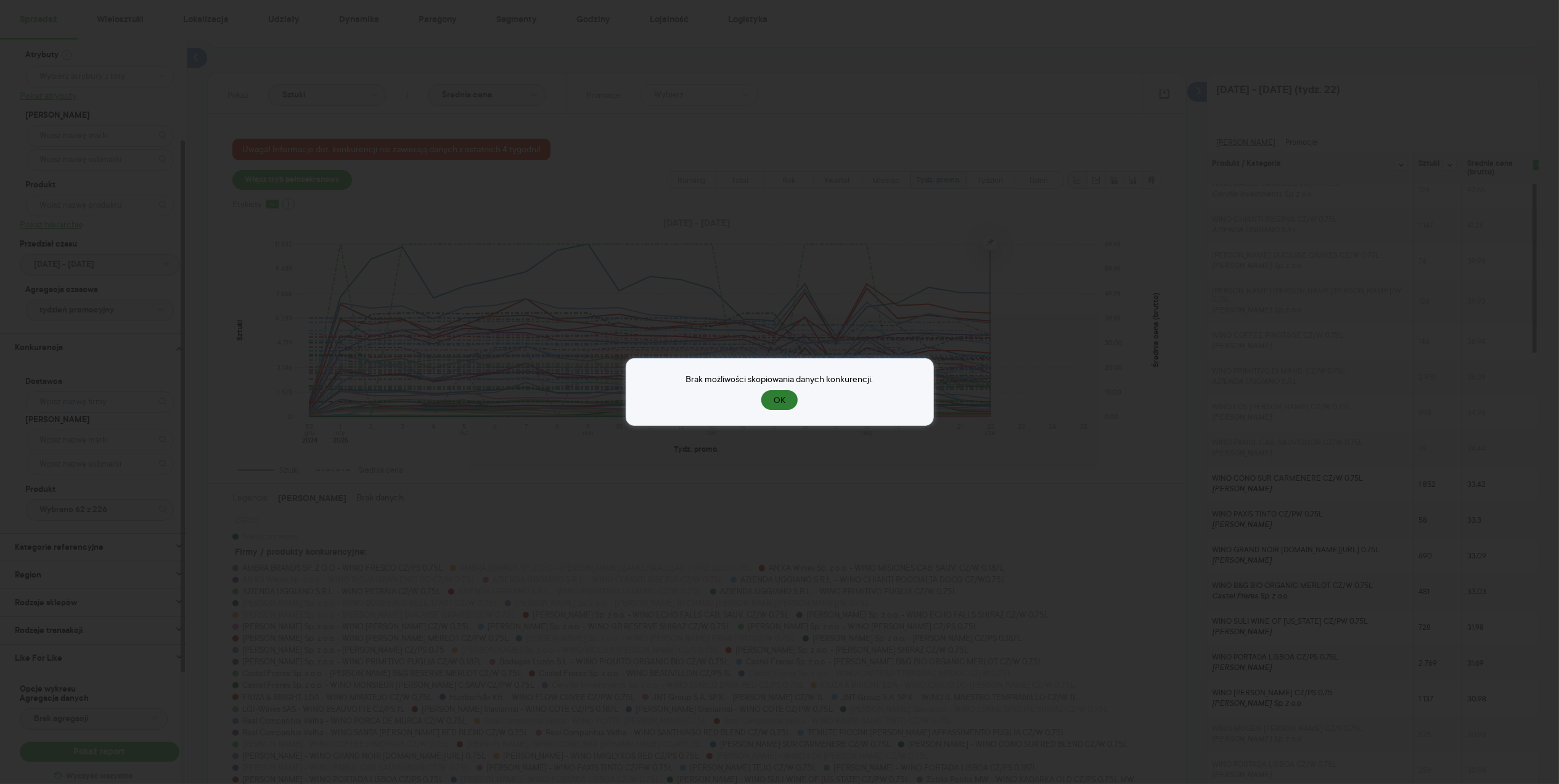 click on "OK" at bounding box center [779, 400] 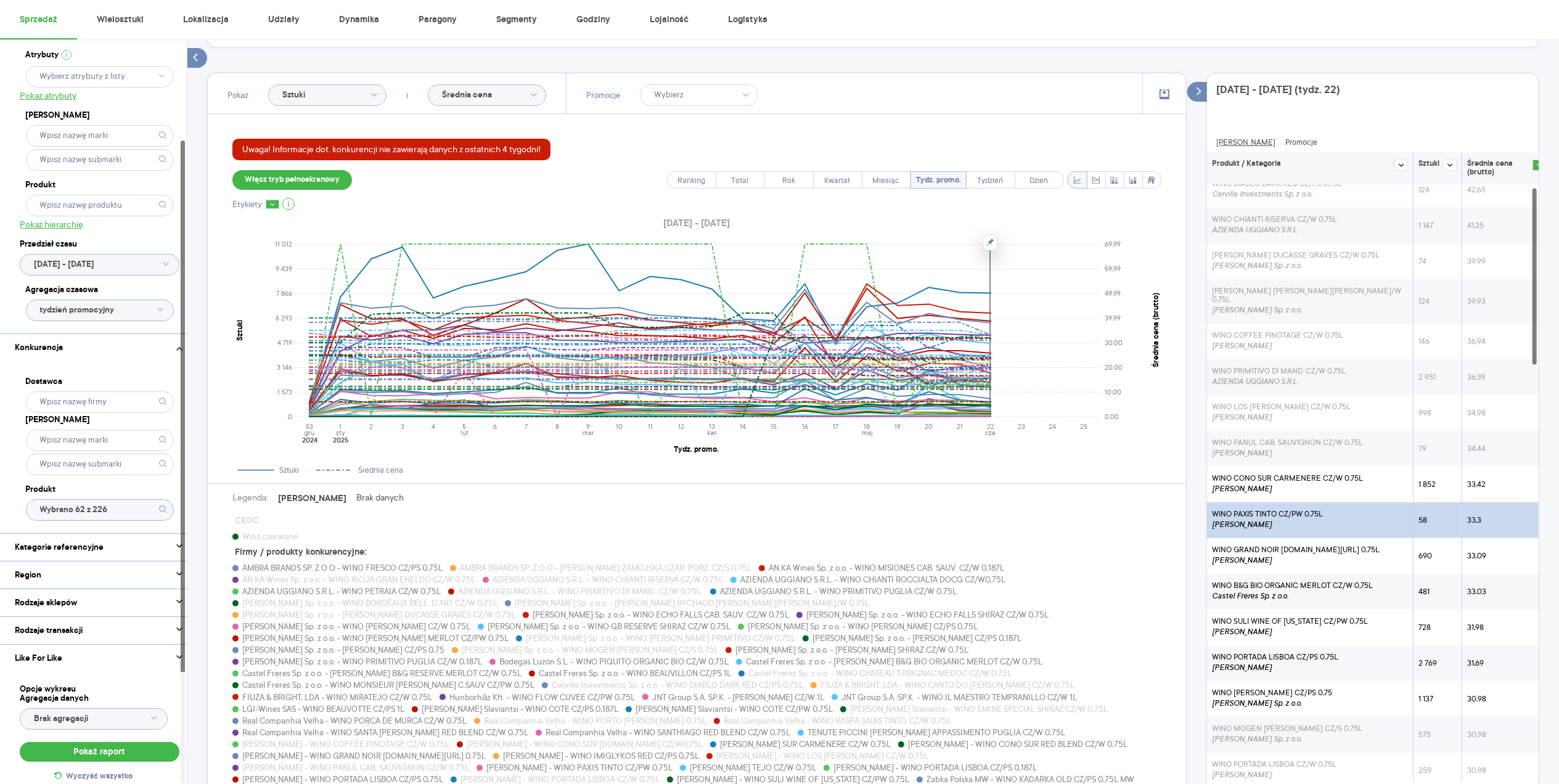 scroll, scrollTop: 125, scrollLeft: 0, axis: vertical 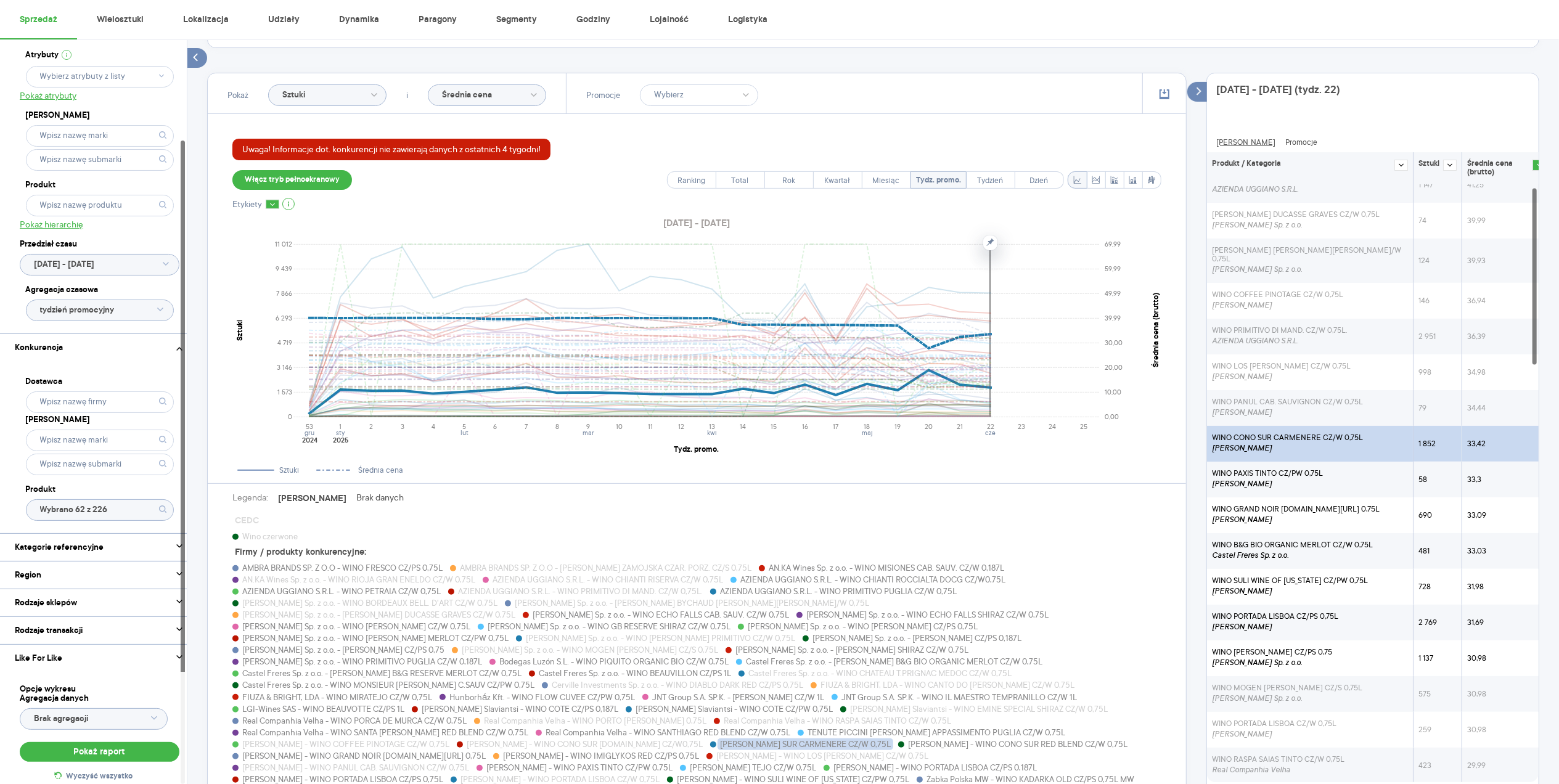click on "[PERSON_NAME]" at bounding box center [1287, 448] 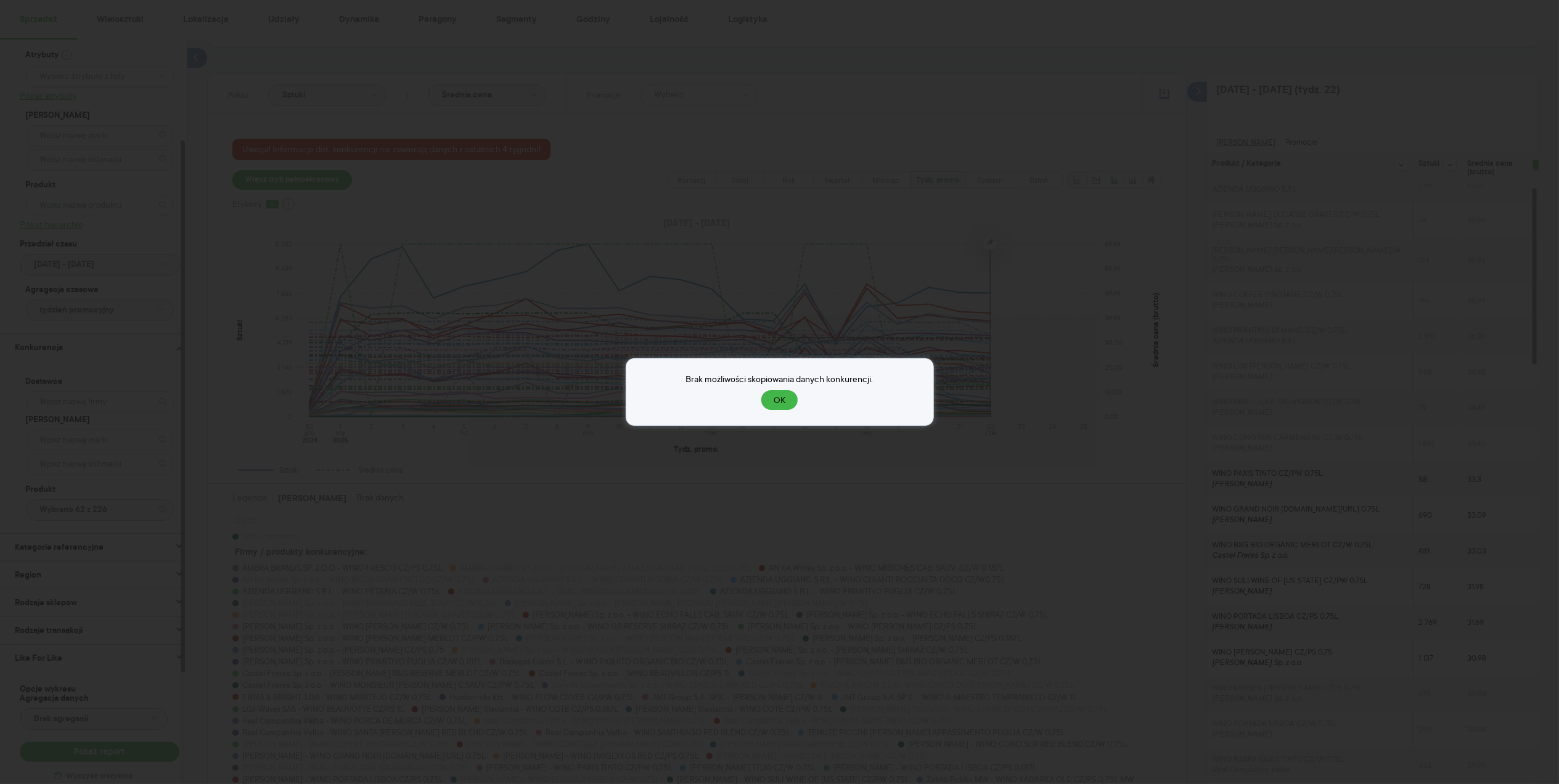 click on "OK" at bounding box center (779, 400) 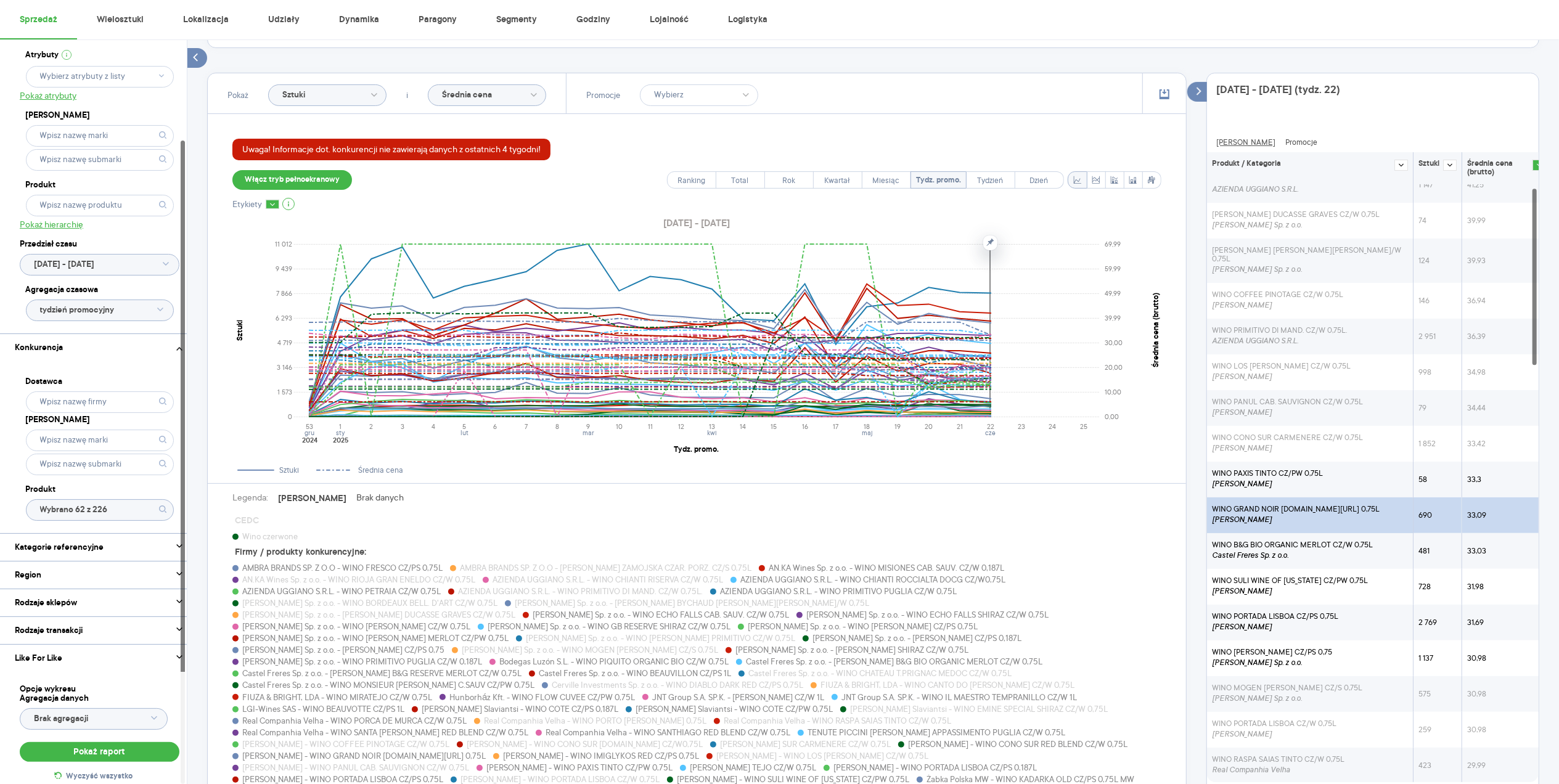 scroll, scrollTop: 126, scrollLeft: 0, axis: vertical 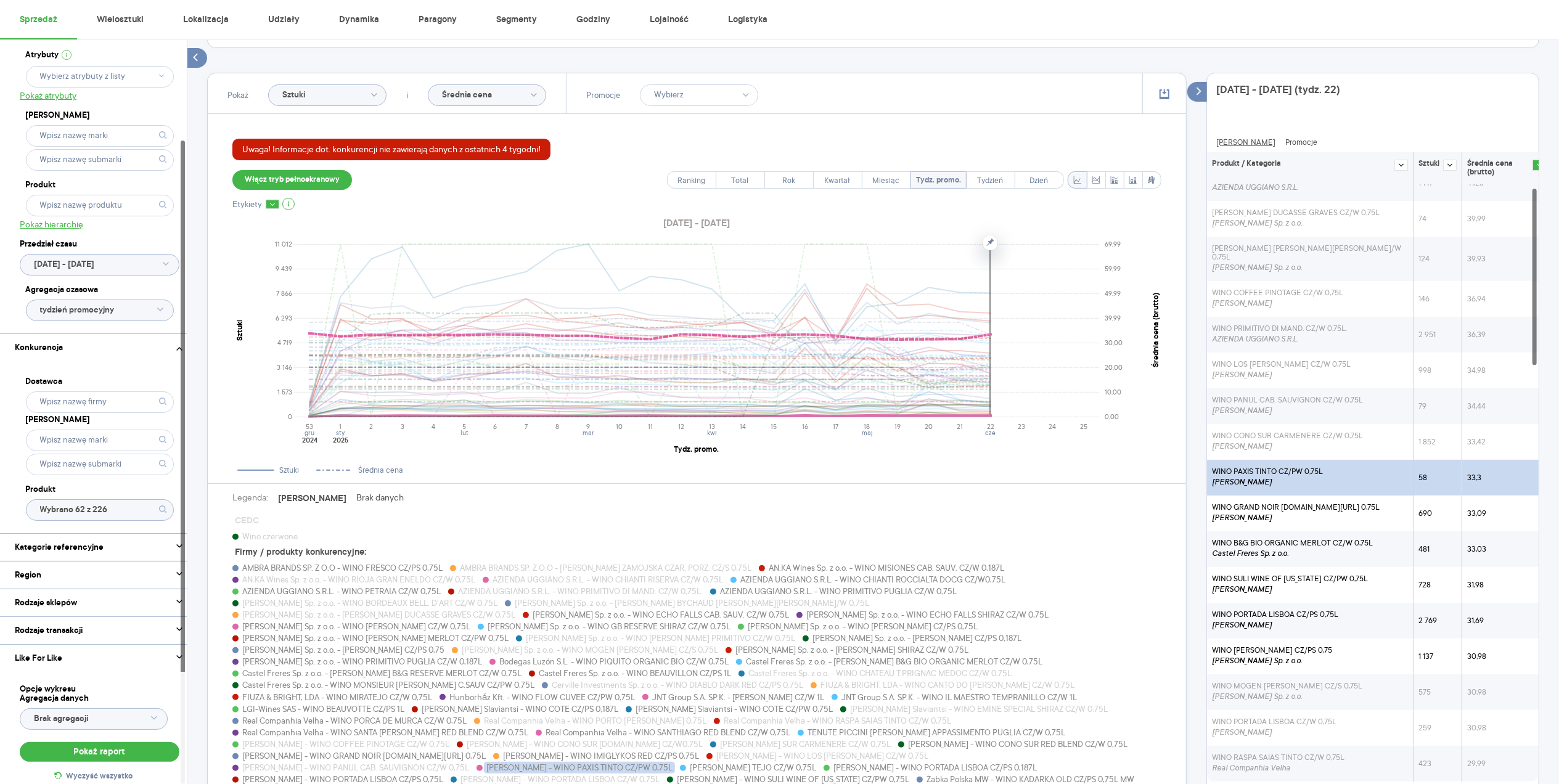 click on "WINO PAXIS TINTO CZ/PW 0,75L" at bounding box center (1267, 472) 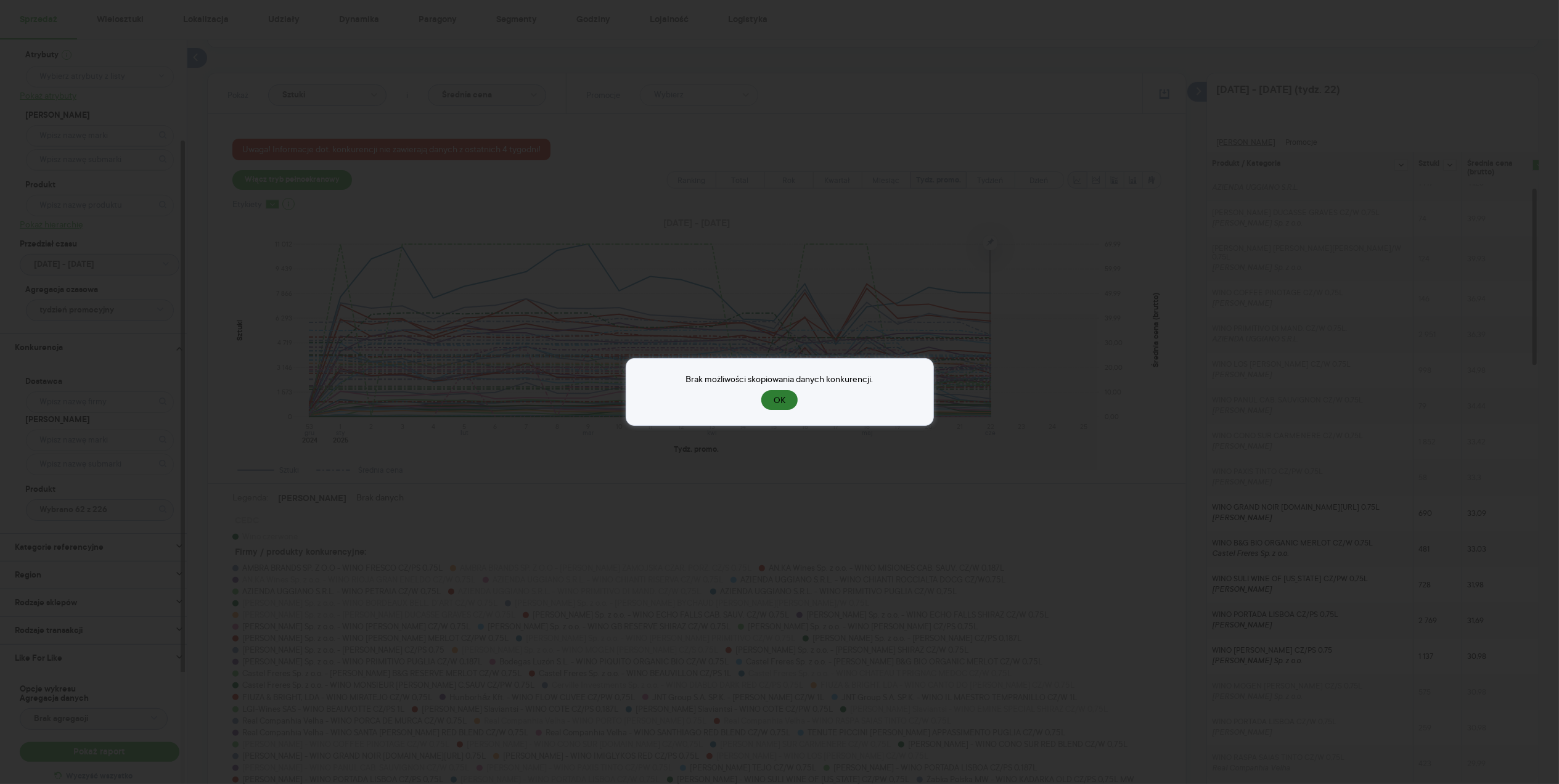 click on "OK" at bounding box center (779, 400) 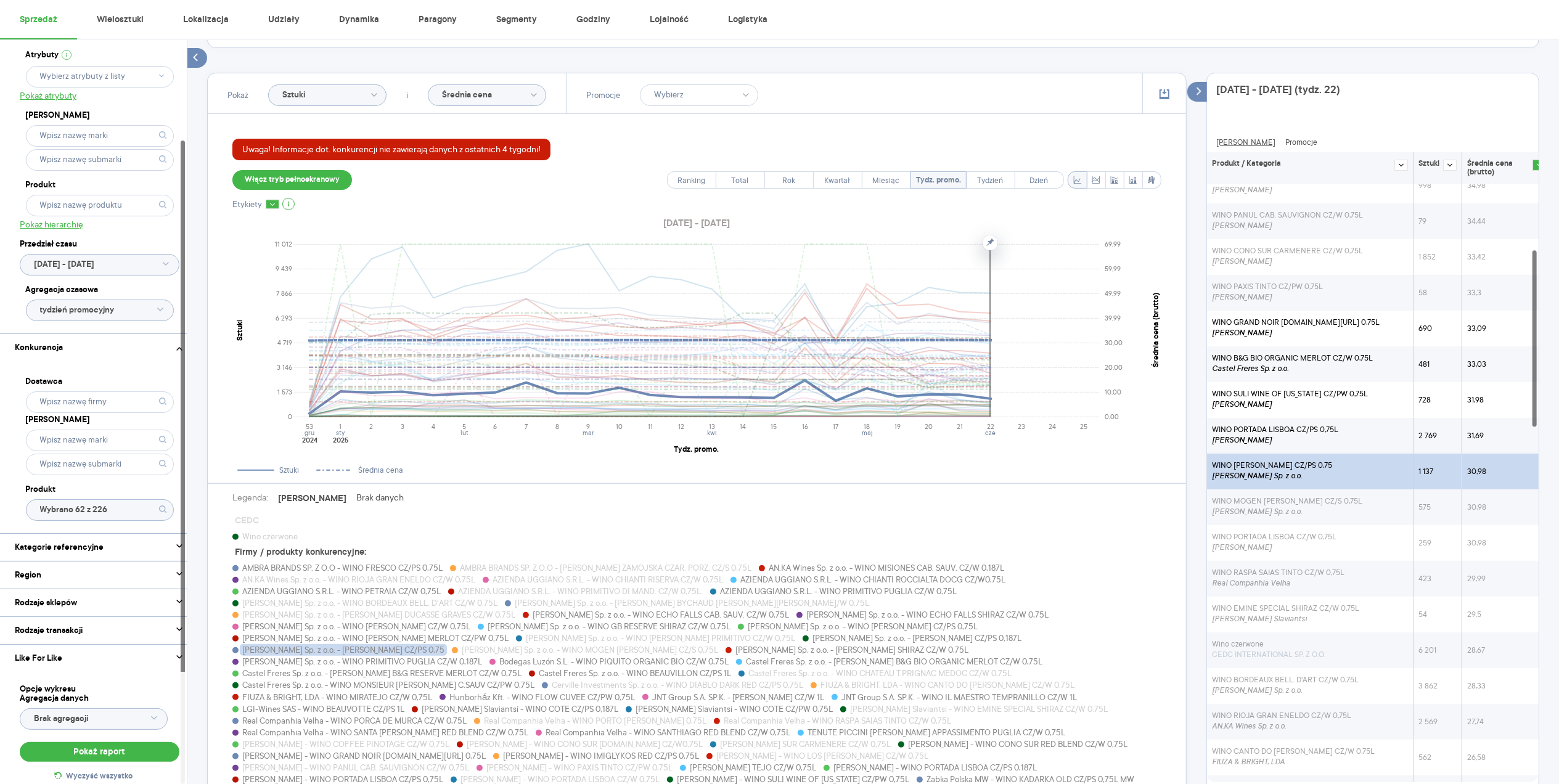 scroll, scrollTop: 307, scrollLeft: 0, axis: vertical 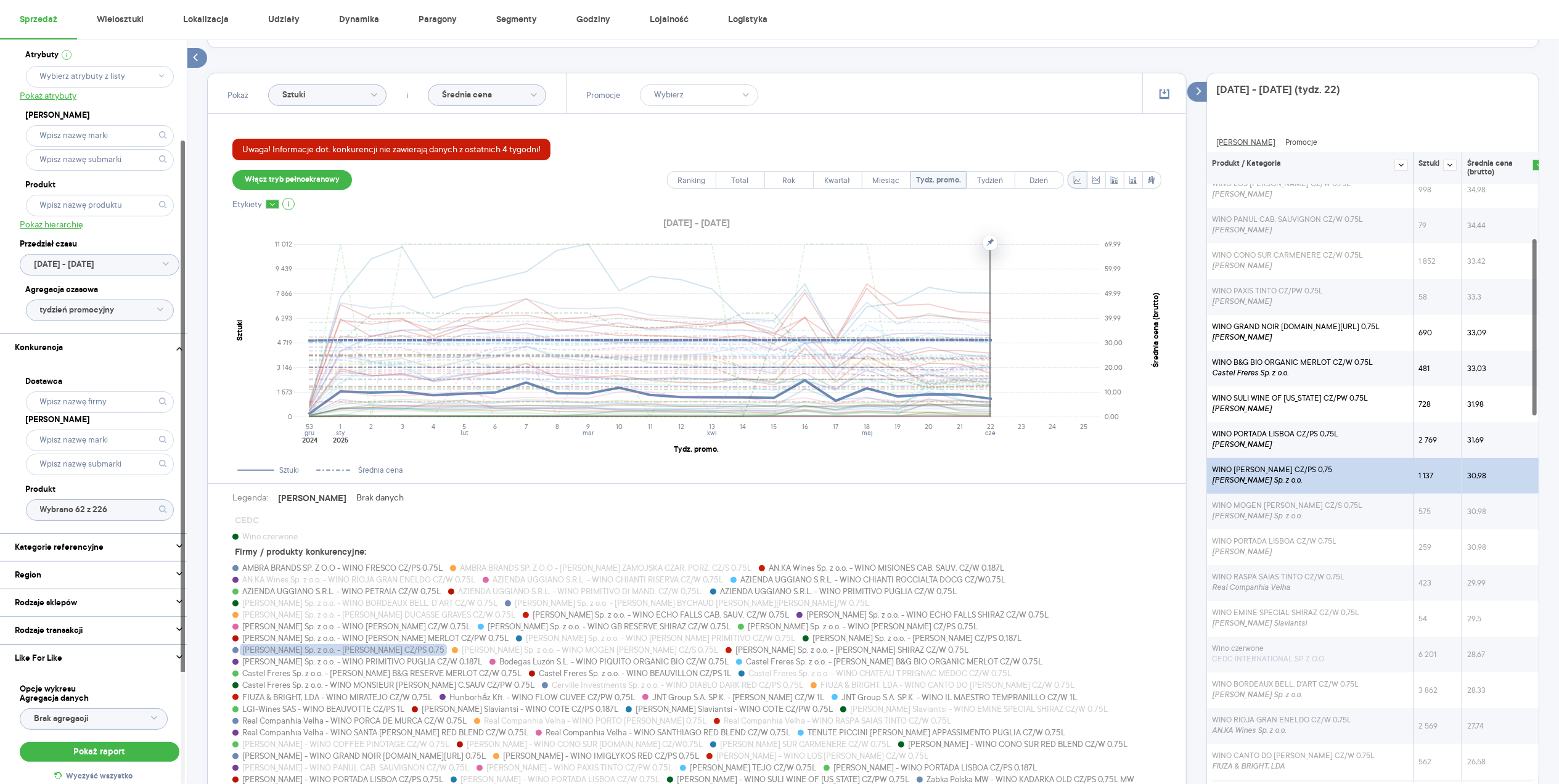 click on "WINO [PERSON_NAME] CZ/PS 0,75 [PERSON_NAME]. z o.o." at bounding box center [1310, 476] 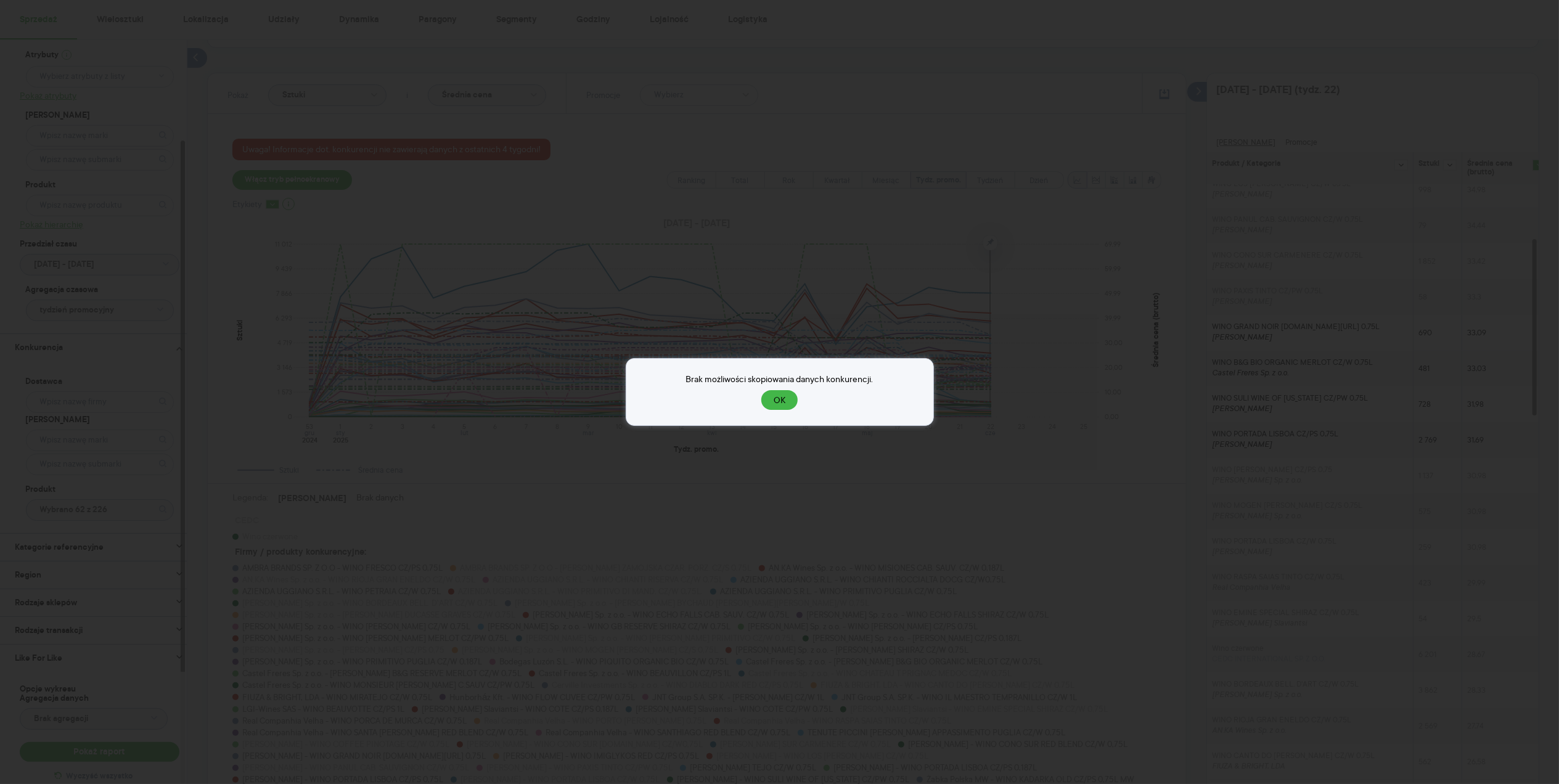 click on "Brak możliwości skopiowania danych konkurencji. OK" at bounding box center (780, 392) 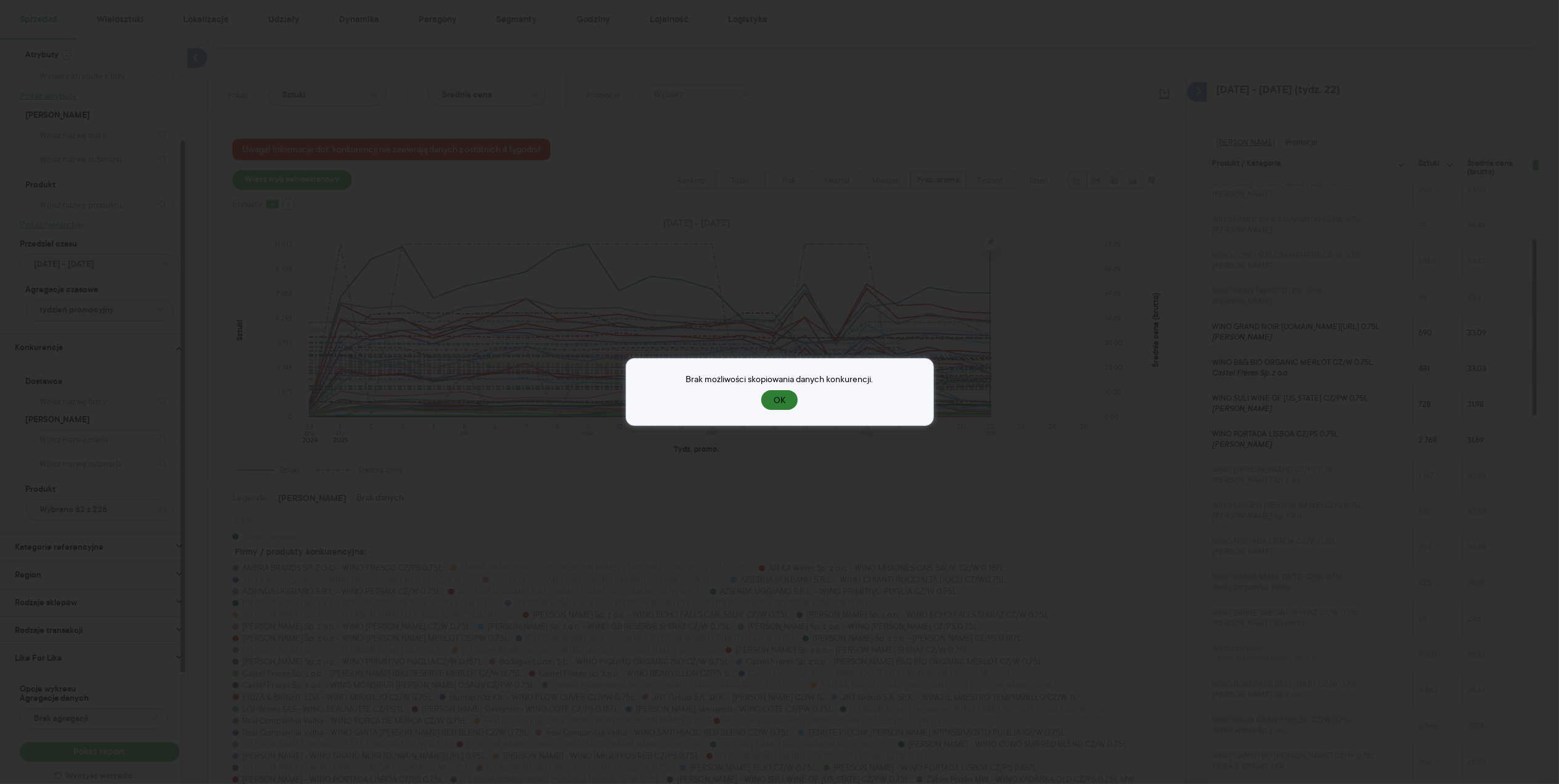 click on "OK" at bounding box center [779, 400] 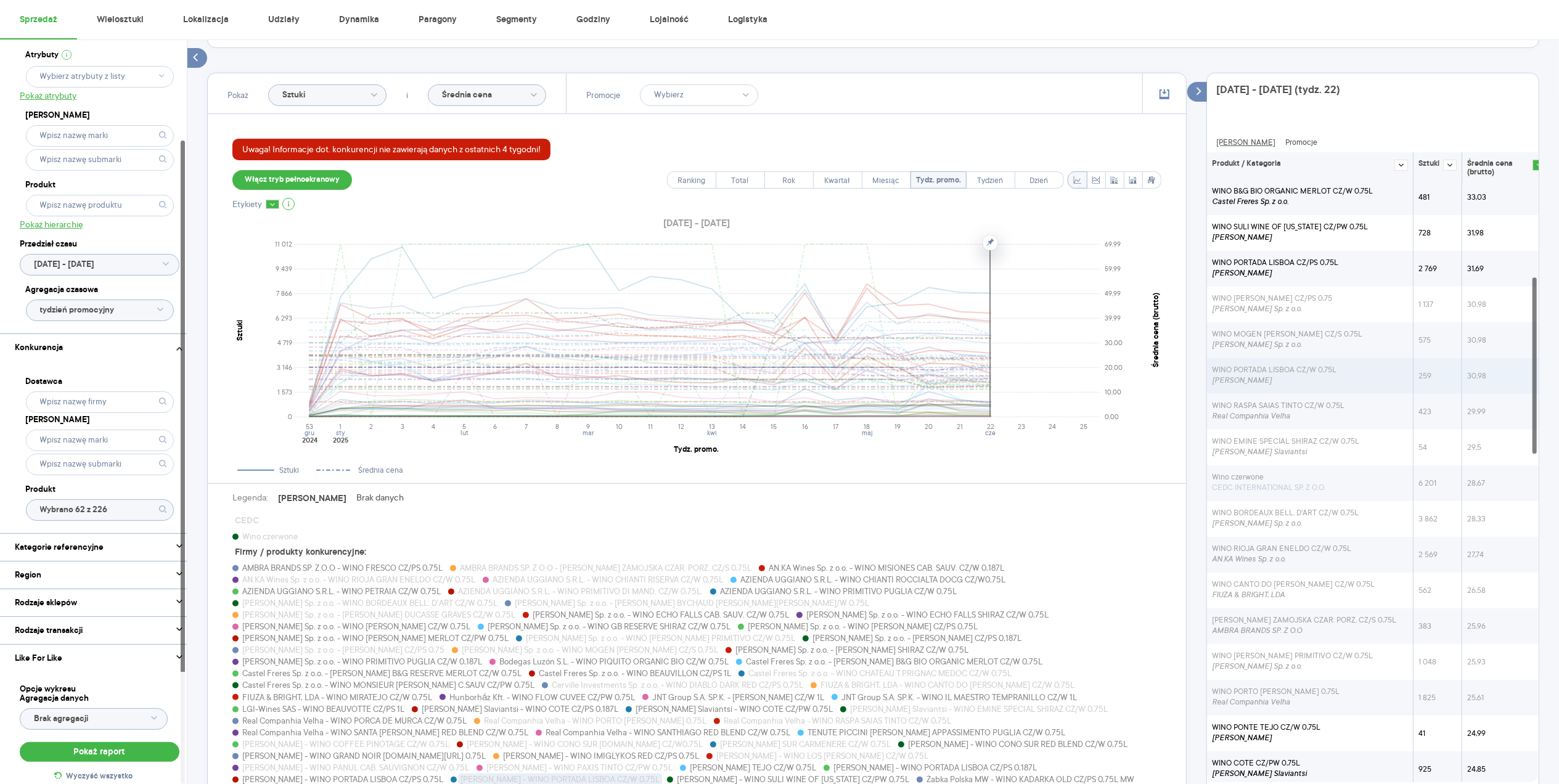 scroll, scrollTop: 396, scrollLeft: 0, axis: vertical 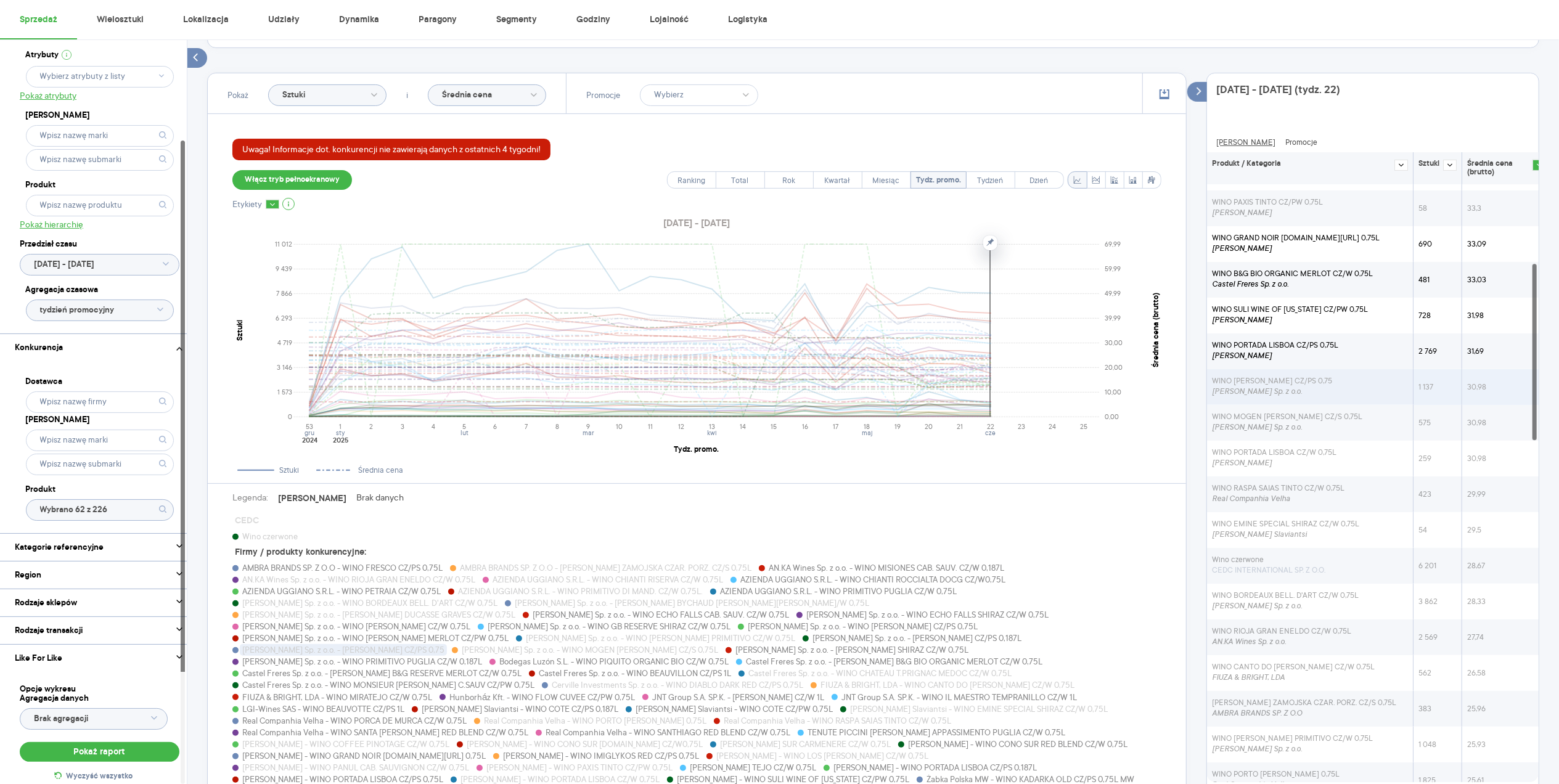 click on "[PERSON_NAME]" at bounding box center [1275, 356] 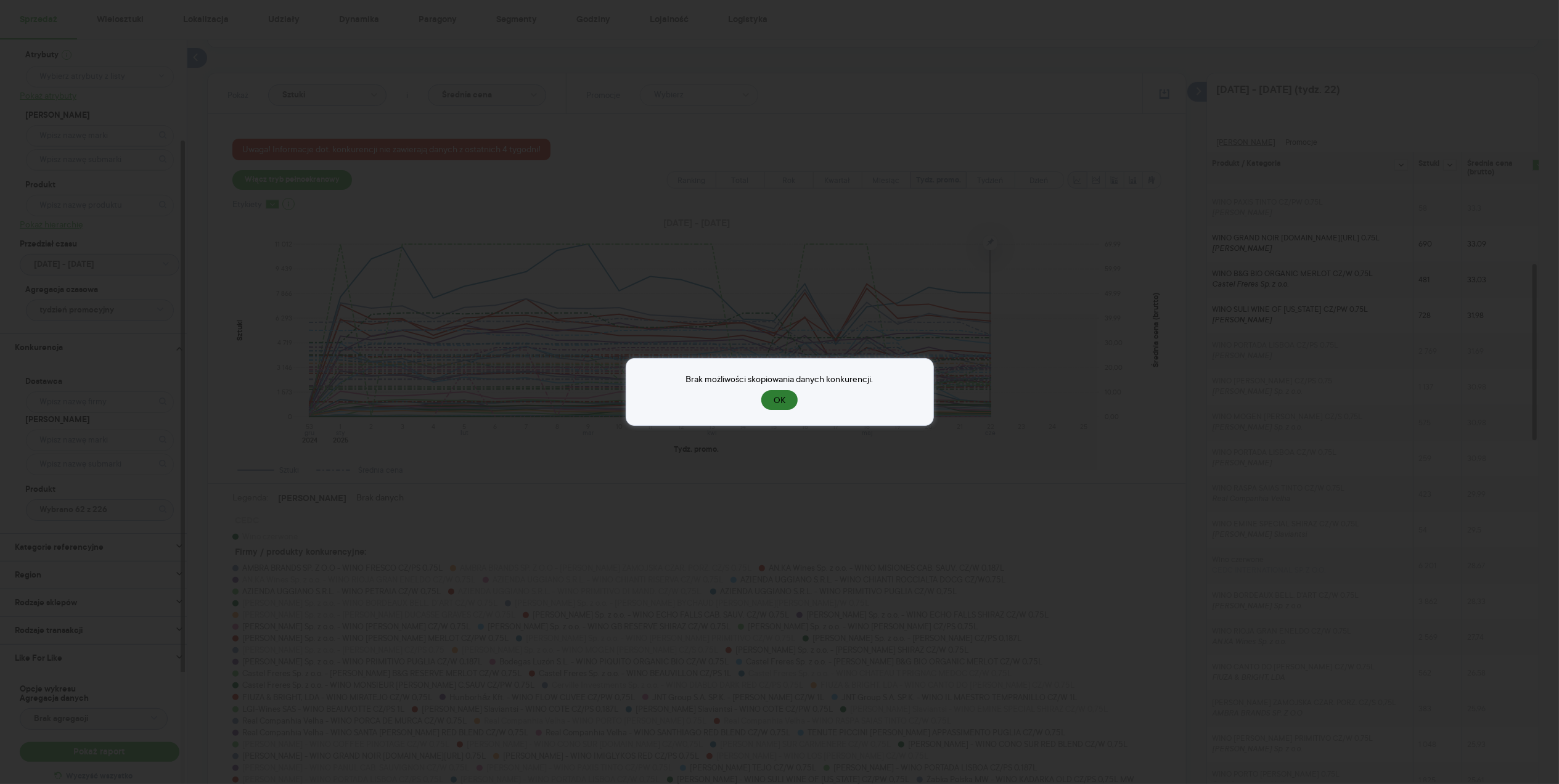 click on "OK" at bounding box center [779, 400] 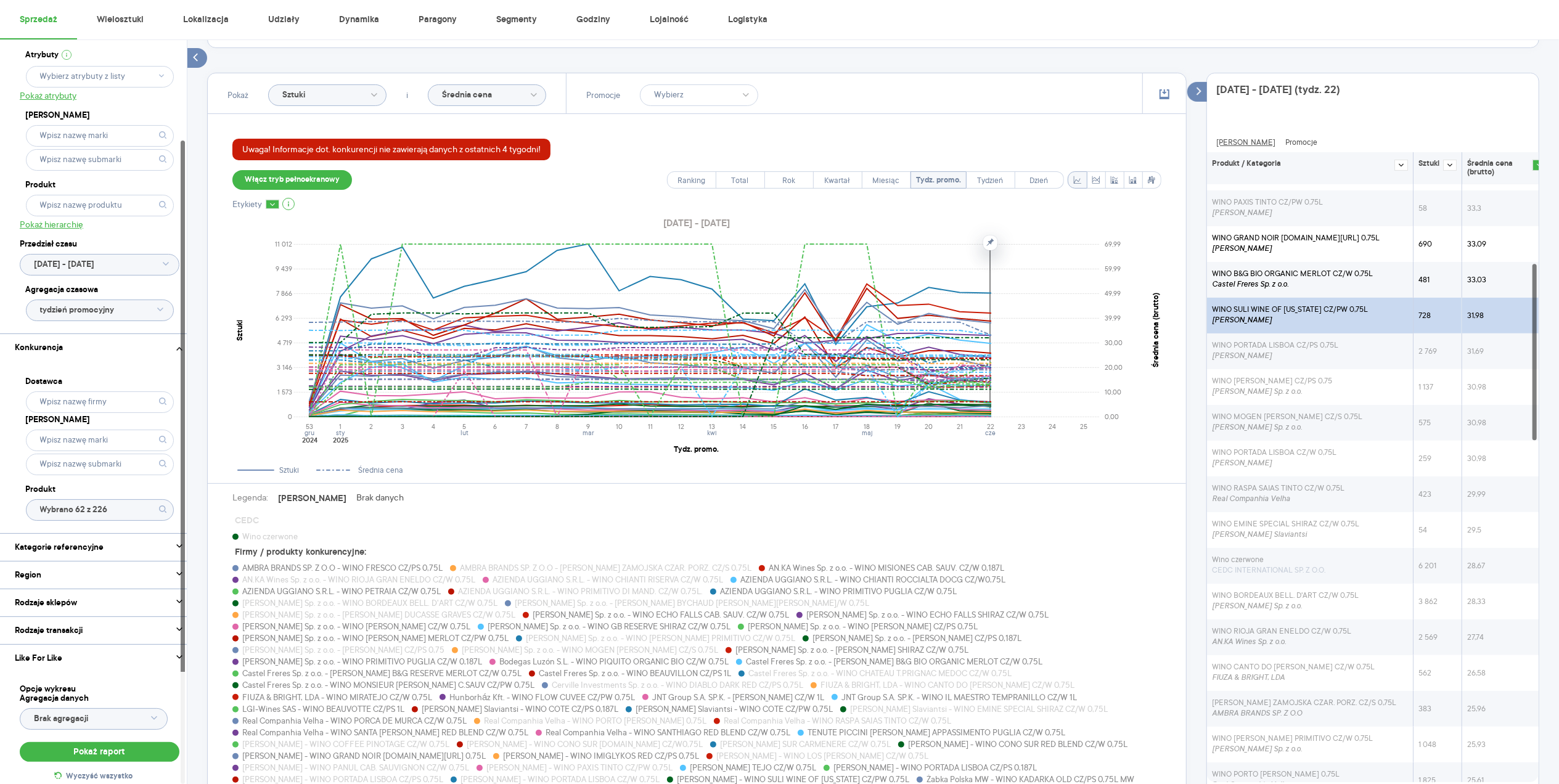 click on "WINO SULI WINE OF [US_STATE] CZ/PW 0,75L" at bounding box center (1290, 309) 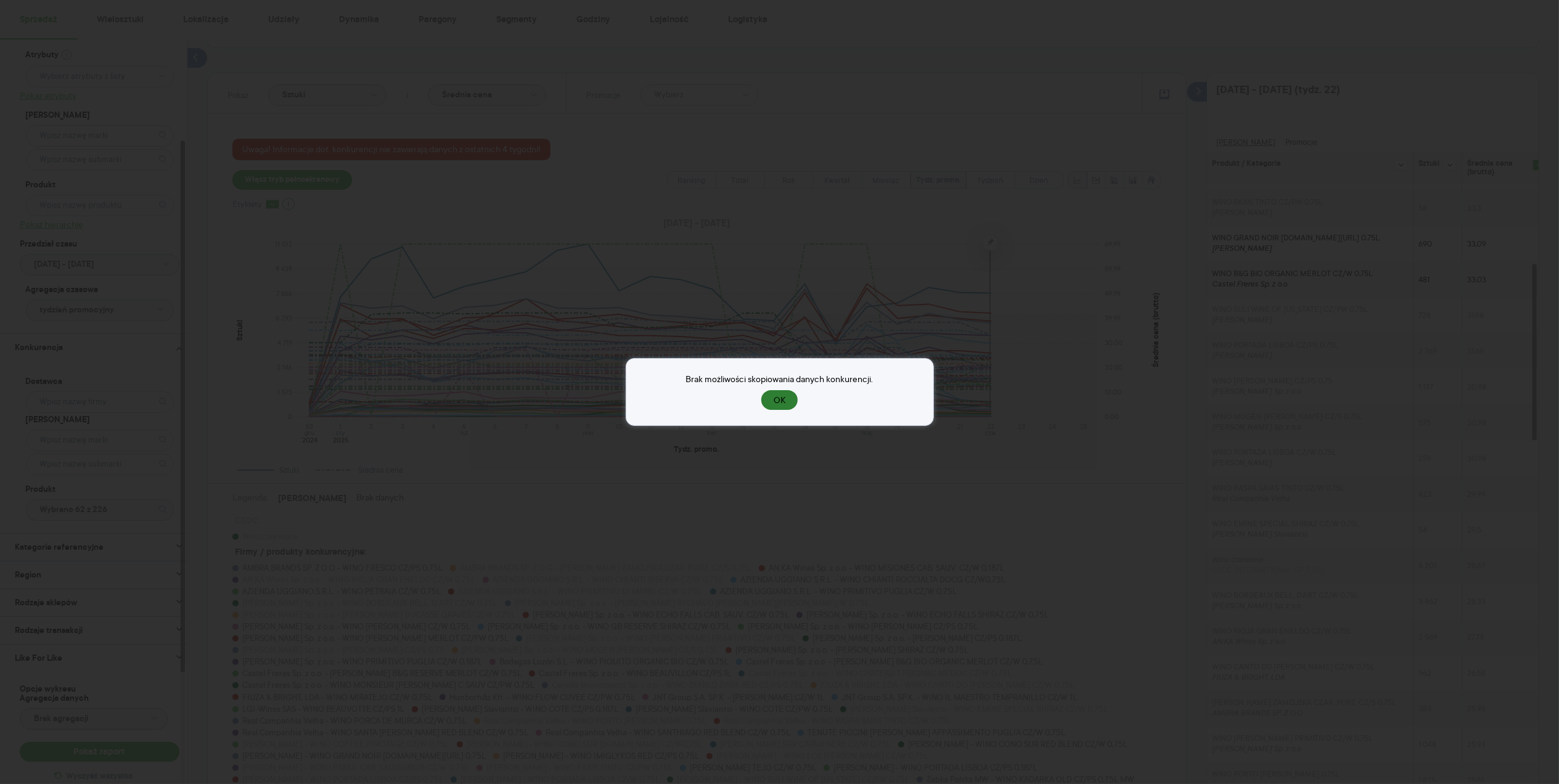 click on "OK" at bounding box center (779, 400) 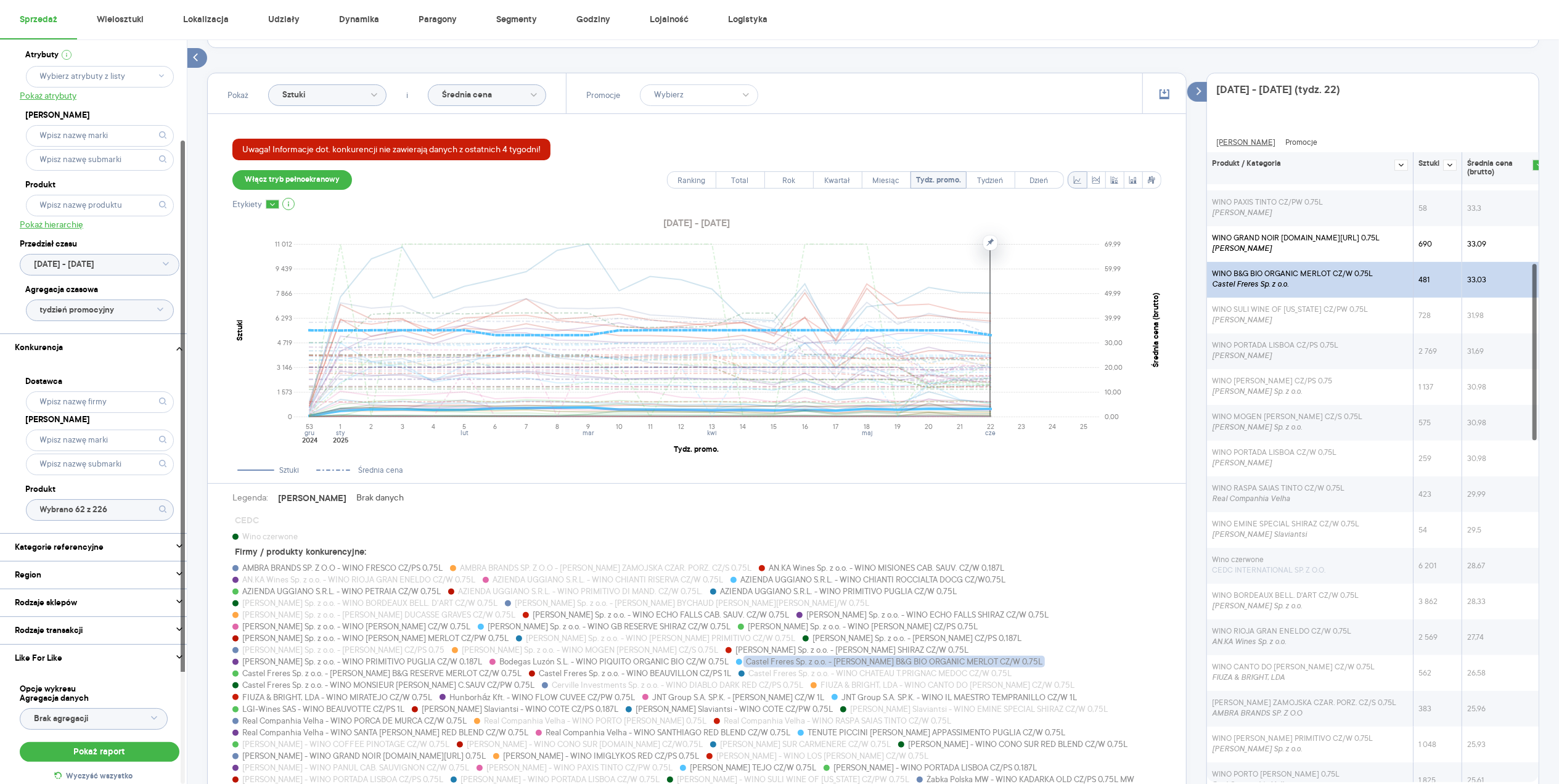 click on "Castel Freres Sp. z o.o." at bounding box center [1292, 284] 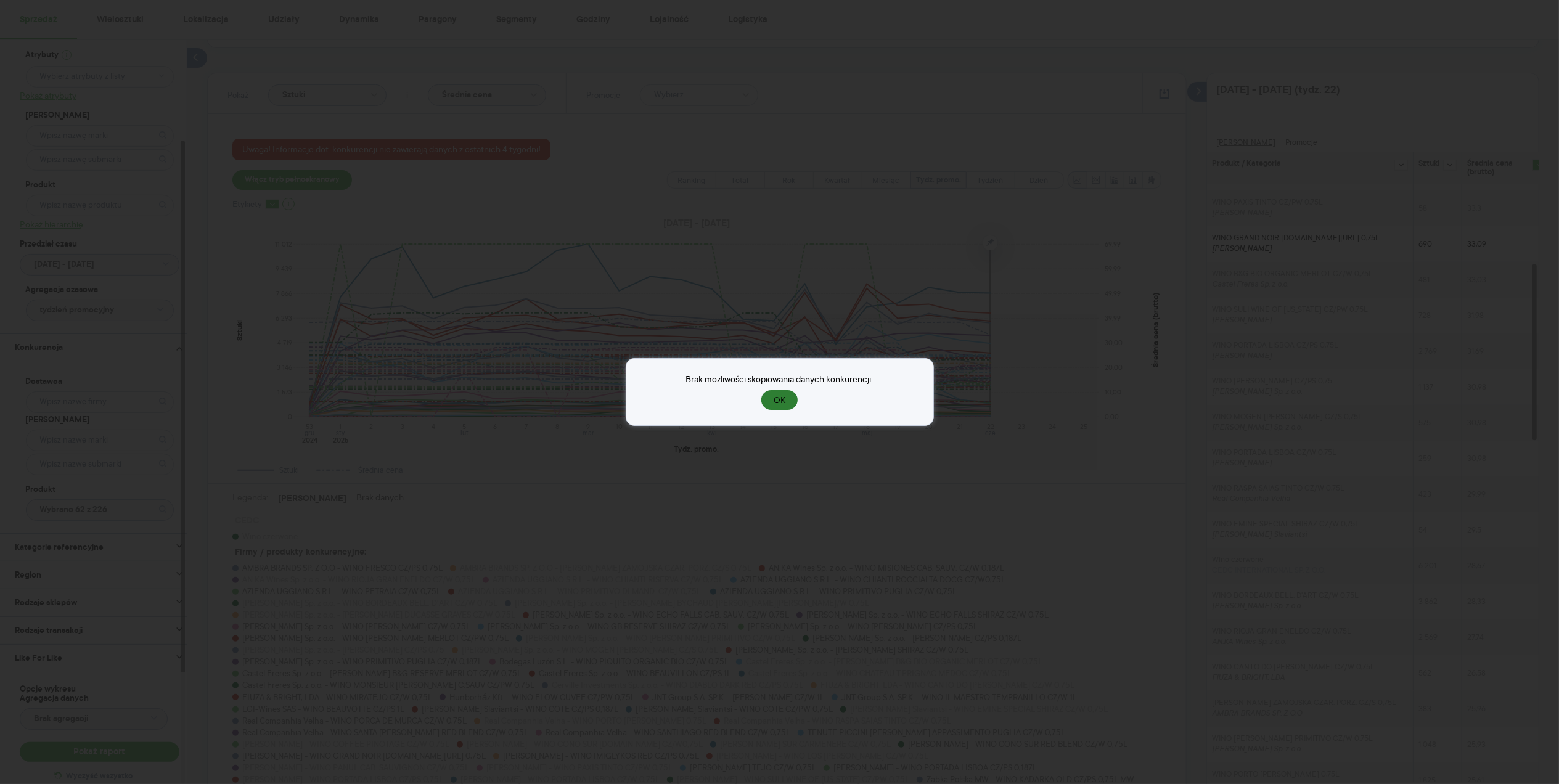 click on "OK" at bounding box center [779, 400] 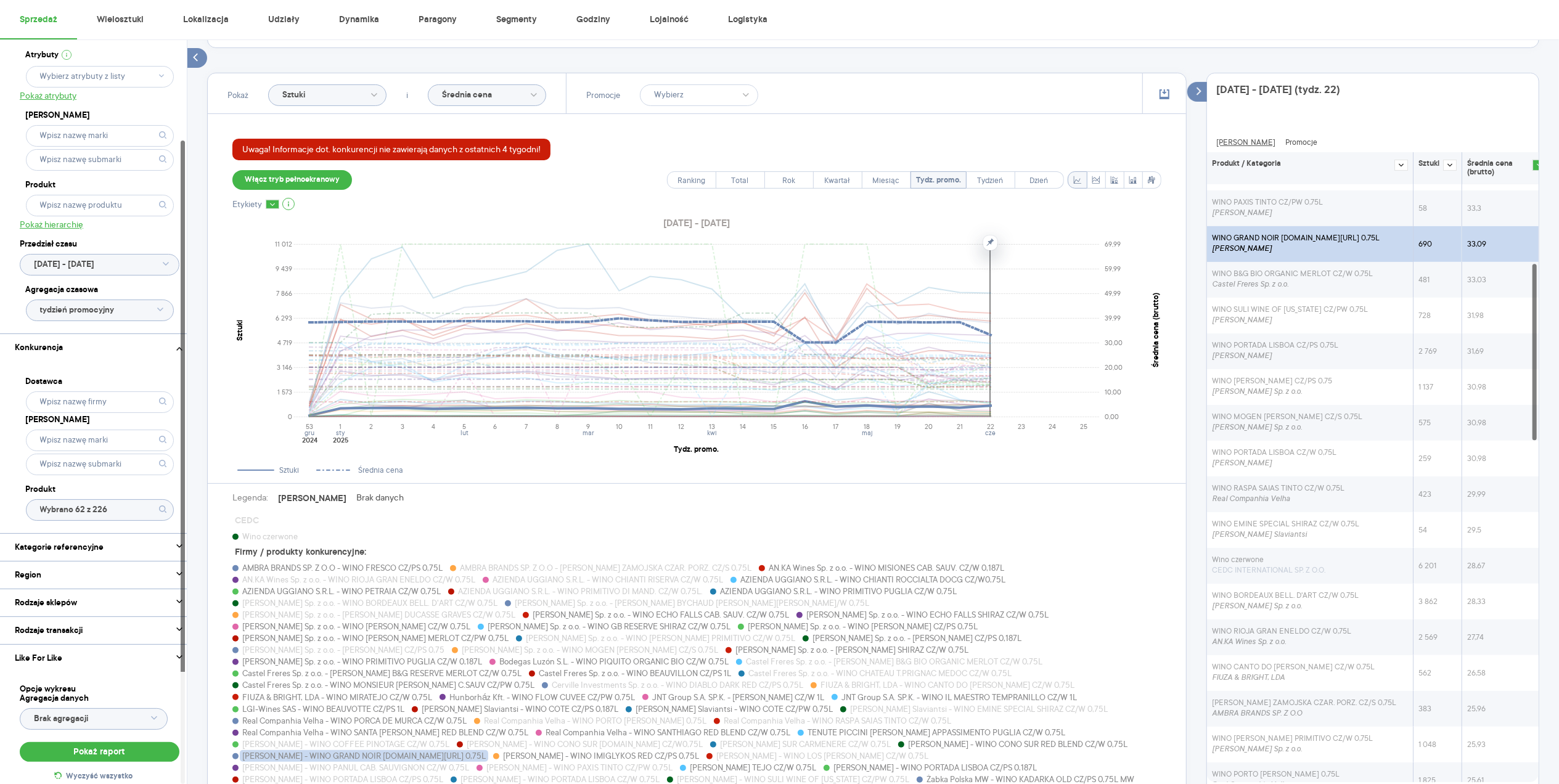 click on "WINO GRAND NOIR [DOMAIN_NAME][URL] 0,75L" at bounding box center (1296, 238) 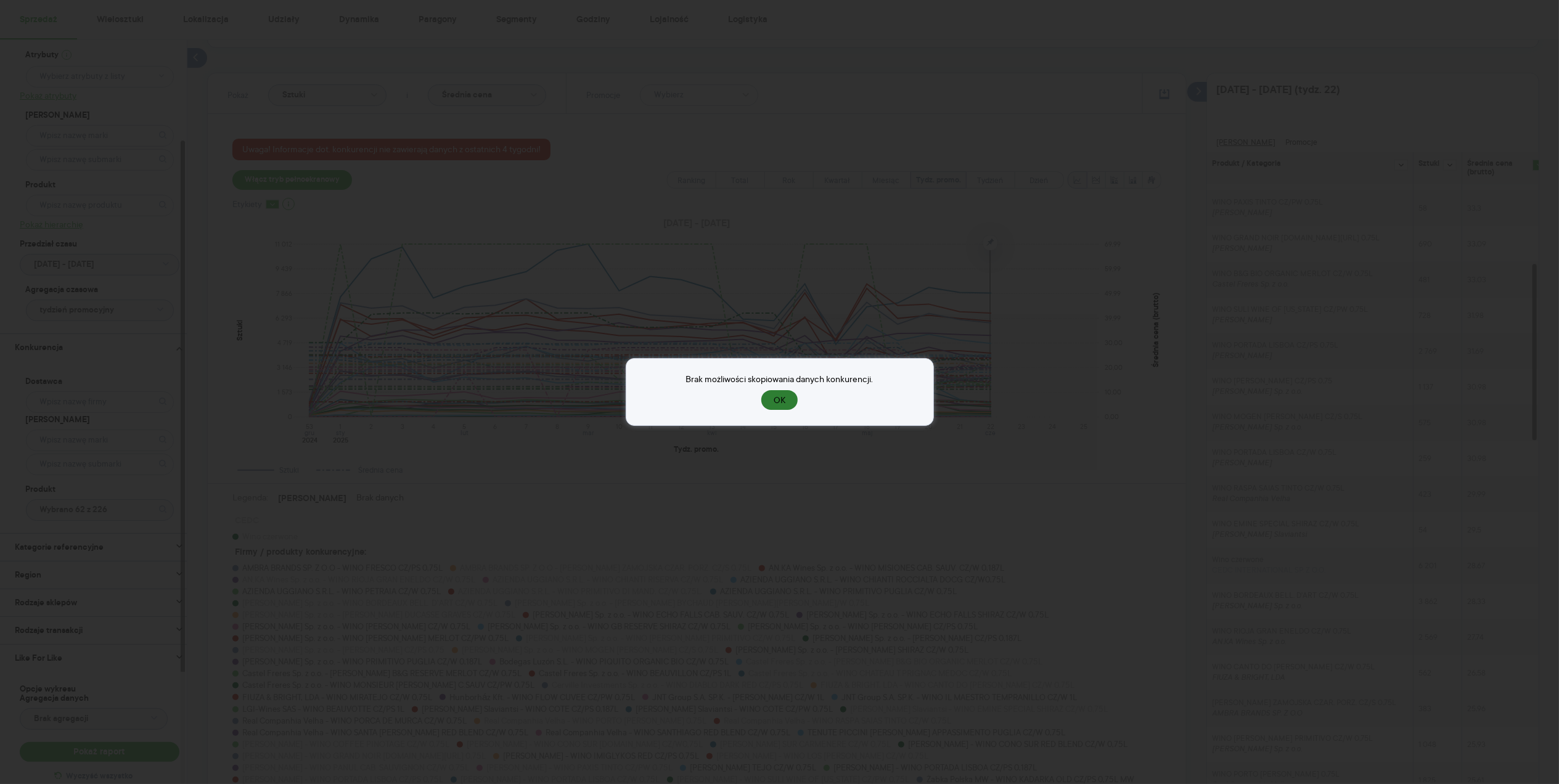 click on "OK" at bounding box center [779, 400] 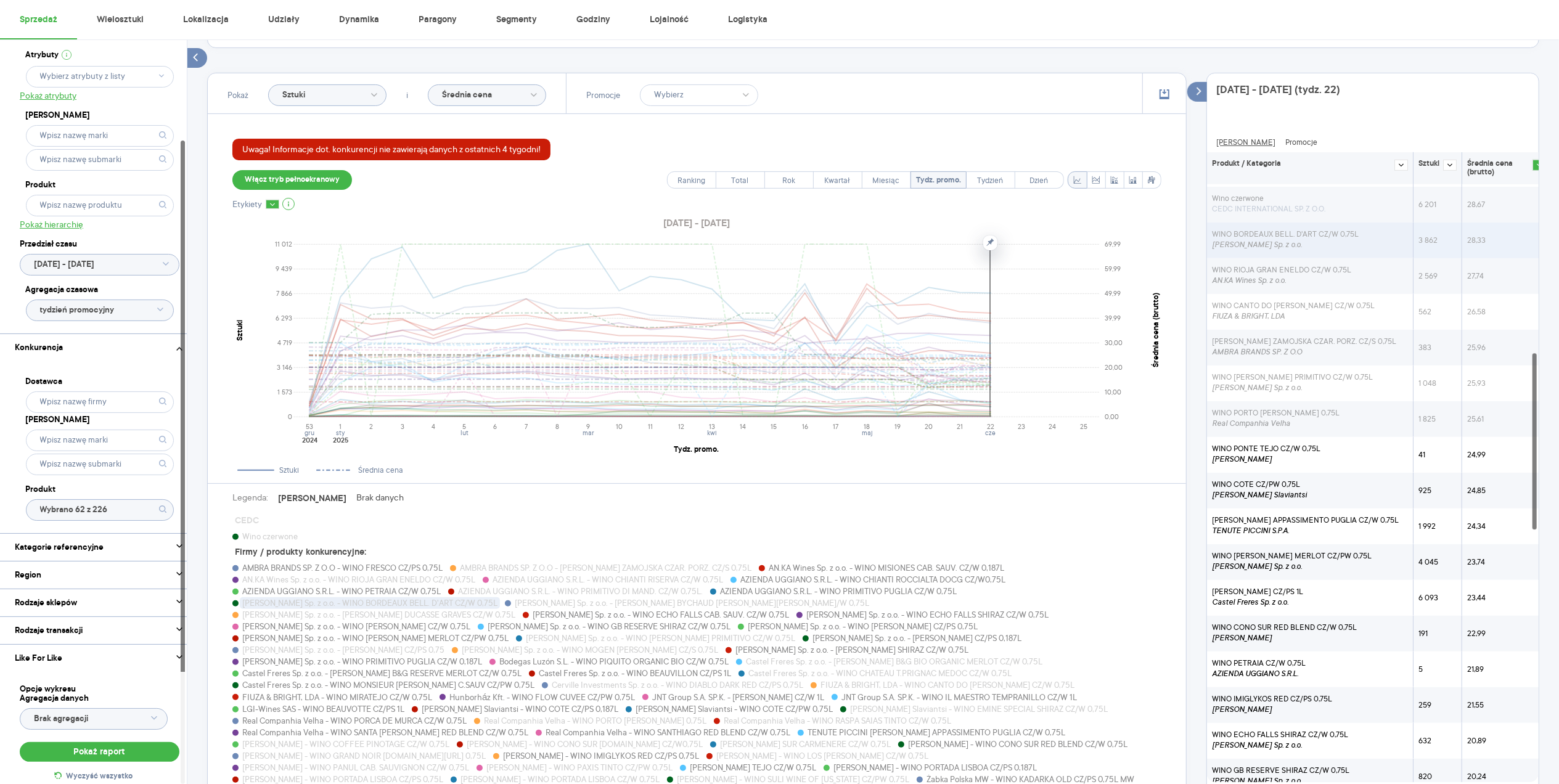 scroll, scrollTop: 766, scrollLeft: 0, axis: vertical 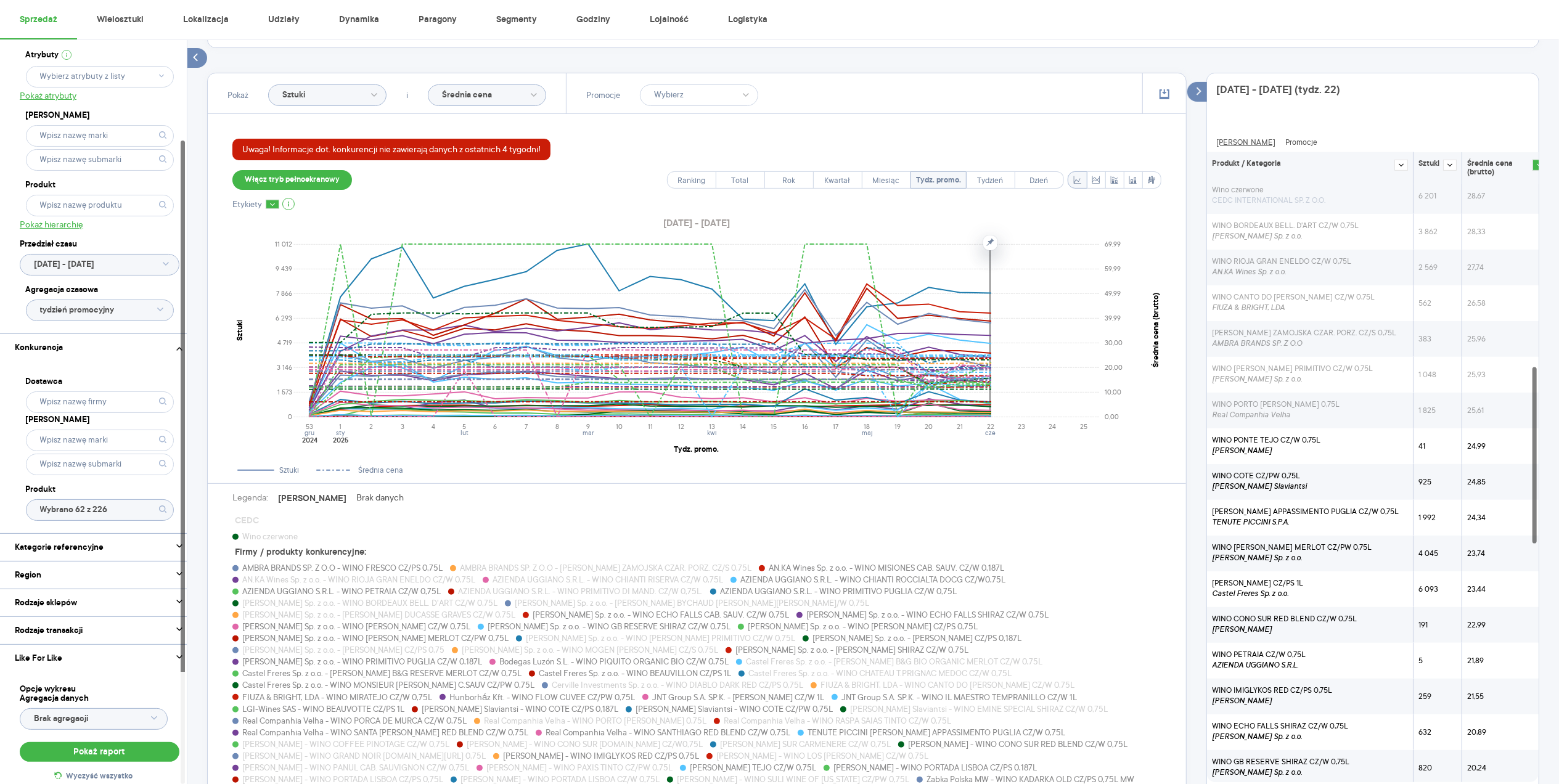 click 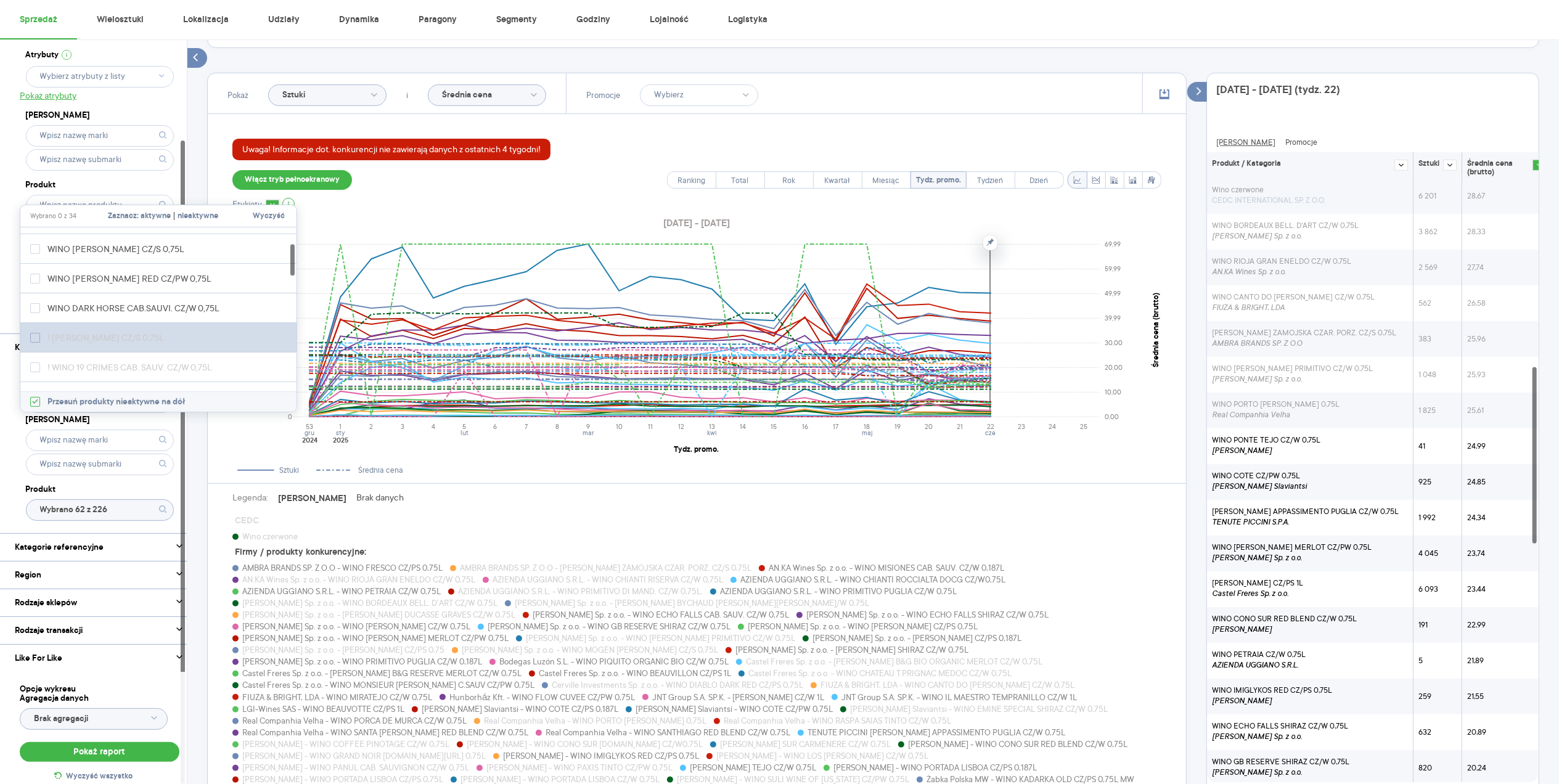 scroll, scrollTop: 0, scrollLeft: 0, axis: both 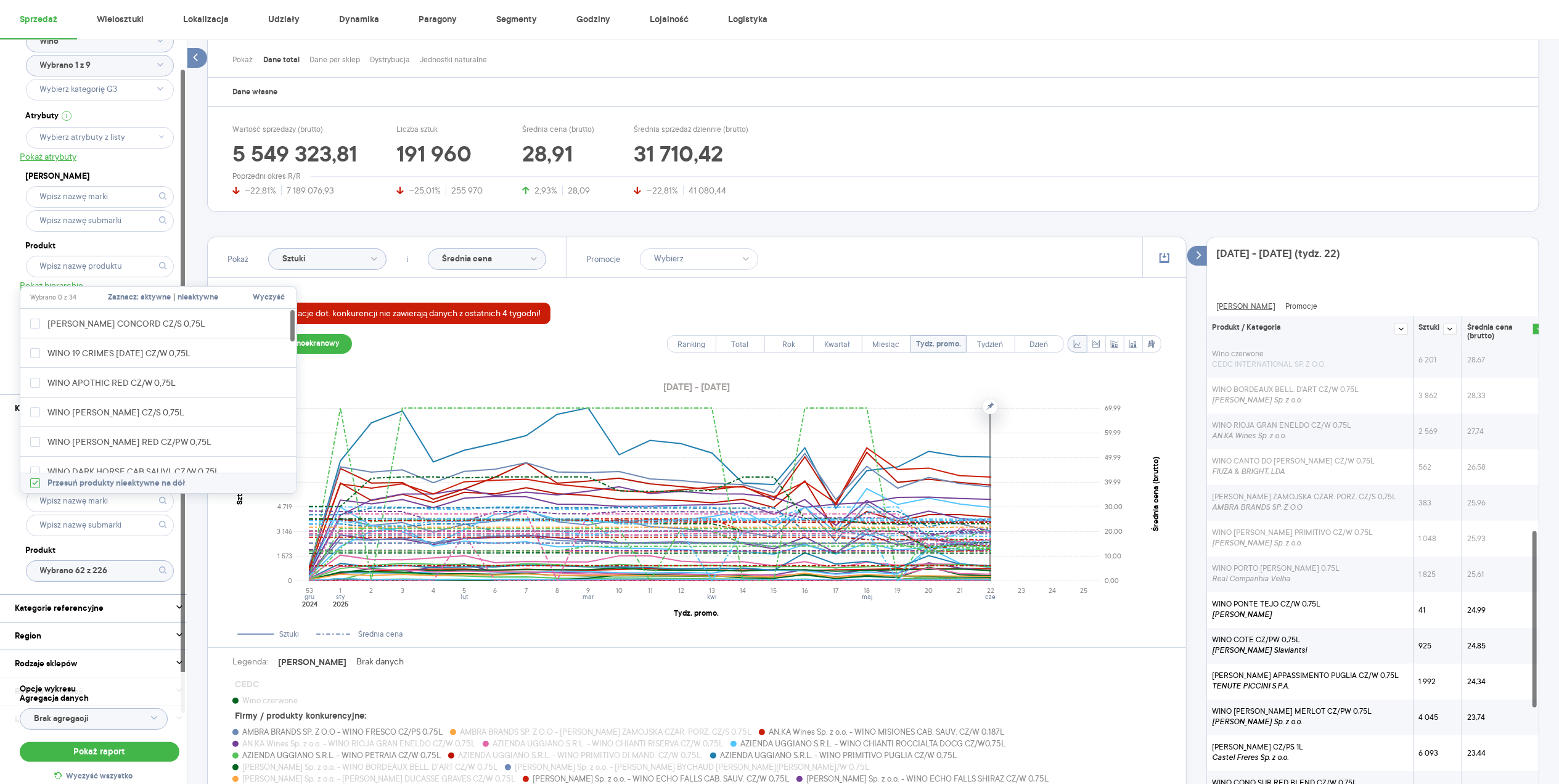 click 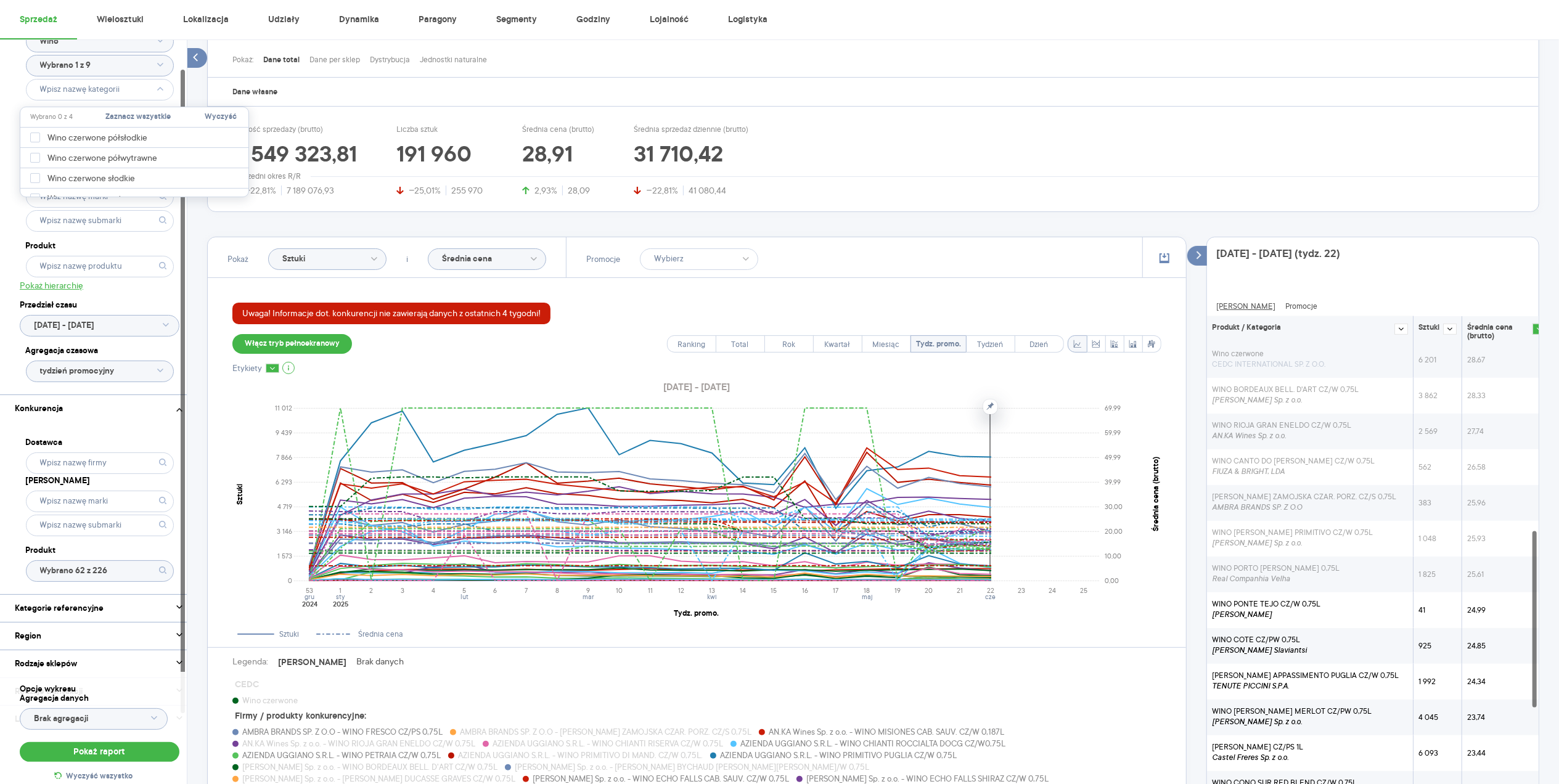 click 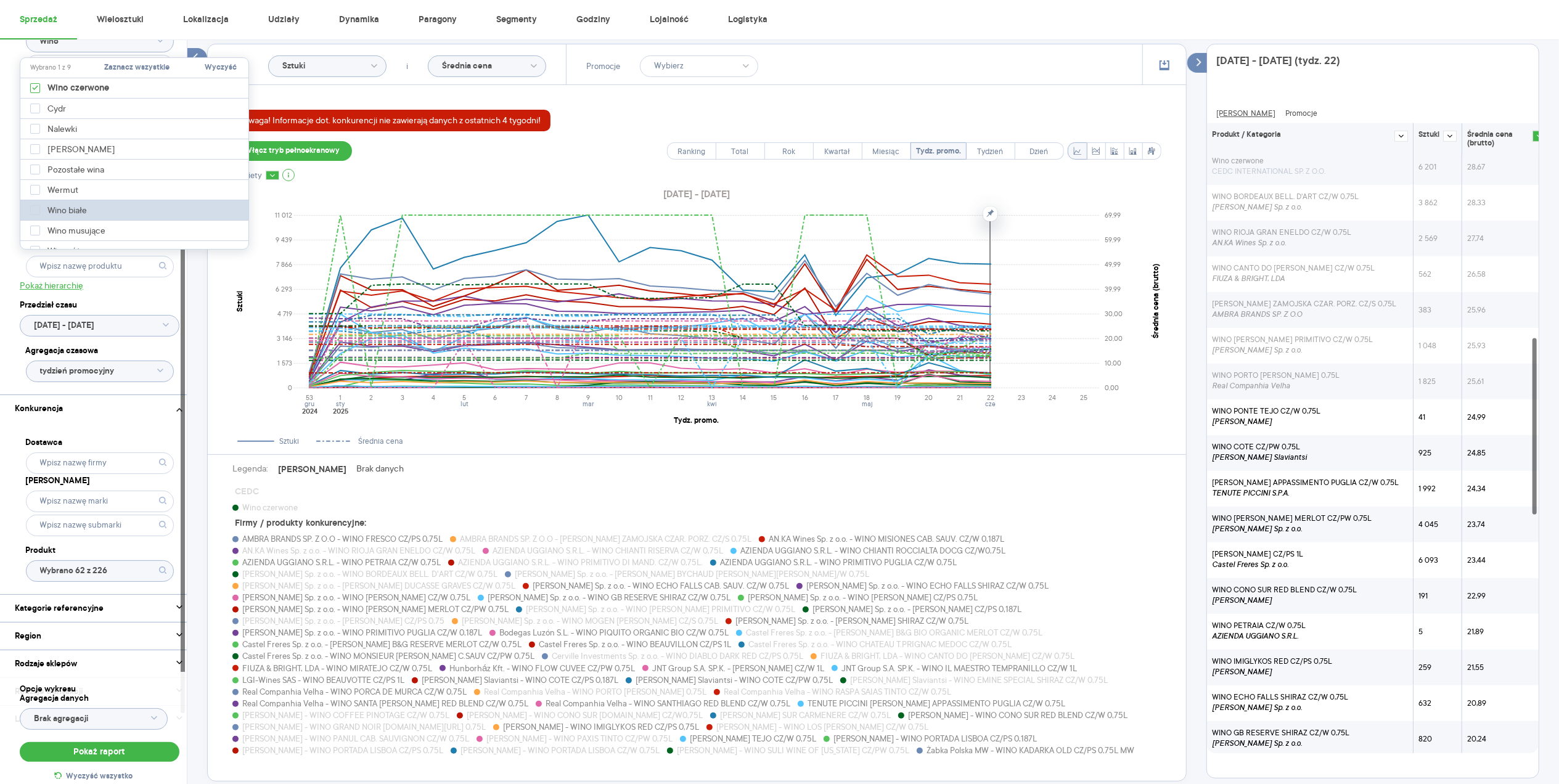 scroll, scrollTop: 304, scrollLeft: 0, axis: vertical 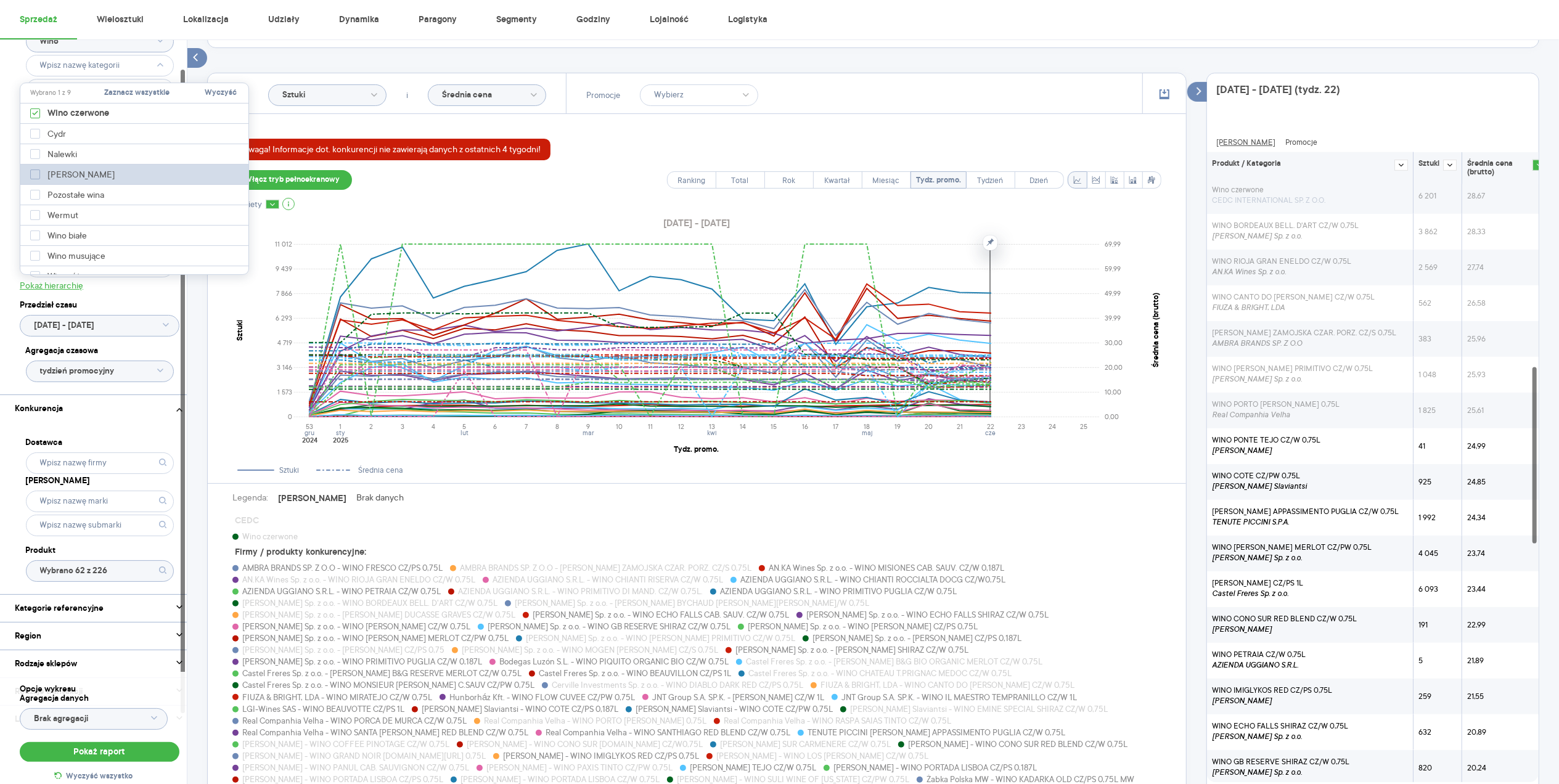 click 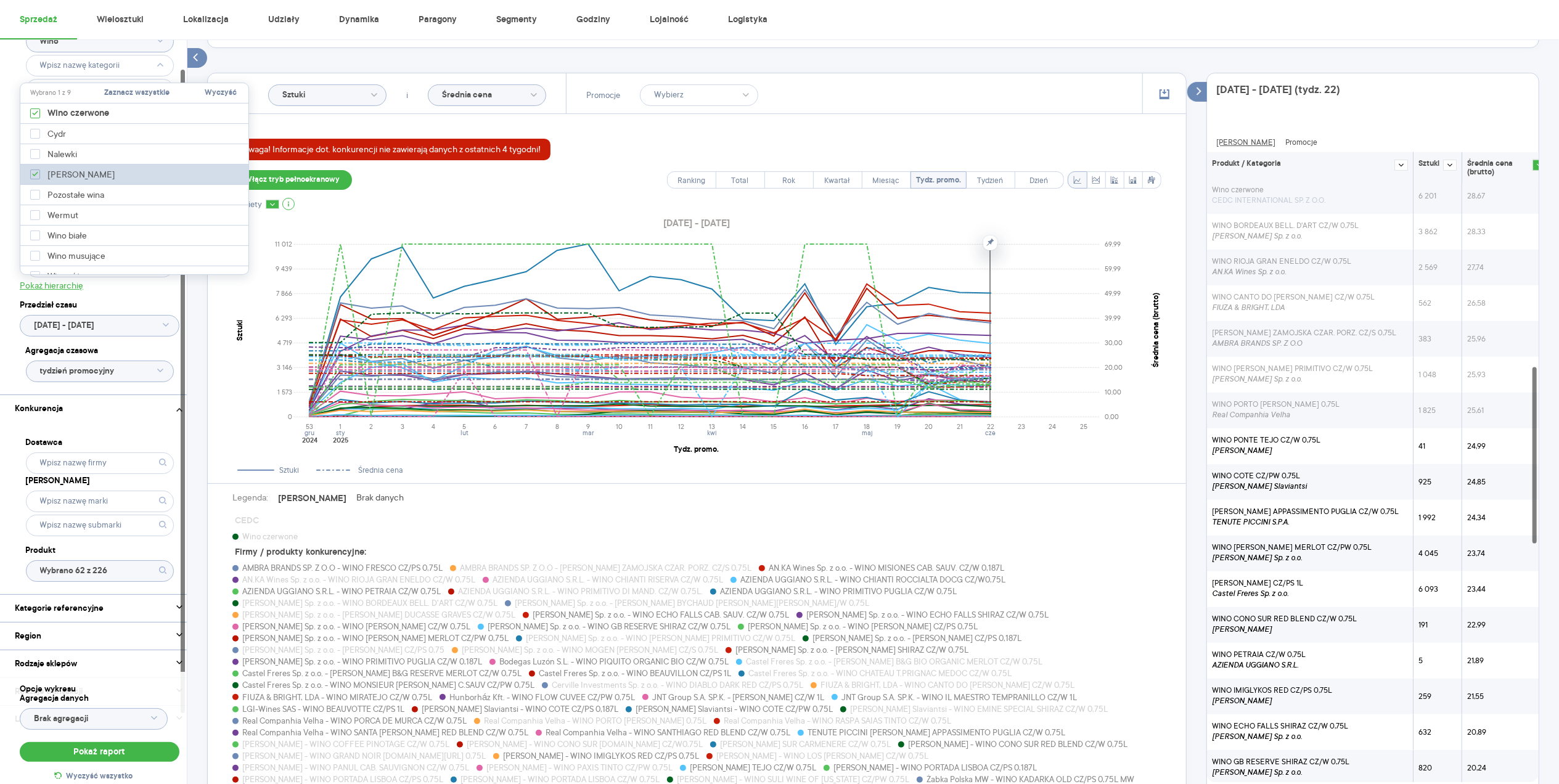 type on "Pobieranie" 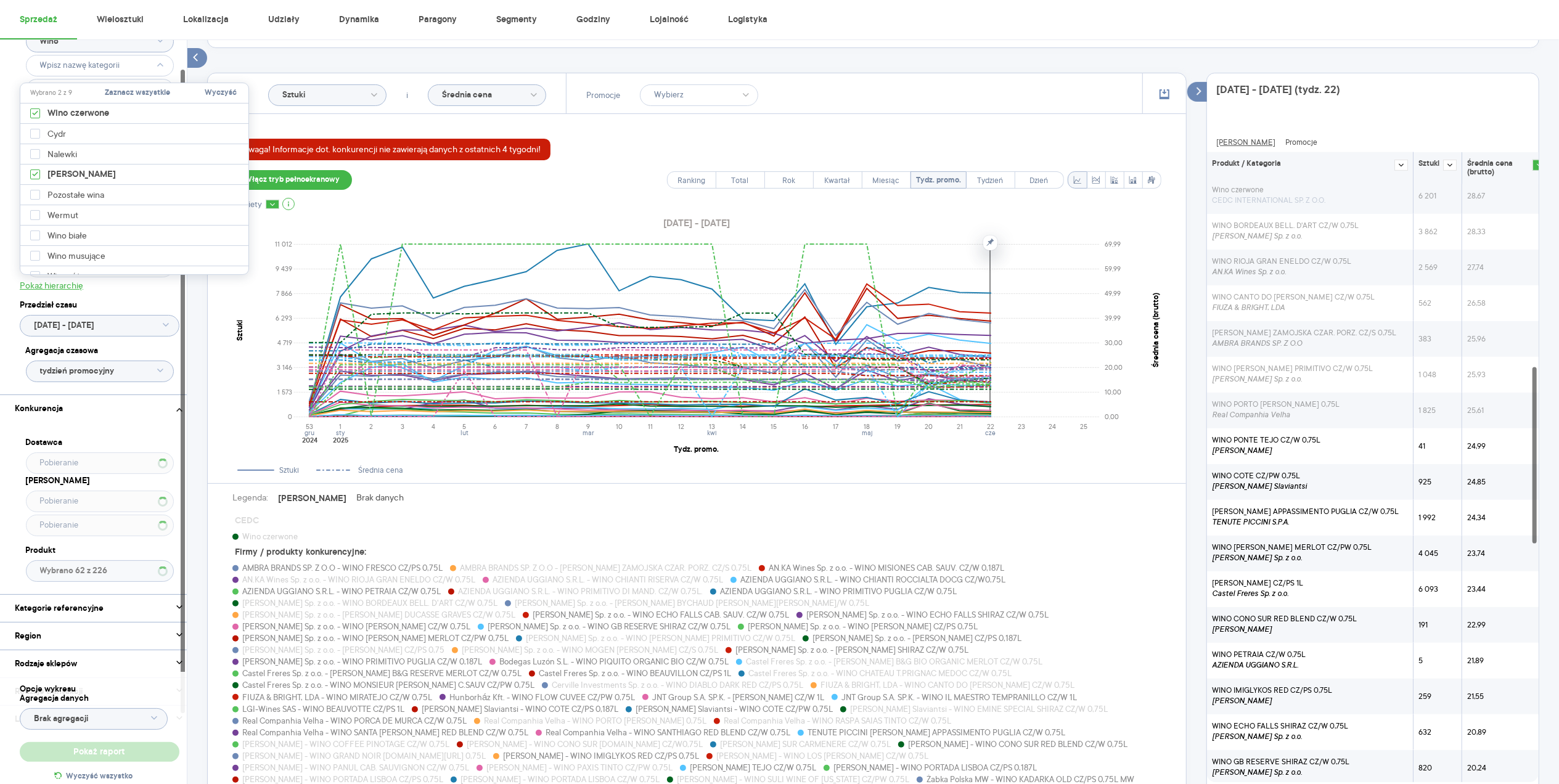 click on "Raporty Nowe Insights Eksport danych Nowość Baza wiedzy Nowość Aktualności [EMAIL_ADDRESS][DOMAIN_NAME] Wyloguj Sprzedaż Wielosztuki Lokalizacja Udziały Dynamika Paragony Segmenty Godziny Lojalność Logistyka Kategoria * Wino Atrybuty Pobieranie Pokaż atrybuty Marka Produkt Pokaż hierarchię Przedział czasu [DATE] - [DATE] Agregacja czasowa tydzień promocyjny Konkurencja Dostawca Marka Produkt Wybrano 62 z 226 Kategorie referencyjne Region Rodzaje sklepów Rodzaje transakcji Wszystkie Like For Like Uwzględnij LFL Opcje wykresu Agregacja danych Brak agregacji Pokaż raport Wyczyść wszystko Sprzedaż Podsumowanie - dane własne  (CEDC) Pokaż: Dane total Dane per sklep Dystrybucja Jednostki naturalne Dane własne Wartość sprzedaży (brutto) 5 549 323,81 −22,81% 7 189 076,93 Liczba sztuk 191 960 −25,01% 255 970 Średnia cena (brutto) 28,91 2,93% 28,09 Średnia sprzedaż dziennie (brutto) 31 710,42 −22,81% 41 080,44 Poprzedni okres R/R Pokaż Sztuki i Średnia cena Promocje Rok" at bounding box center [779, 88] 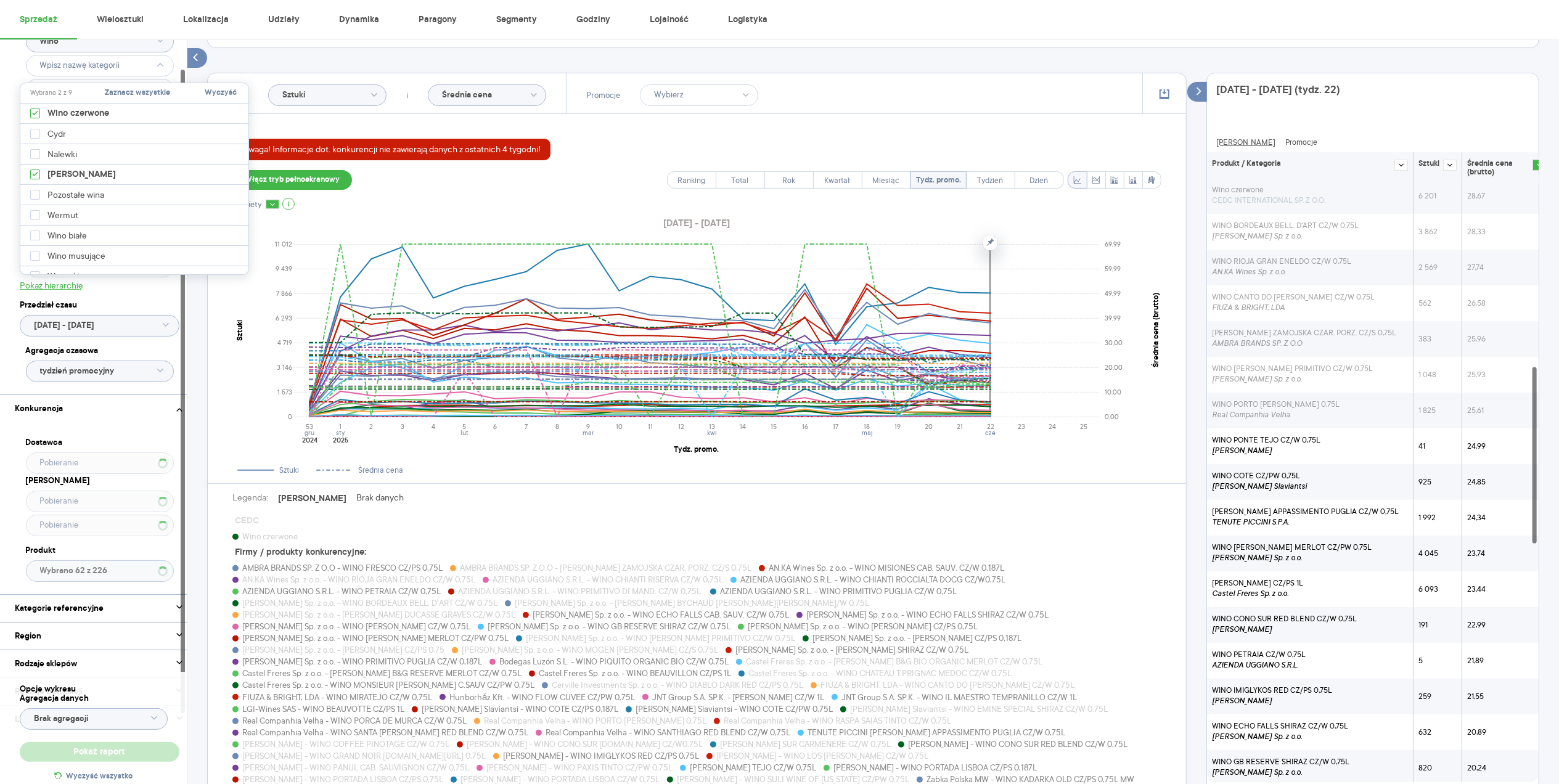 type on "Wybrano 2 z 9" 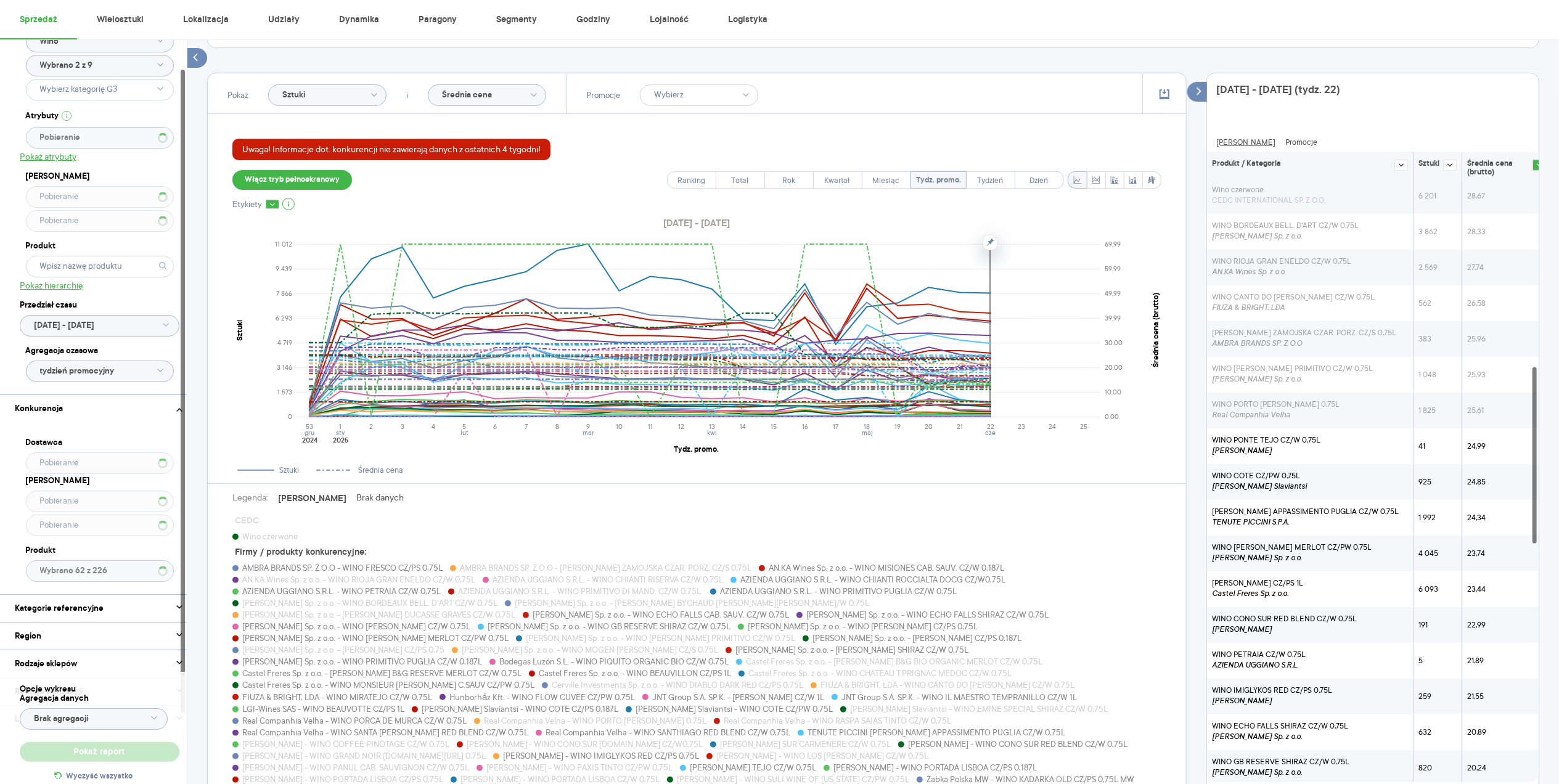 type on "Wybrano 62 z 254" 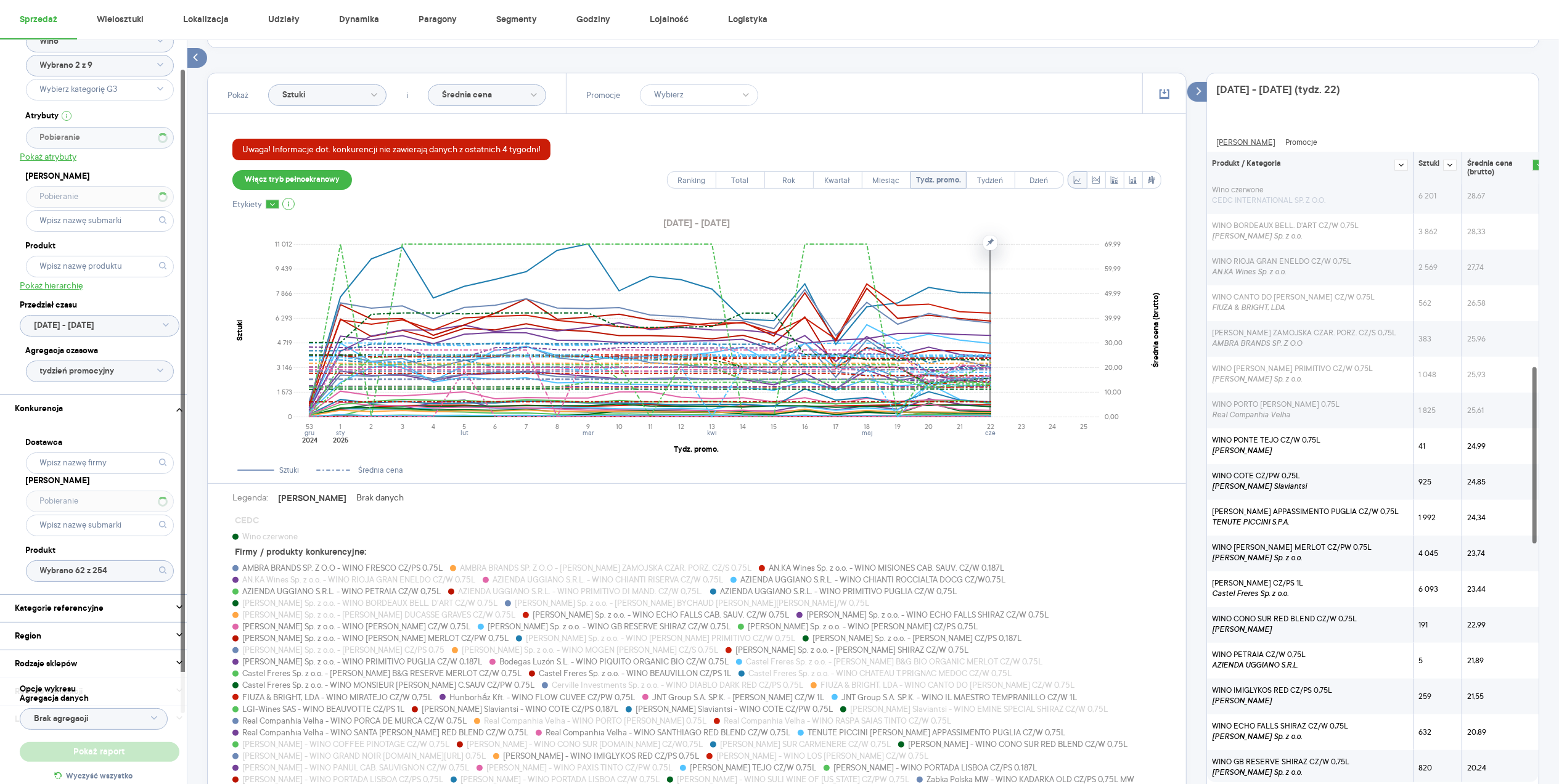 type 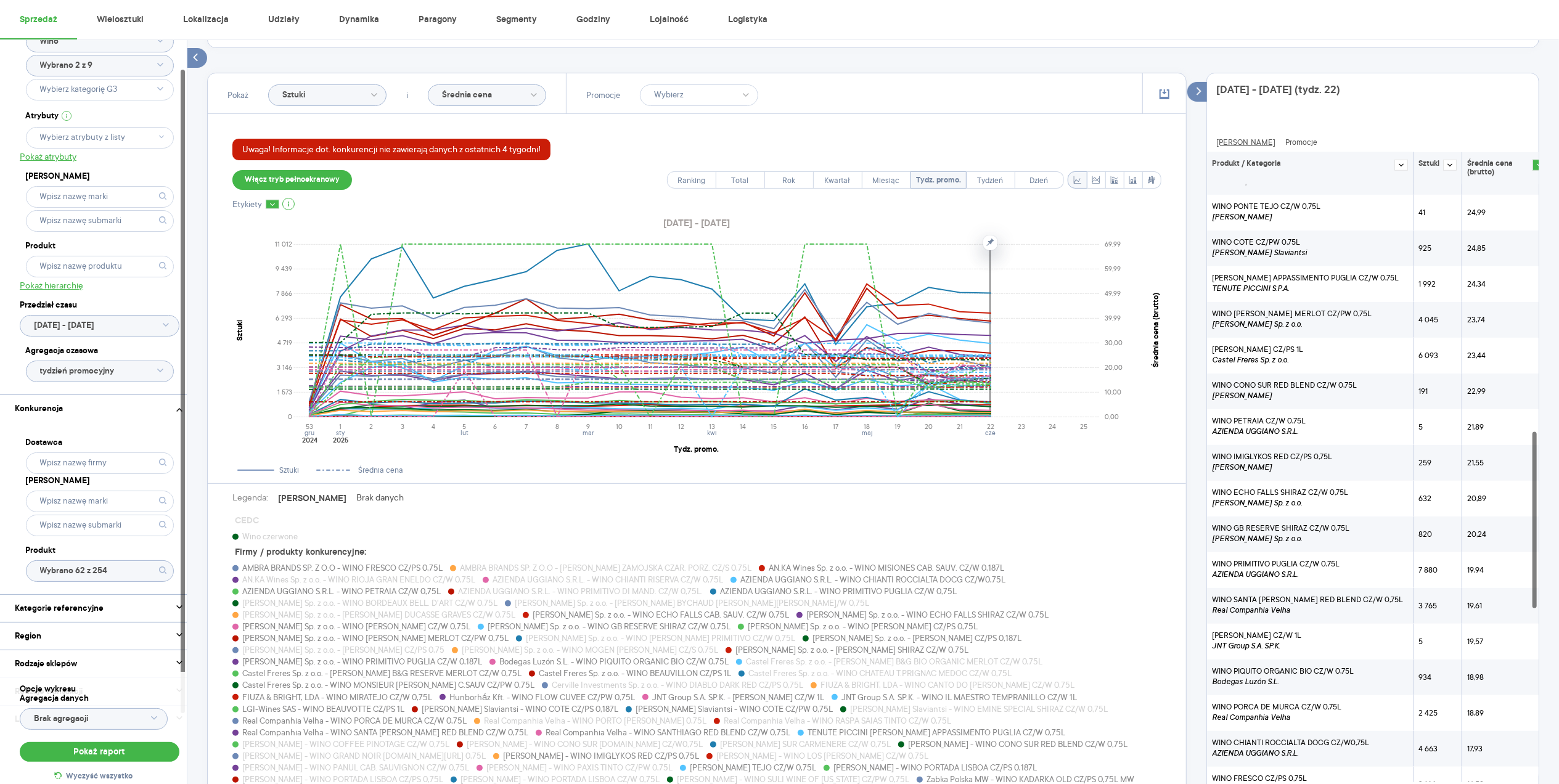 scroll, scrollTop: 997, scrollLeft: 0, axis: vertical 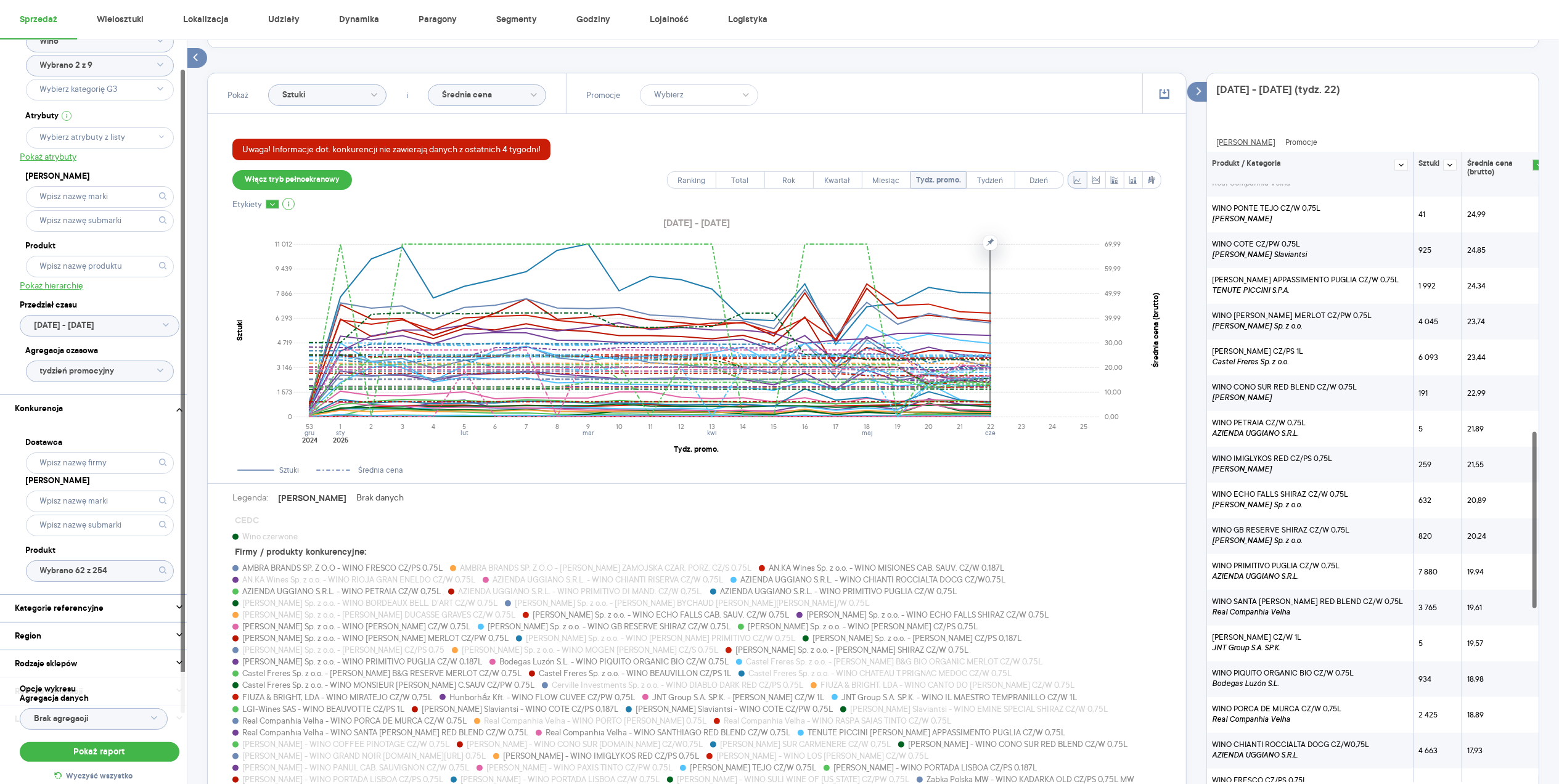 drag, startPoint x: 134, startPoint y: 737, endPoint x: 109, endPoint y: 705, distance: 40.60788 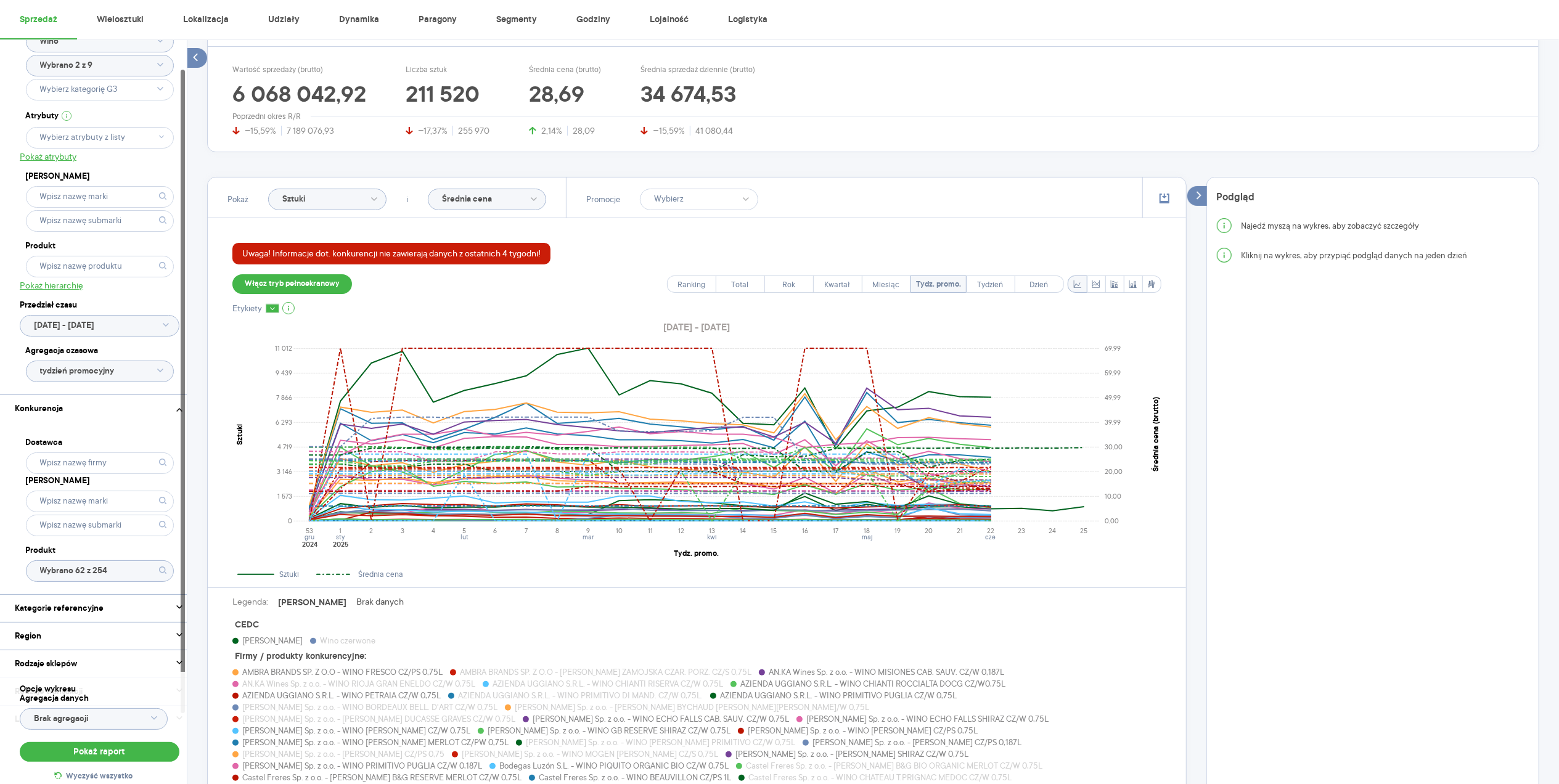 scroll, scrollTop: 304, scrollLeft: 0, axis: vertical 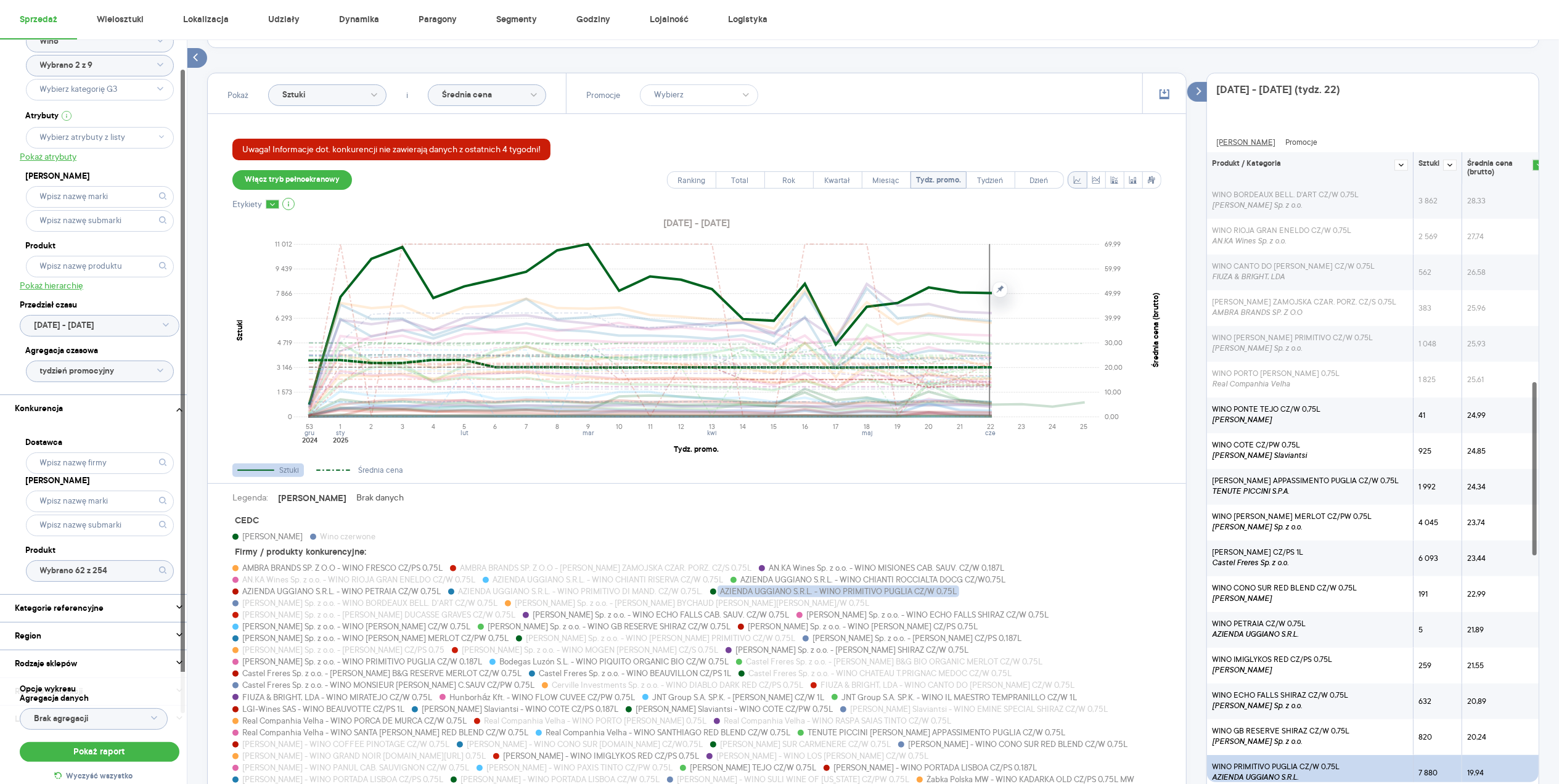 click 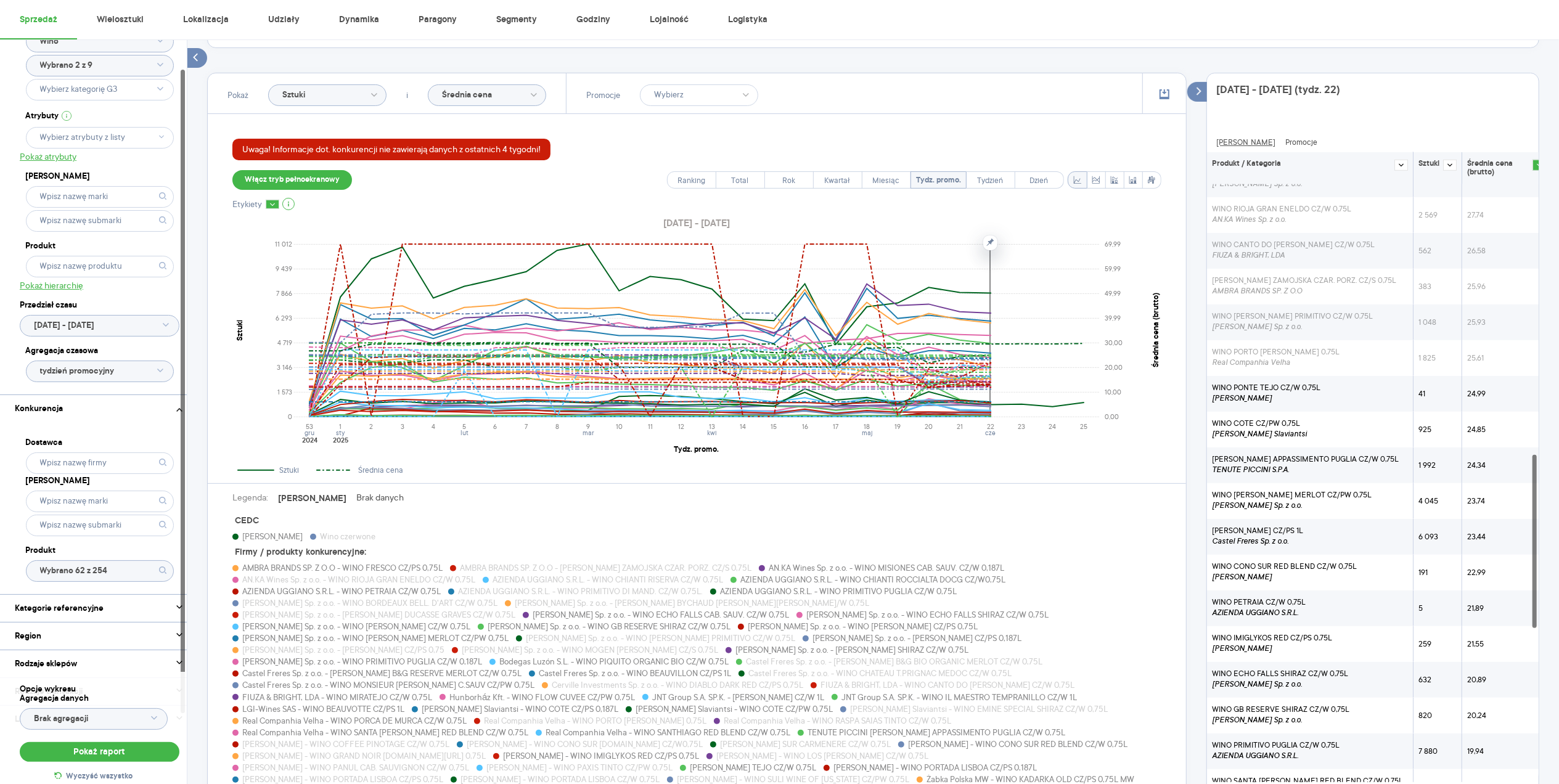 scroll, scrollTop: 783, scrollLeft: 0, axis: vertical 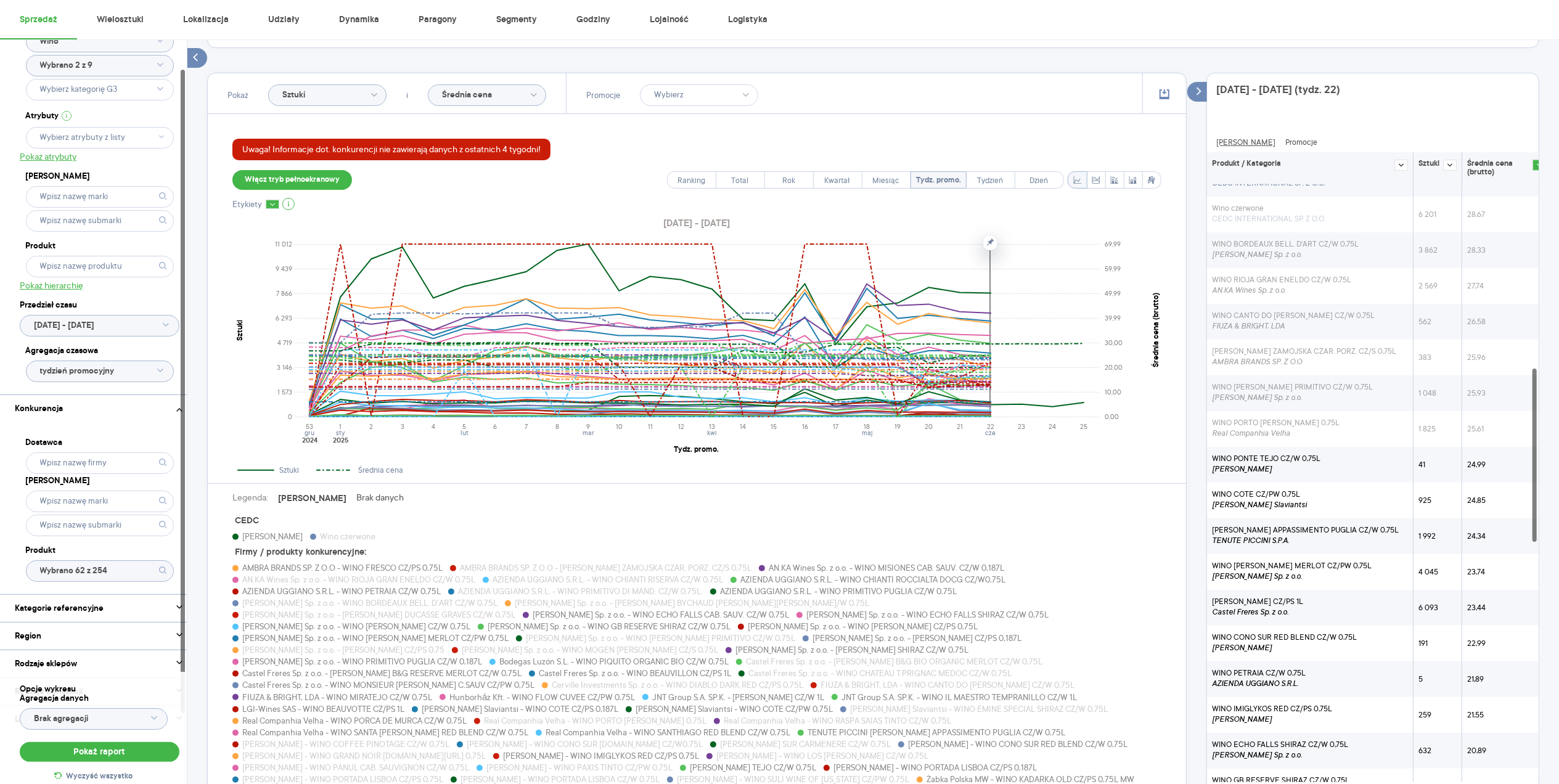 click 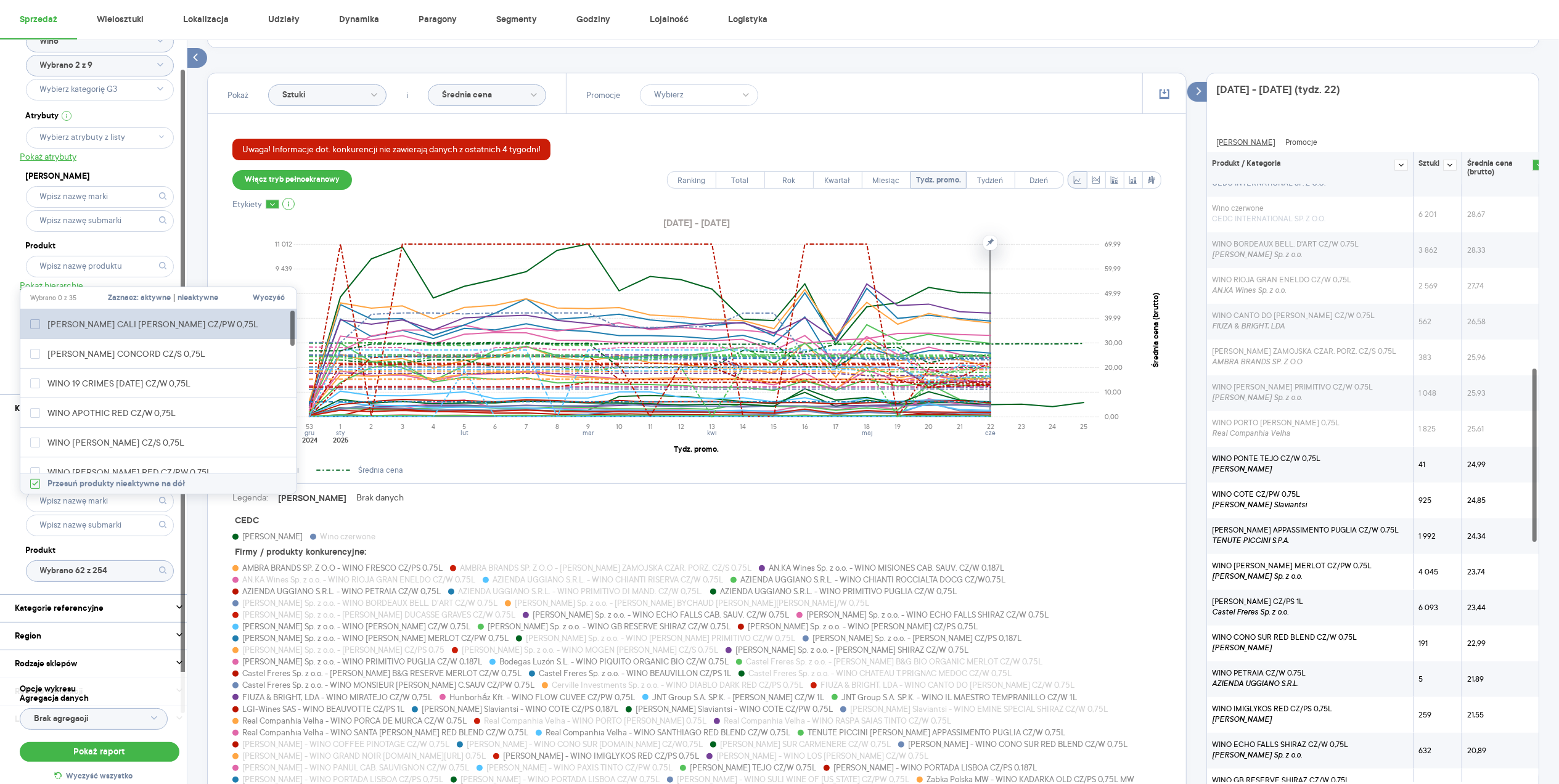 click 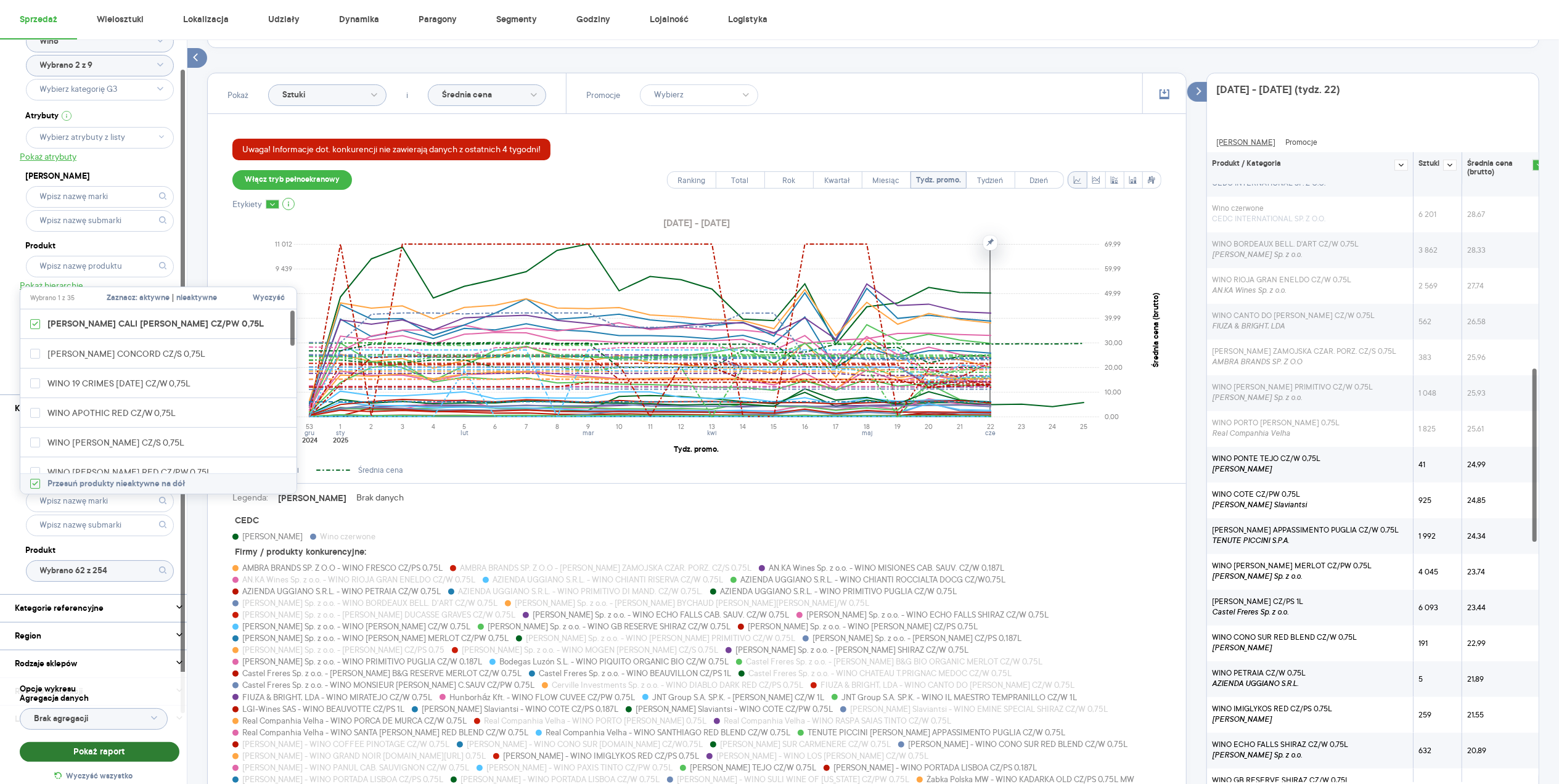 click on "Pokaż raport" at bounding box center [100, 752] 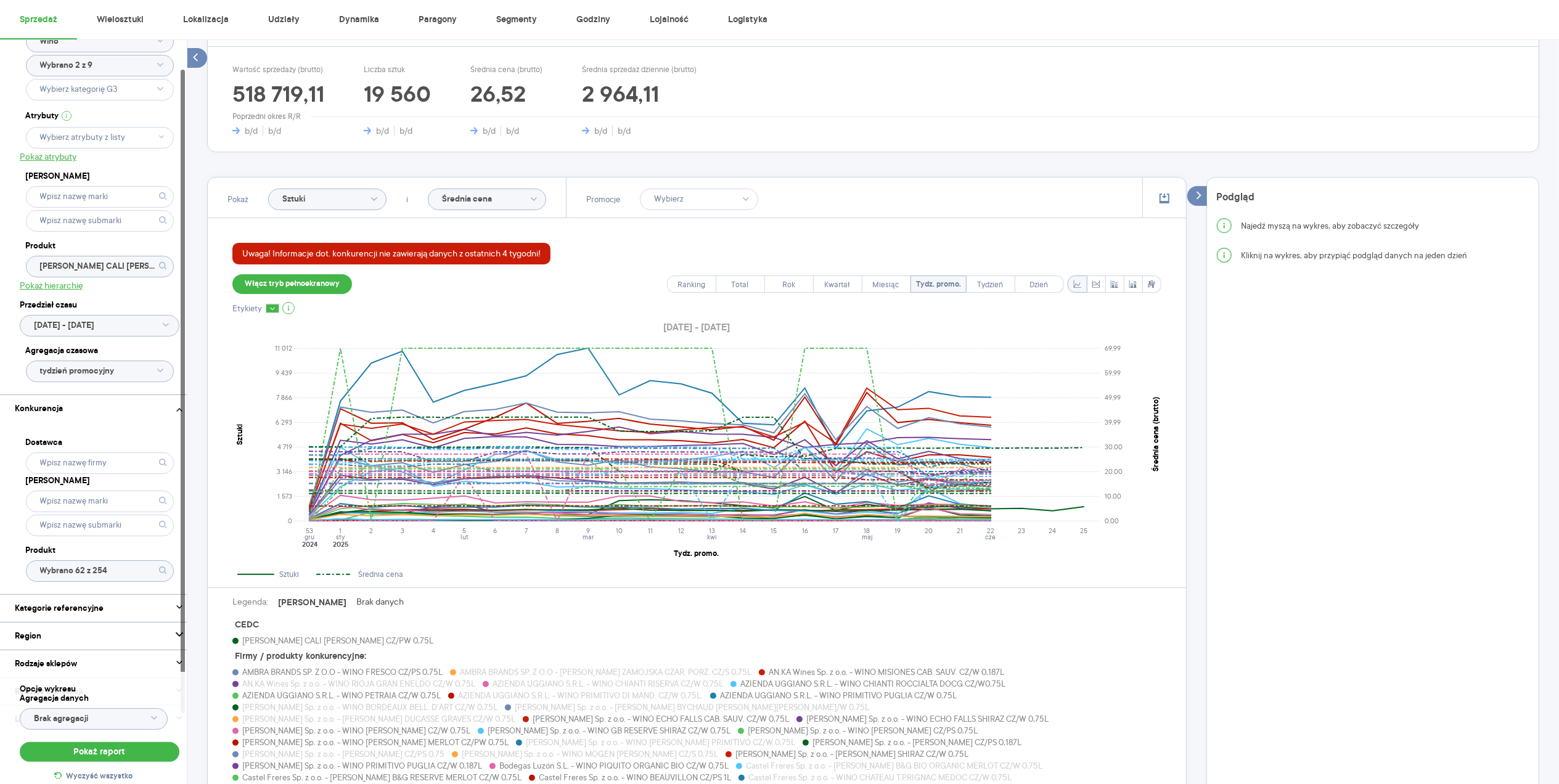 scroll, scrollTop: 304, scrollLeft: 0, axis: vertical 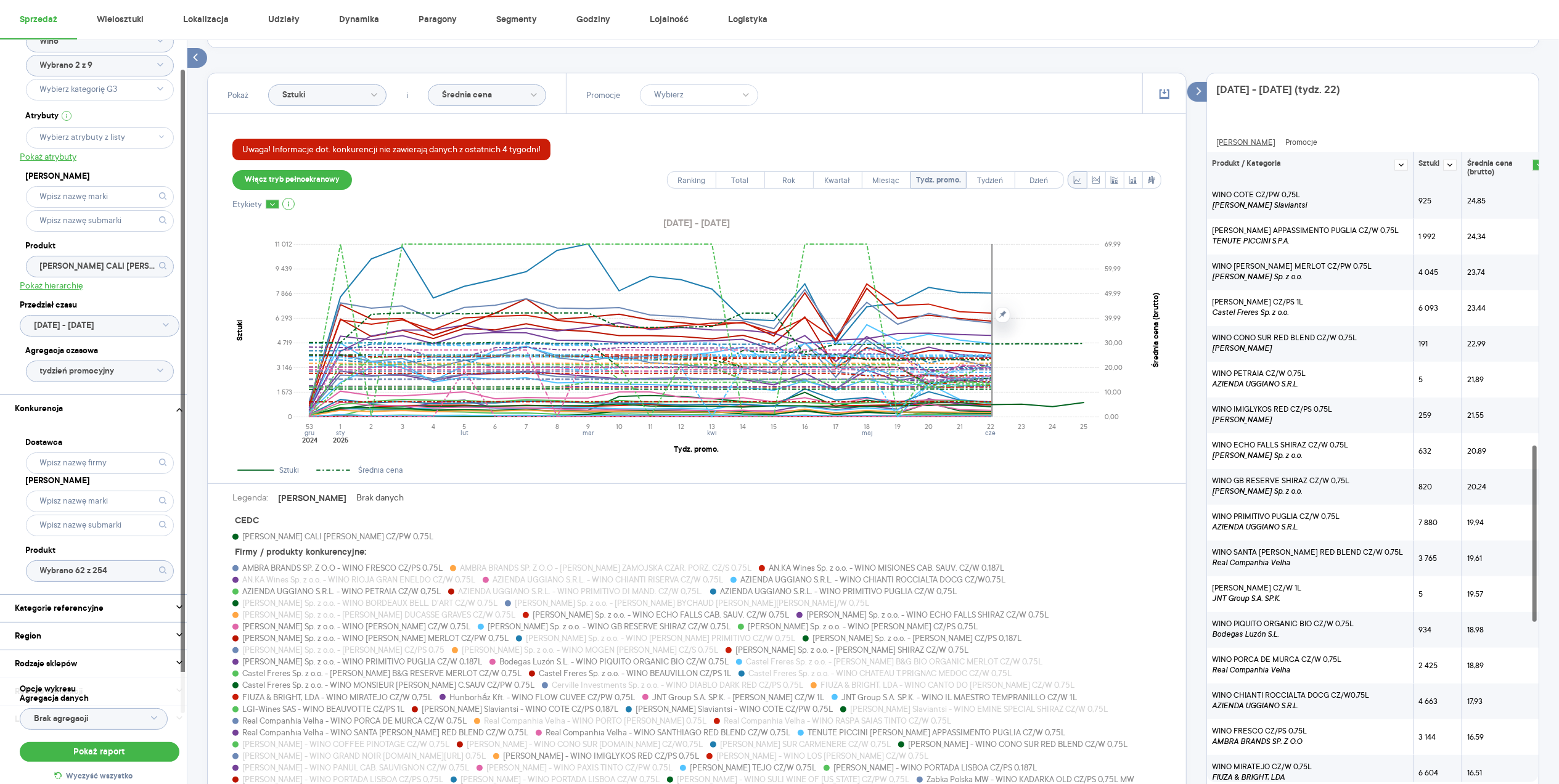 click 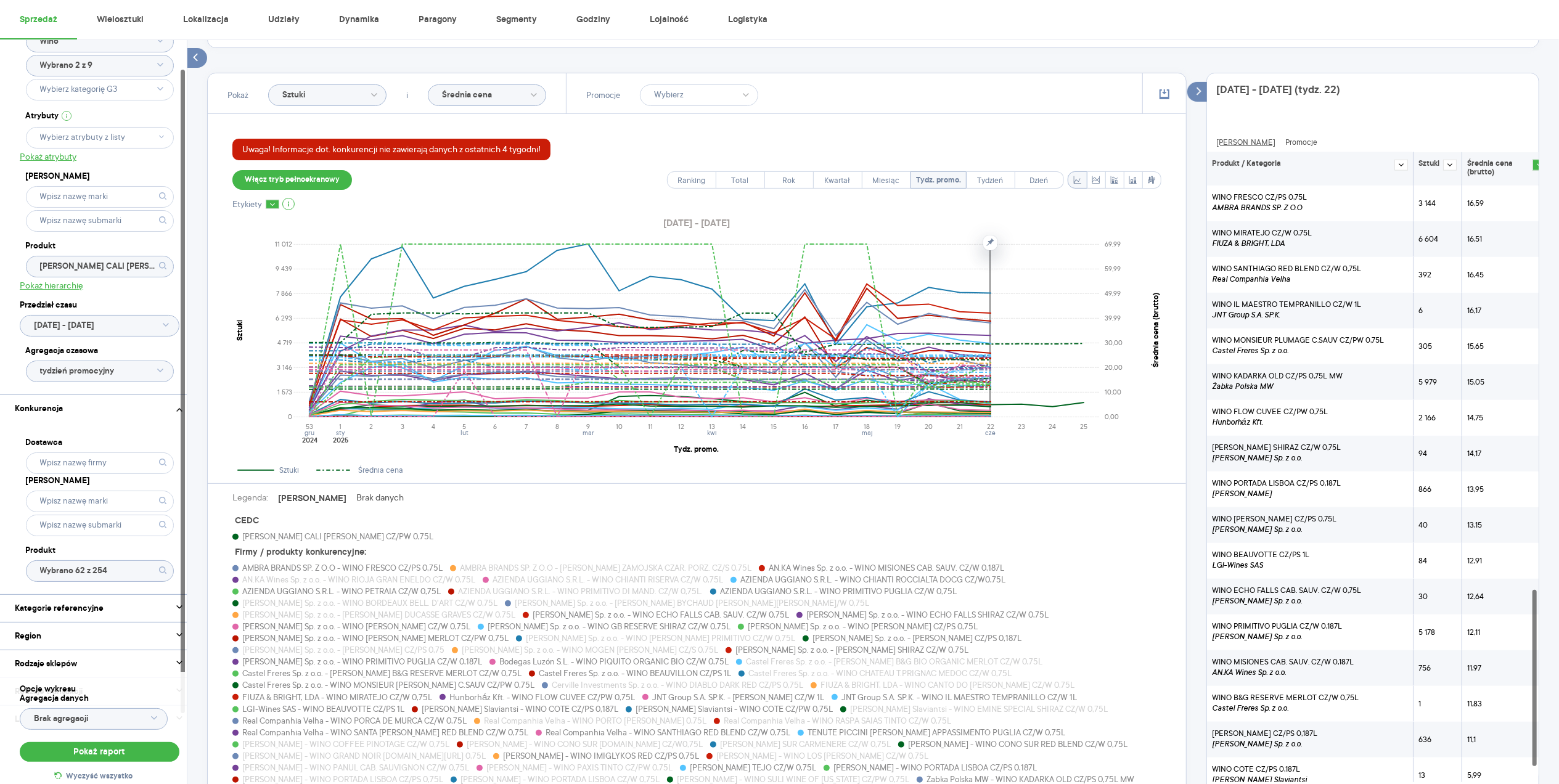 scroll, scrollTop: 1583, scrollLeft: 0, axis: vertical 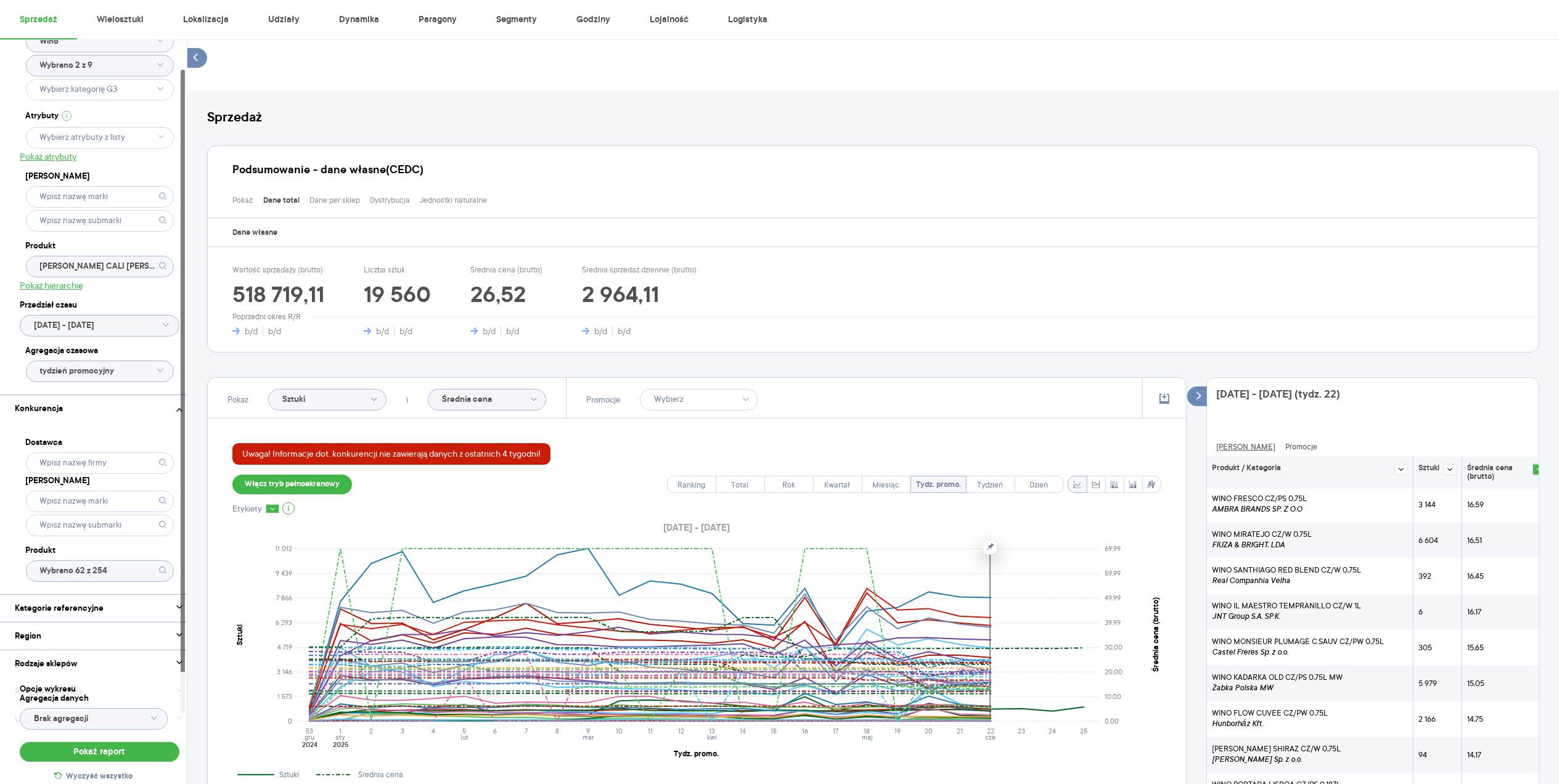 click on "Kategoria * Wino Wybrano 2 z 9 Atrybuty Pokaż atrybuty Marka Produkt [PERSON_NAME] CALI ZINFANDEL CZ/PW 0,75L Pokaż hierarchię Przedział czasu [DATE] - [DATE] Agregacja czasowa tydzień promocyjny" at bounding box center [99, 200] 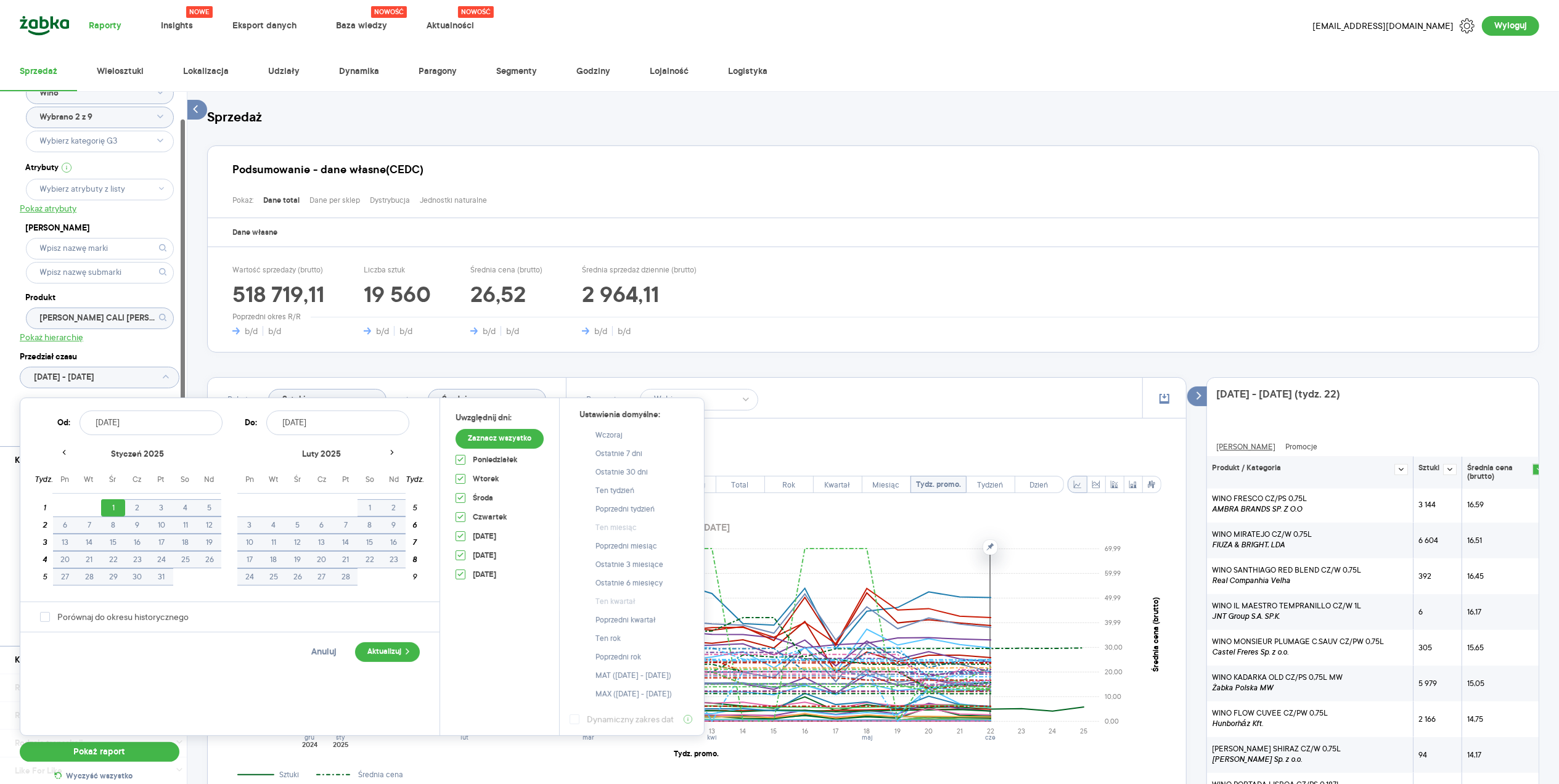 click on "[DATE]" at bounding box center [338, 423] 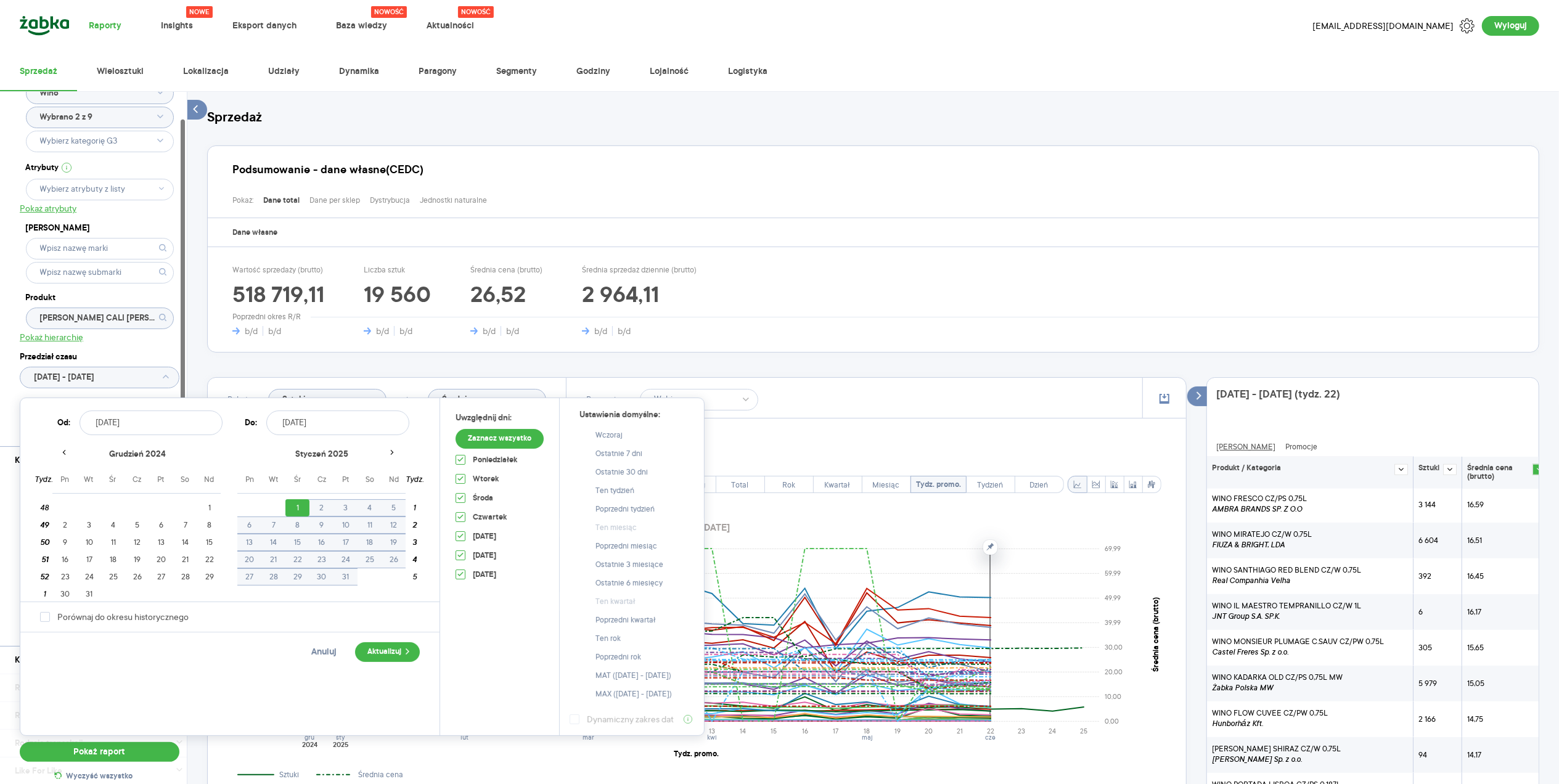 click 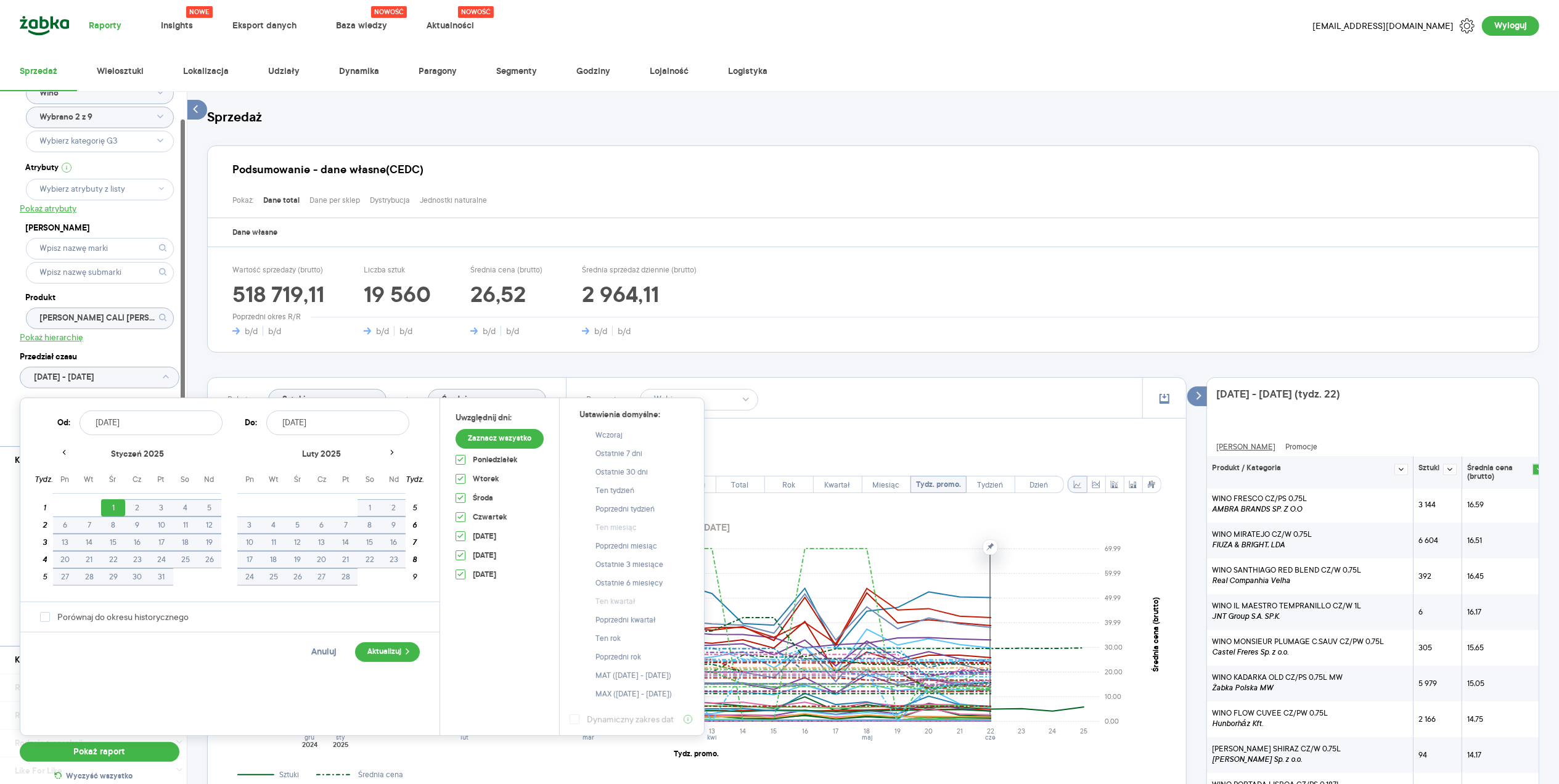 click 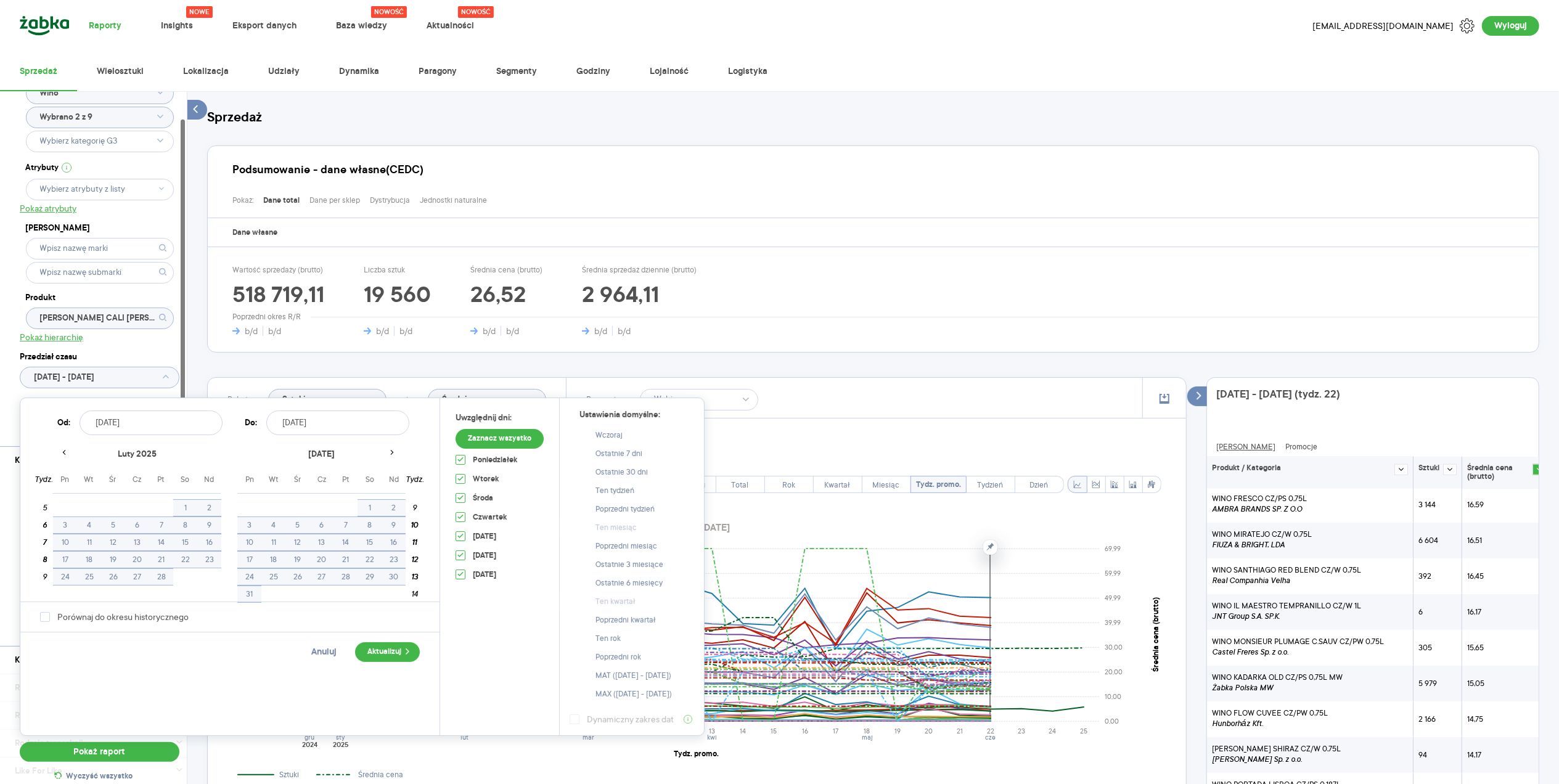 click 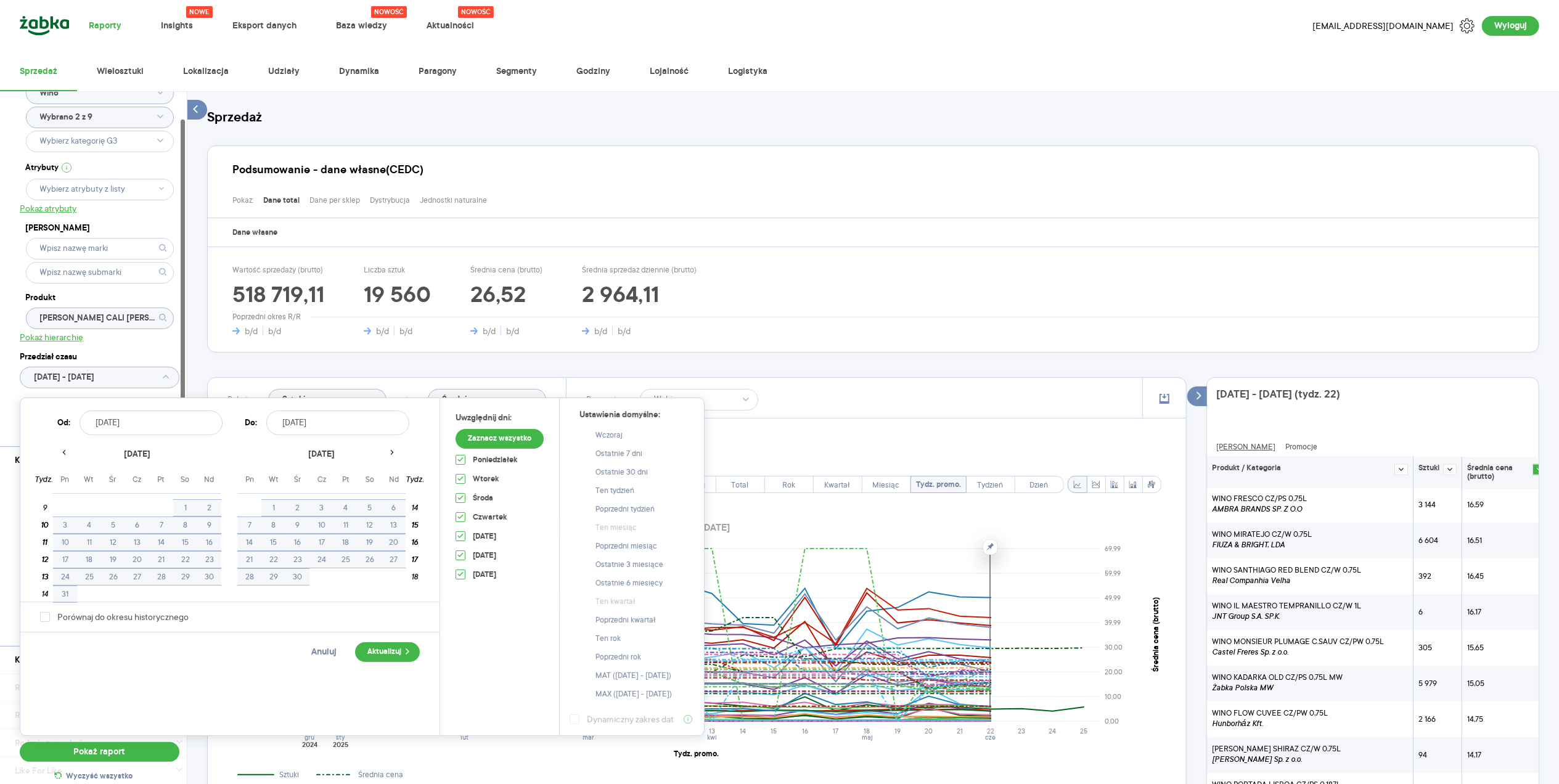 click on "[DATE]" at bounding box center [321, 459] 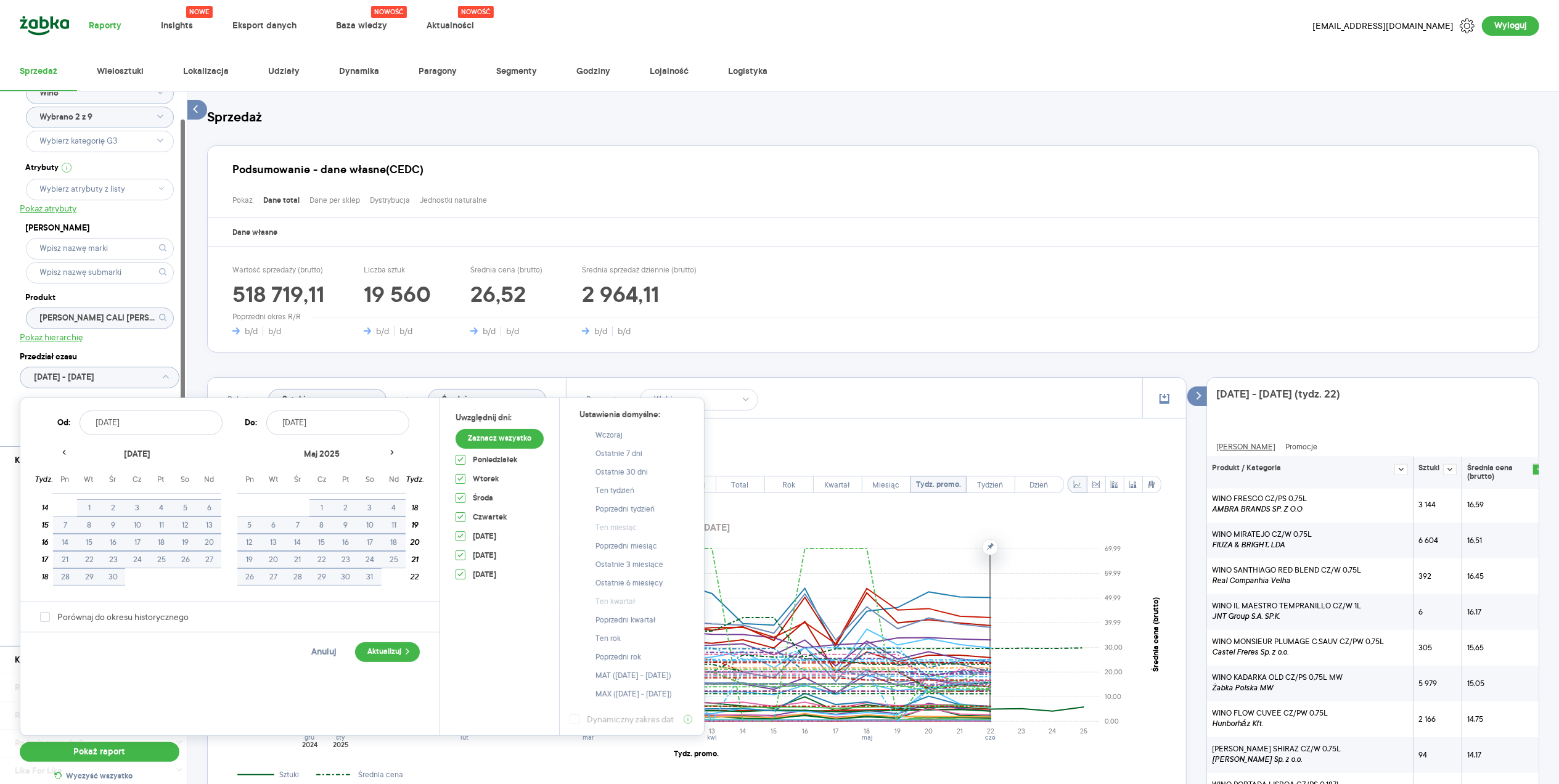 click 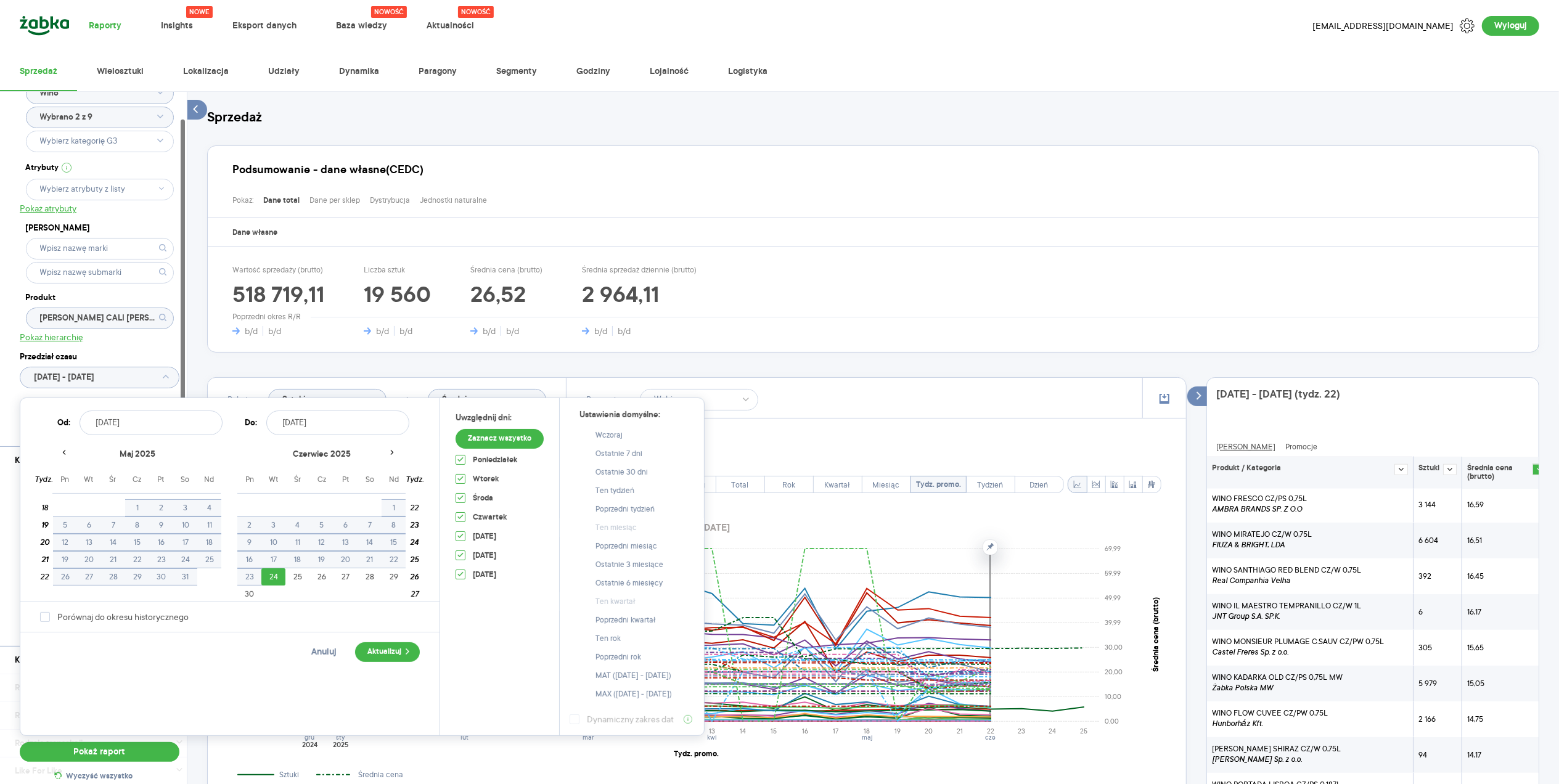 click on "20" at bounding box center (89, 560) 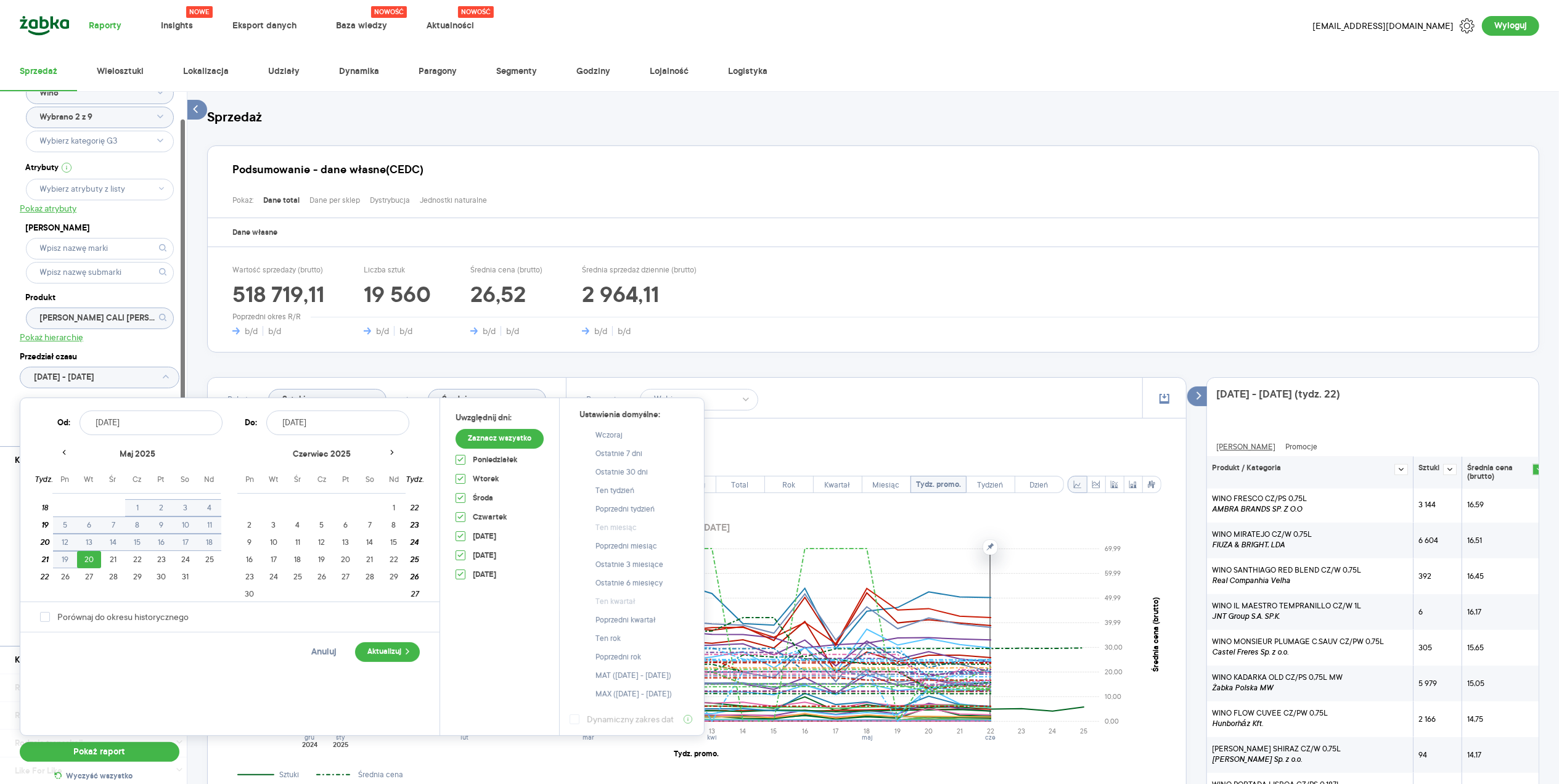 type on "[DATE]" 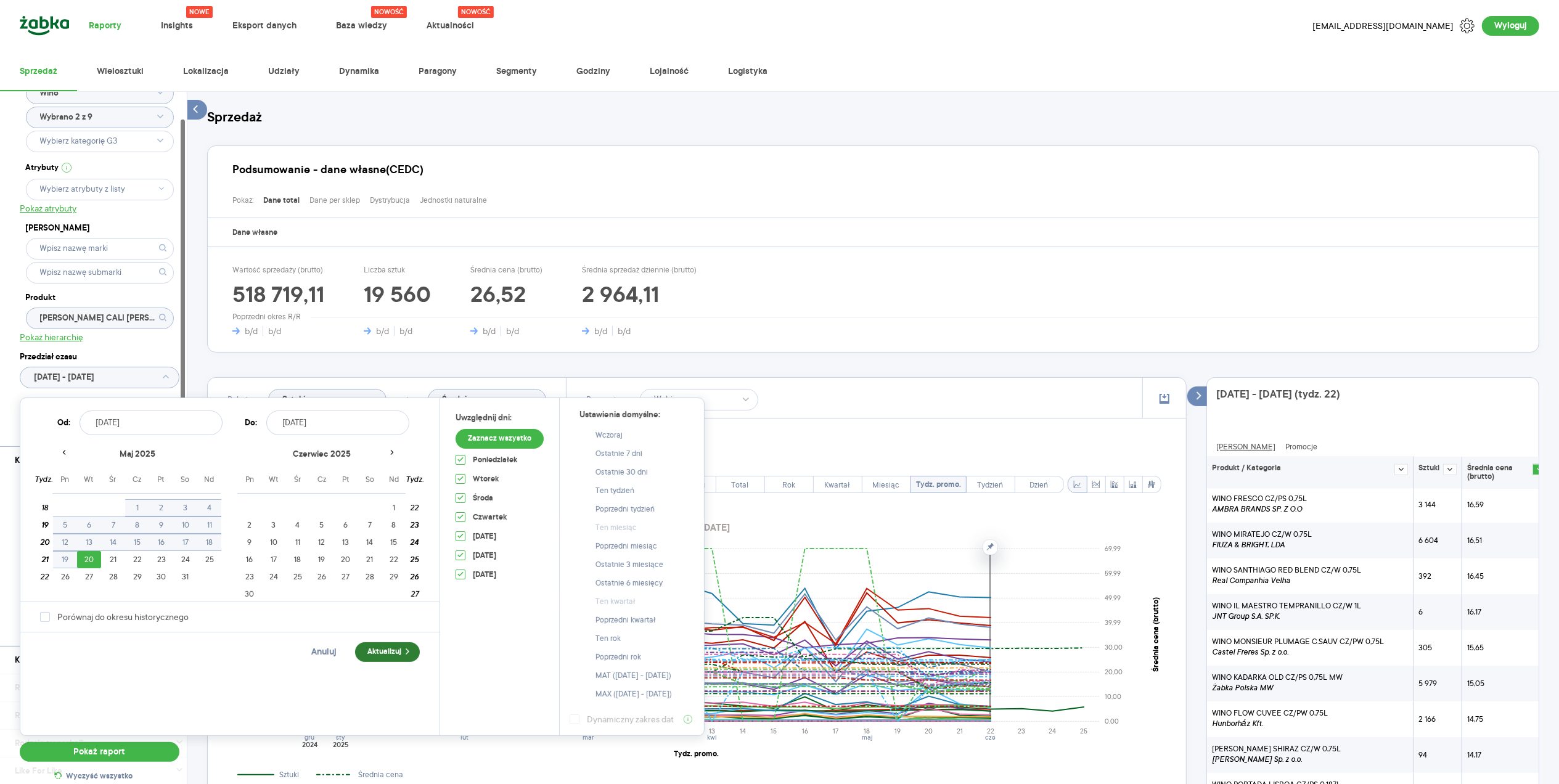 click on "Aktualizuj" at bounding box center [387, 652] 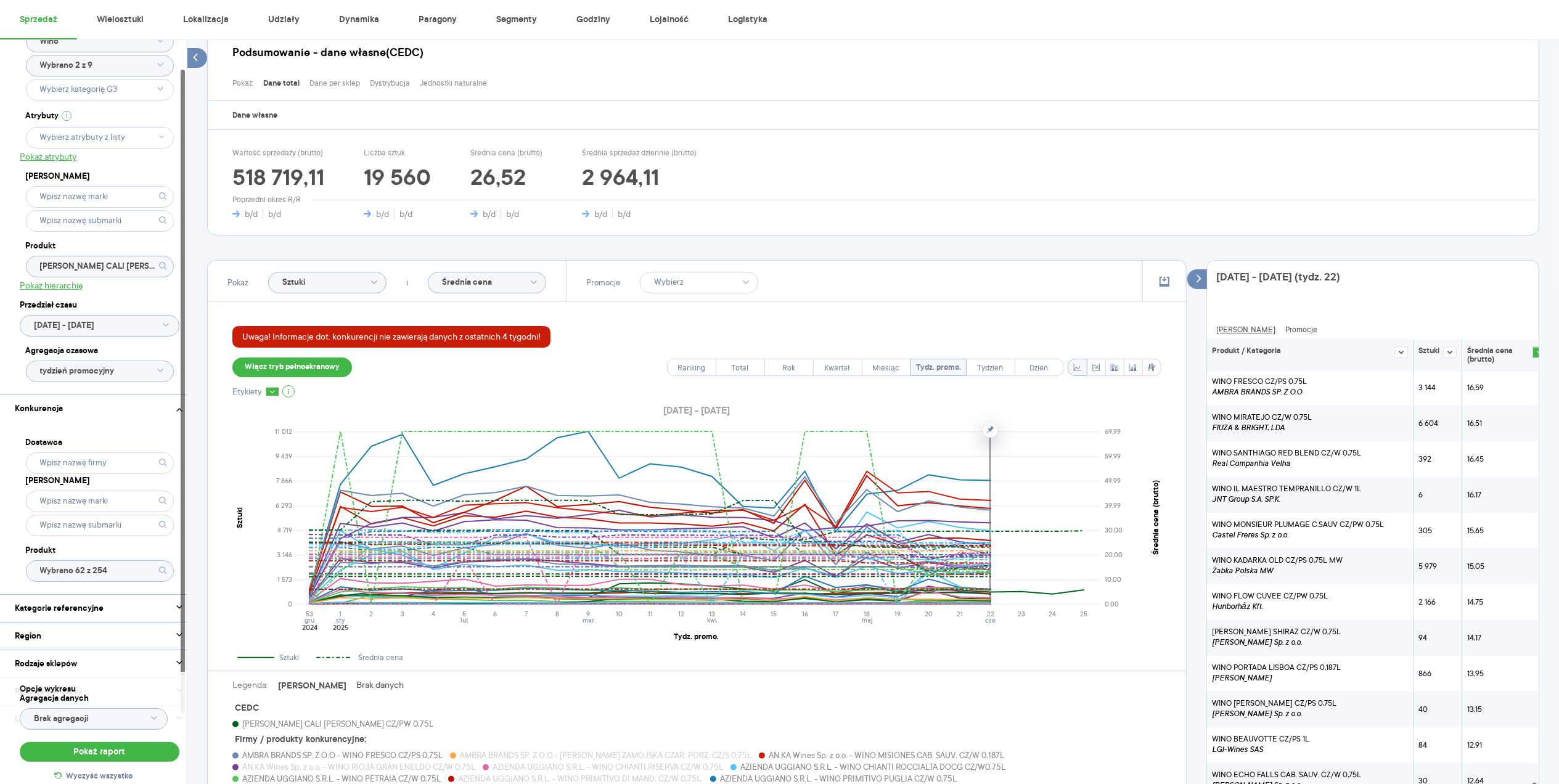 scroll, scrollTop: 197, scrollLeft: 0, axis: vertical 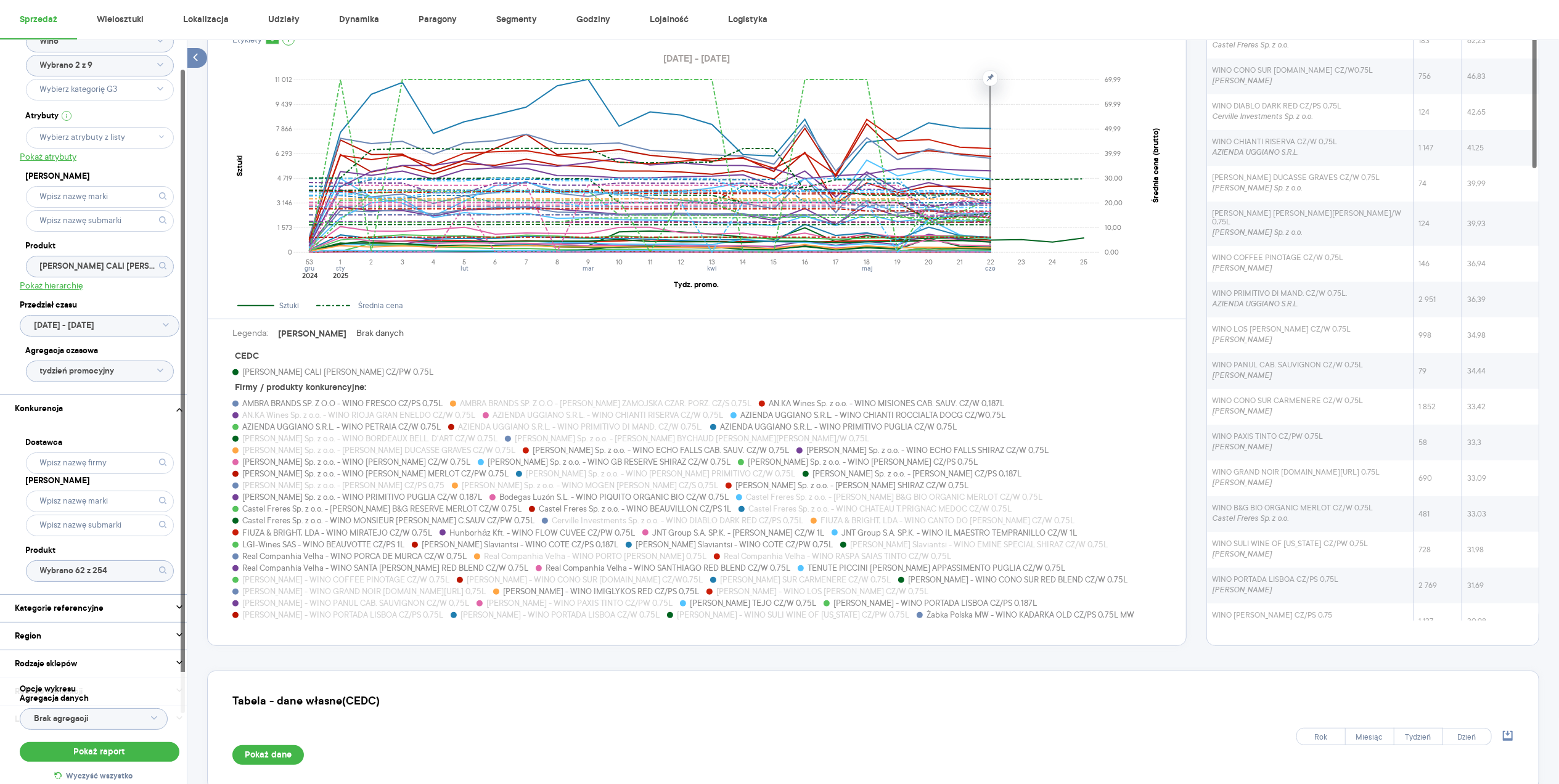 drag, startPoint x: 1534, startPoint y: 473, endPoint x: 1534, endPoint y: 20, distance: 453 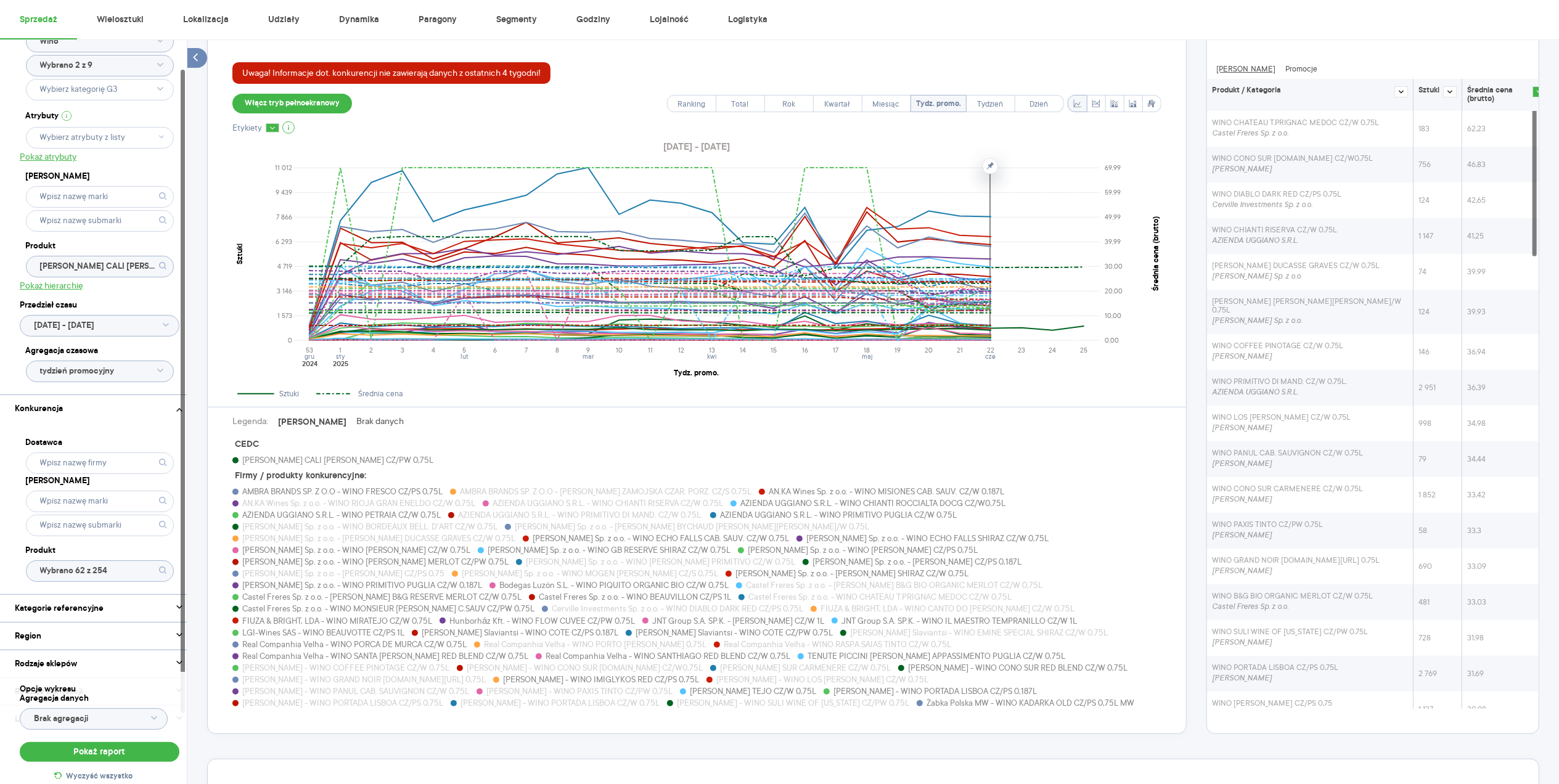 scroll, scrollTop: 469, scrollLeft: 0, axis: vertical 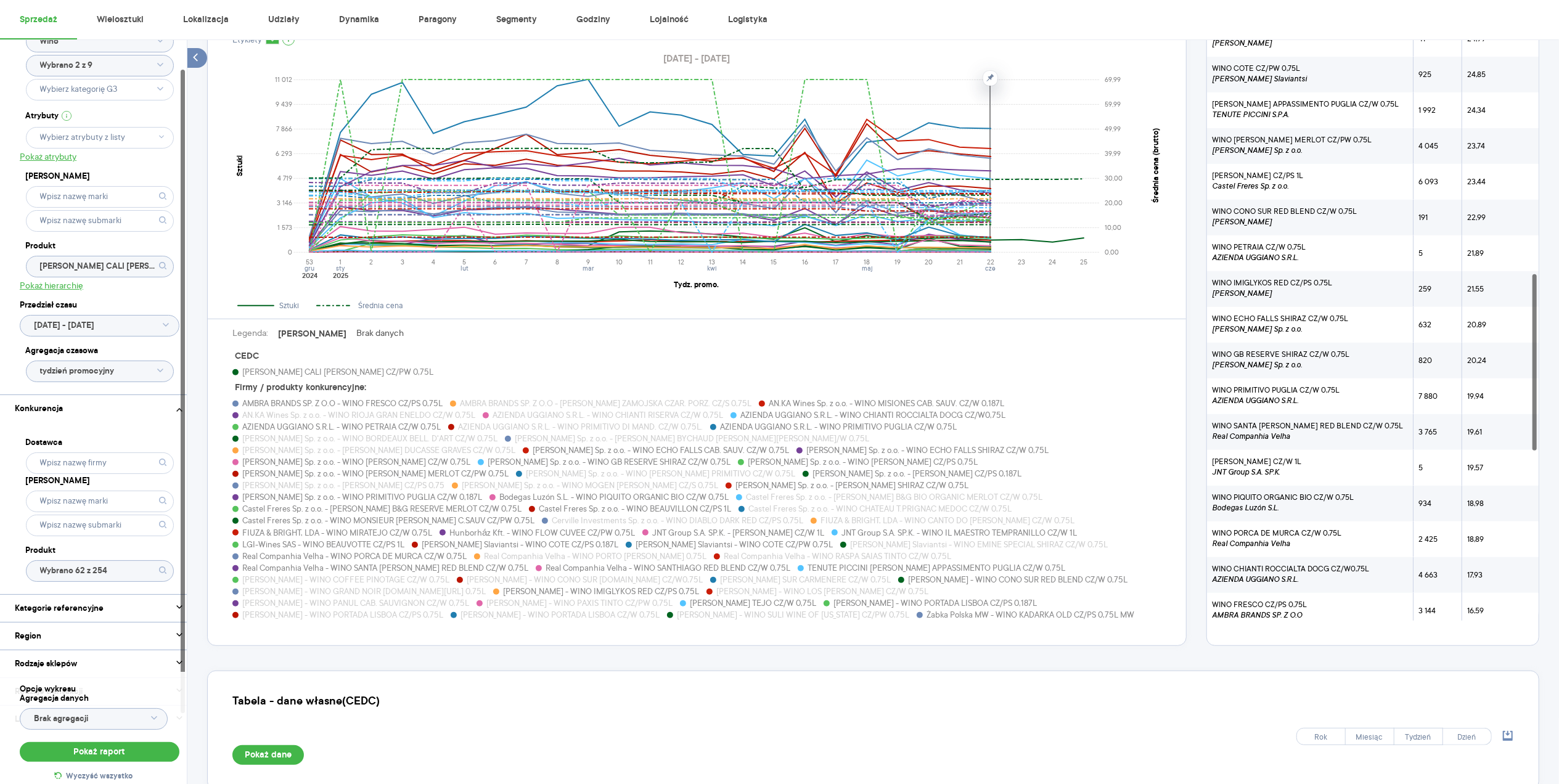 click on "[PERSON_NAME] CALI [PERSON_NAME] CZ/PW 0,75L" 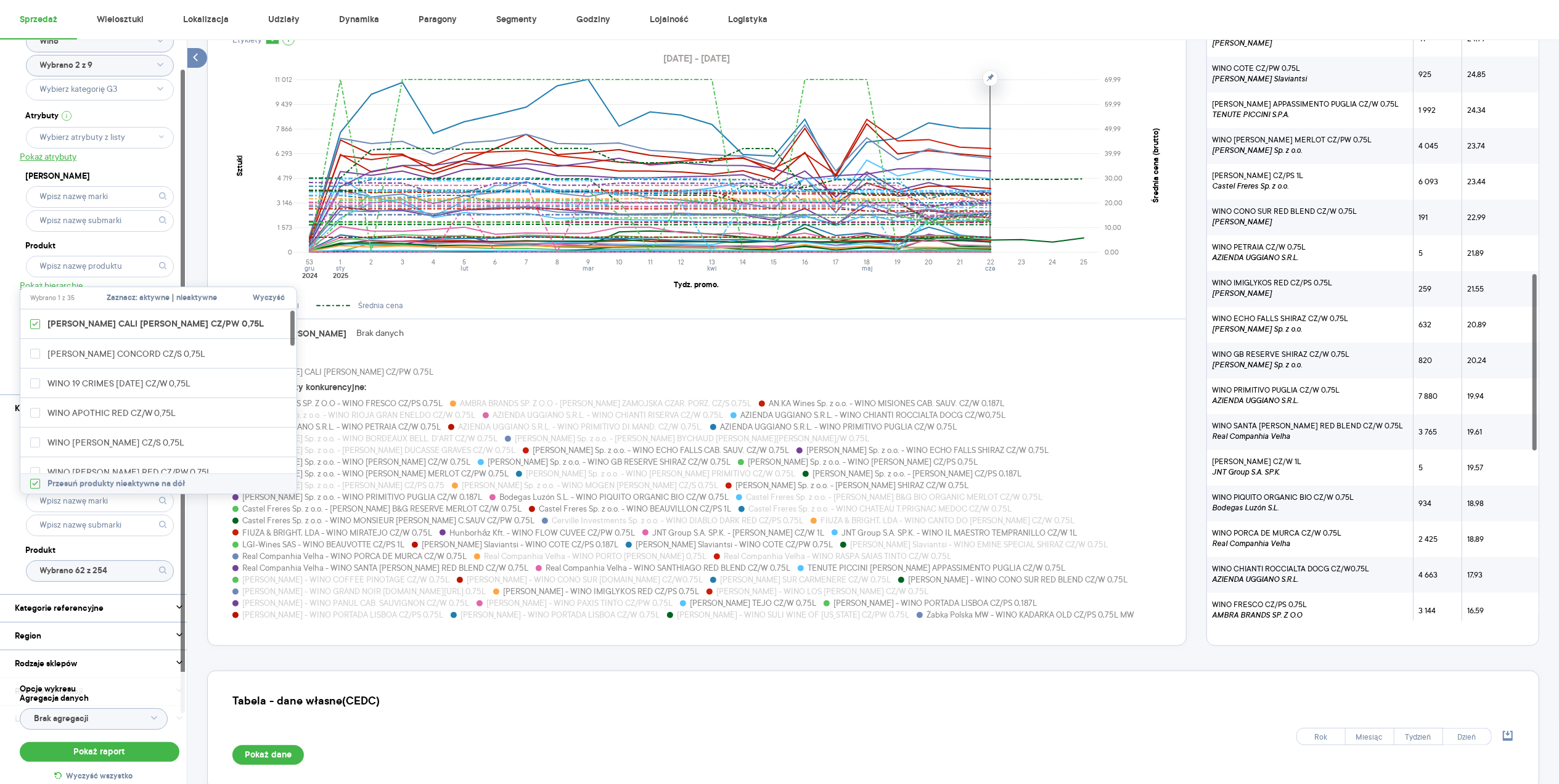 click on "Produkt" at bounding box center (100, 246) 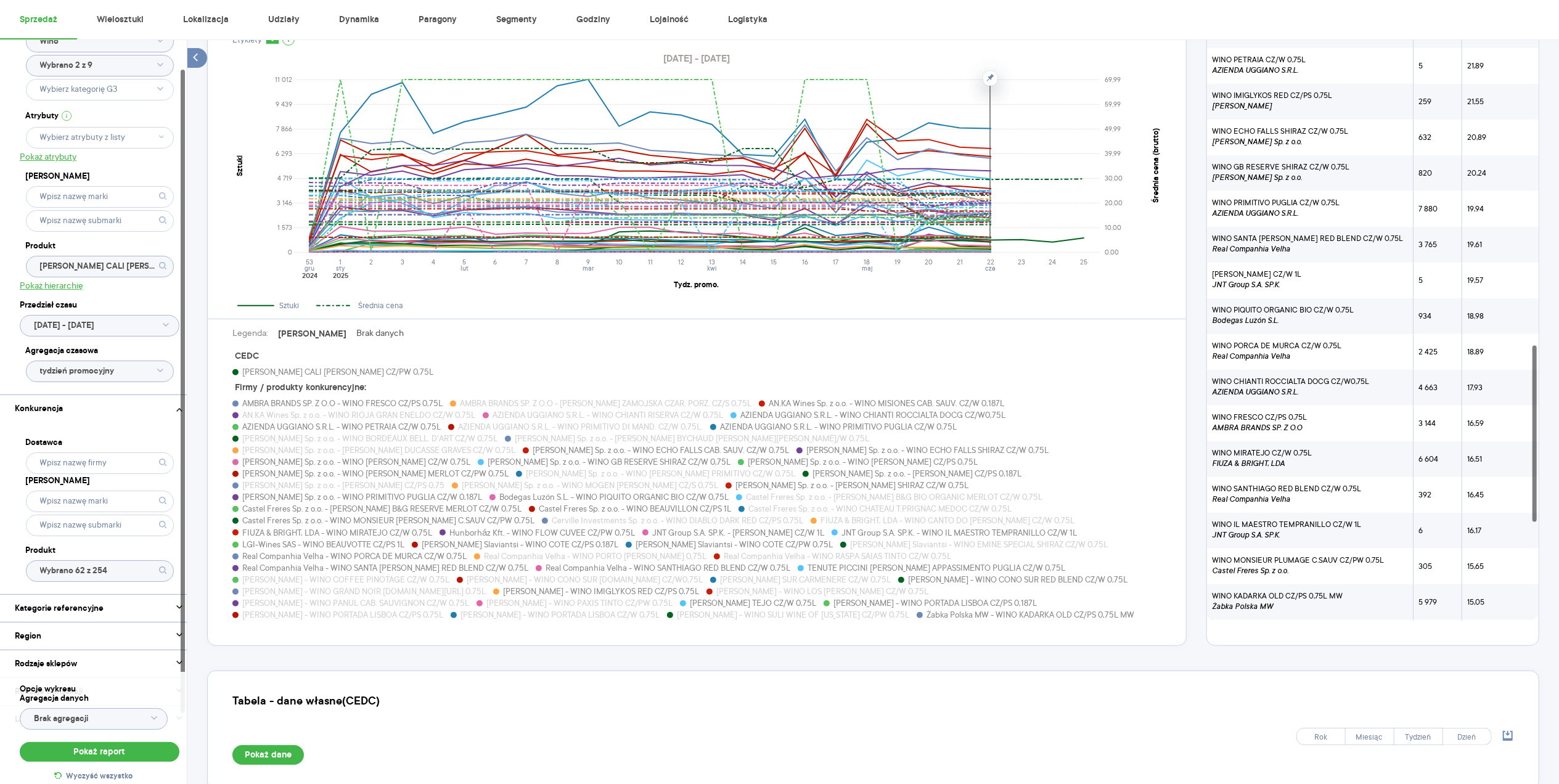 scroll, scrollTop: 1265, scrollLeft: 0, axis: vertical 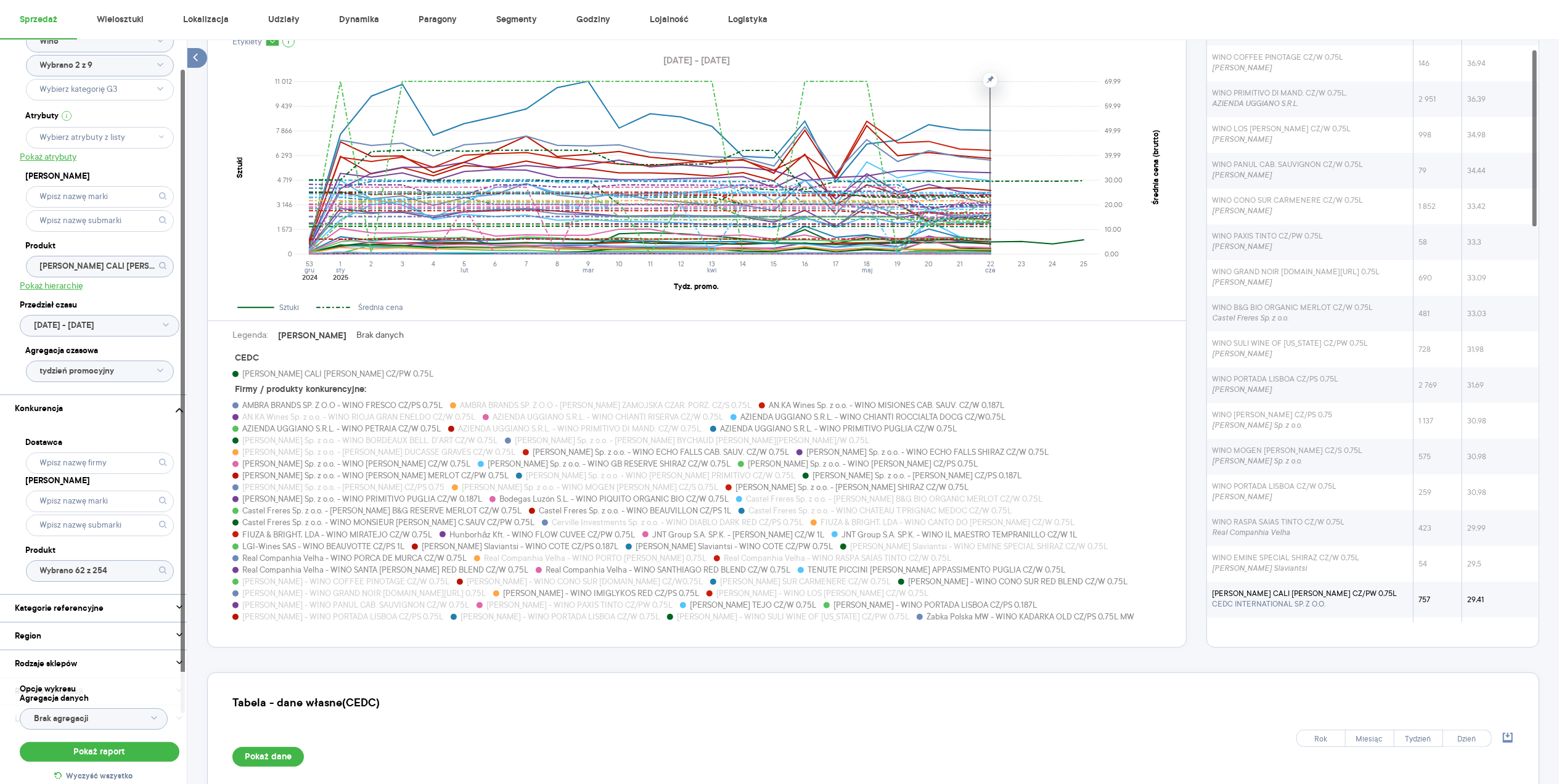 click on "Wybrano 62 z 254" 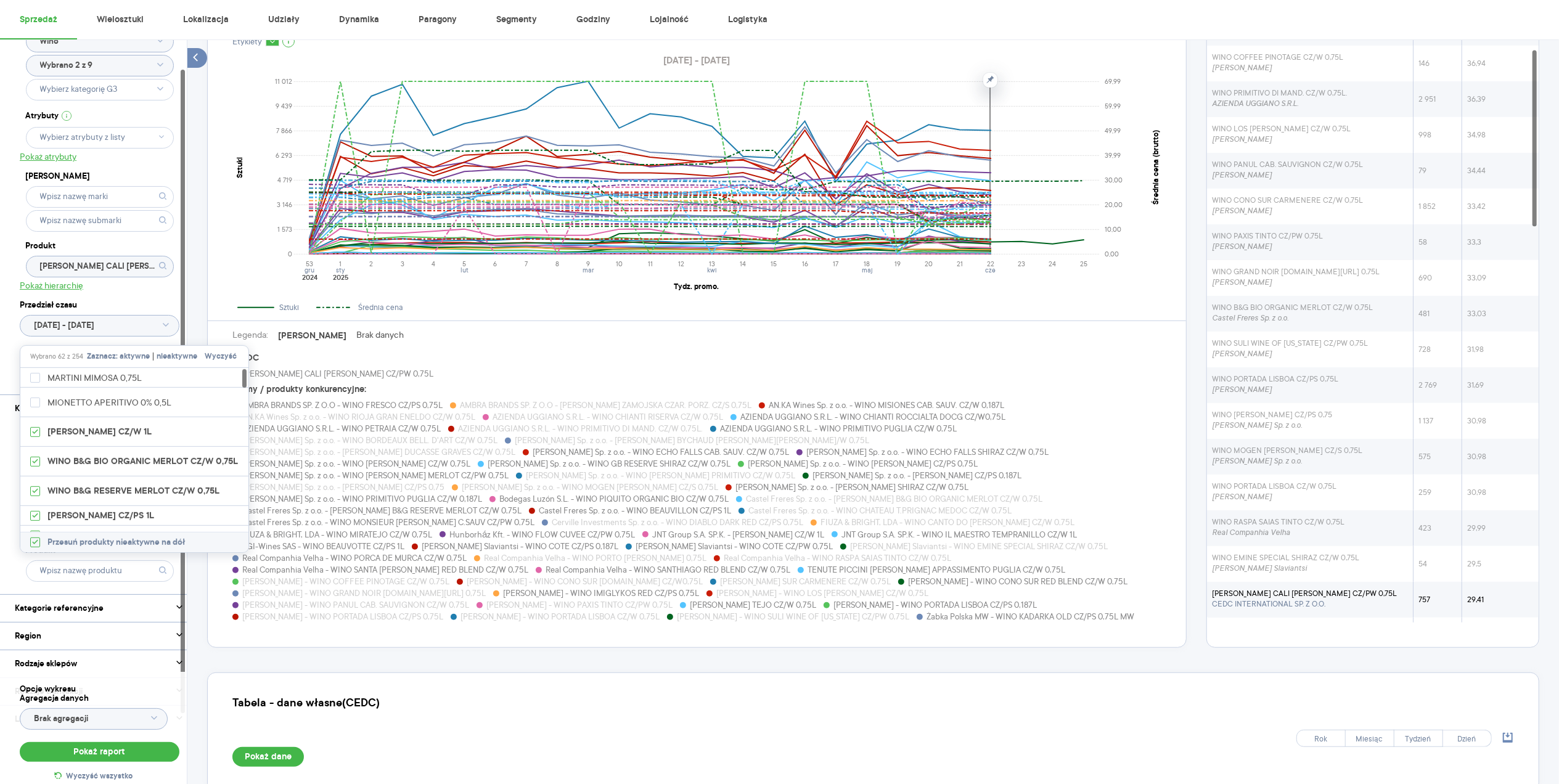 click on "Wyczyść" at bounding box center (221, 357) 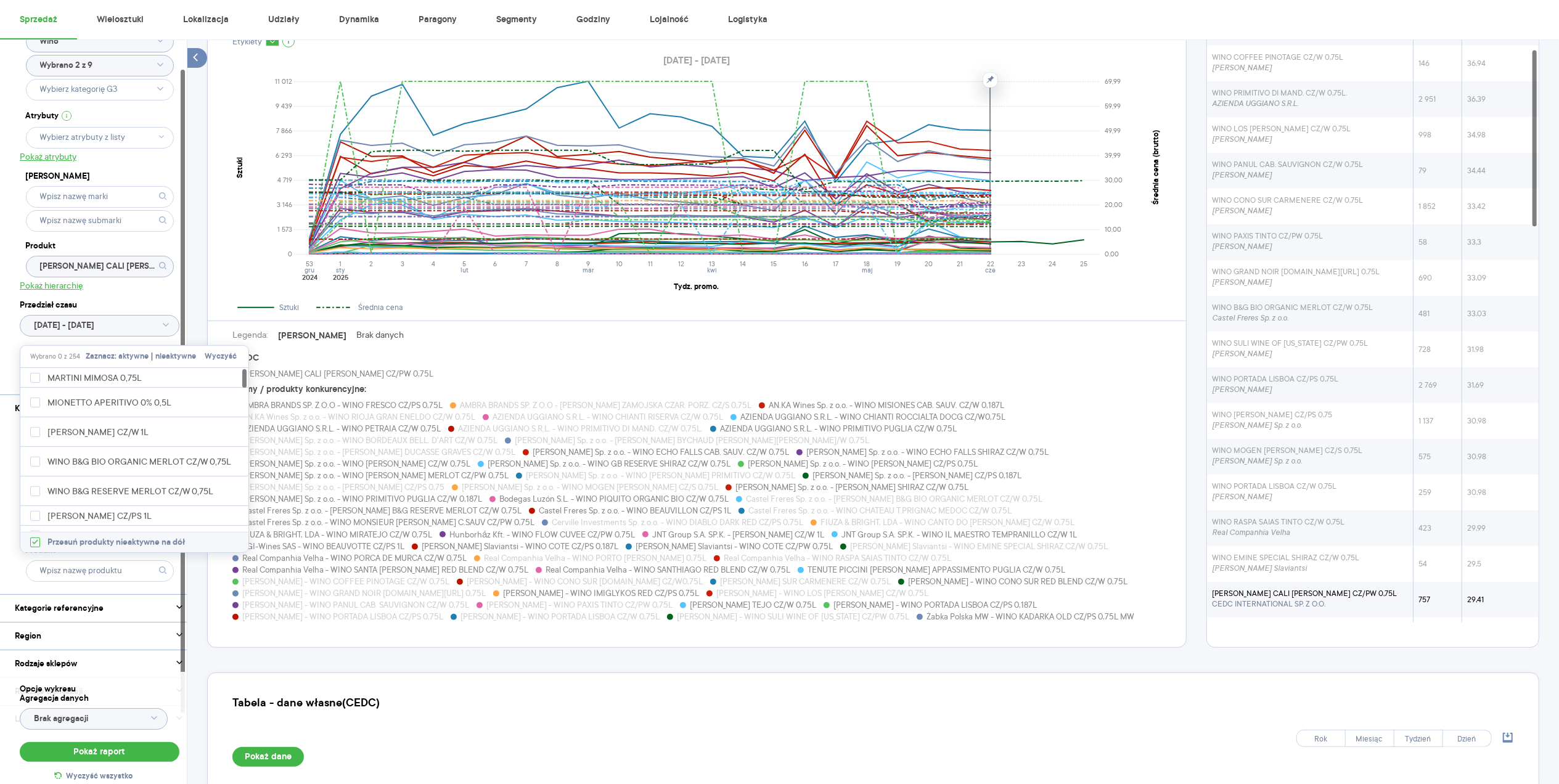 click 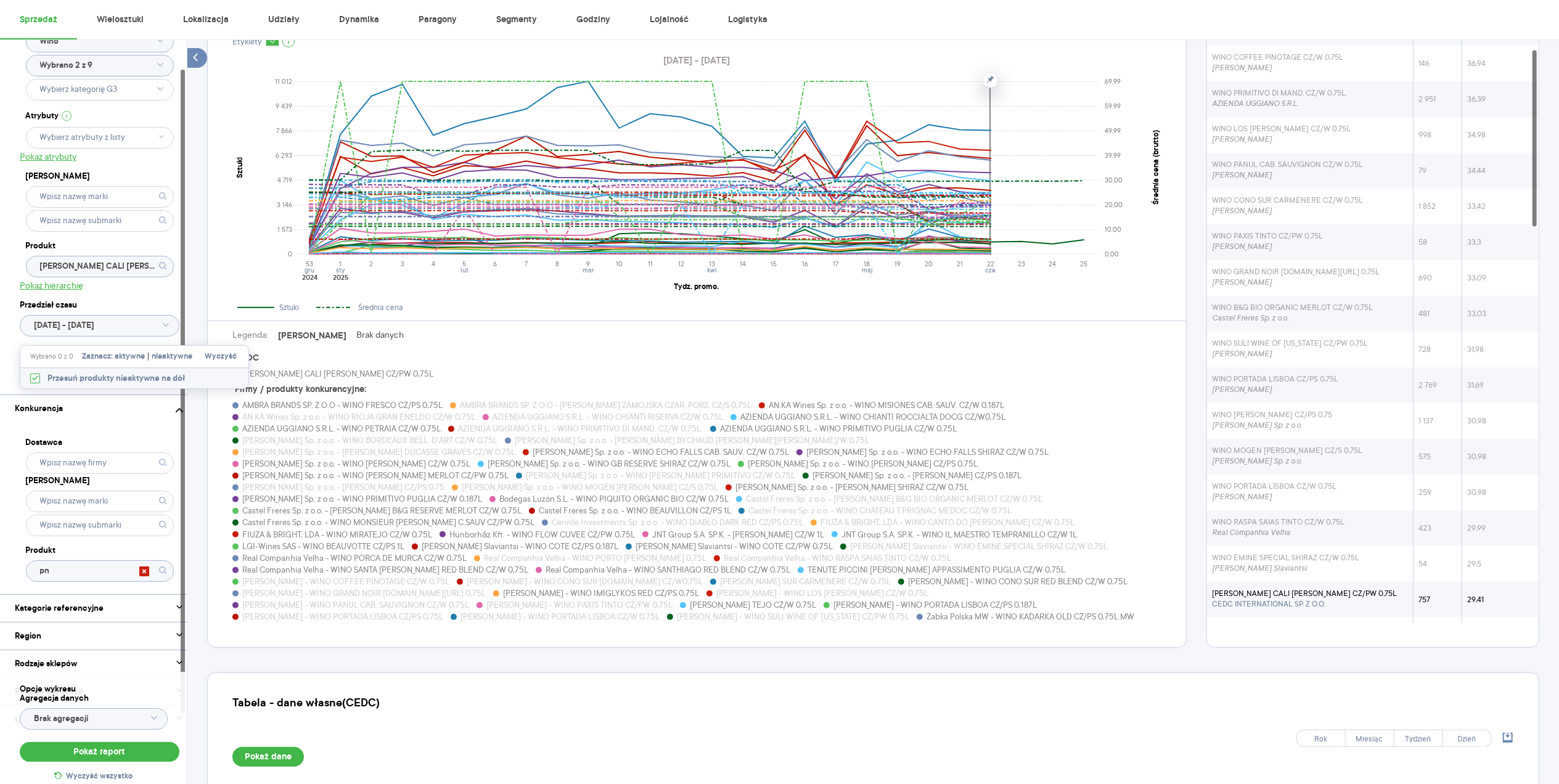 type on "p" 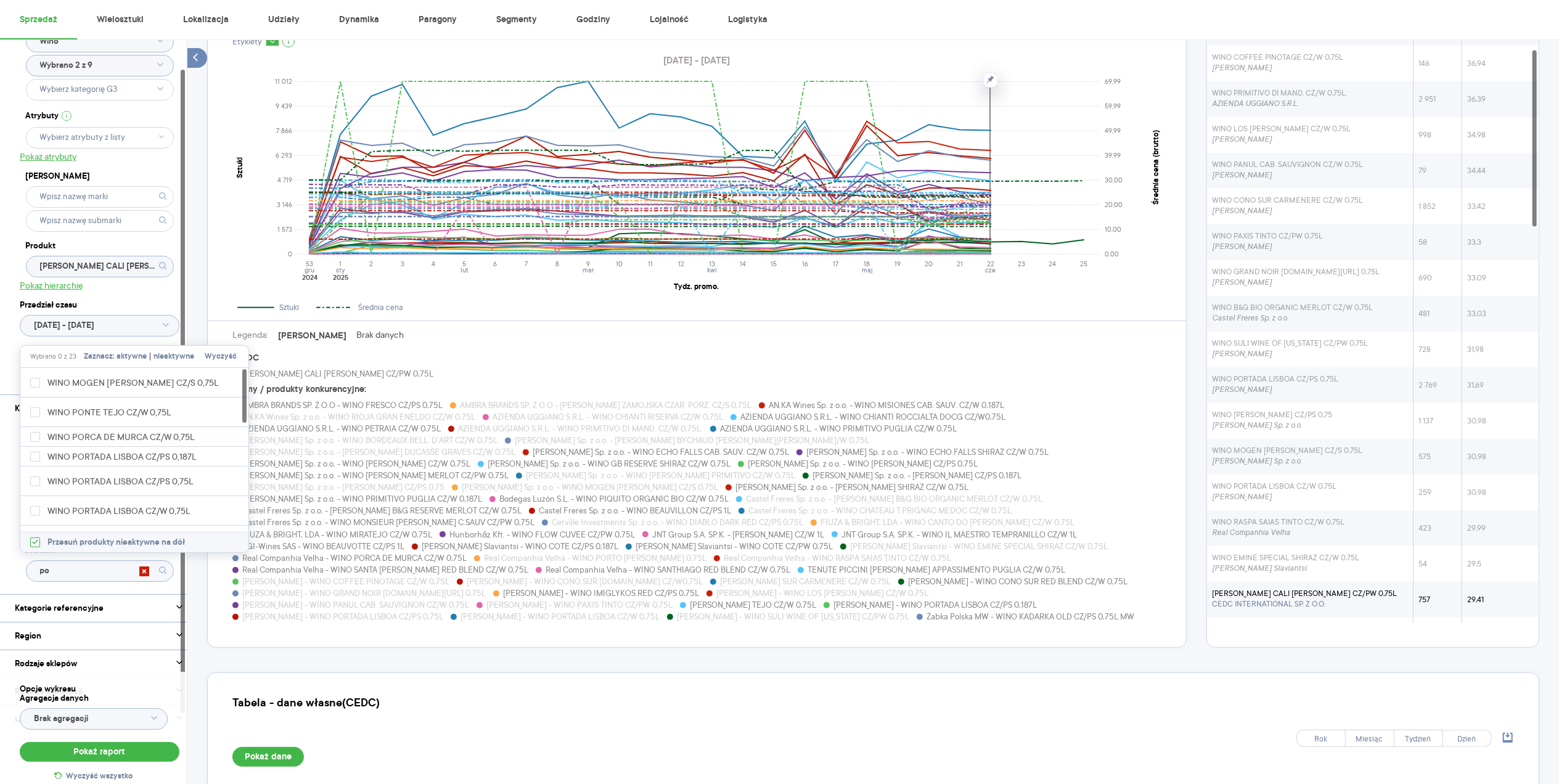 type on "pon" 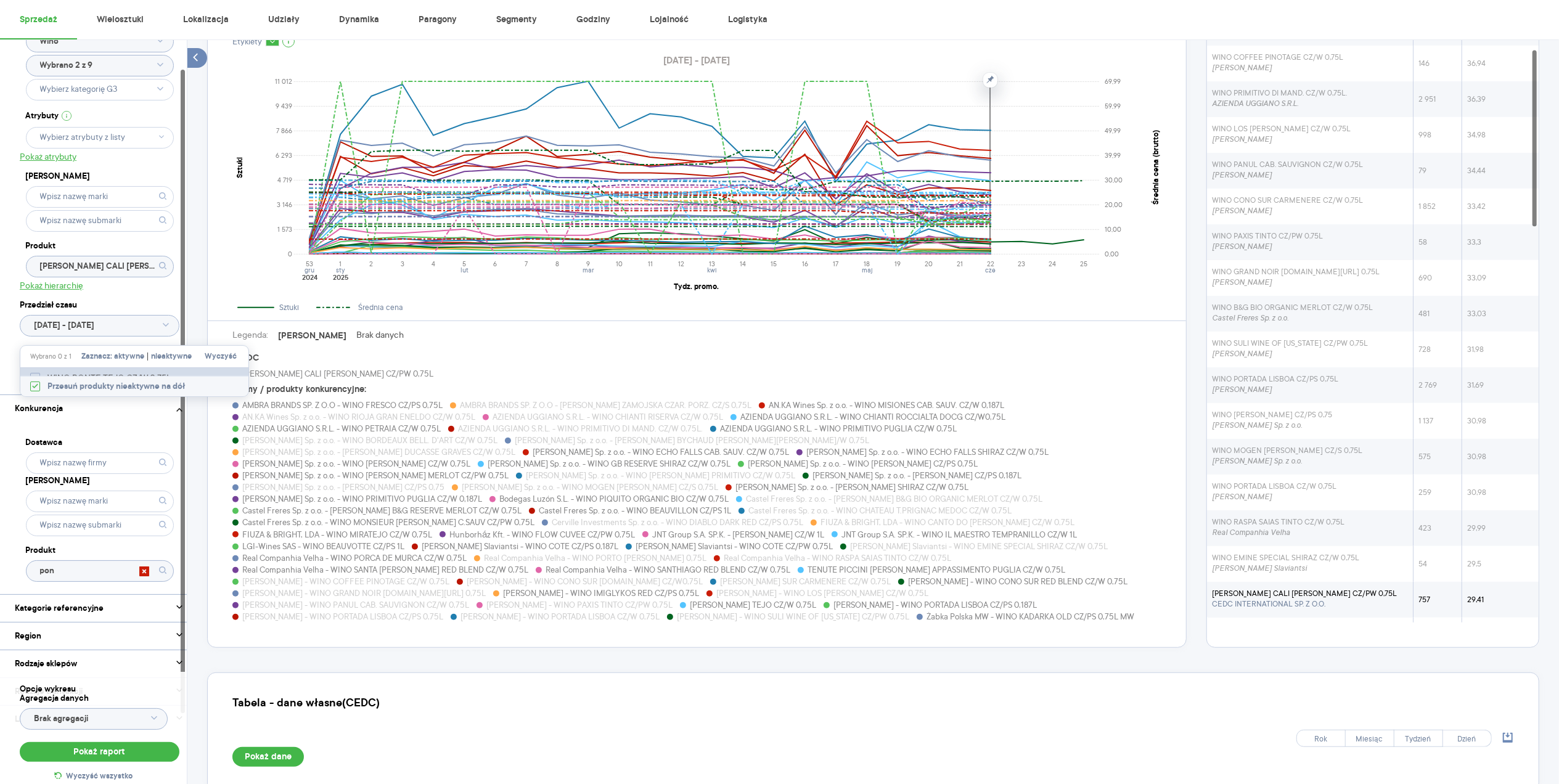 click 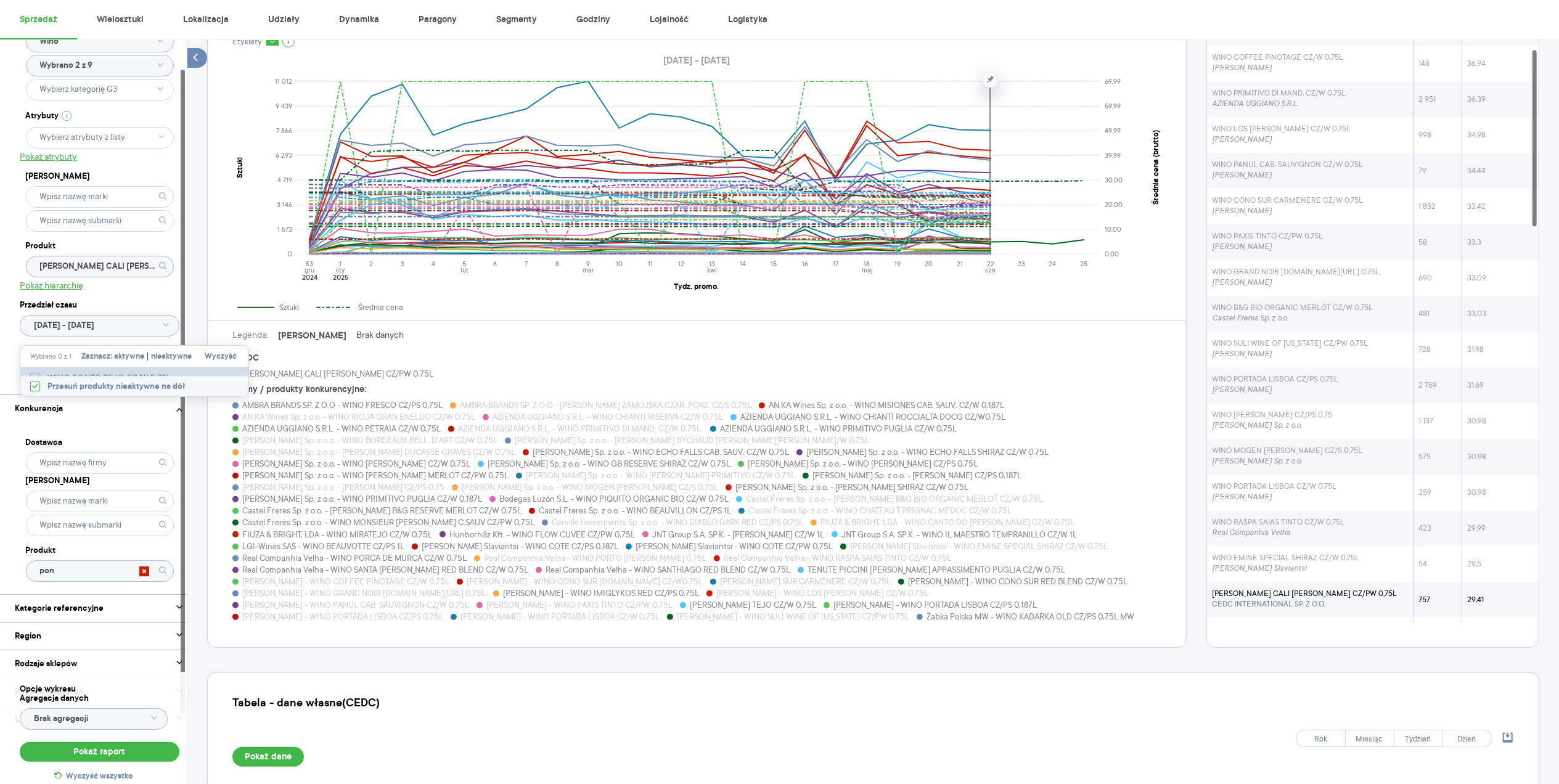 checkbox on "true" 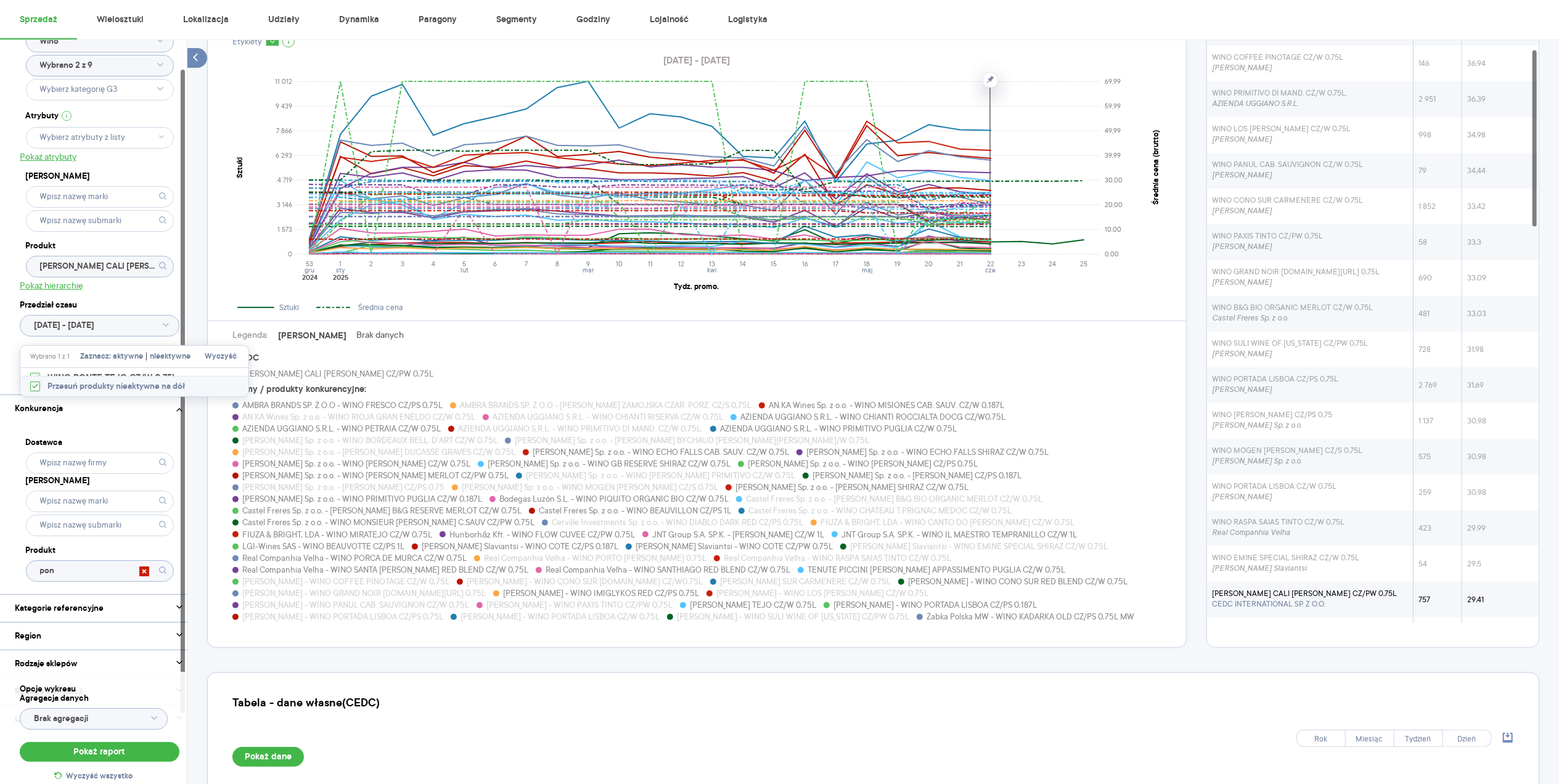 drag, startPoint x: 68, startPoint y: 579, endPoint x: 0, endPoint y: 576, distance: 68.06614 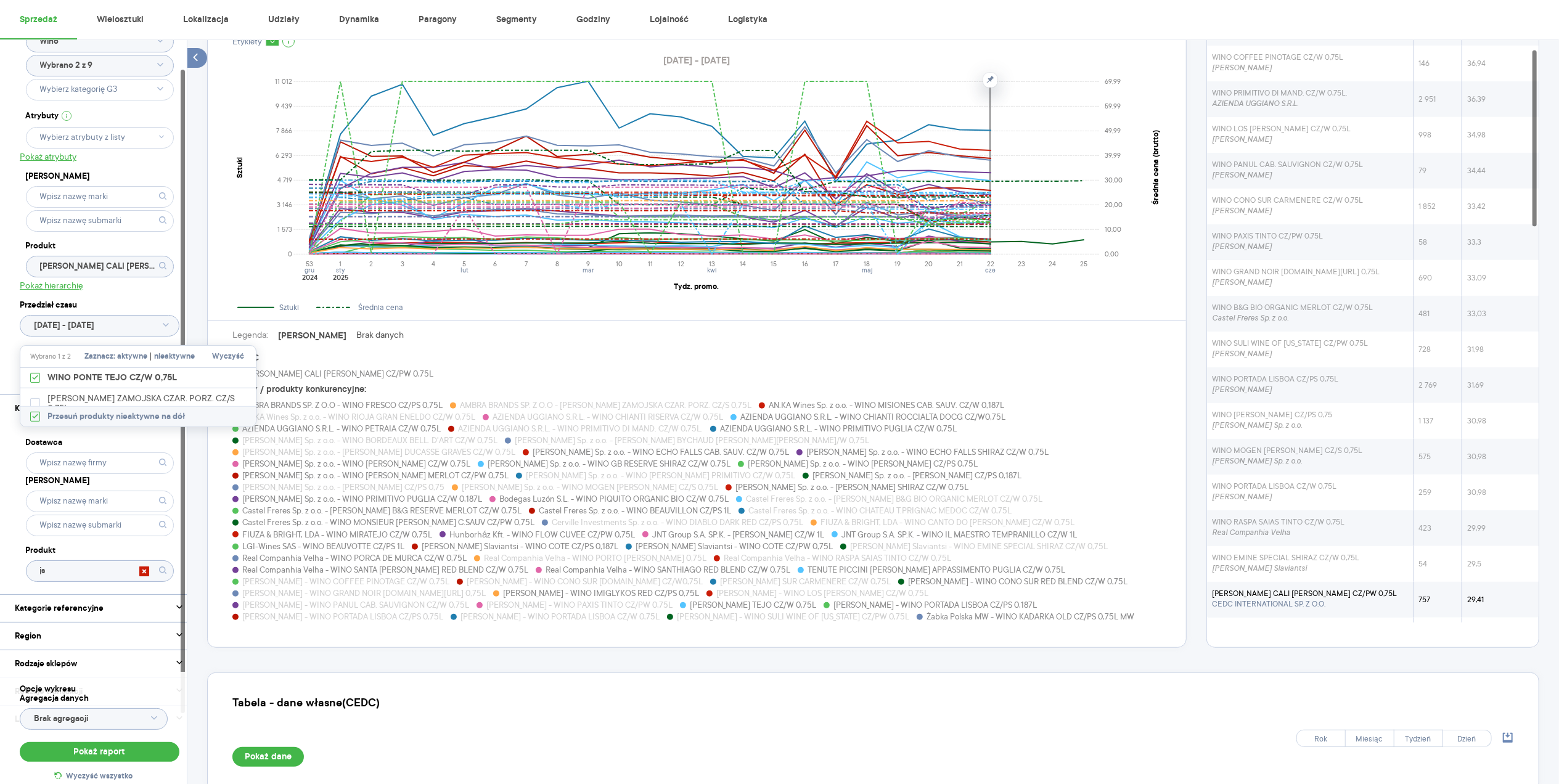 type on "j" 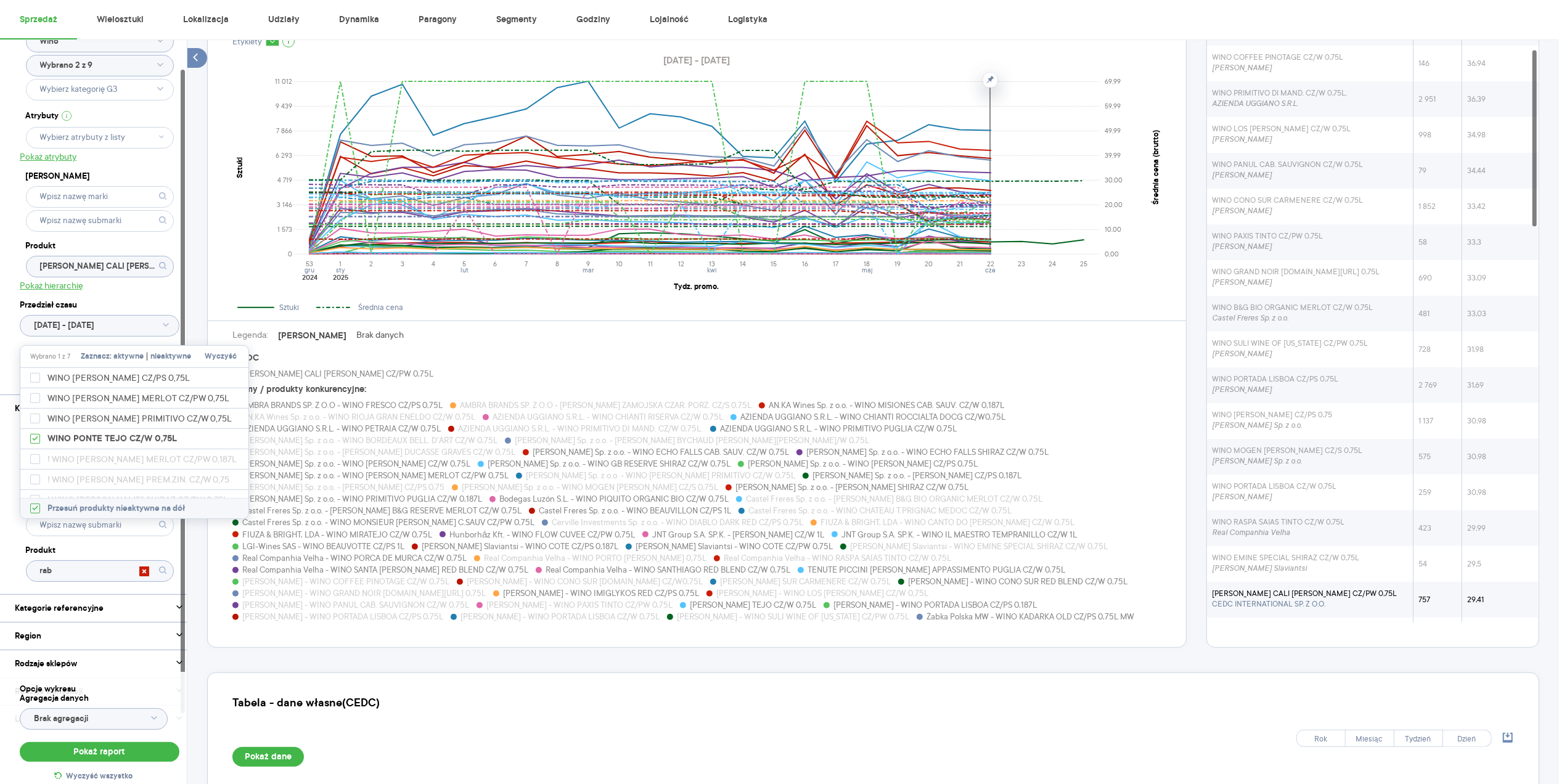 type on "[PERSON_NAME]" 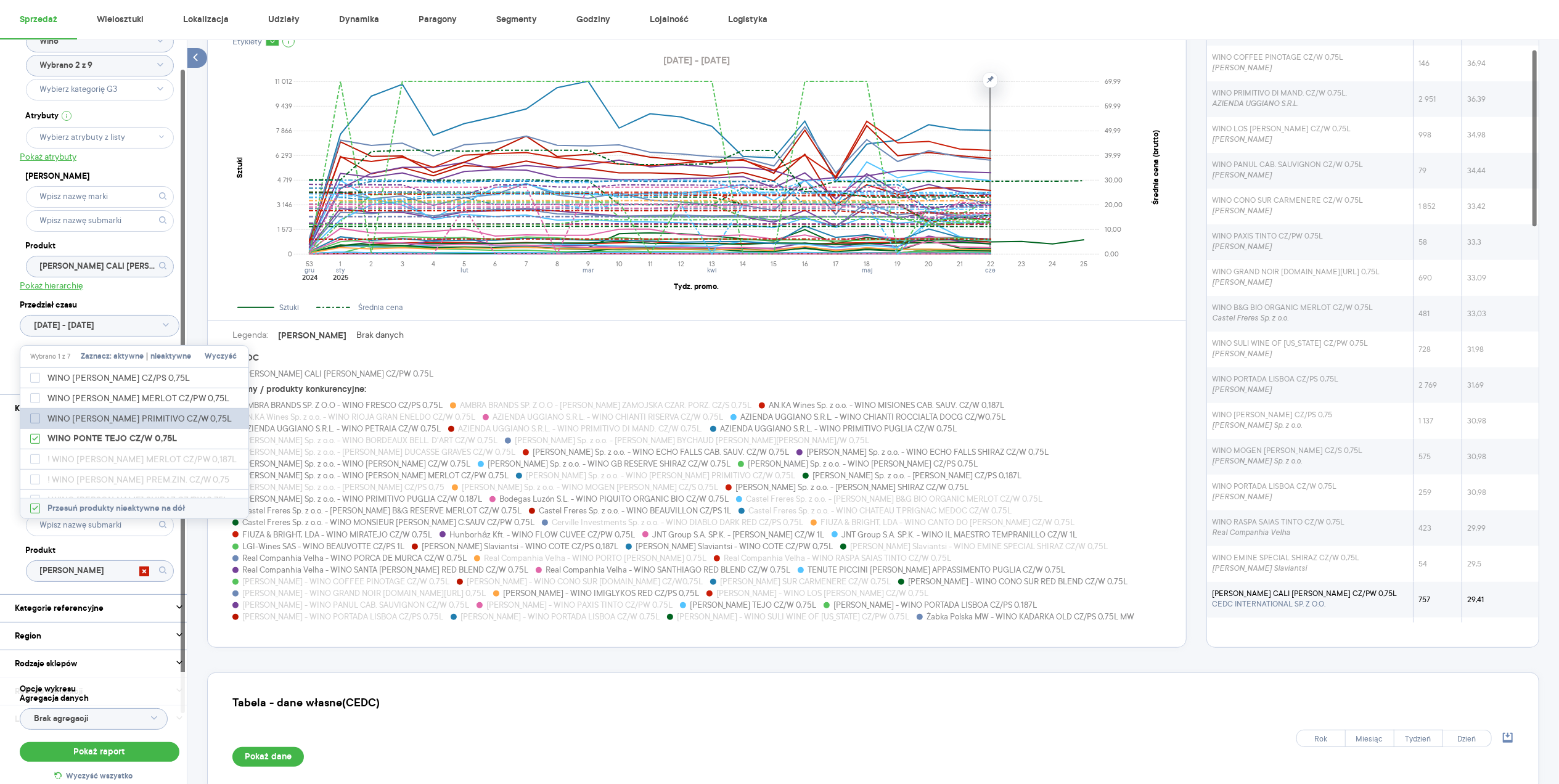 click 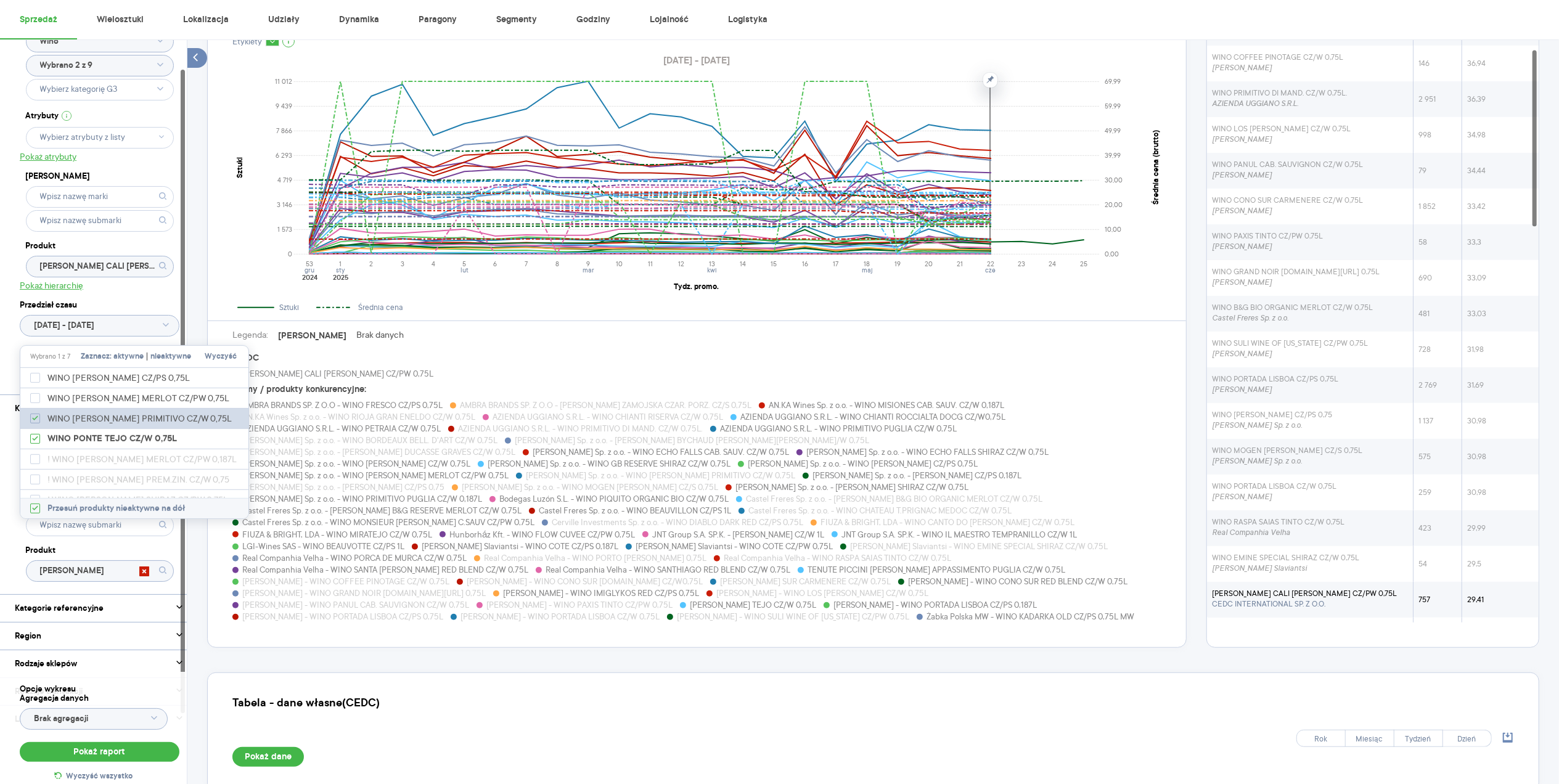 checkbox on "true" 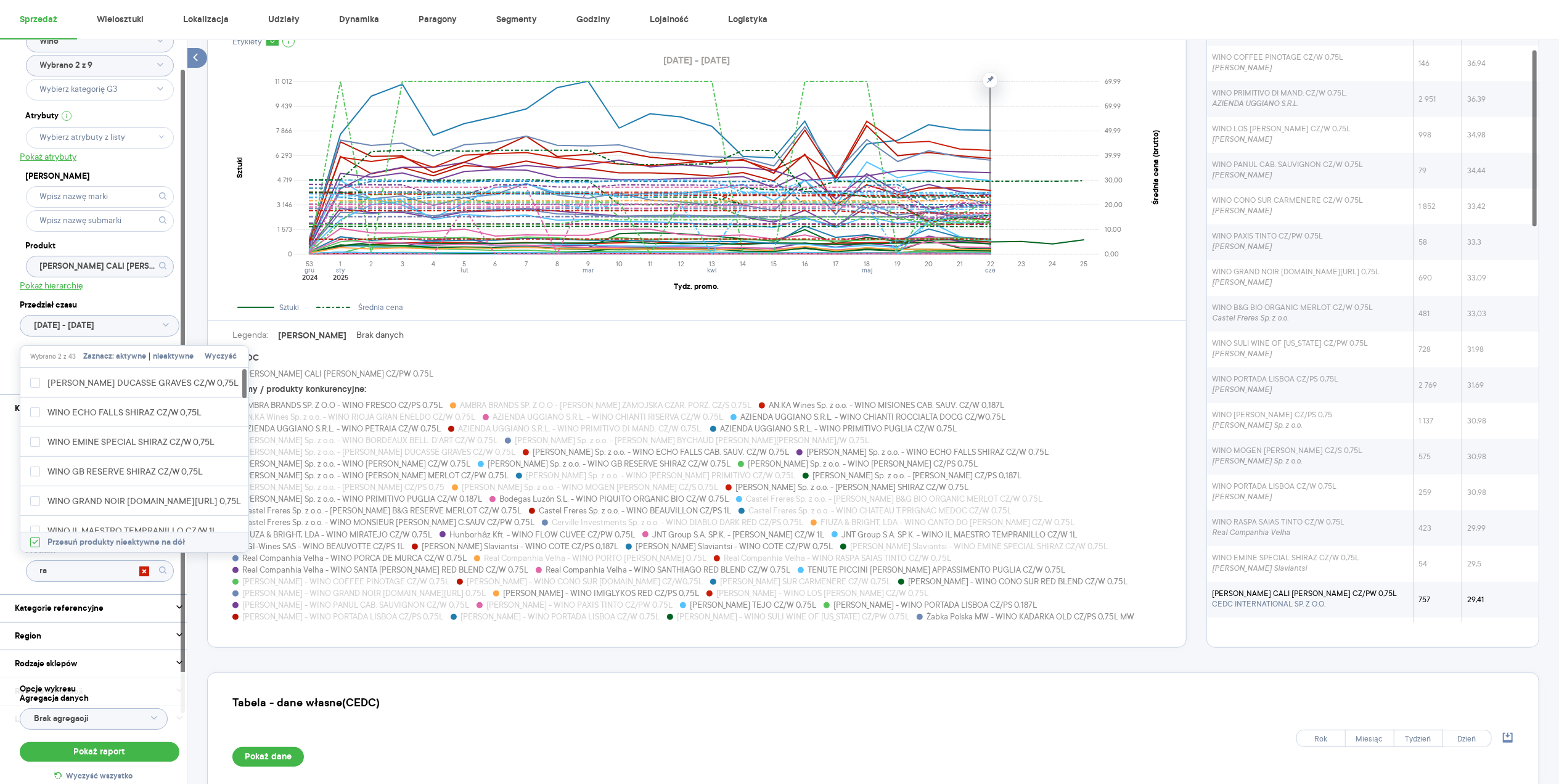 type on "r" 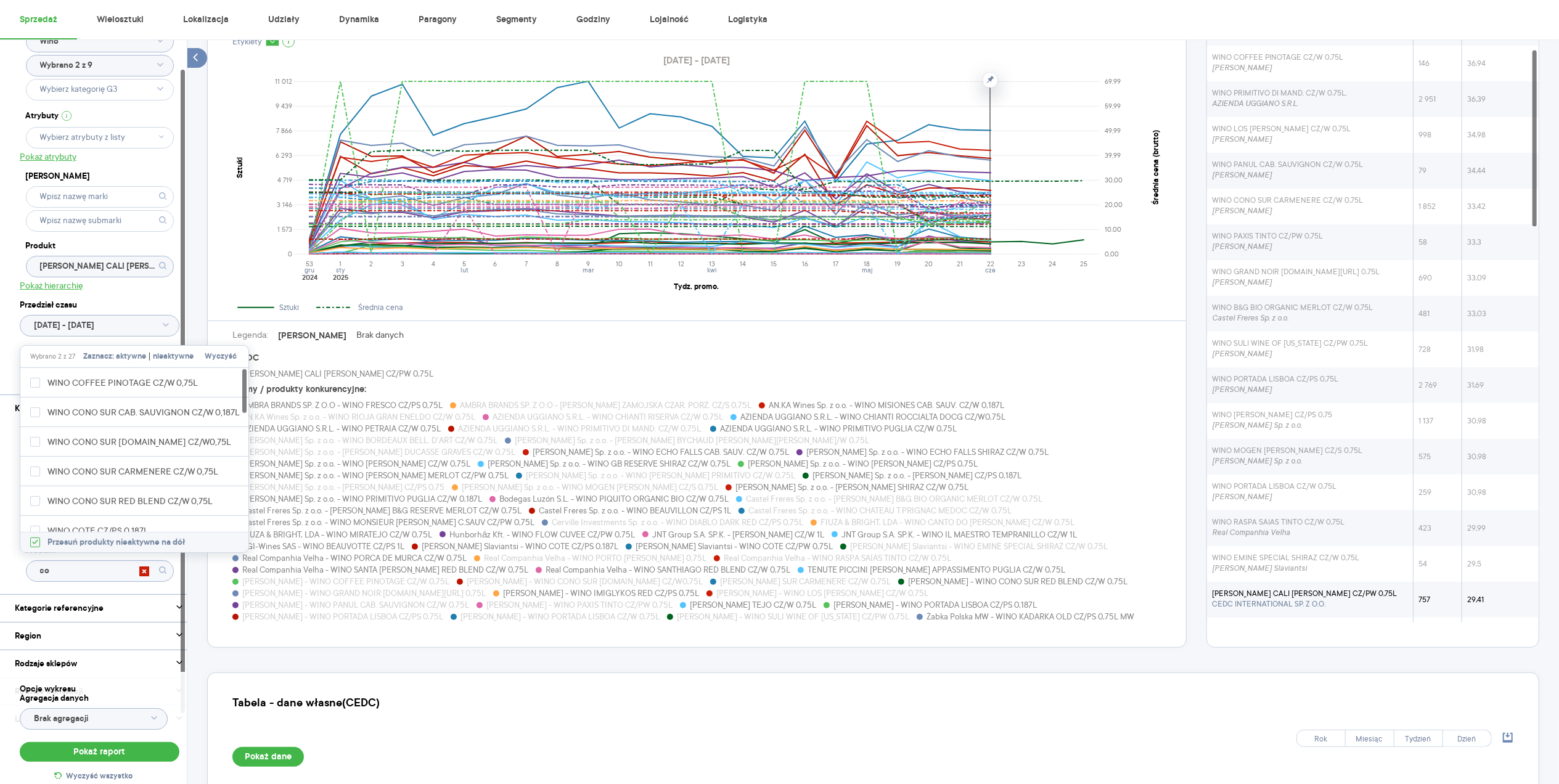type on "cot" 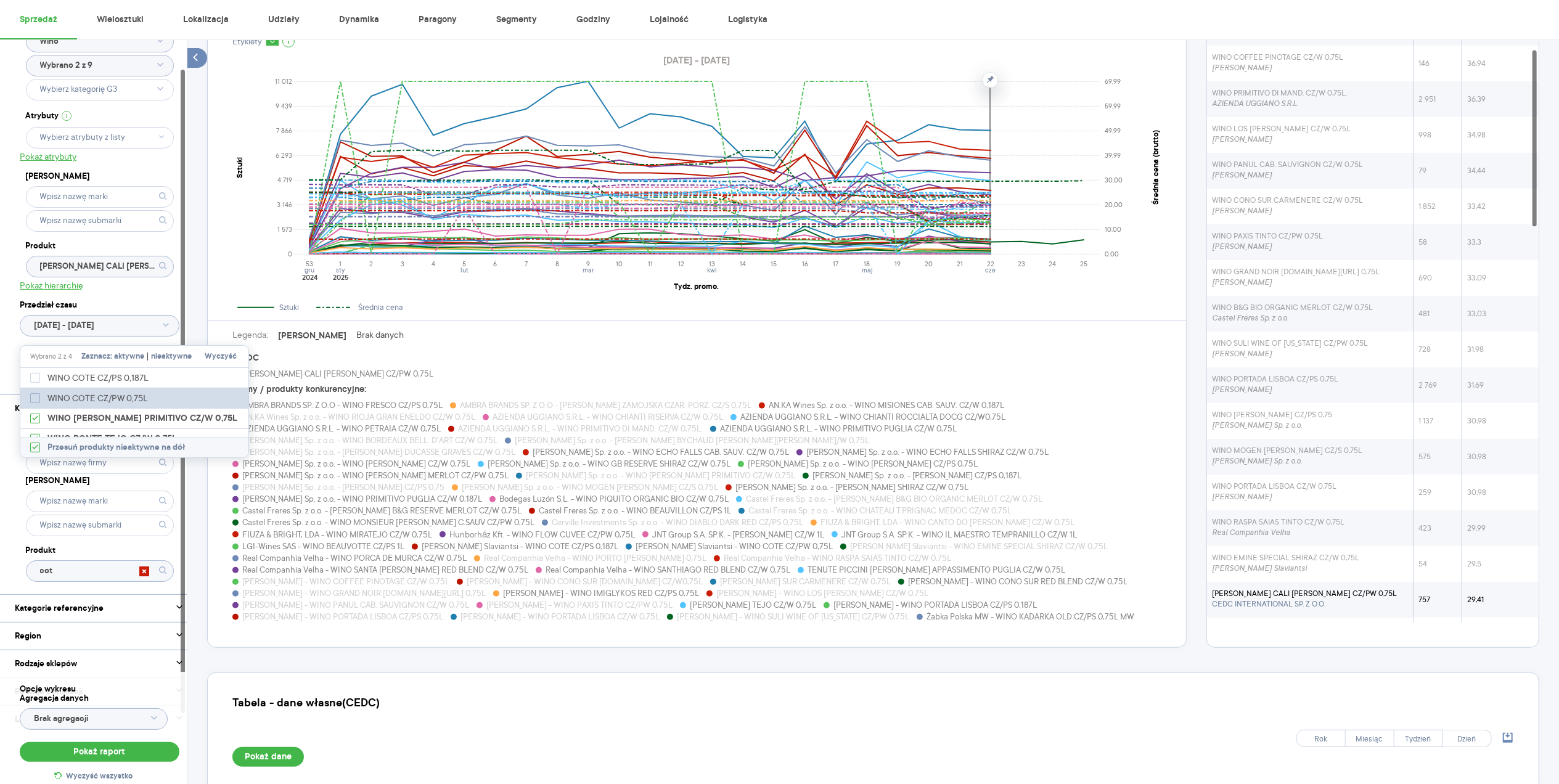 click 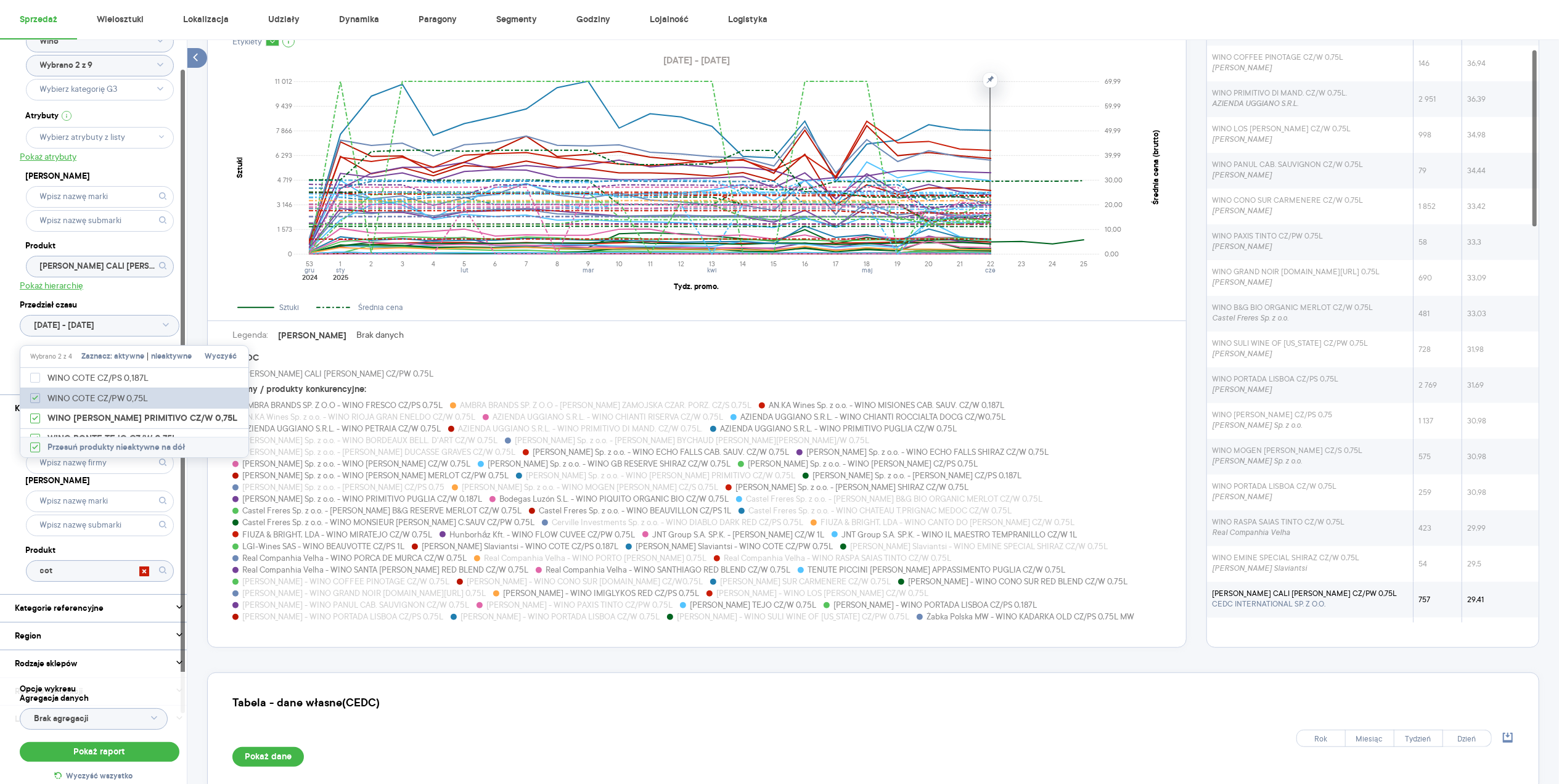 checkbox on "true" 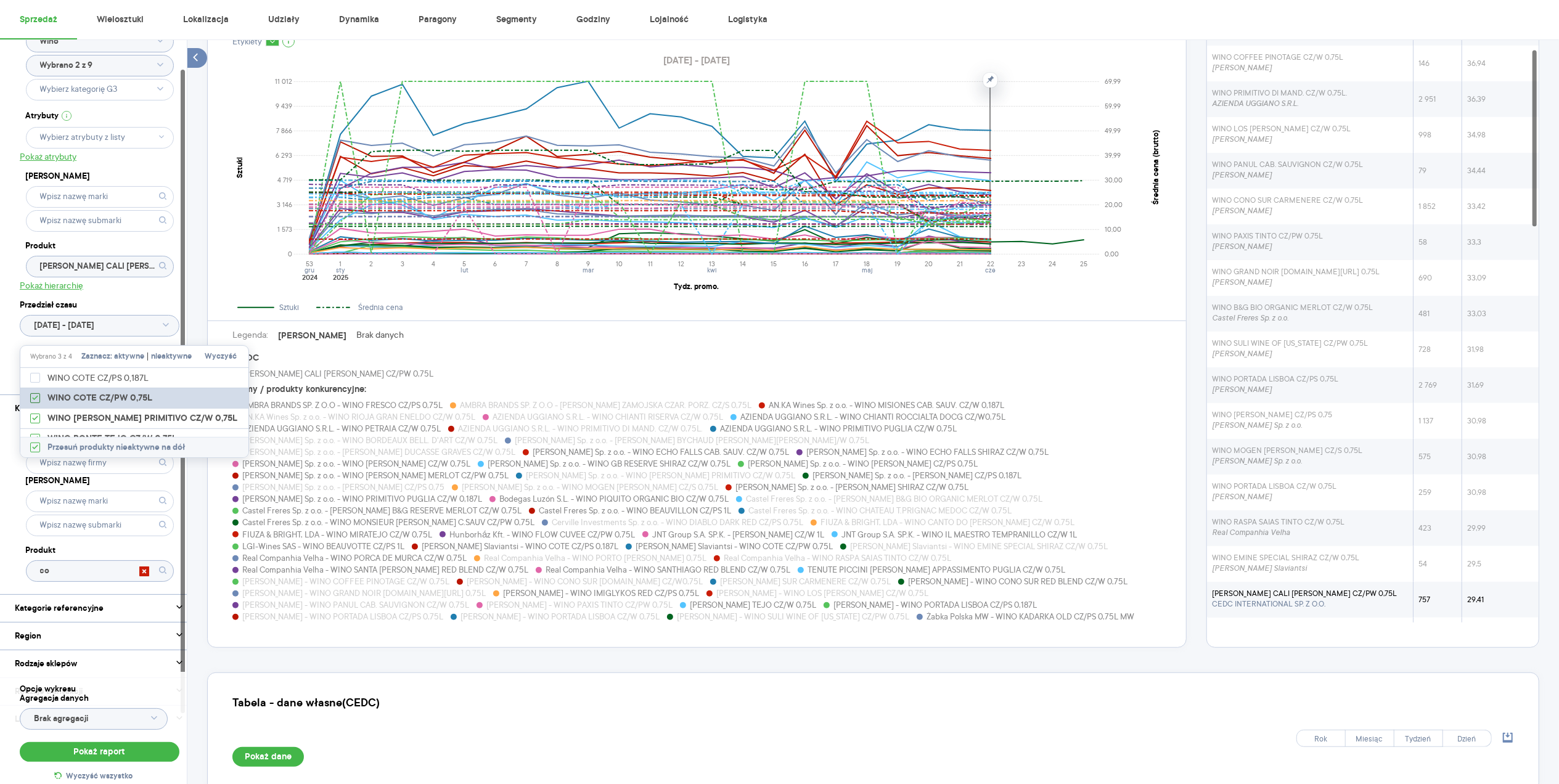 type on "c" 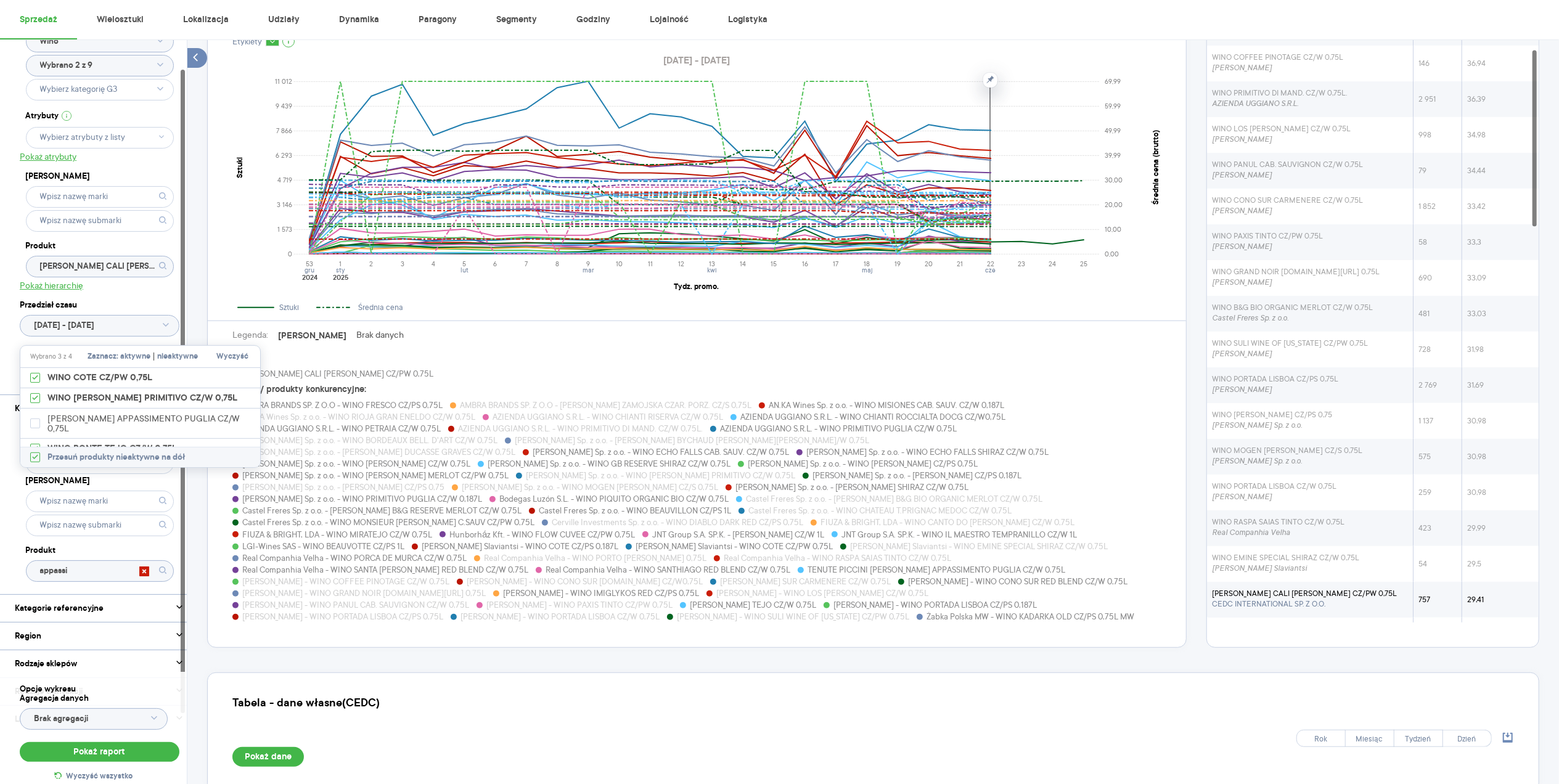 type on "appassim" 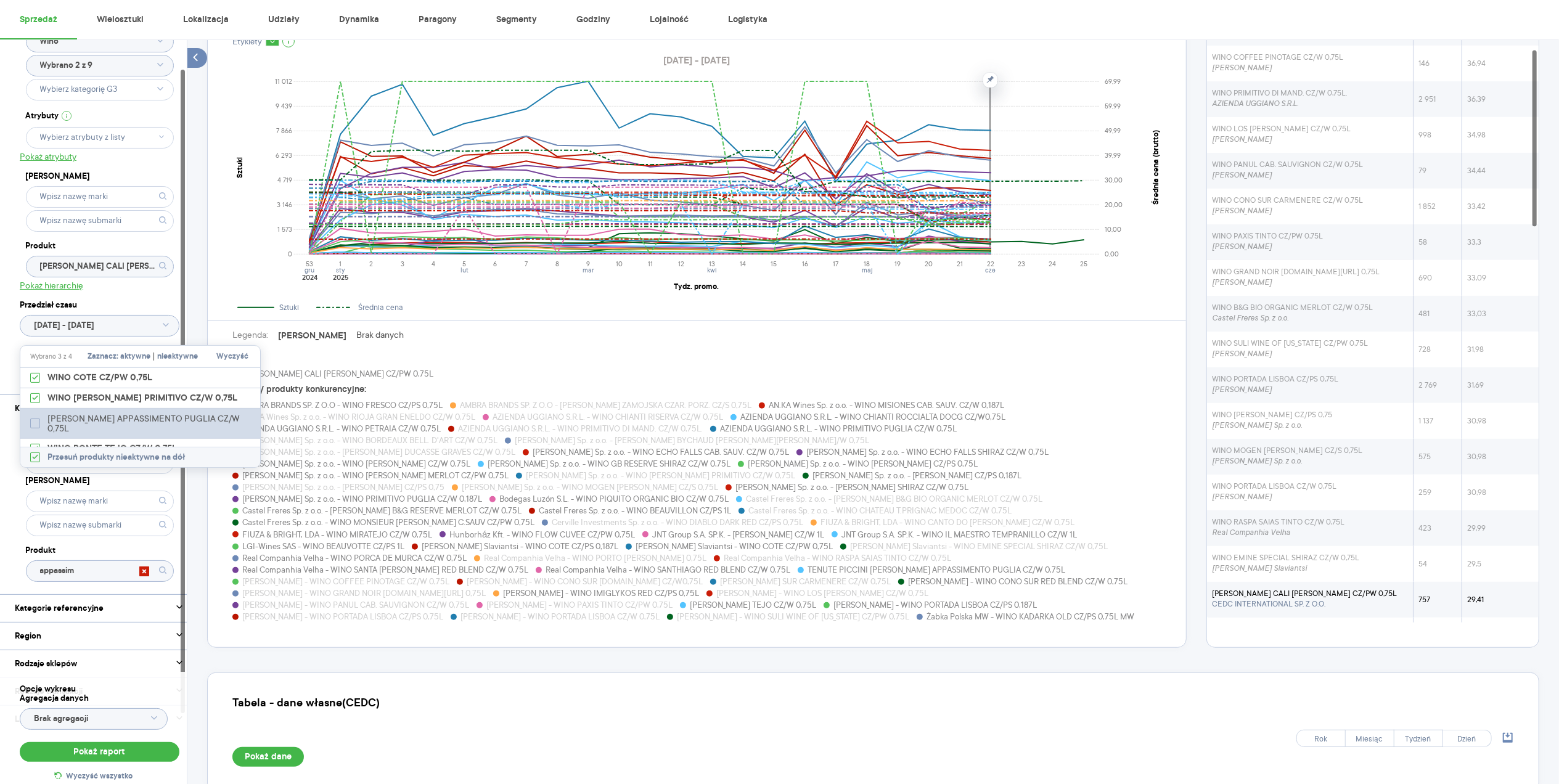 click 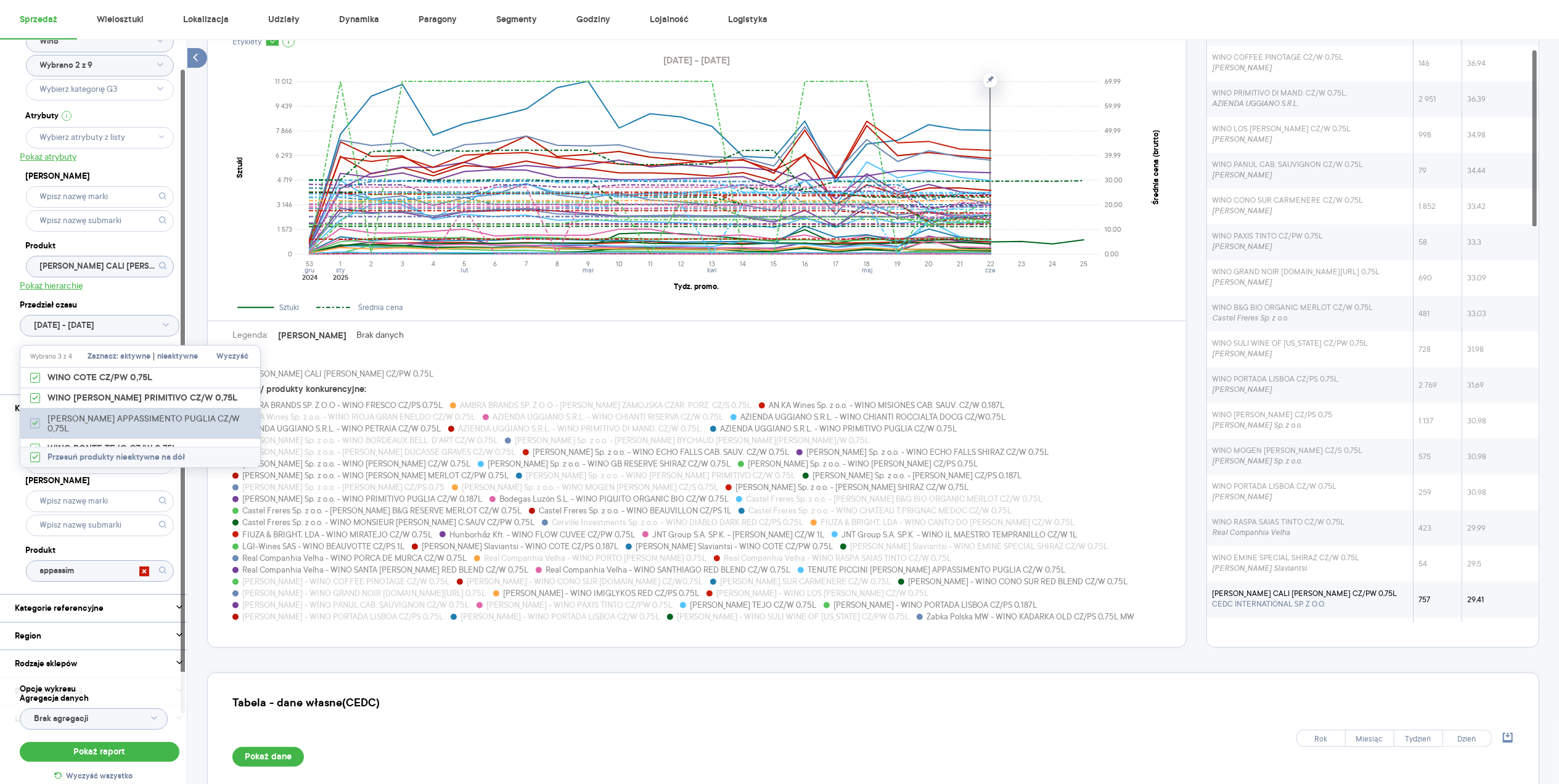 checkbox on "true" 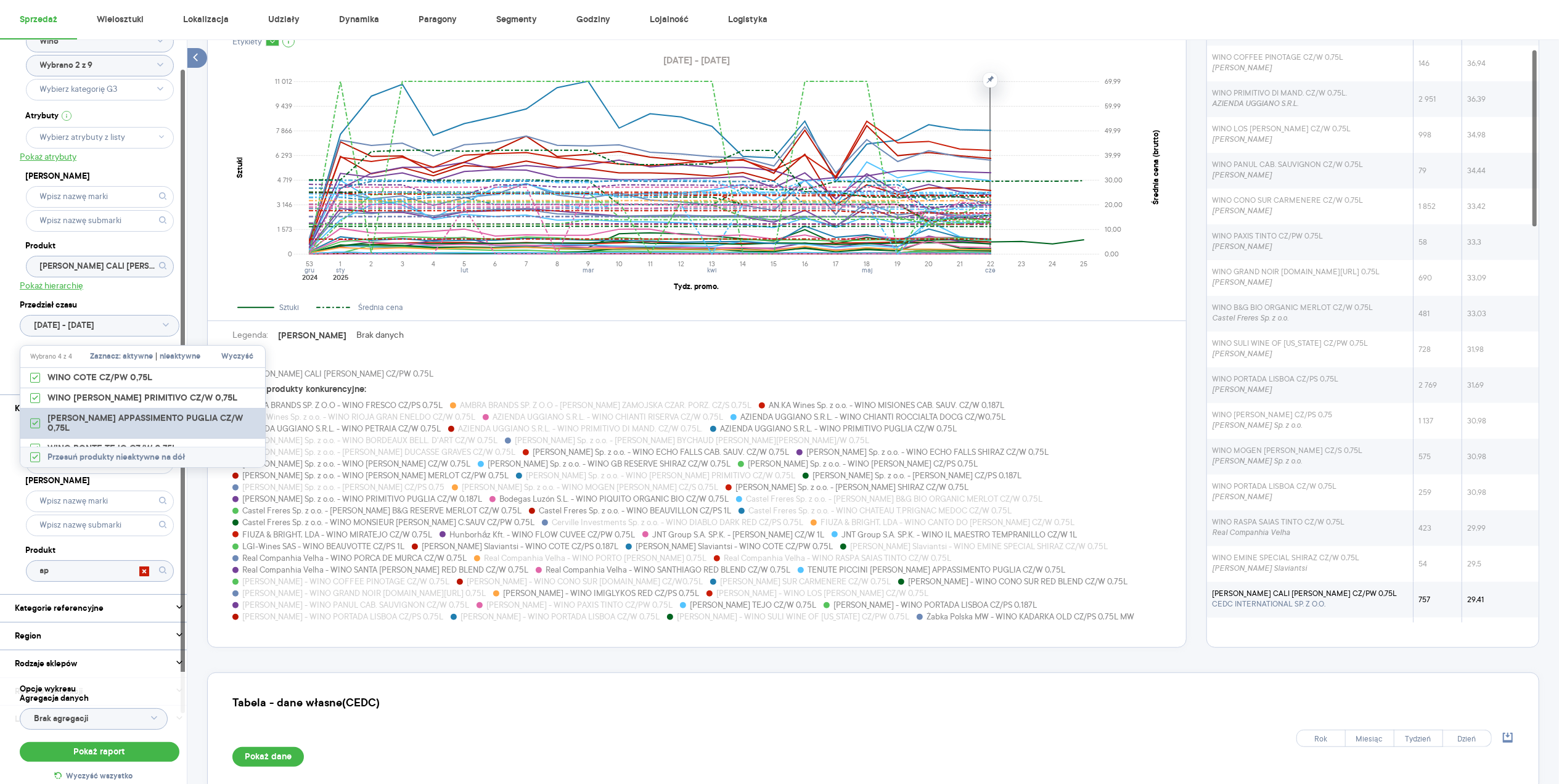 type on "a" 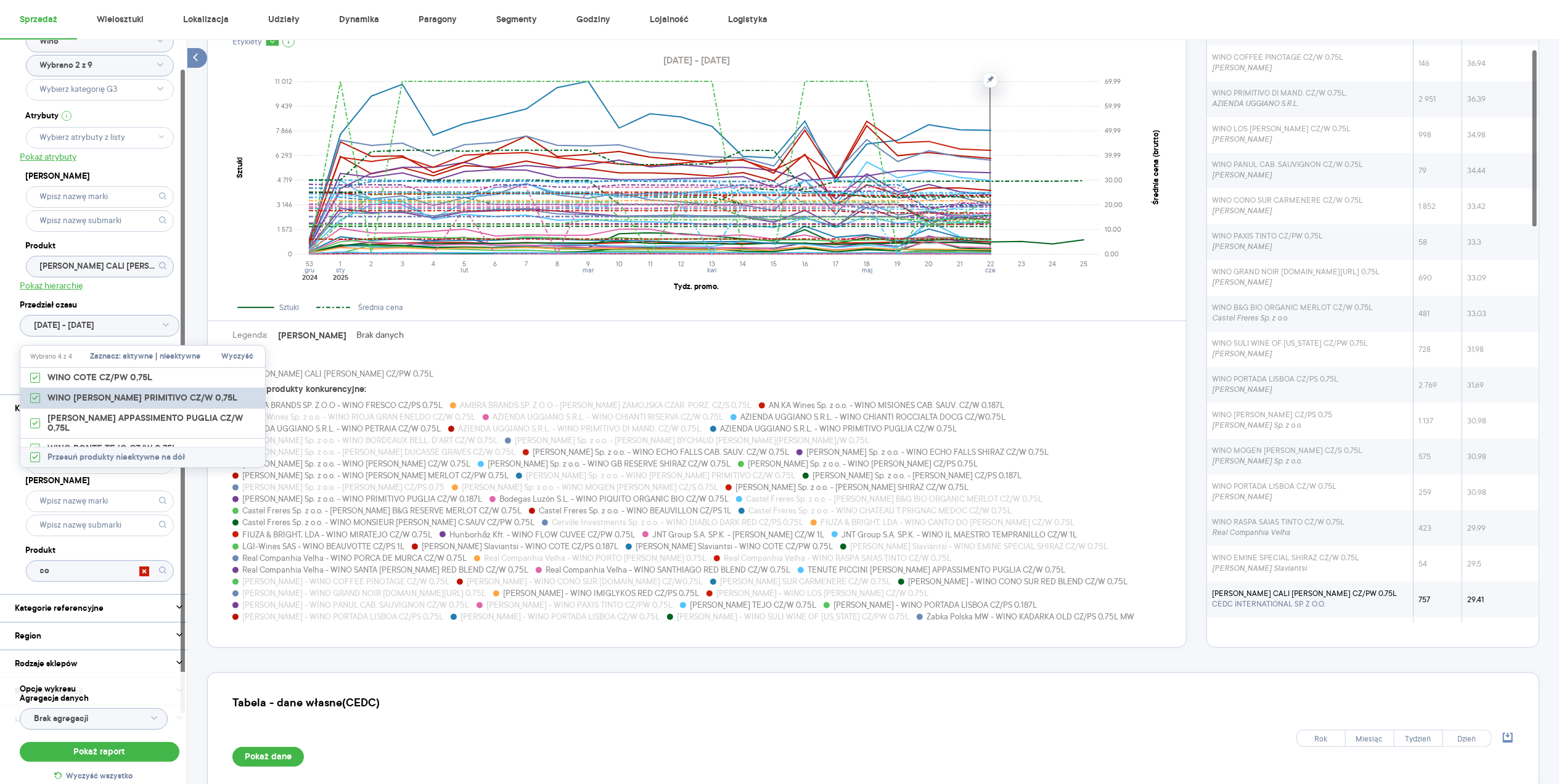 type on "c" 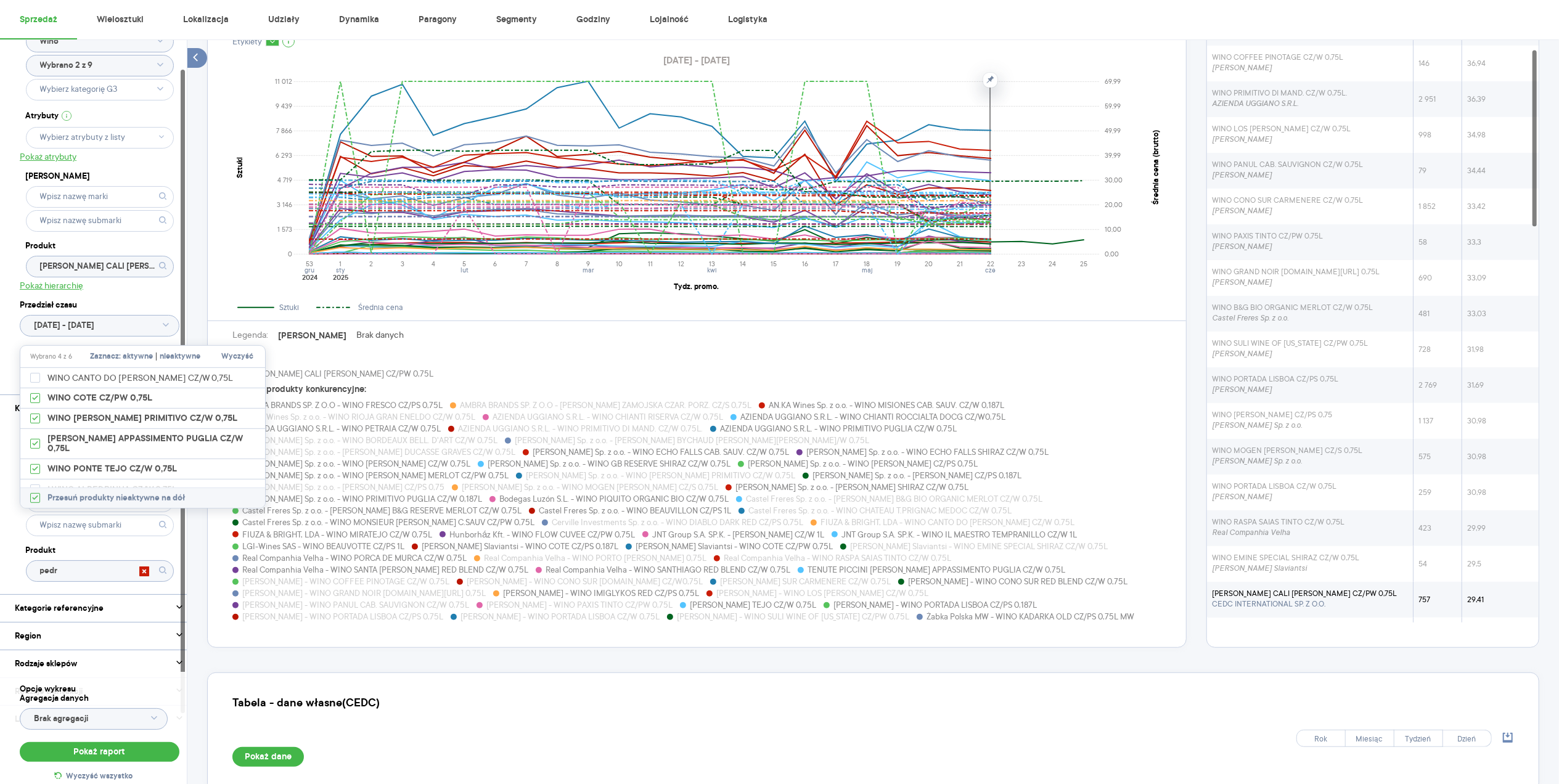 type on "[PERSON_NAME]" 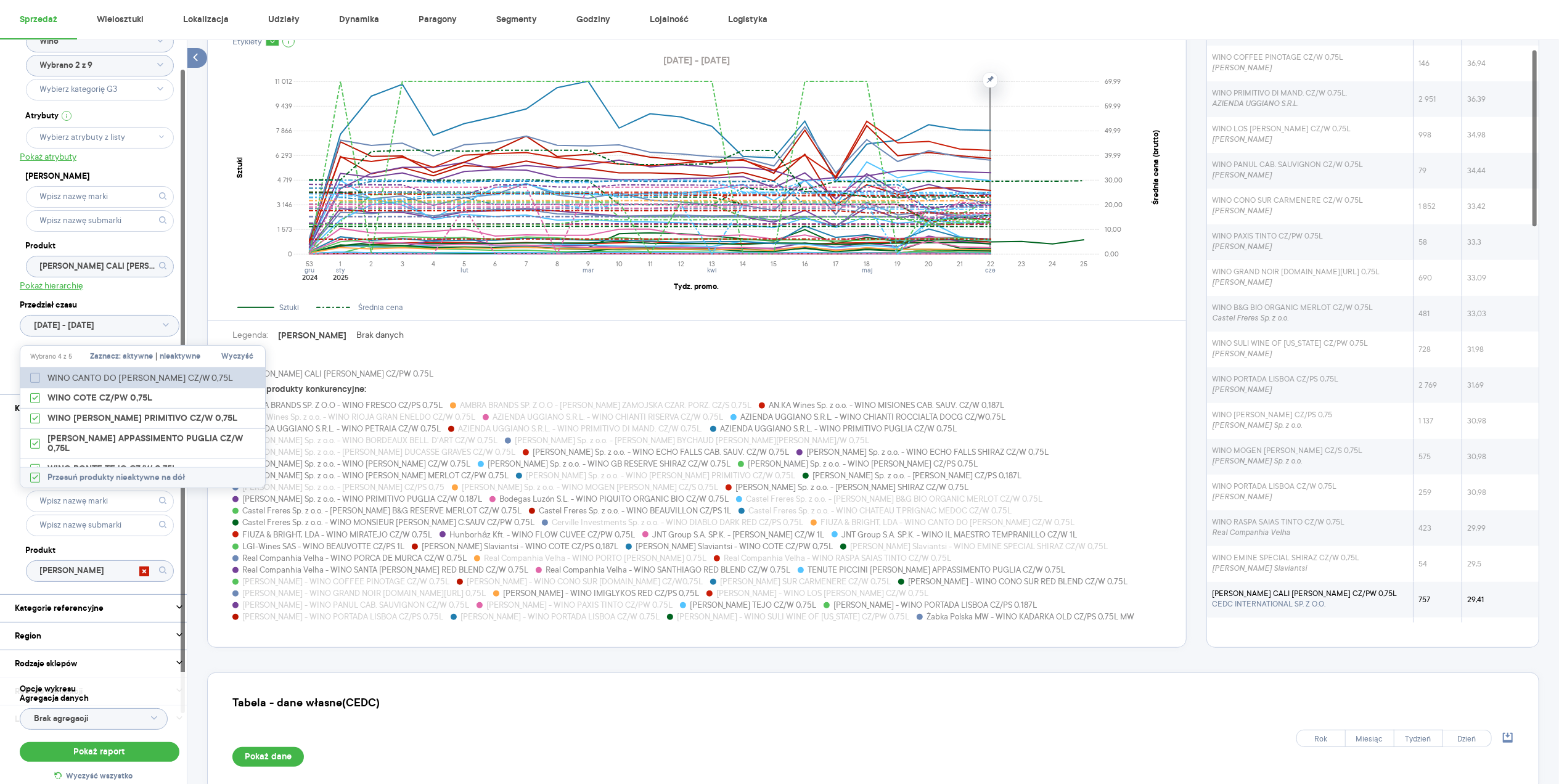 click 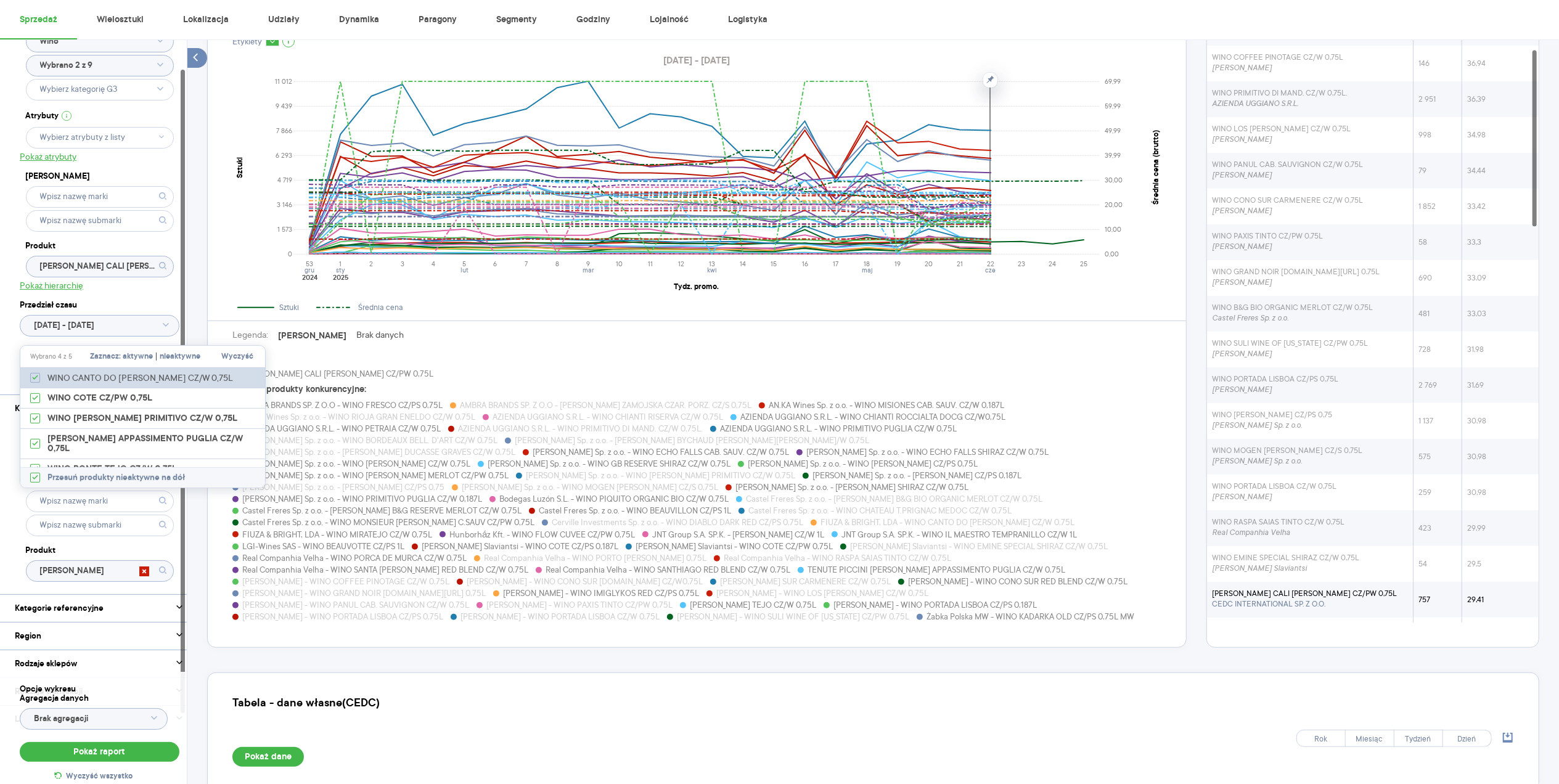 checkbox on "true" 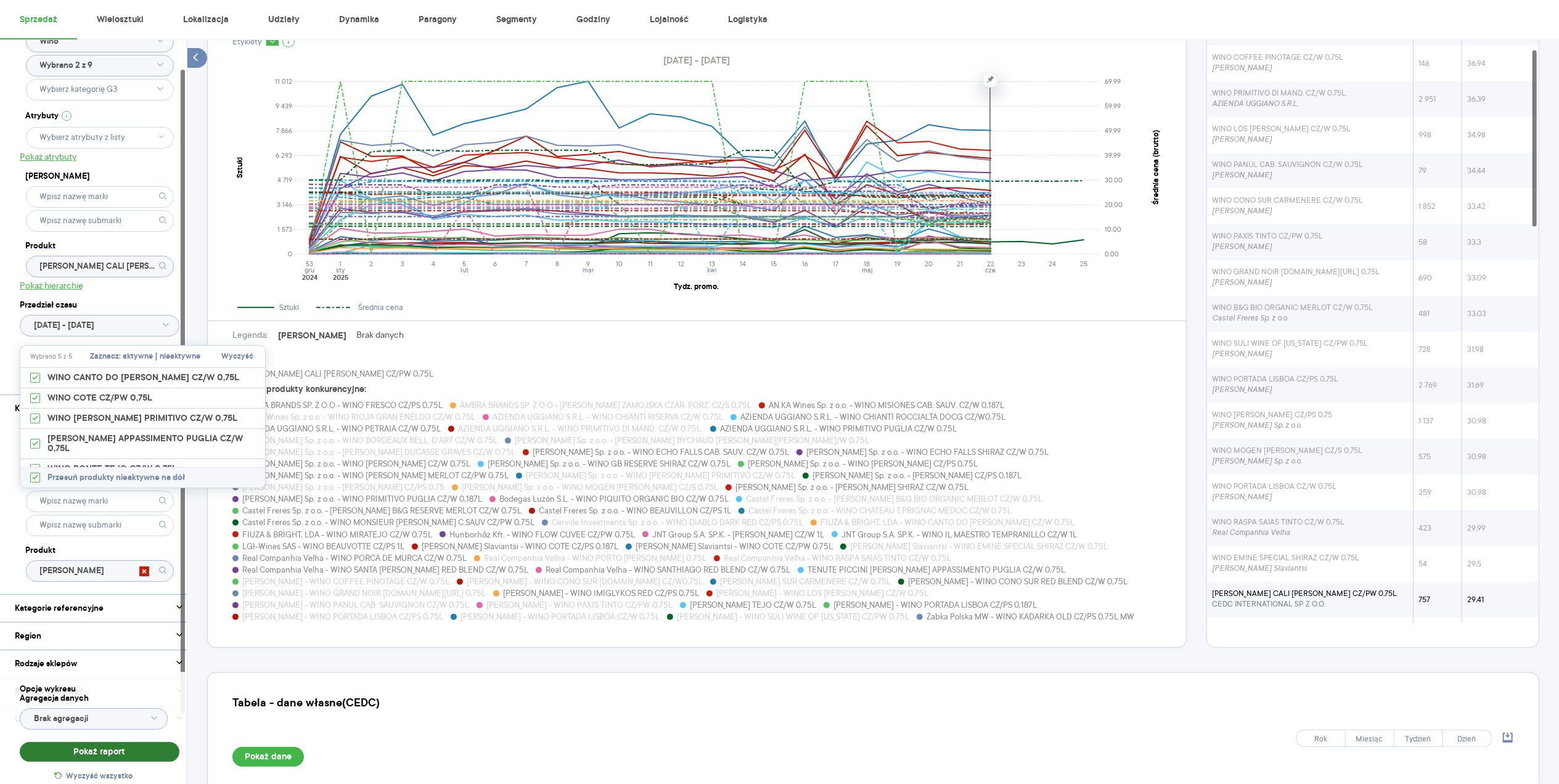 click on "Pokaż raport" at bounding box center (100, 752) 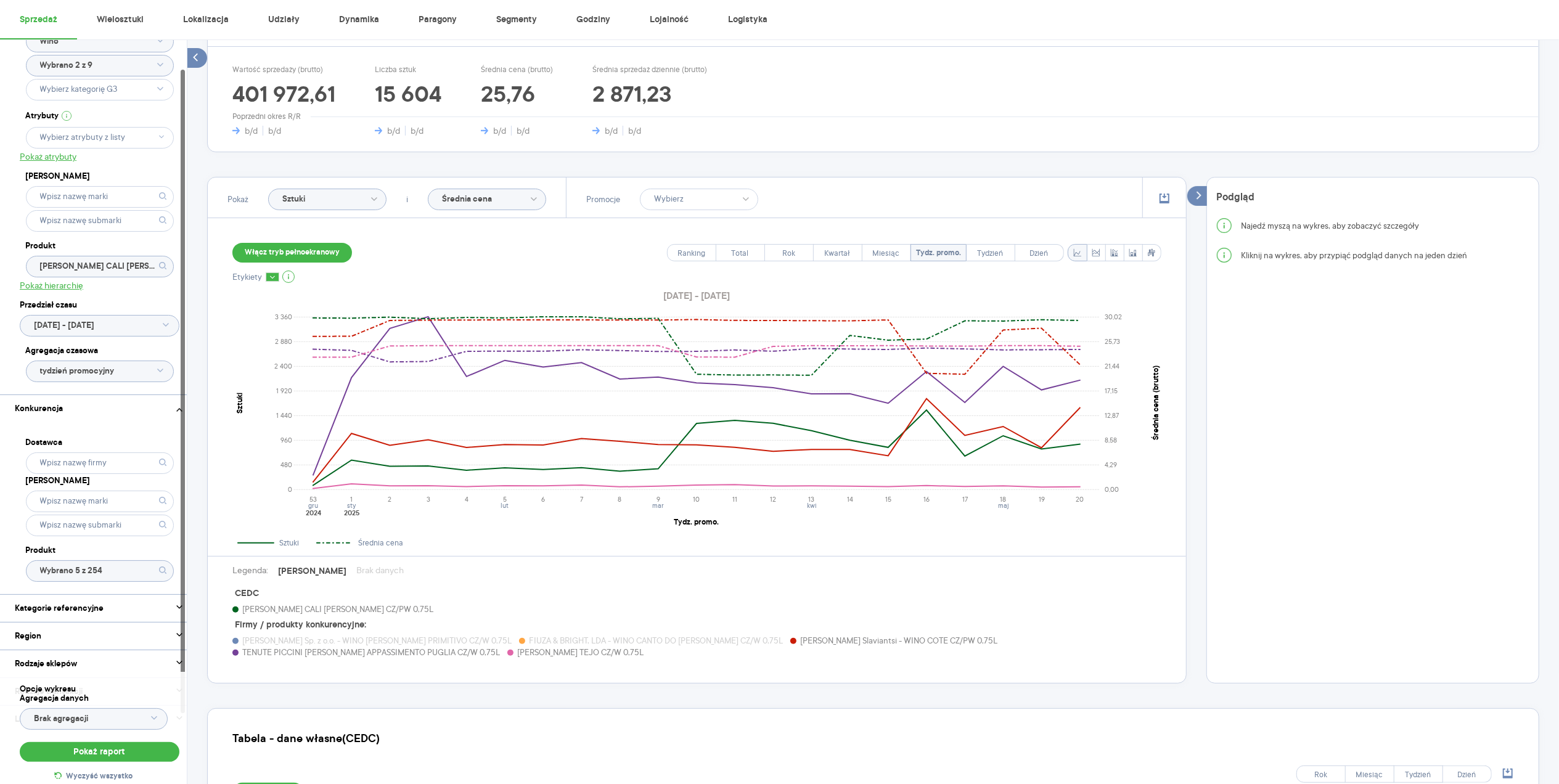 scroll, scrollTop: 306, scrollLeft: 0, axis: vertical 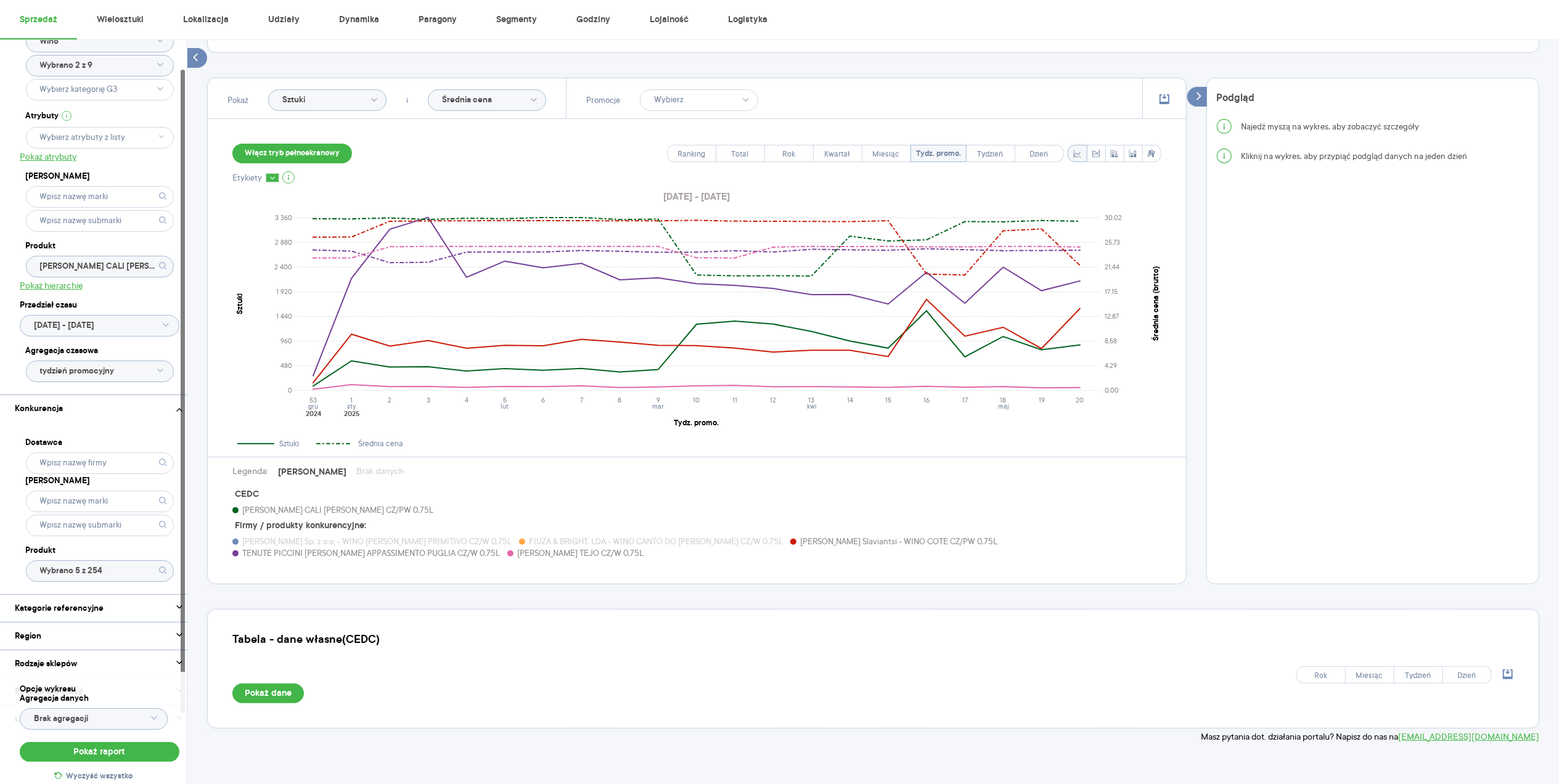 click 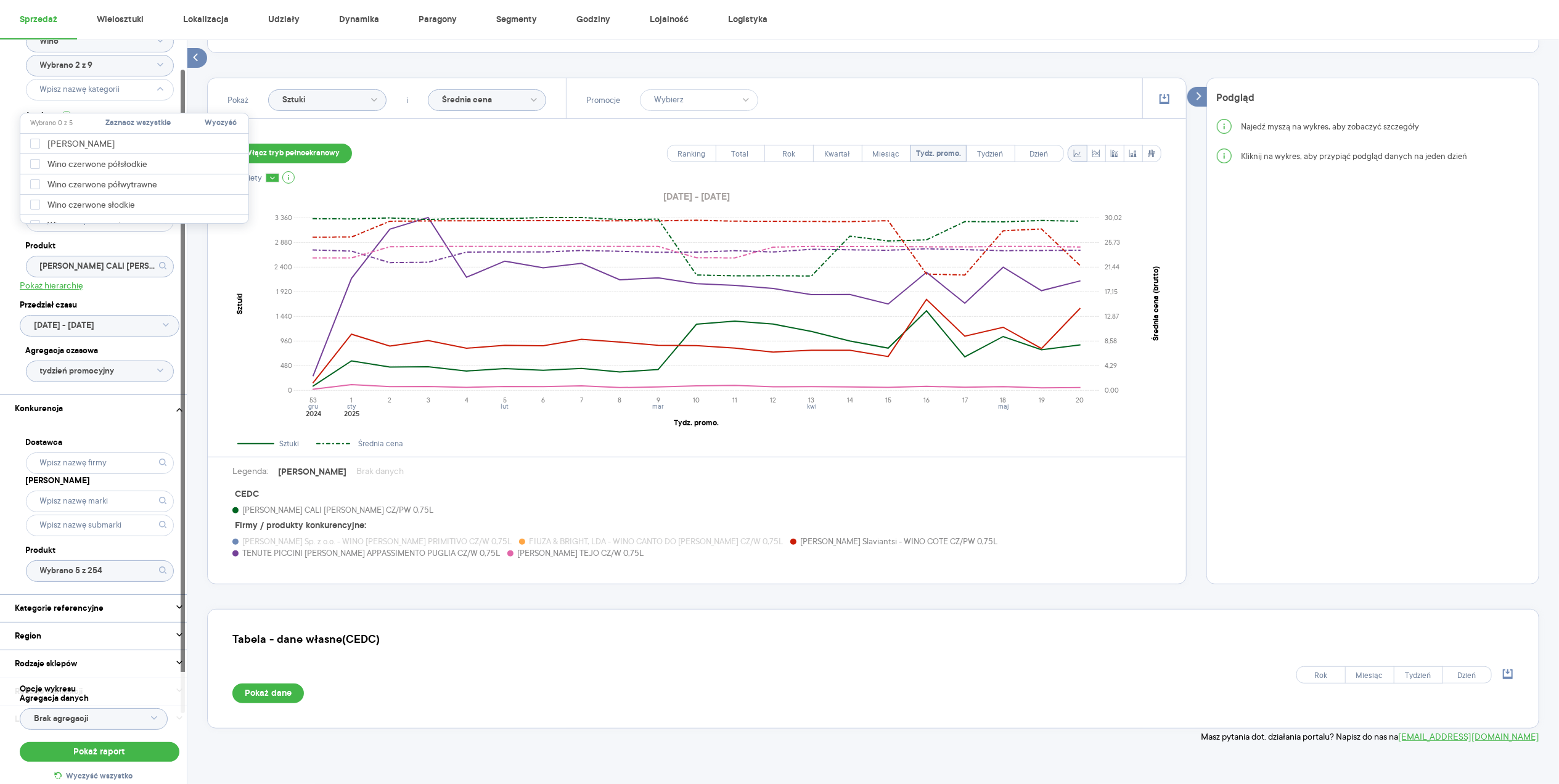 click on "Raporty Nowe Insights Eksport danych Nowość Baza wiedzy Nowość Aktualności [EMAIL_ADDRESS][DOMAIN_NAME] Wyloguj Sprzedaż Wielosztuki Lokalizacja Udziały Dynamika Paragony Segmenty Godziny Lojalność Logistyka Kategoria * Wino Wybrano 2 z 9 Atrybuty Pokaż atrybuty Marka Produkt [PERSON_NAME] CALI ZINFANDEL CZ/PW 0,75L Pokaż hierarchię Przedział czasu [DATE] - [DATE] Agregacja czasowa tydzień promocyjny Konkurencja Dostawca Marka Produkt Wybrano 5 z 254 Kategorie referencyjne Region Rodzaje sklepów Rodzaje transakcji Wszystkie Like For Like Uwzględnij LFL Opcje wykresu Agregacja danych Brak agregacji Pokaż raport Wyczyść wszystko Sprzedaż Podsumowanie - dane własne  (CEDC) Pokaż: Dane total Dane per sklep Dystrybucja Jednostki naturalne Dane własne Wartość sprzedaży (brutto) 401 972,61 b/d b/d Liczba sztuk 15 604 b/d b/d Średnia cena (brutto) 25,76 b/d b/d Średnia sprzedaż dziennie (brutto) 2 871,23 b/d b/d Poprzedni okres R/R Pokaż Sztuki i Średnia cena Promocje Ranking" at bounding box center [779, 92] 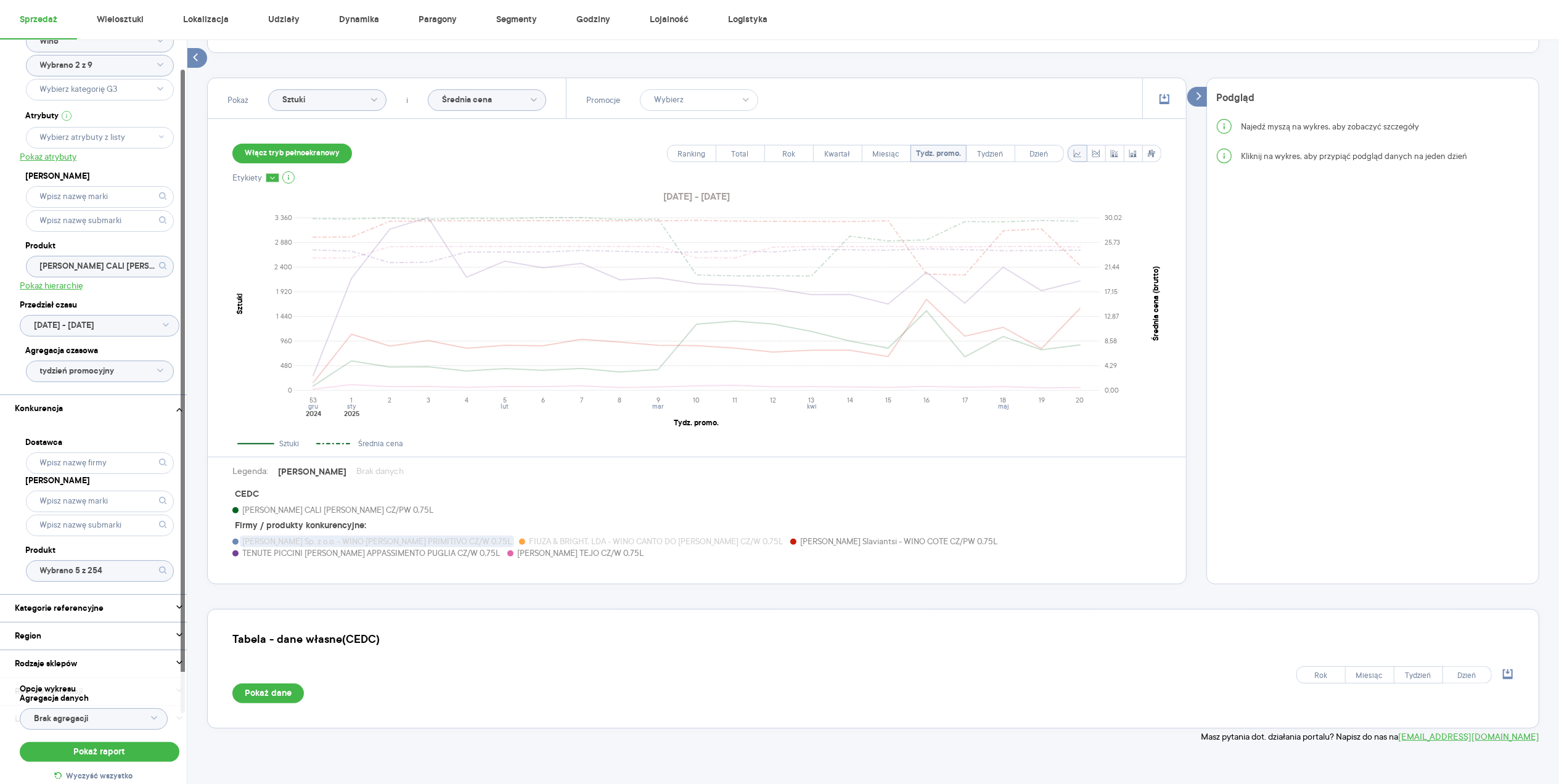 click on "[PERSON_NAME] Sp. z o.o. - WINO [PERSON_NAME] PRIMITIVO CZ/W 0,75L" at bounding box center (377, 541) 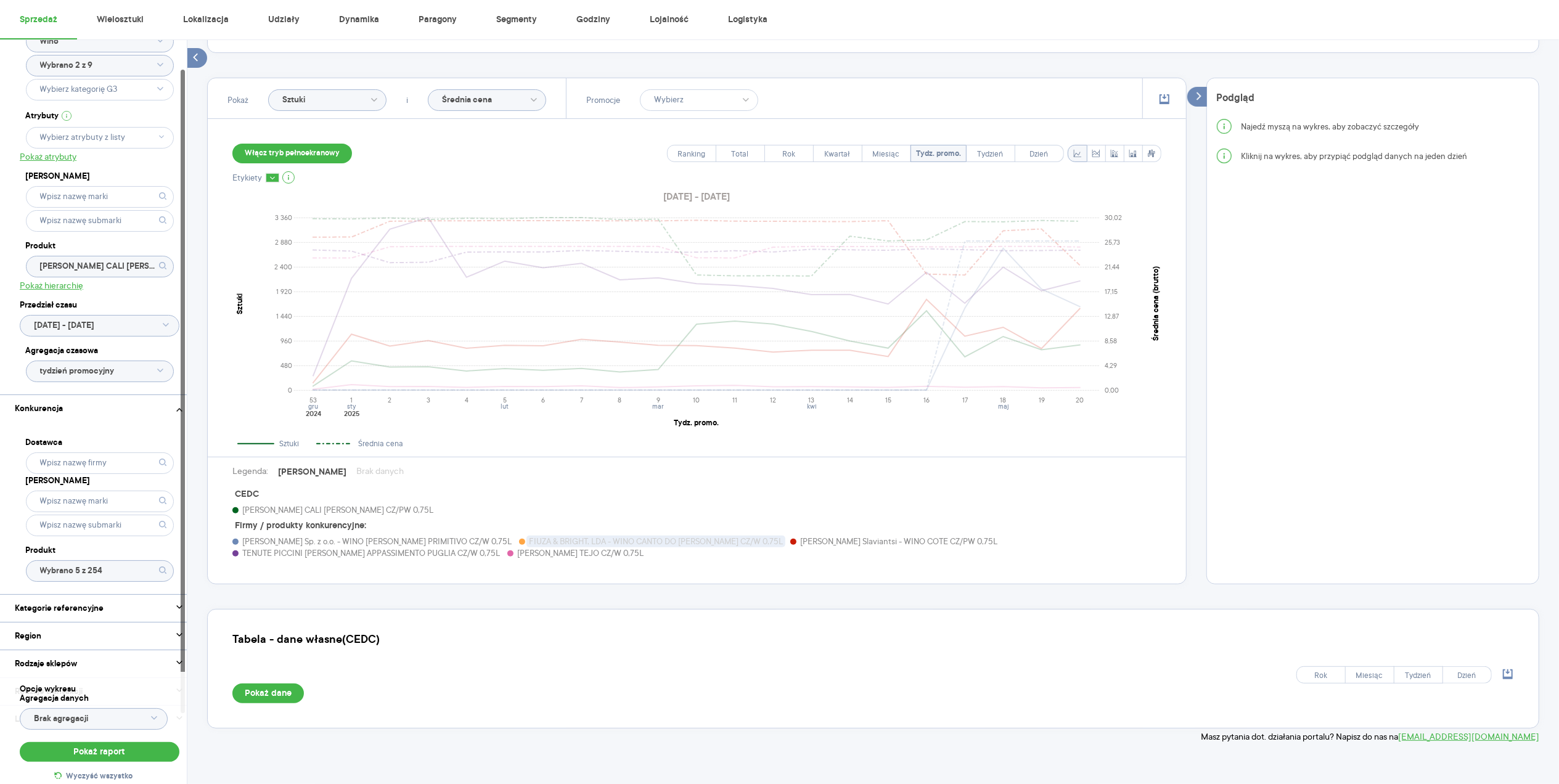 click on "FIUZA & BRIGHT, LDA - WINO CANTO DO [PERSON_NAME] CZ/W 0,75L" at bounding box center [656, 541] 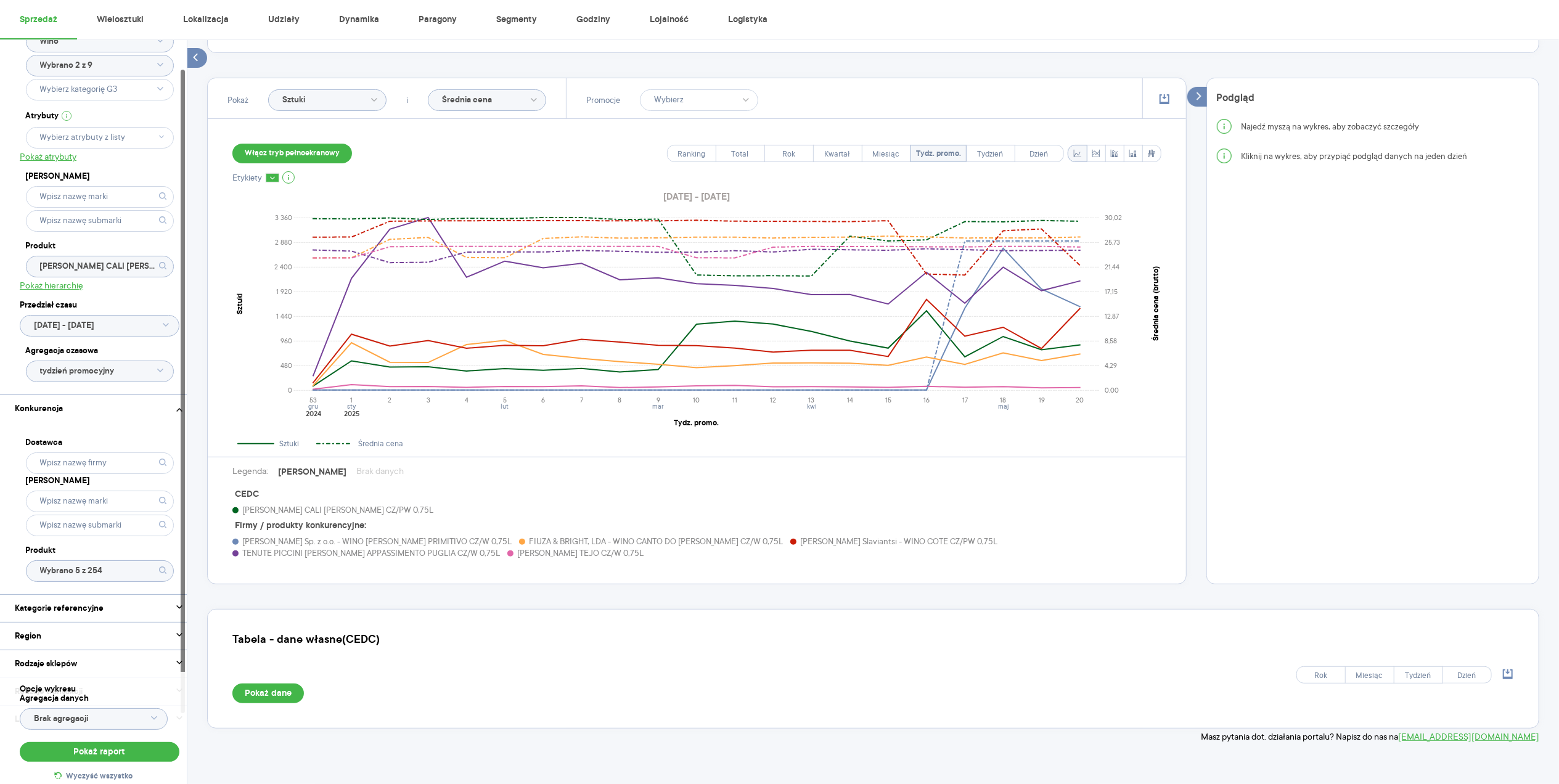 click on "Sztuki" 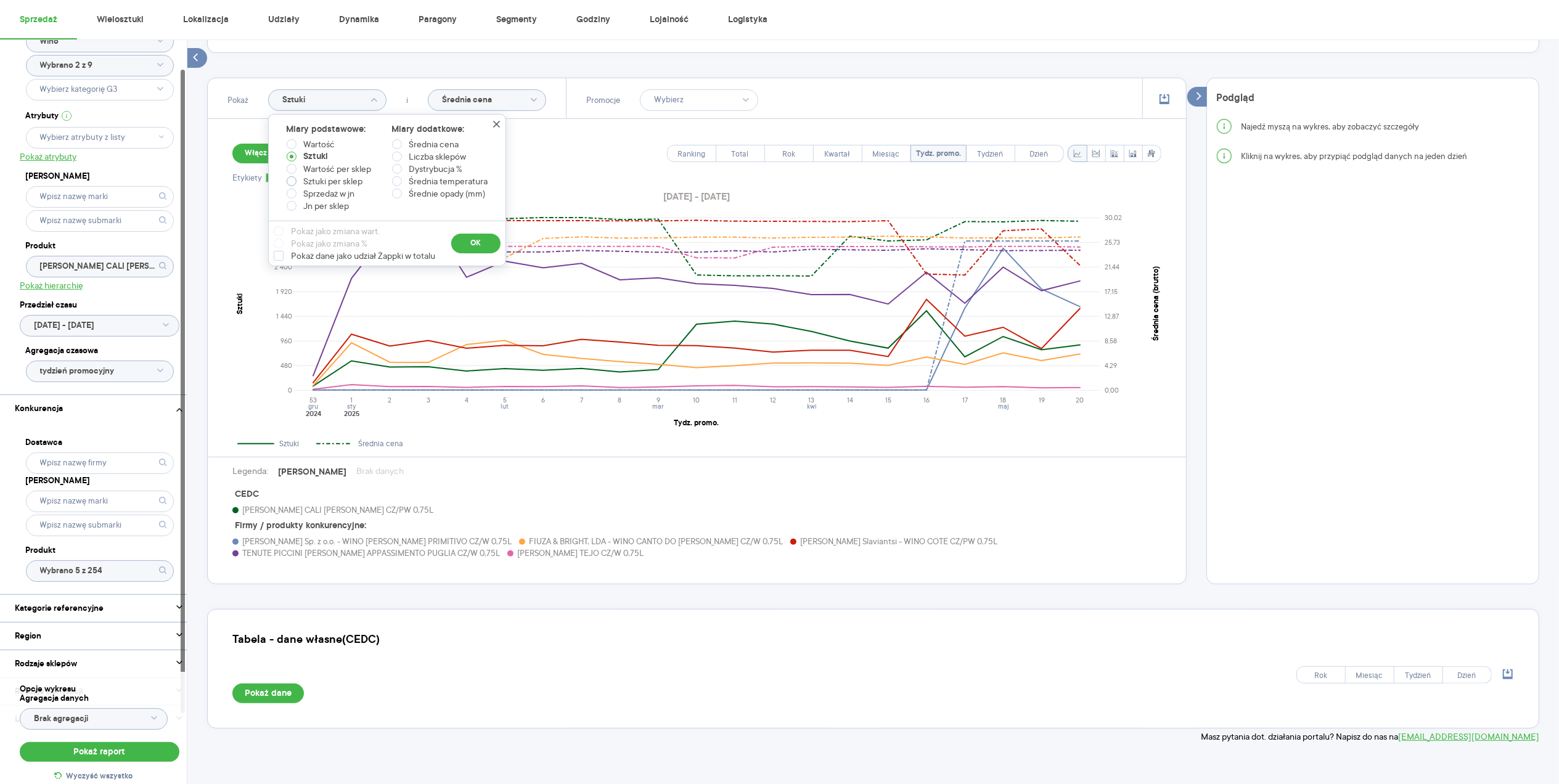 click at bounding box center (292, 181) 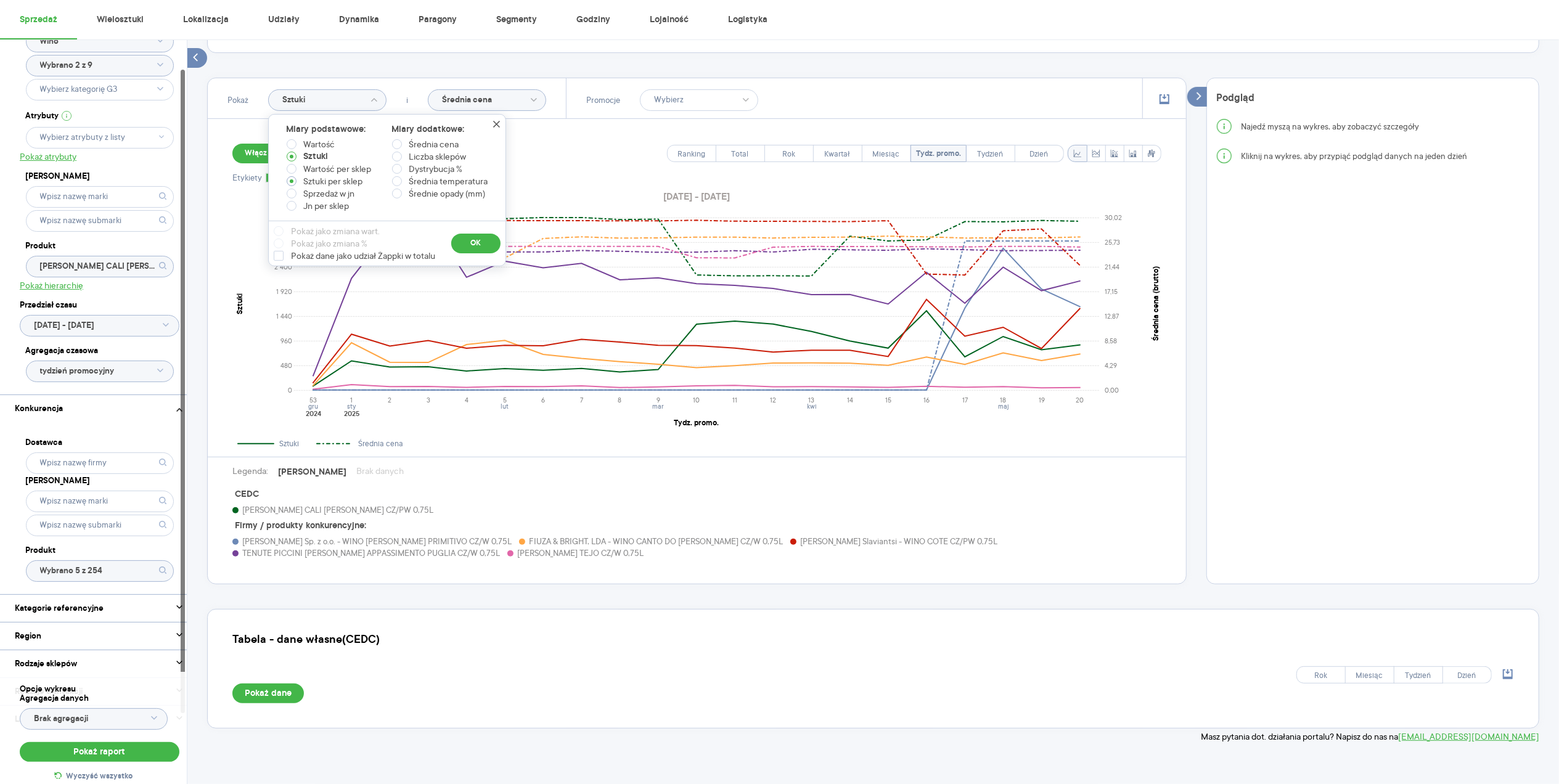 radio on "true" 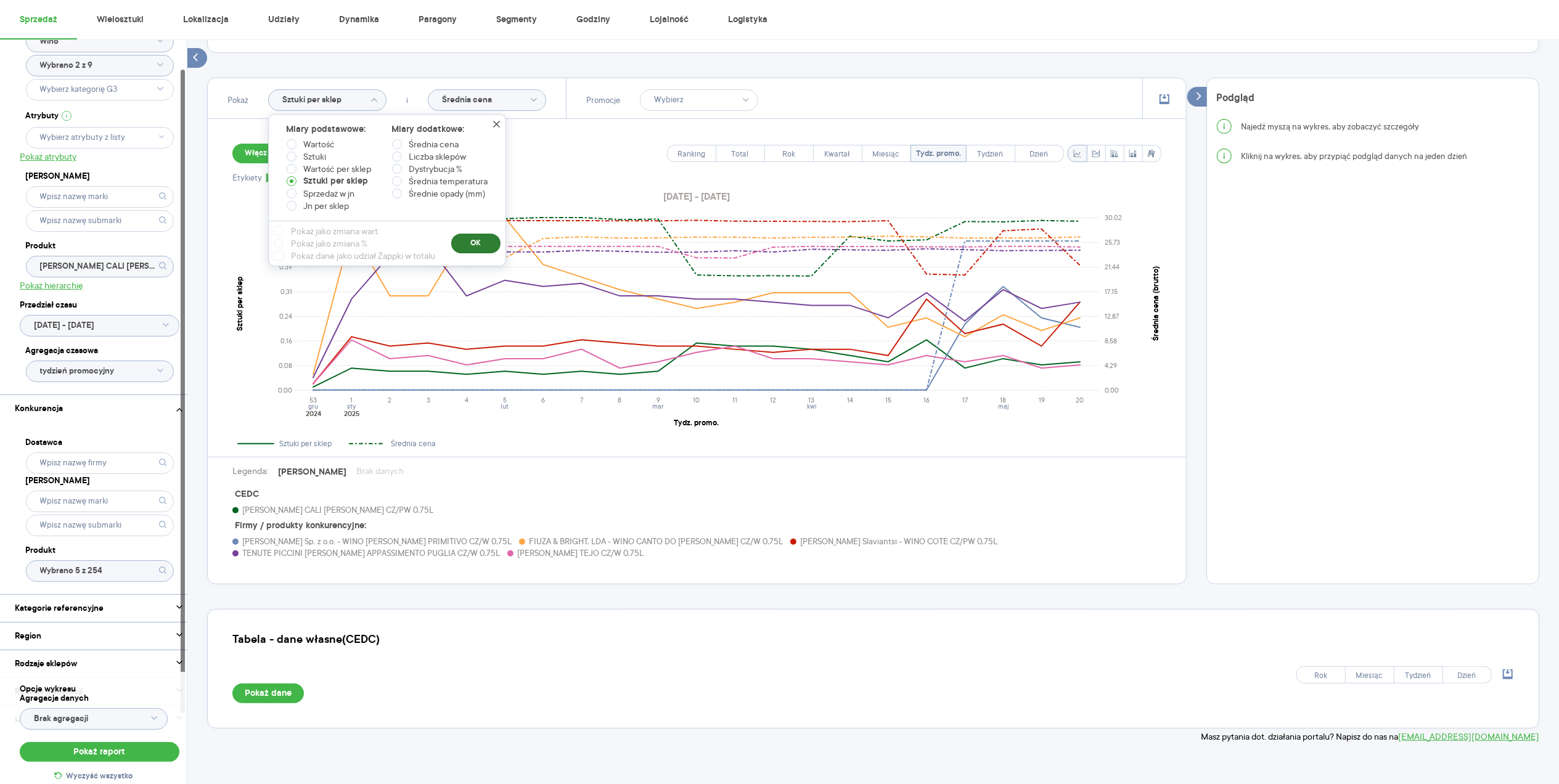 click on "OK" at bounding box center [476, 243] 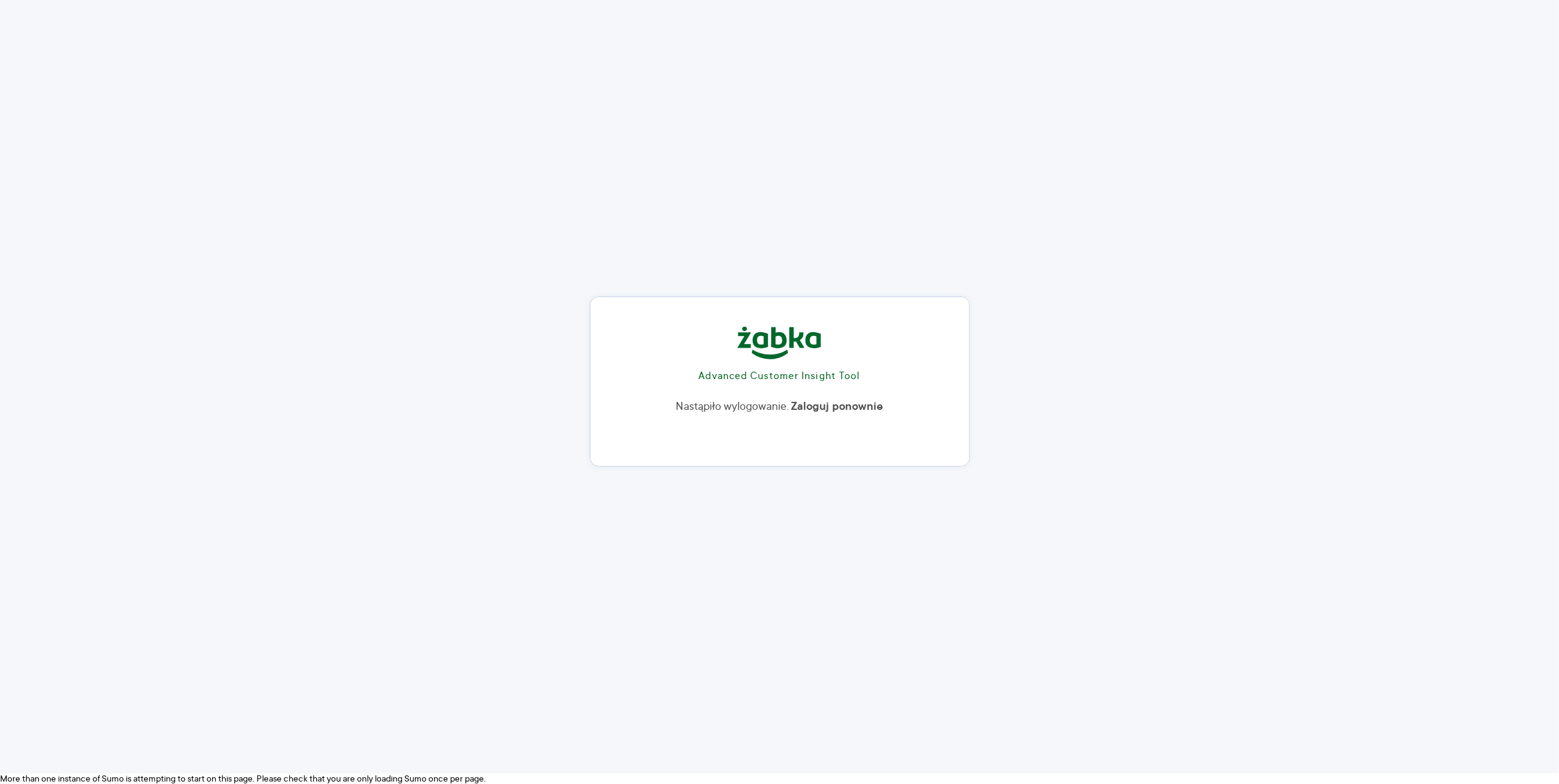scroll, scrollTop: 0, scrollLeft: 0, axis: both 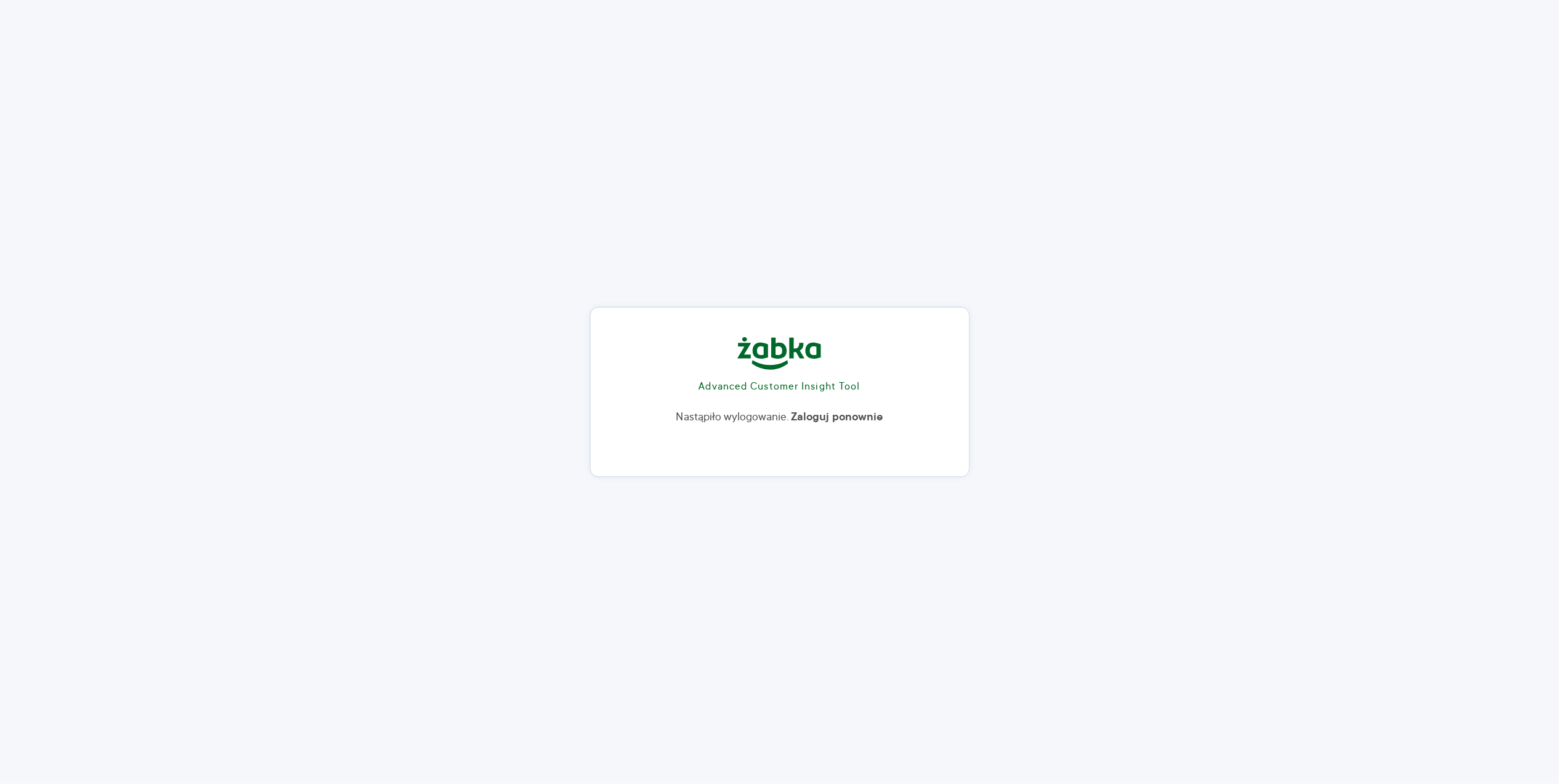 drag, startPoint x: 691, startPoint y: 318, endPoint x: 713, endPoint y: 338, distance: 29.732137 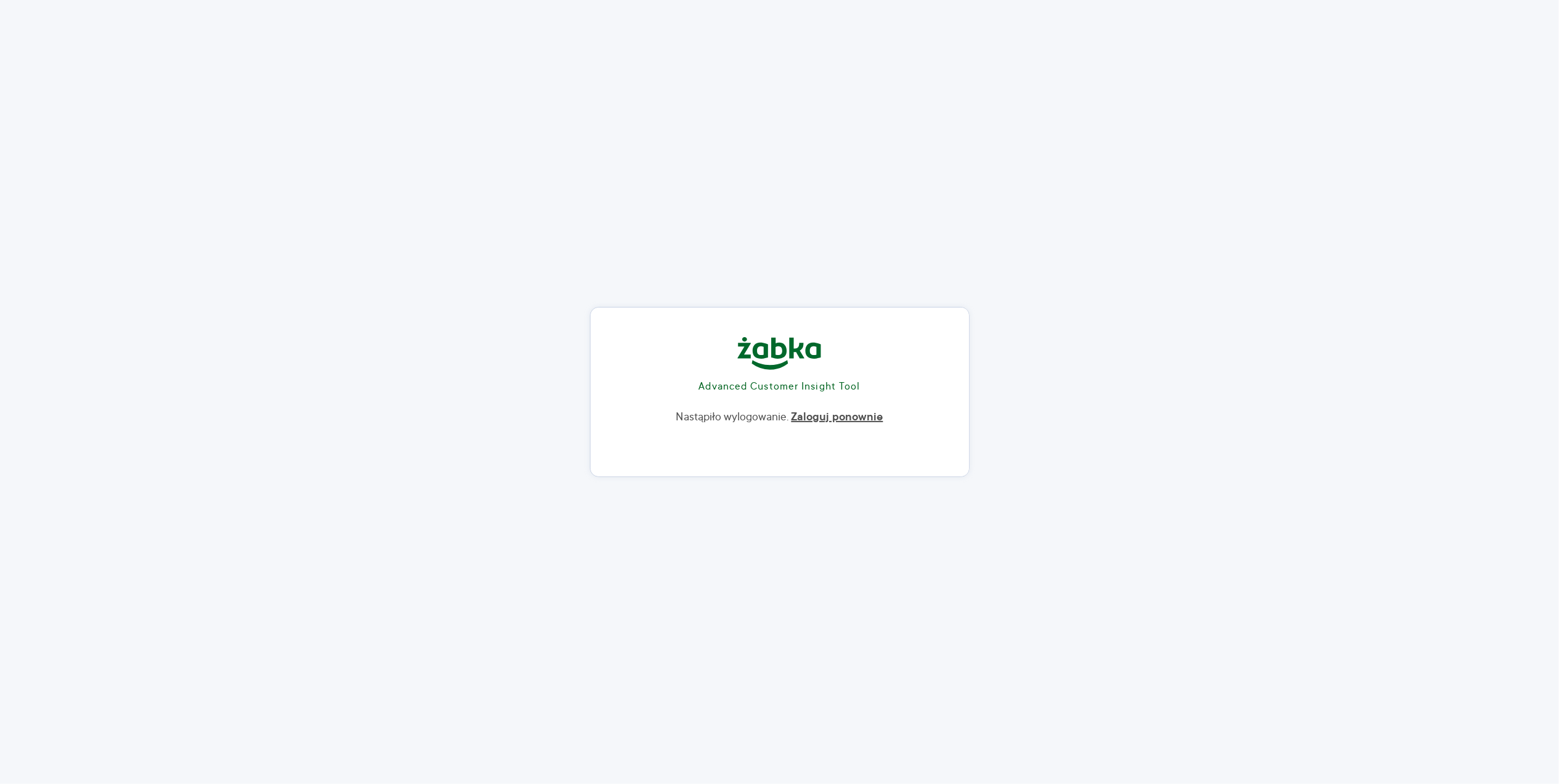 click on "Zaloguj ponownie" at bounding box center (837, 417) 